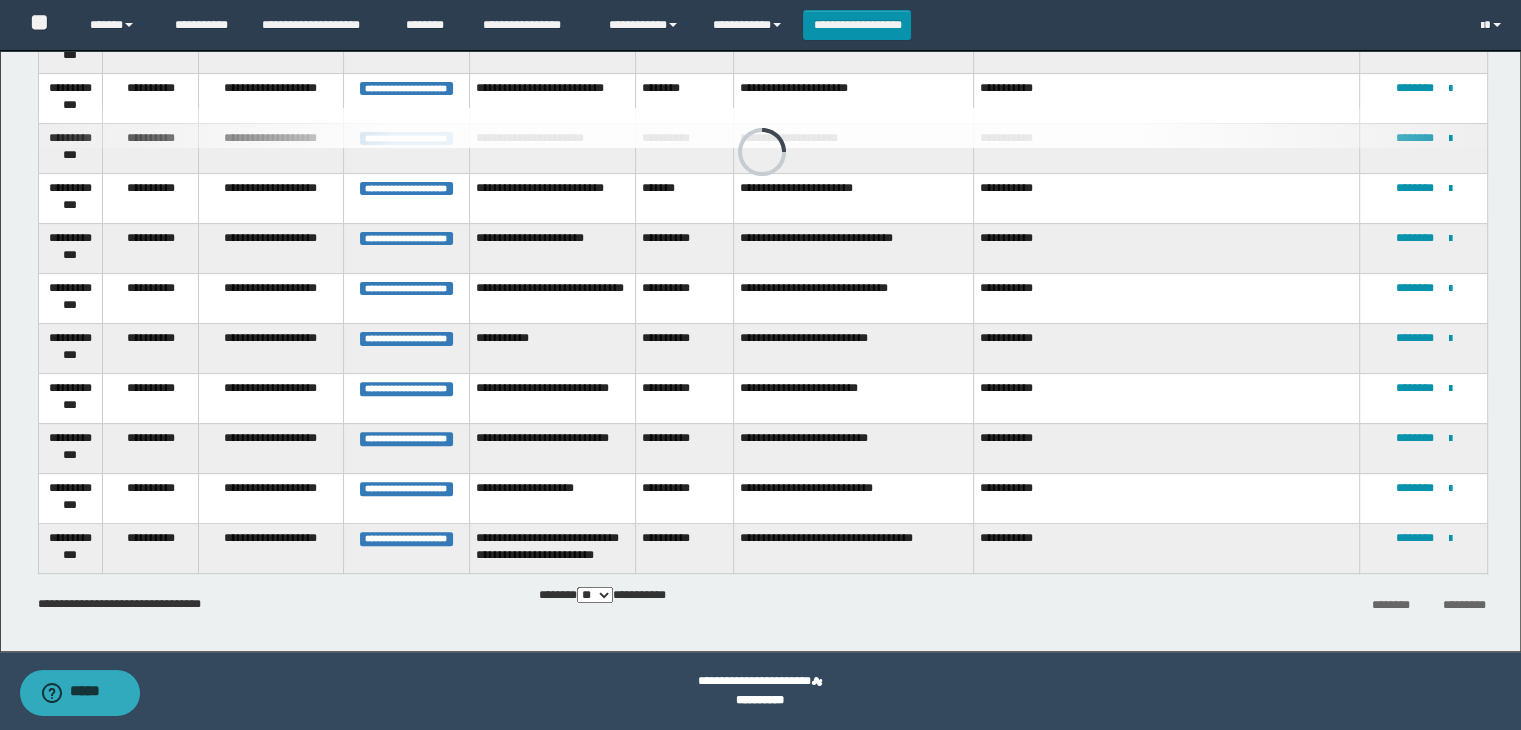 scroll, scrollTop: 0, scrollLeft: 0, axis: both 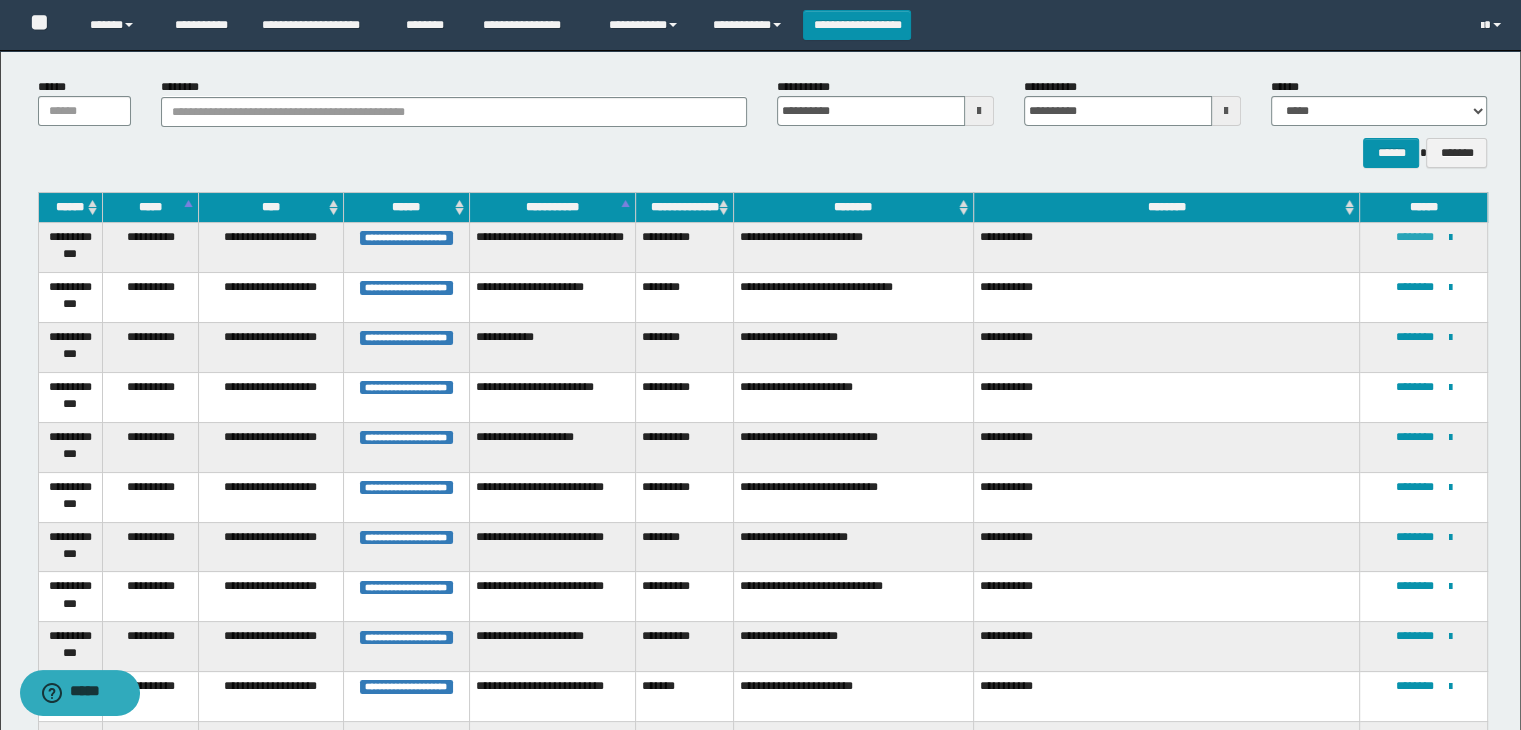 click on "********" at bounding box center (1414, 237) 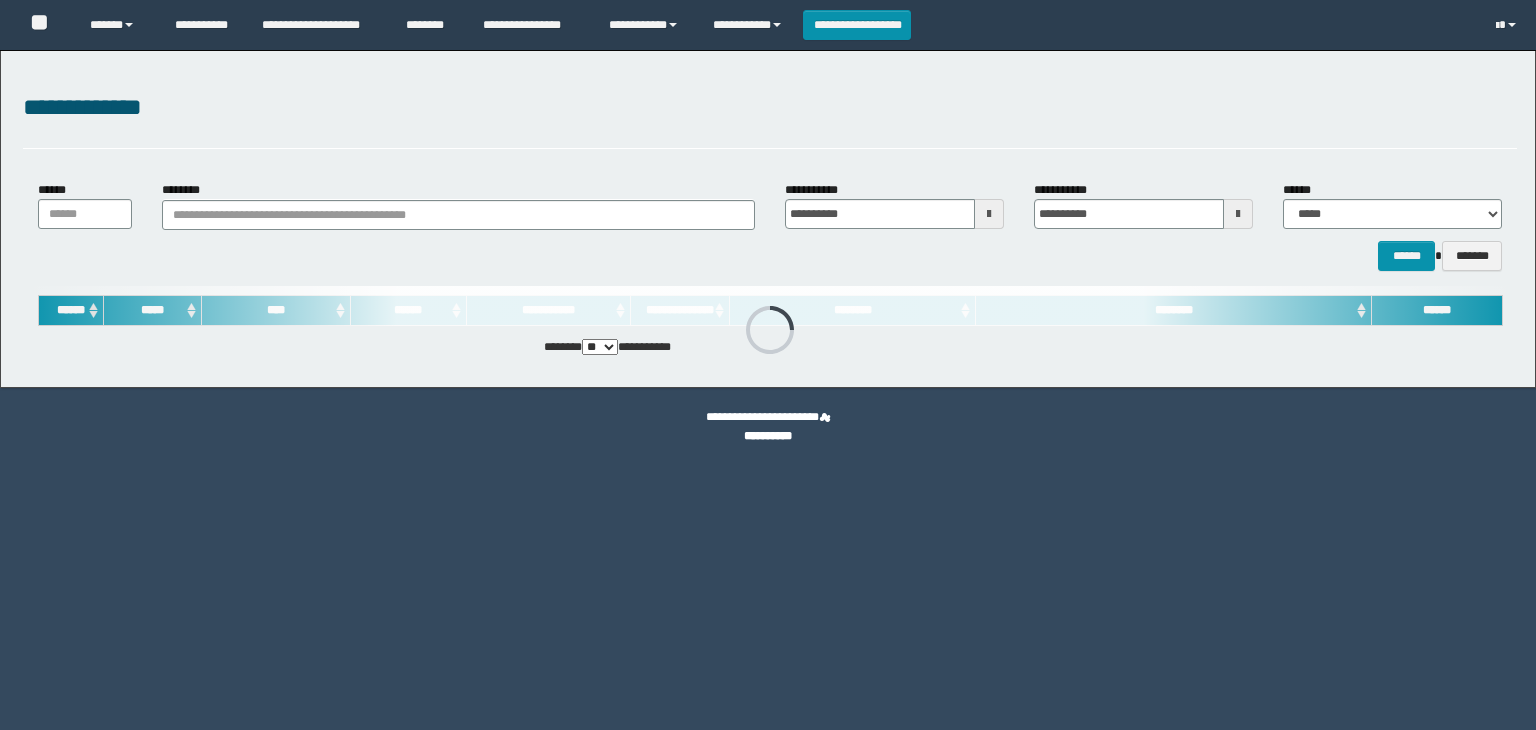 scroll, scrollTop: 0, scrollLeft: 0, axis: both 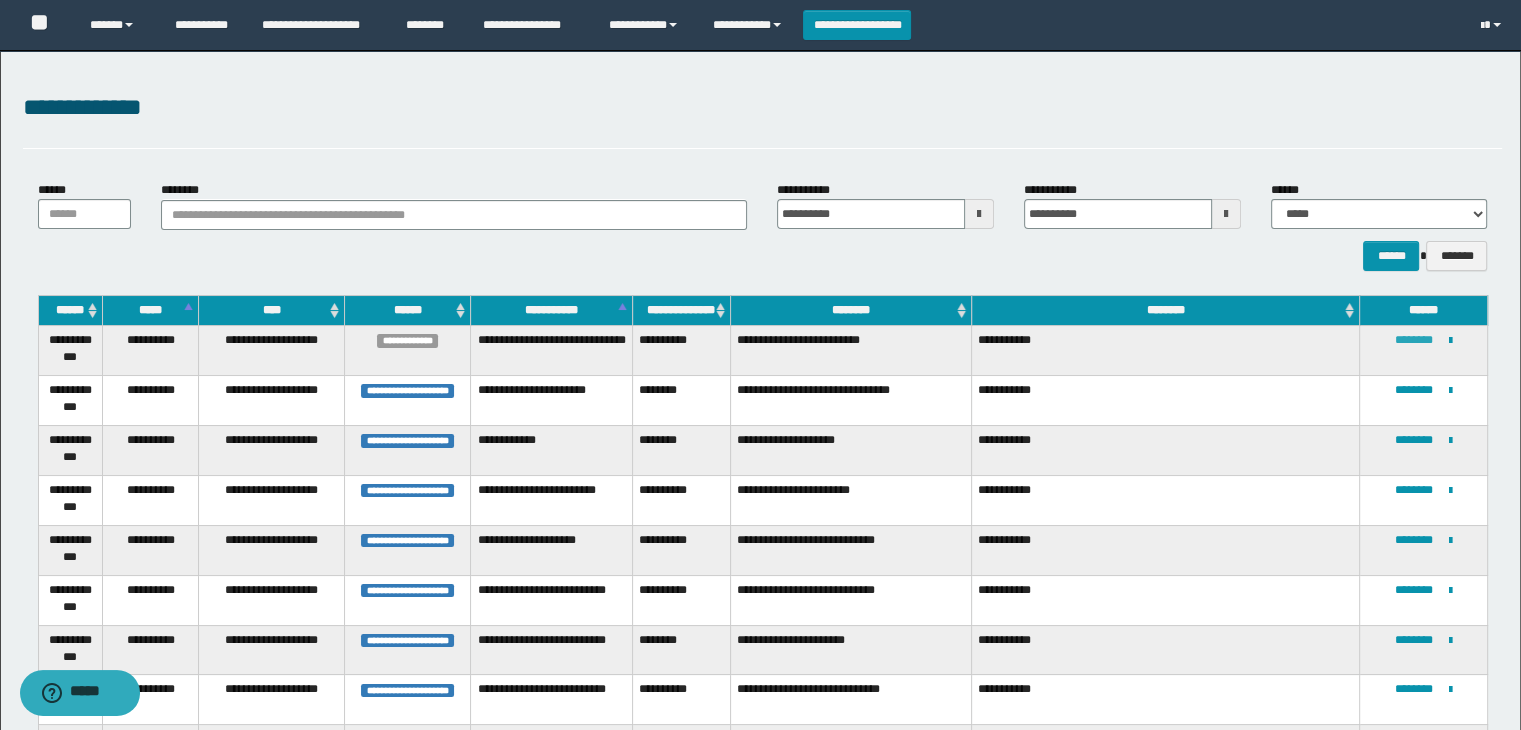 click on "********" at bounding box center (1414, 340) 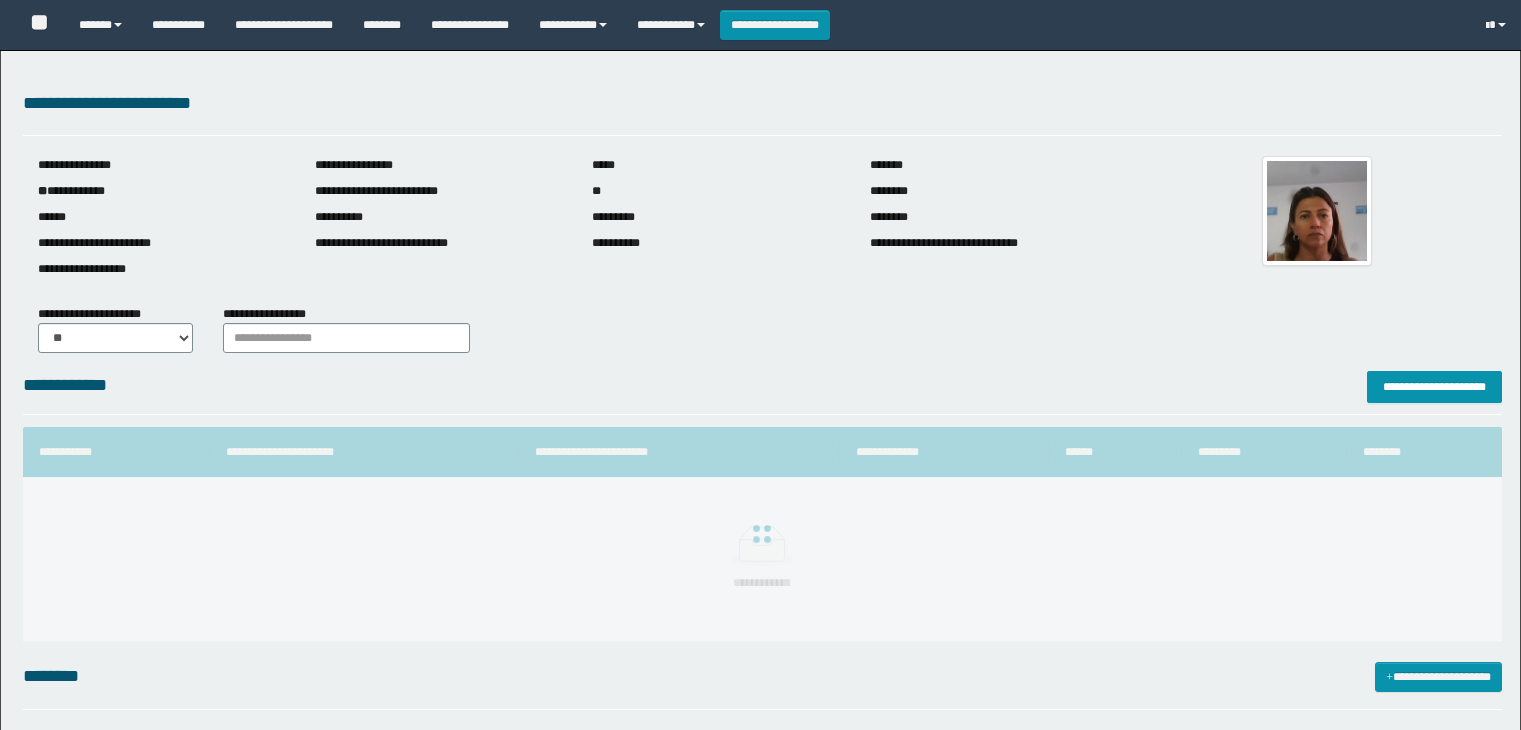 scroll, scrollTop: 0, scrollLeft: 0, axis: both 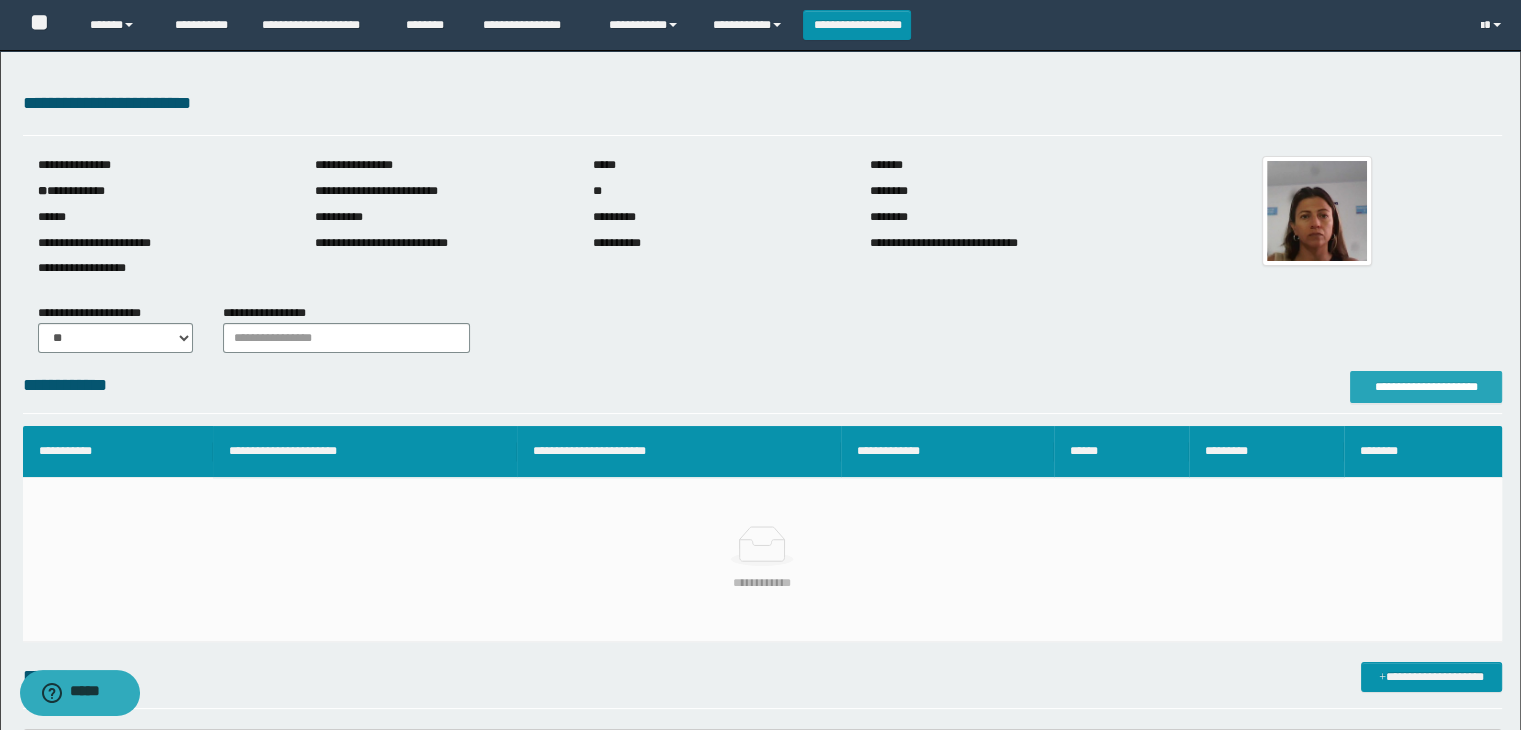click on "**********" at bounding box center [1426, 387] 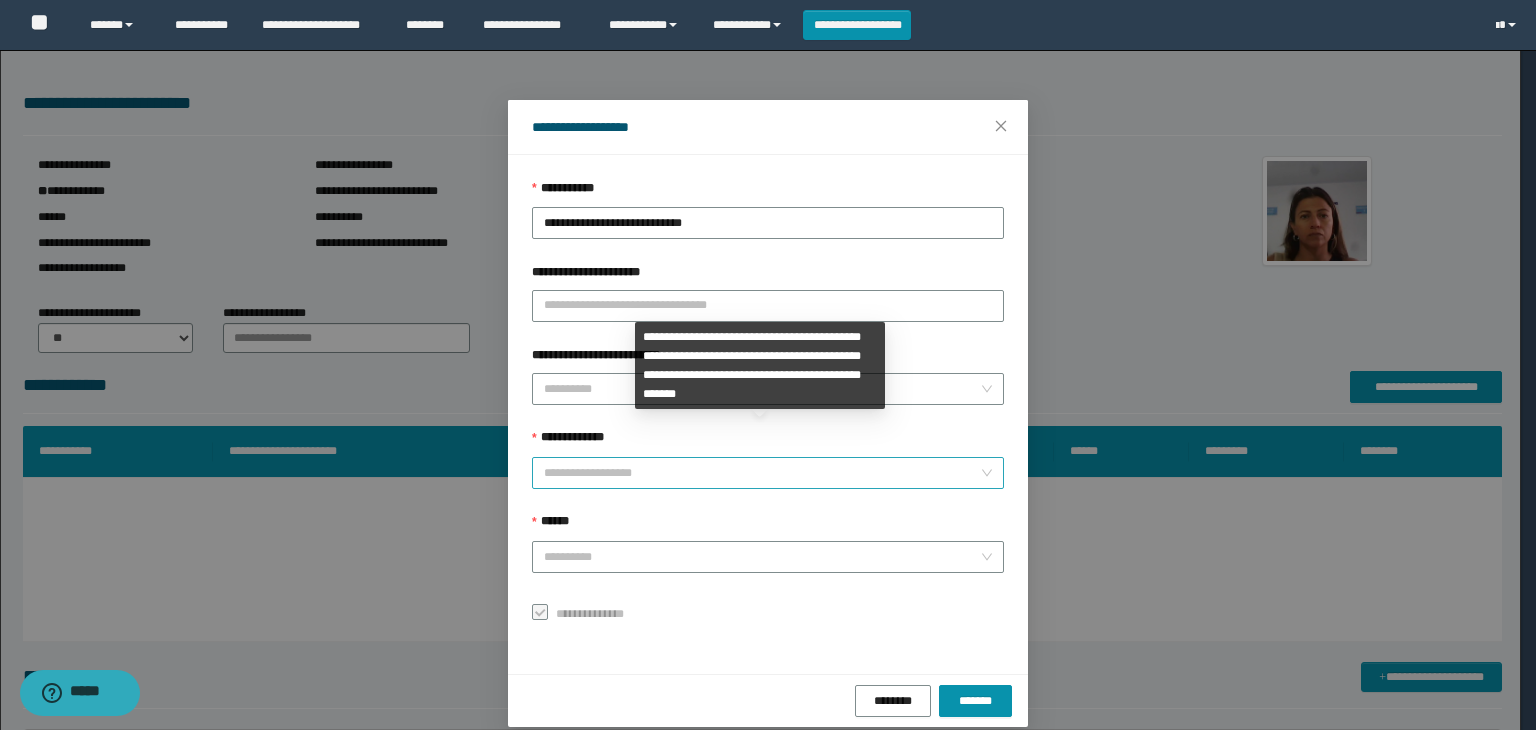 click on "**********" at bounding box center [768, 473] 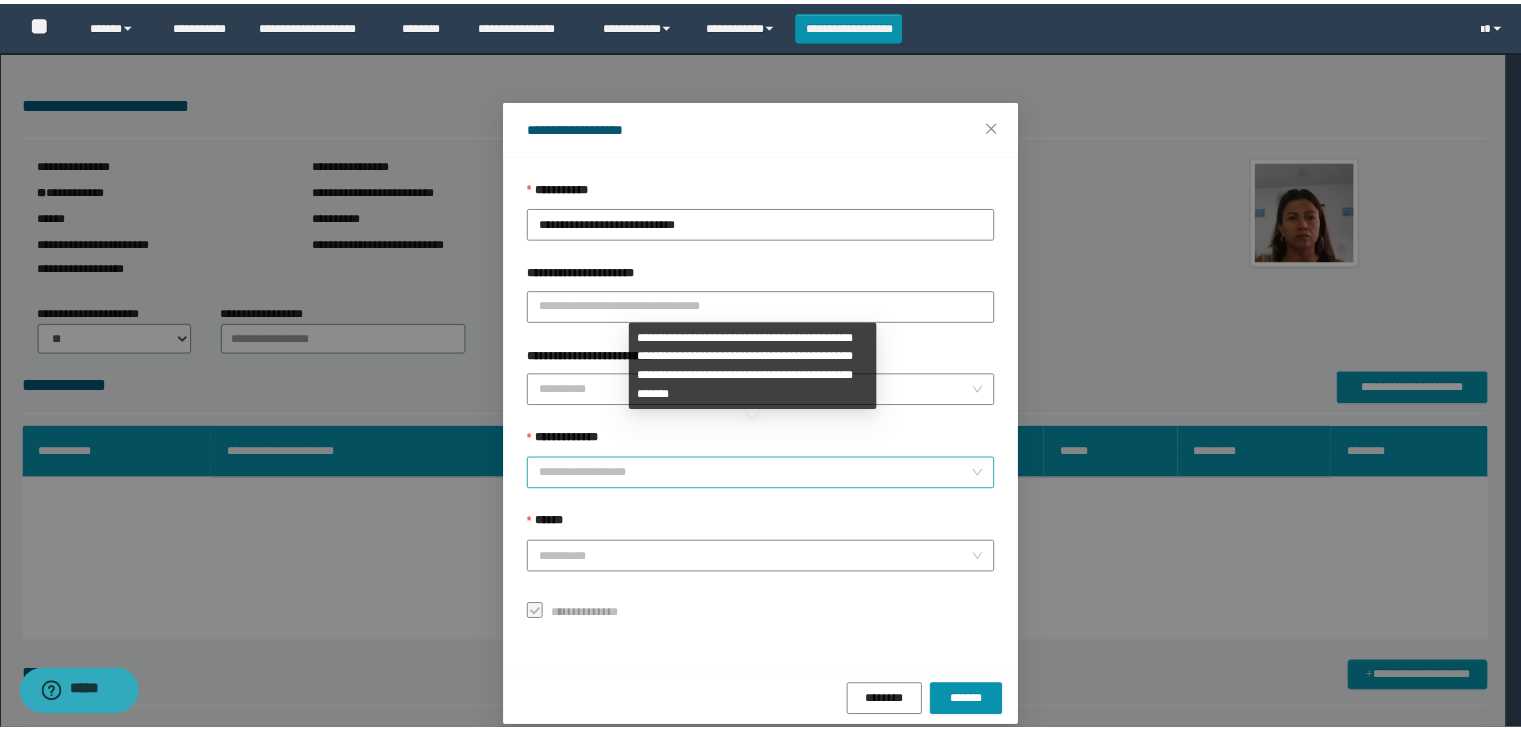 scroll, scrollTop: 192, scrollLeft: 0, axis: vertical 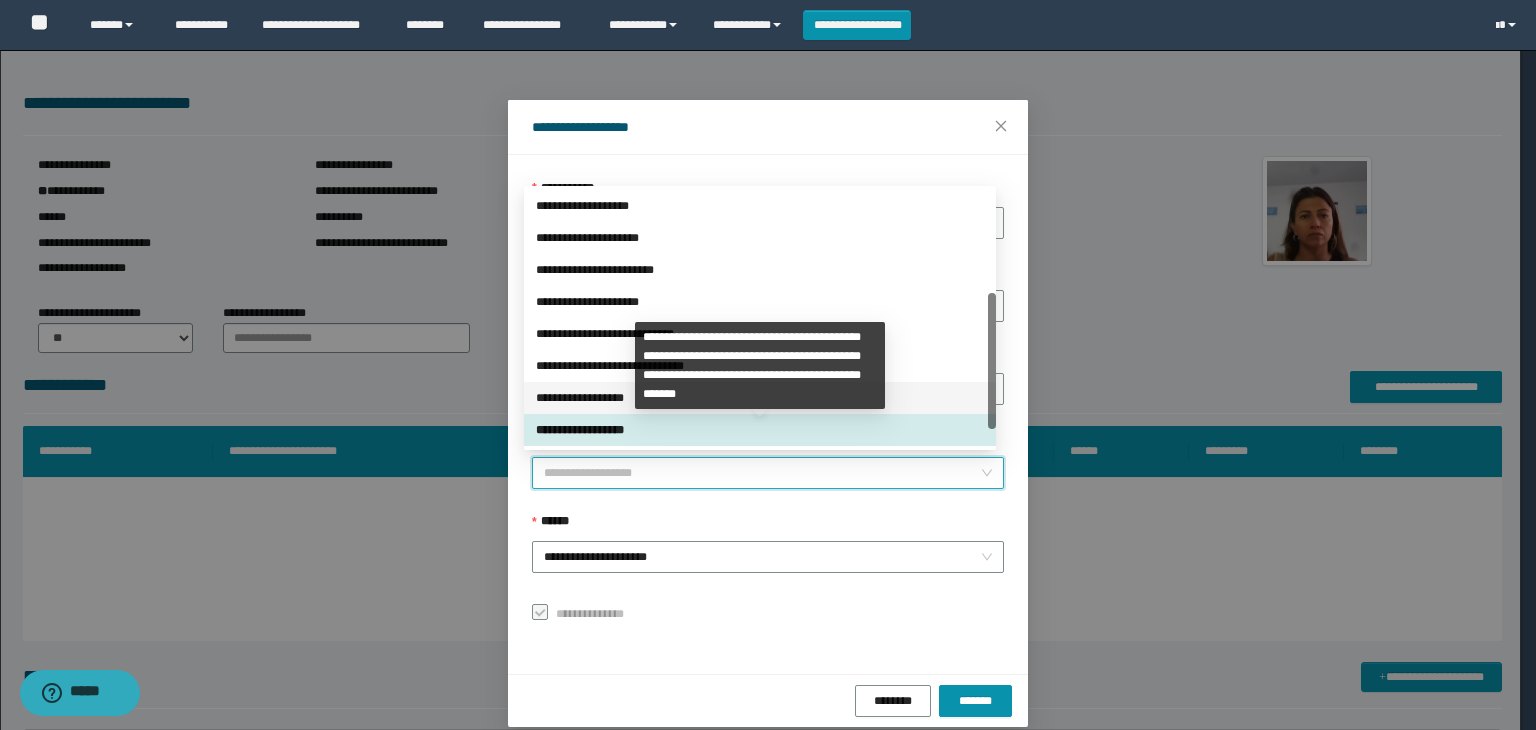 click on "**********" at bounding box center [760, 398] 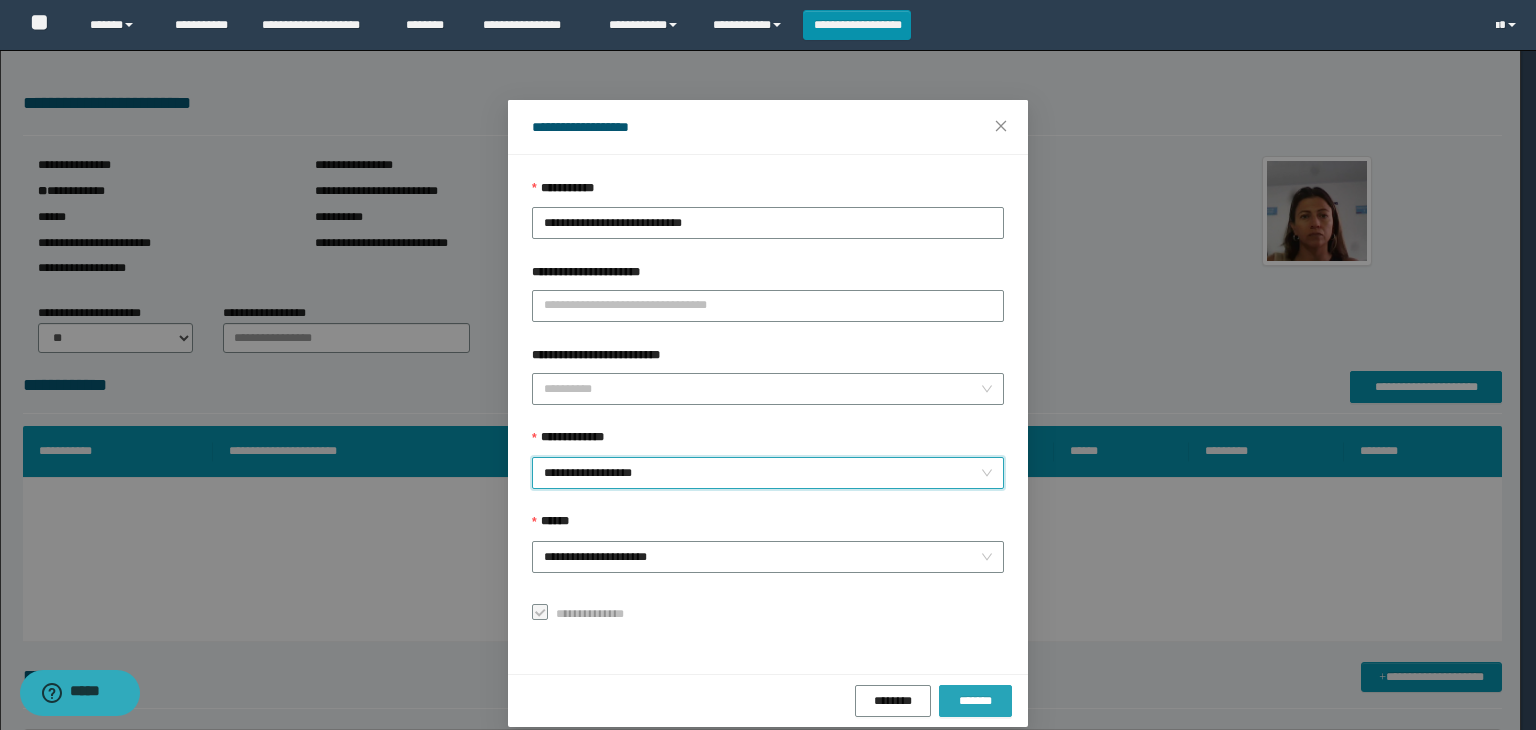 click on "*******" at bounding box center (975, 701) 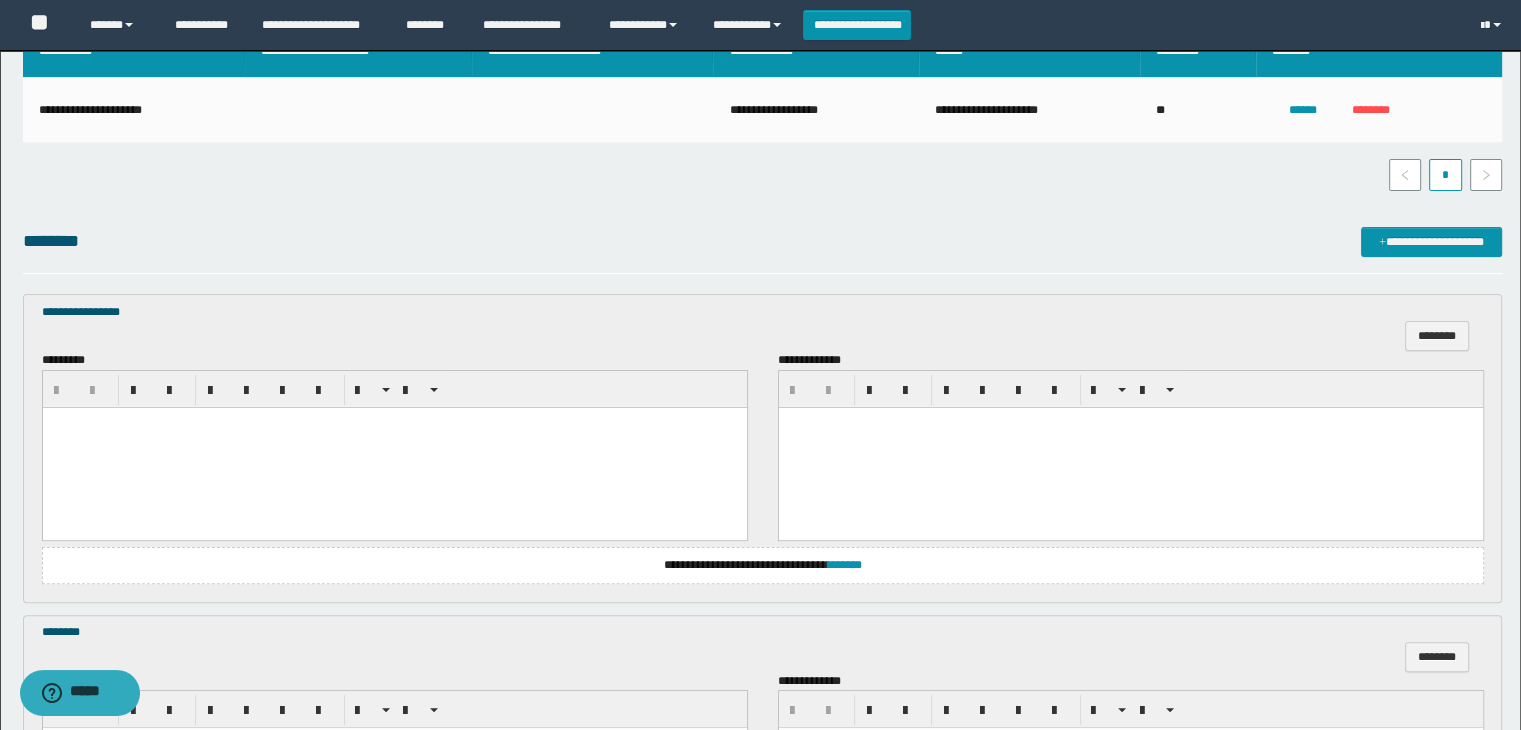 scroll, scrollTop: 500, scrollLeft: 0, axis: vertical 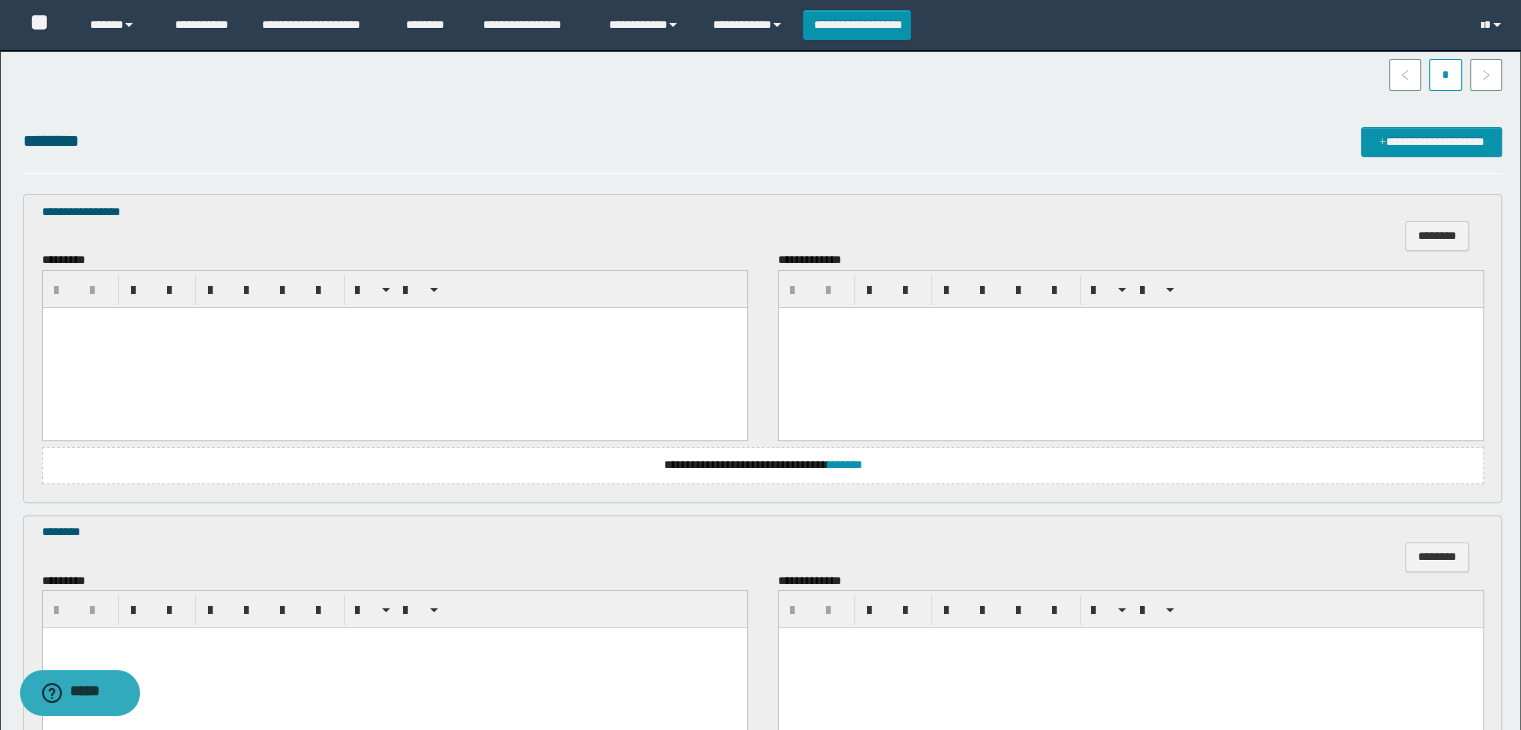 click at bounding box center [394, 347] 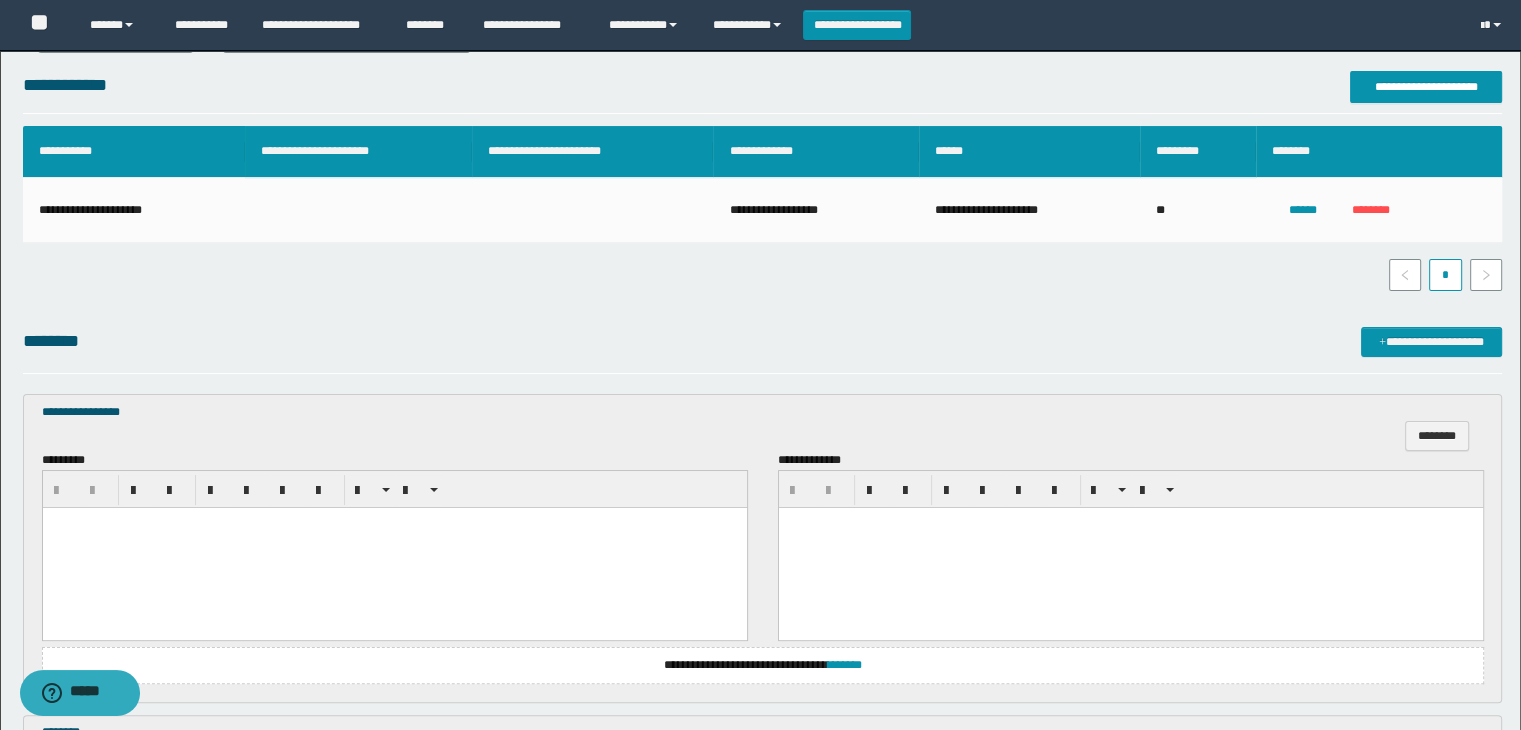 scroll, scrollTop: 400, scrollLeft: 0, axis: vertical 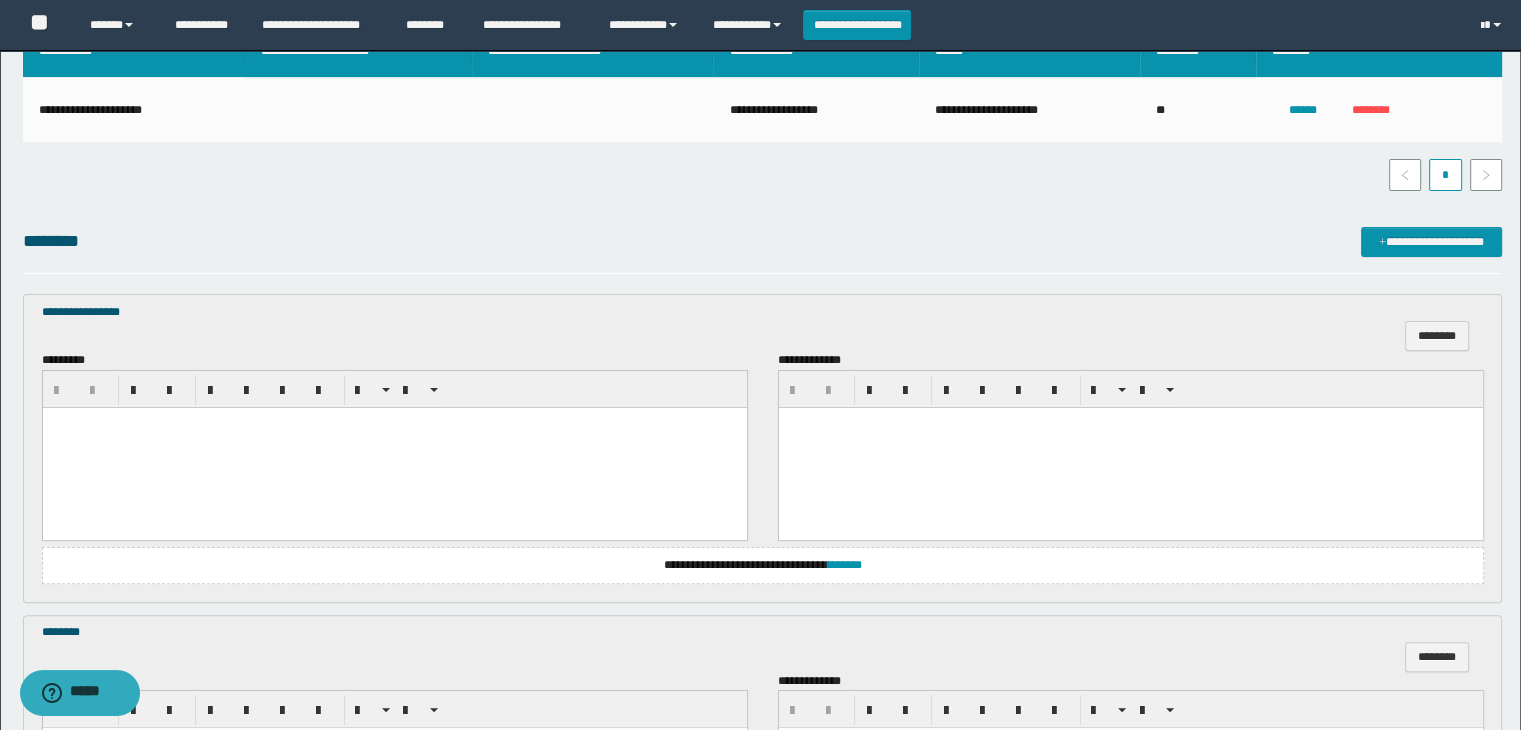 click at bounding box center [394, 447] 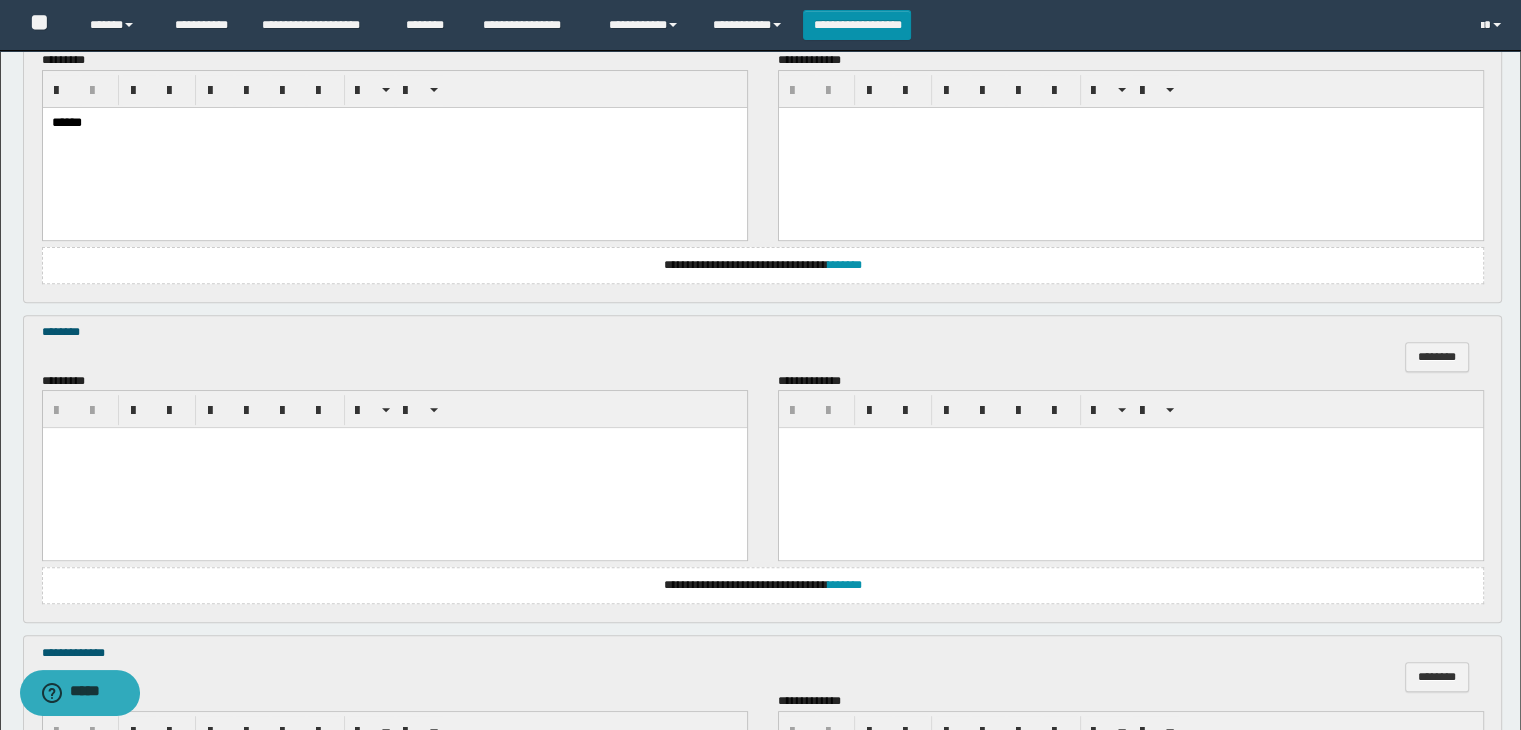 scroll, scrollTop: 800, scrollLeft: 0, axis: vertical 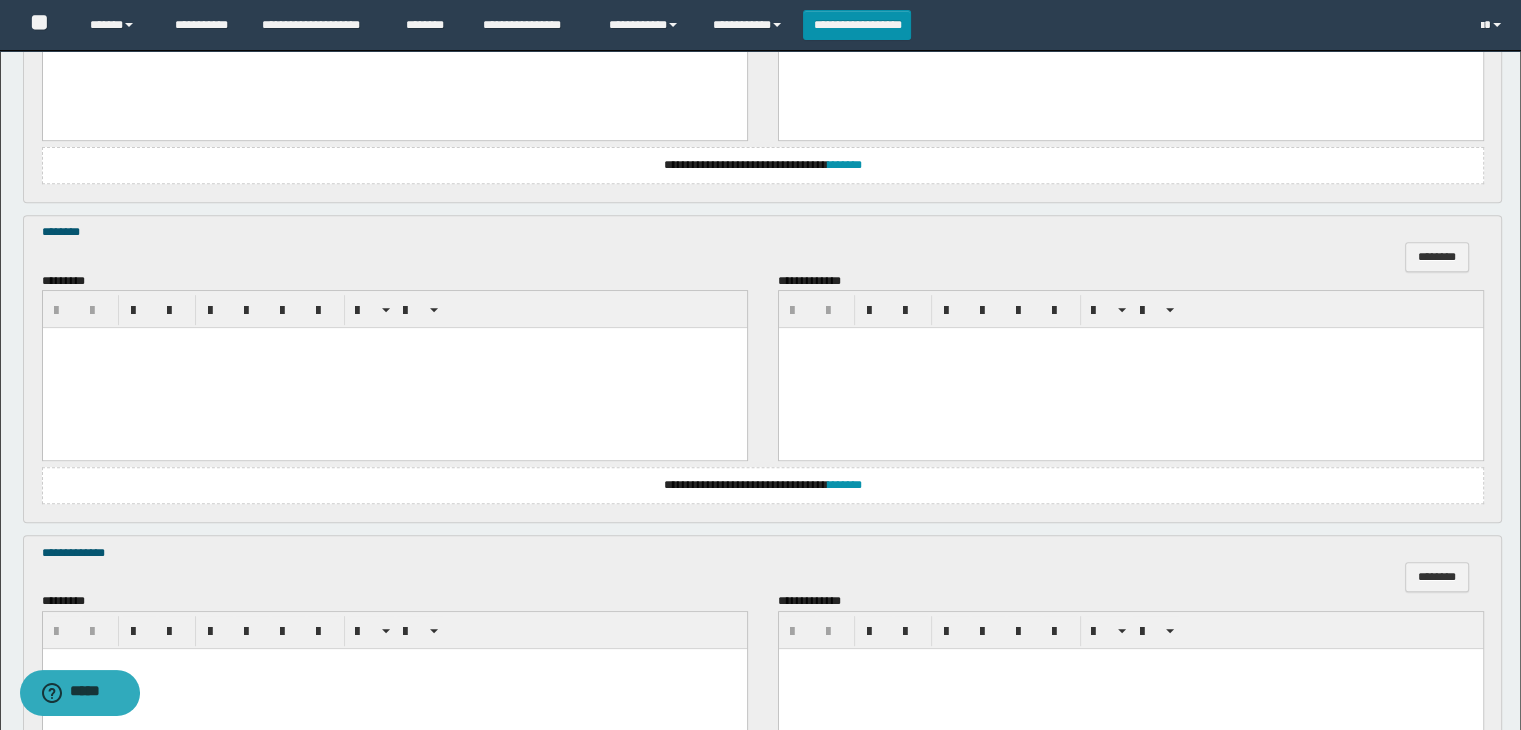click at bounding box center [394, 368] 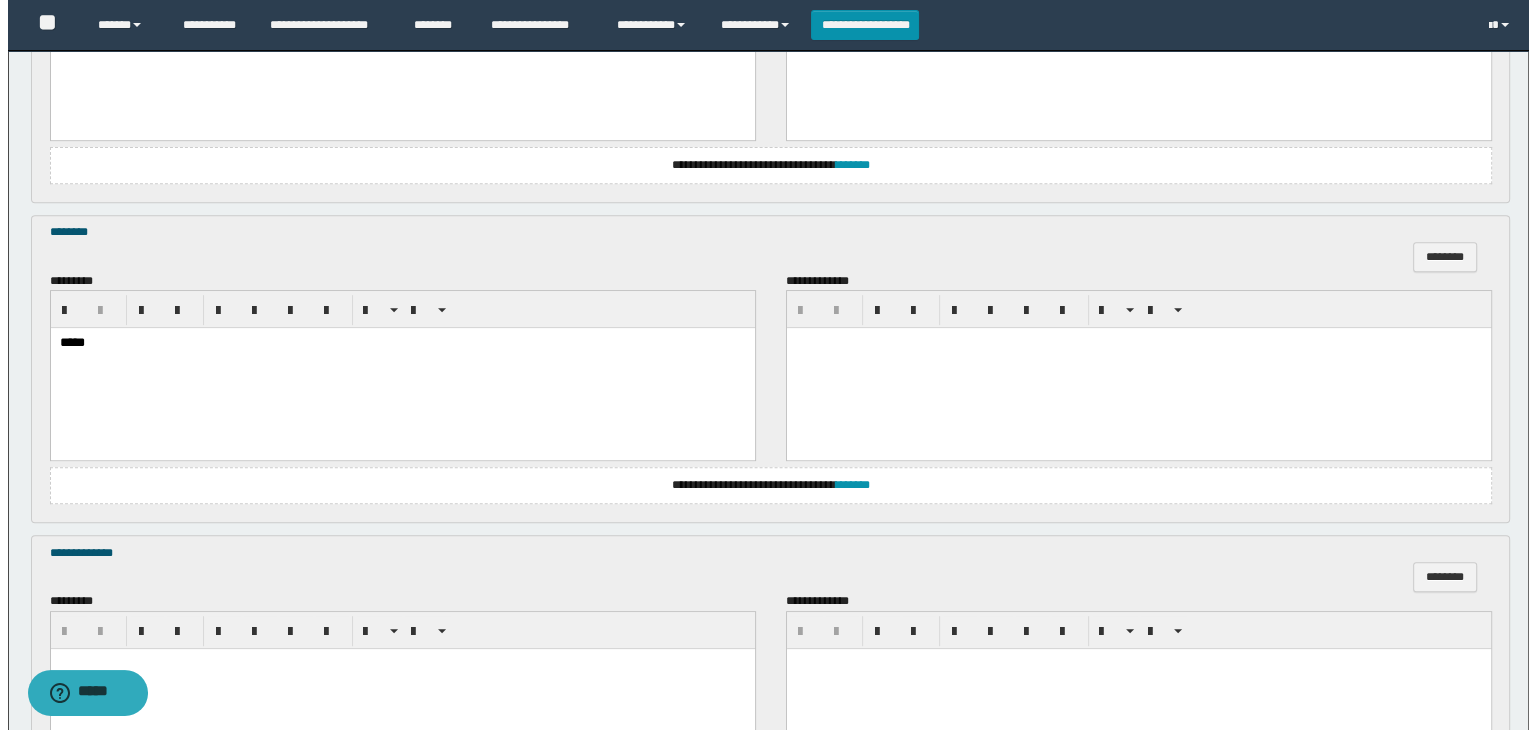 scroll, scrollTop: 1064, scrollLeft: 0, axis: vertical 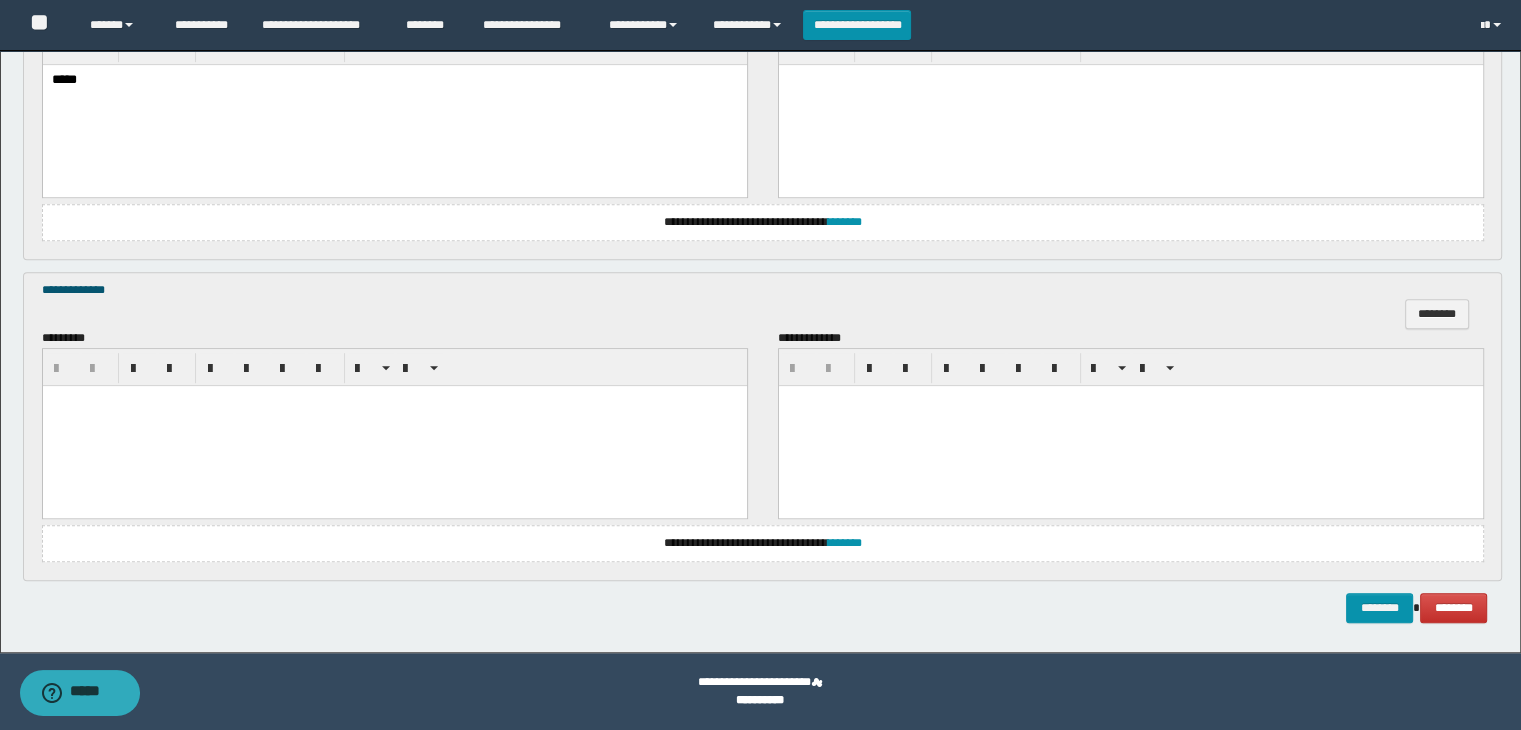 click at bounding box center [394, 400] 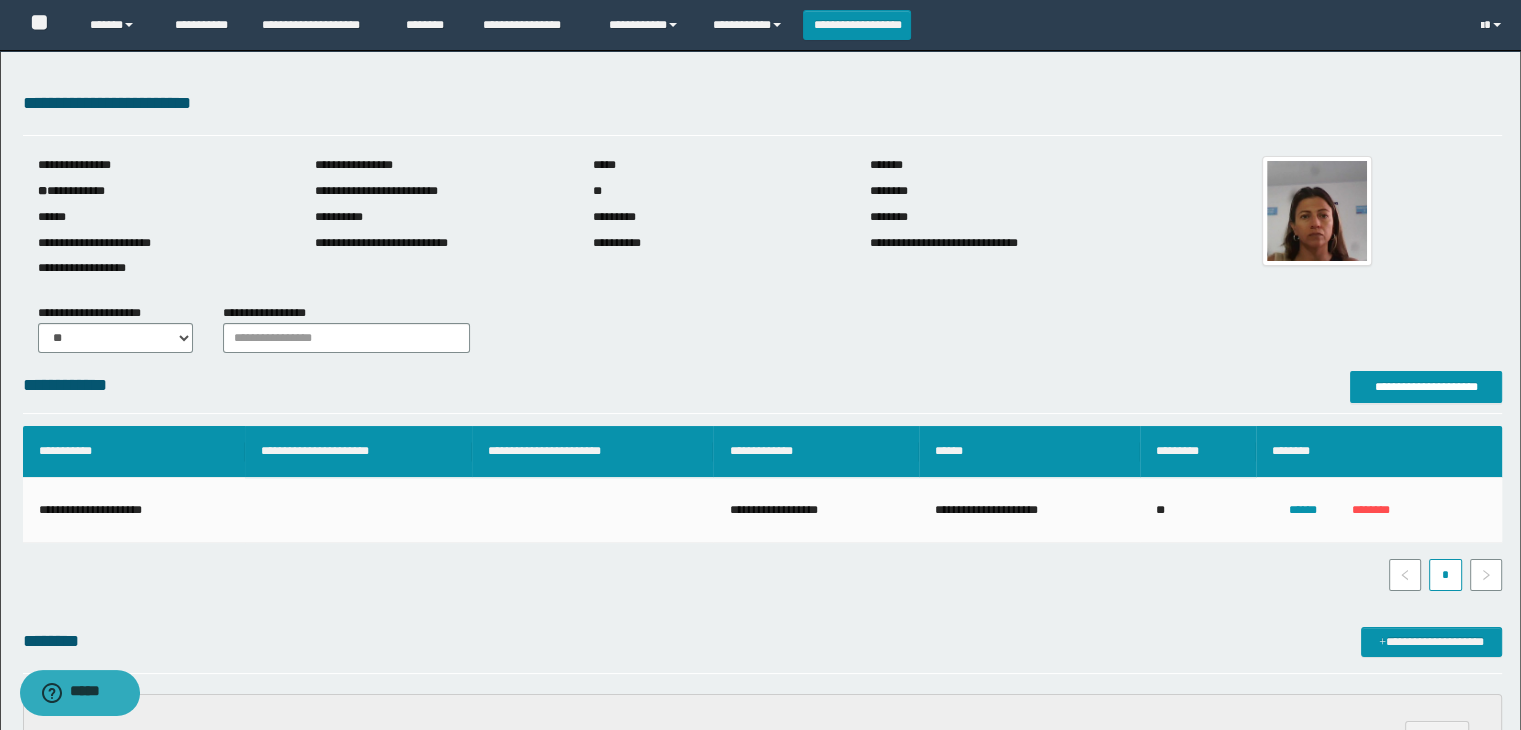 scroll, scrollTop: 0, scrollLeft: 0, axis: both 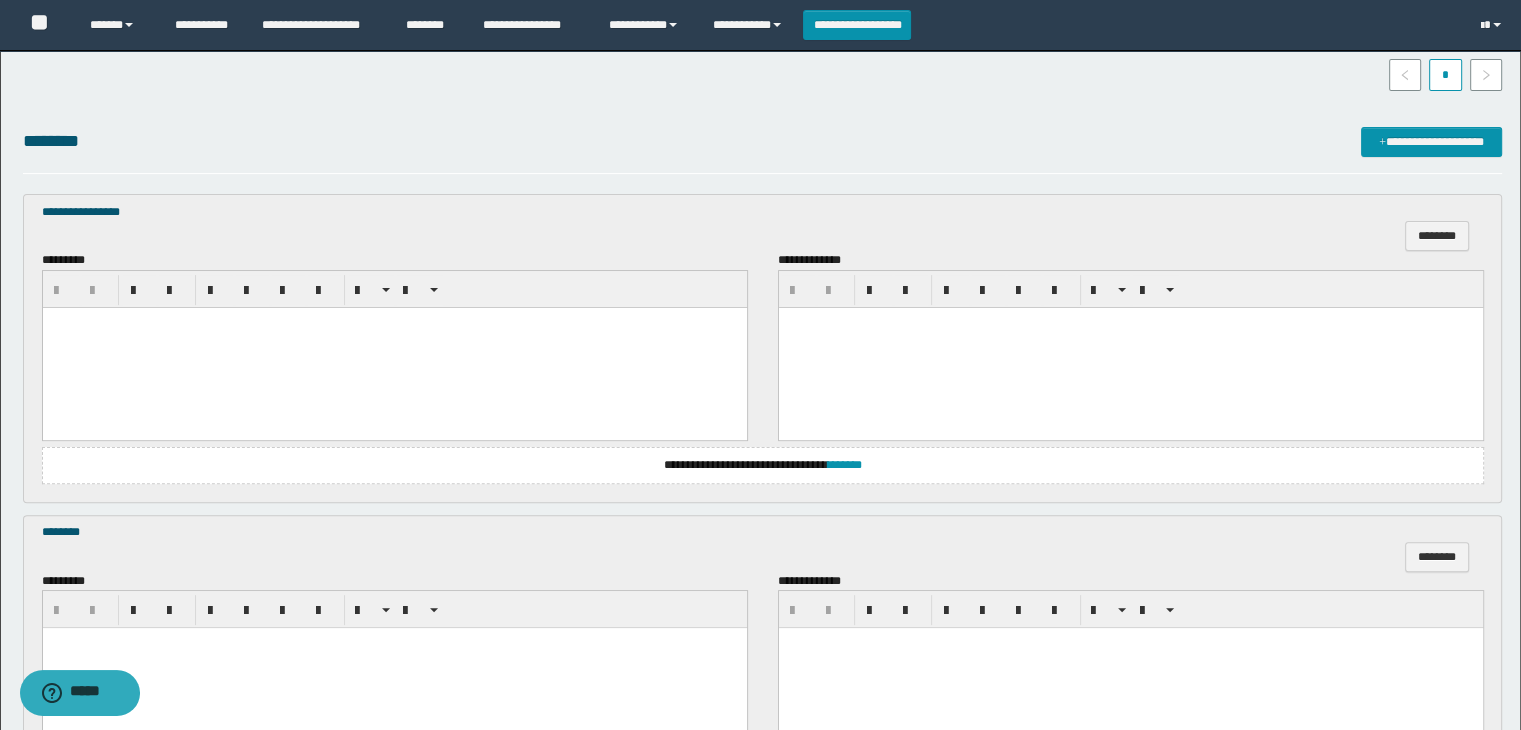 click at bounding box center [394, 347] 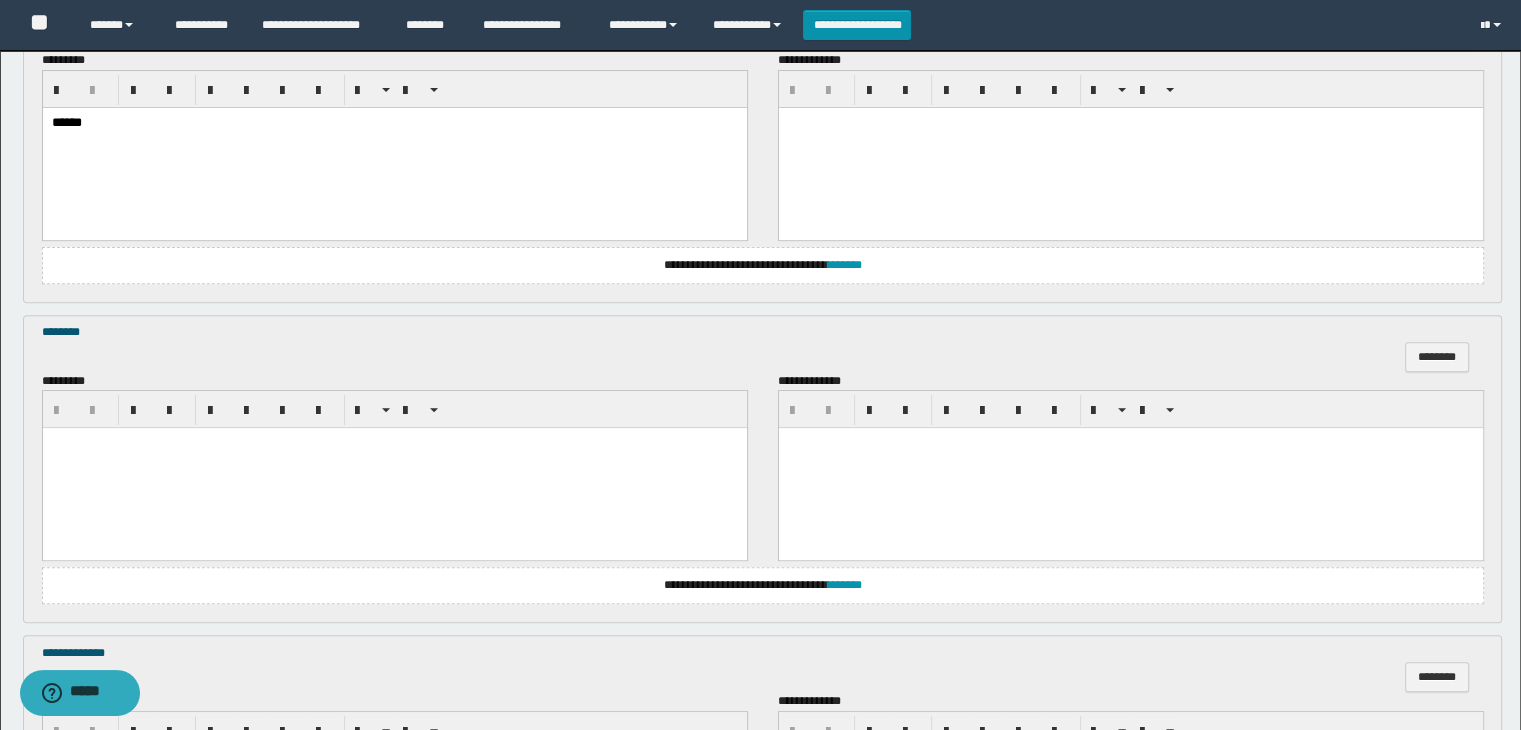 scroll, scrollTop: 800, scrollLeft: 0, axis: vertical 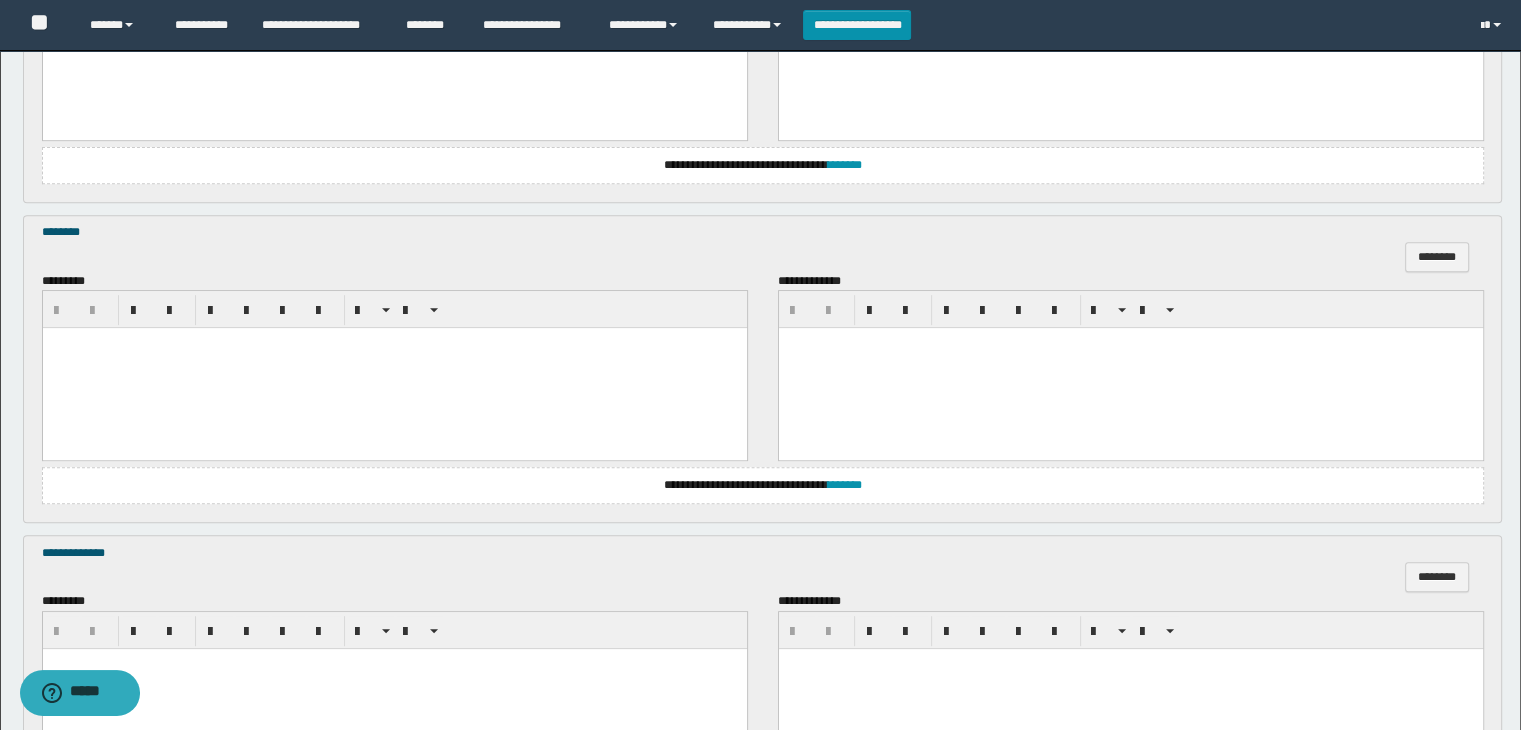 click at bounding box center [394, 368] 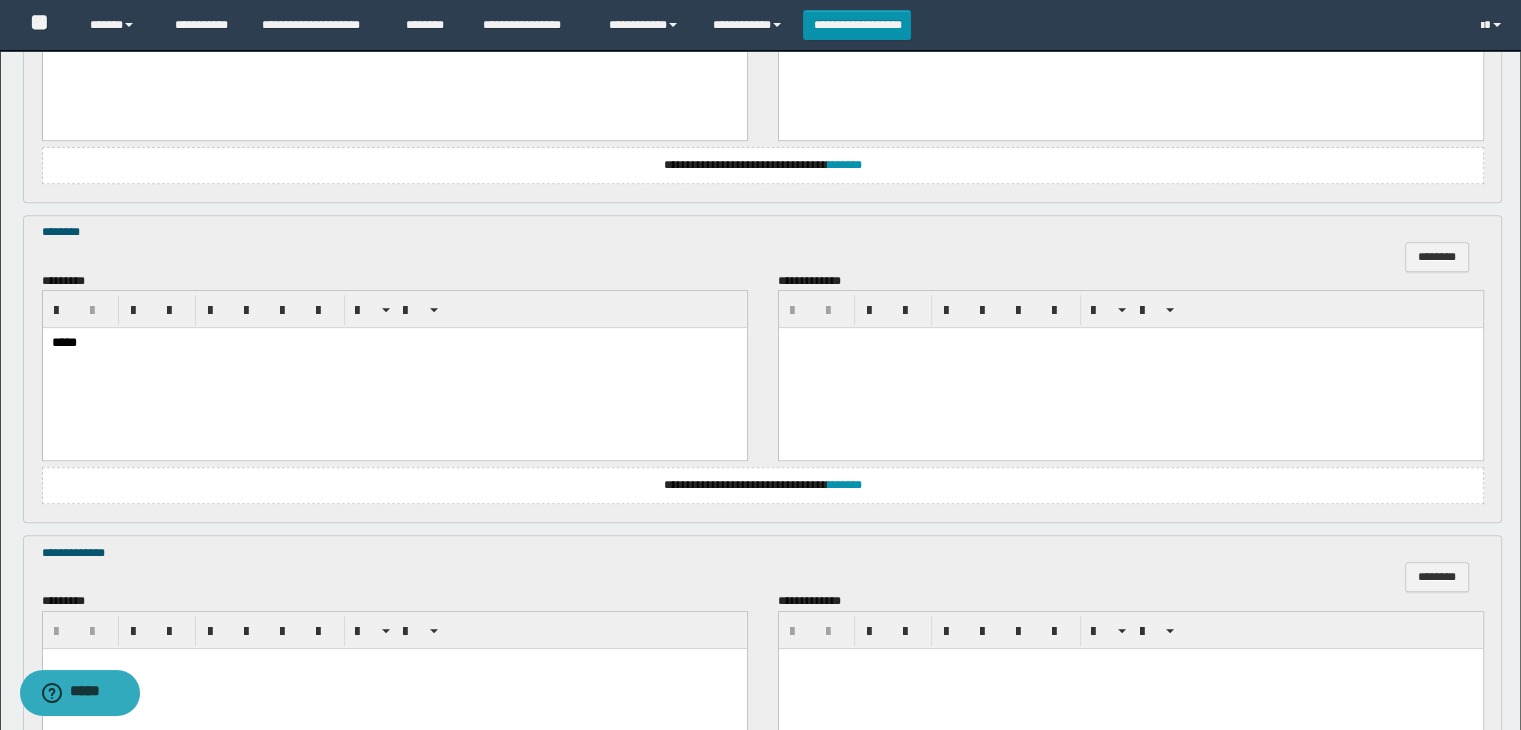 scroll, scrollTop: 1064, scrollLeft: 0, axis: vertical 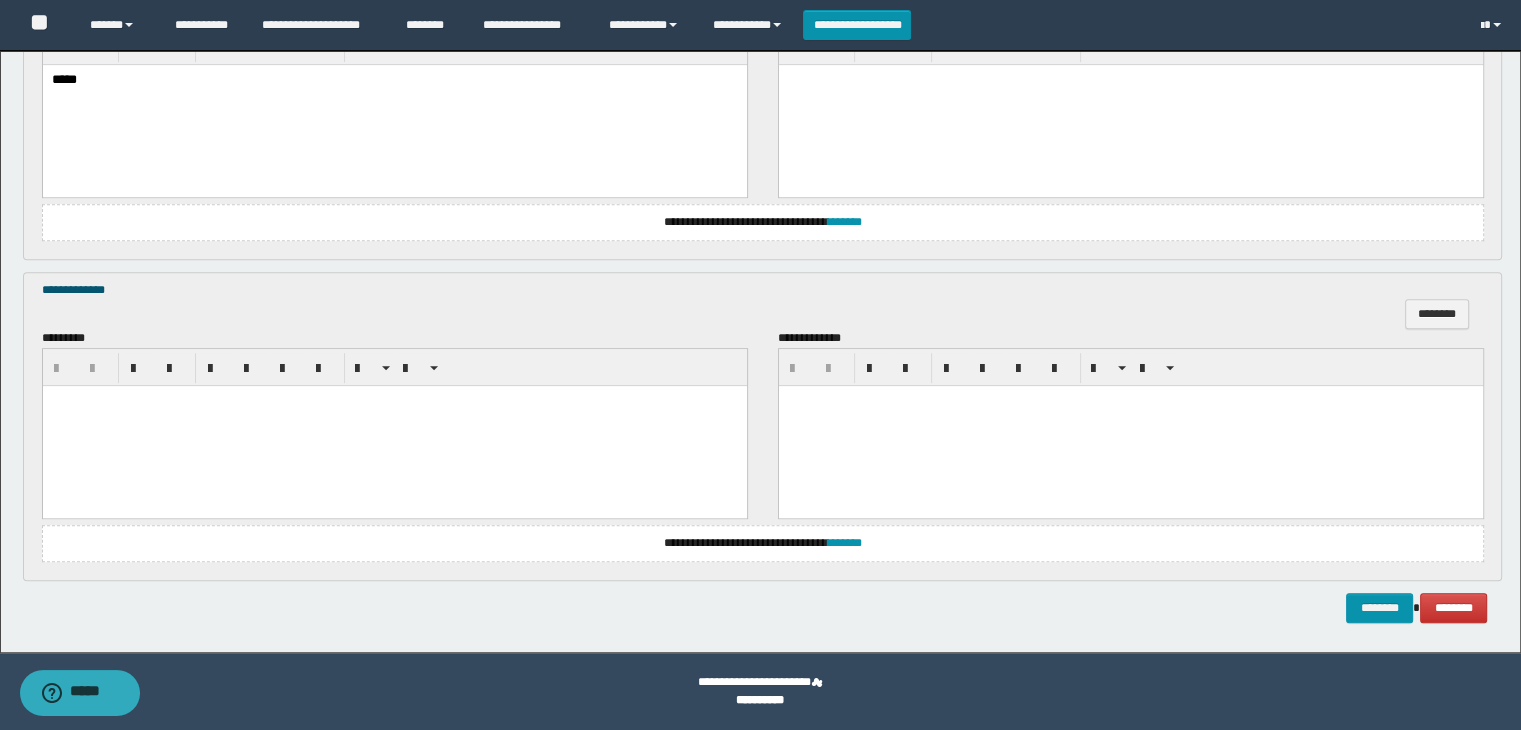 click at bounding box center (394, 425) 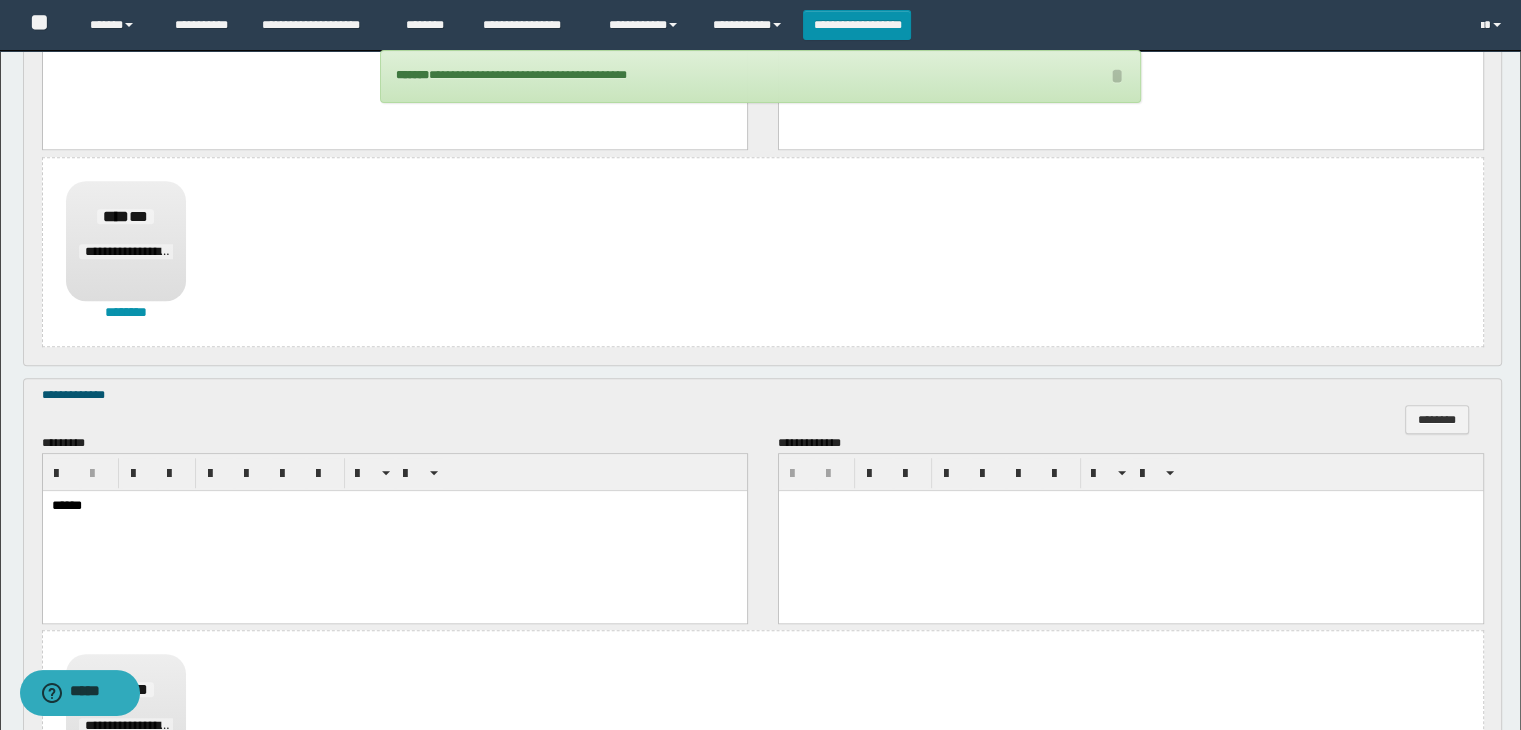 scroll, scrollTop: 1523, scrollLeft: 0, axis: vertical 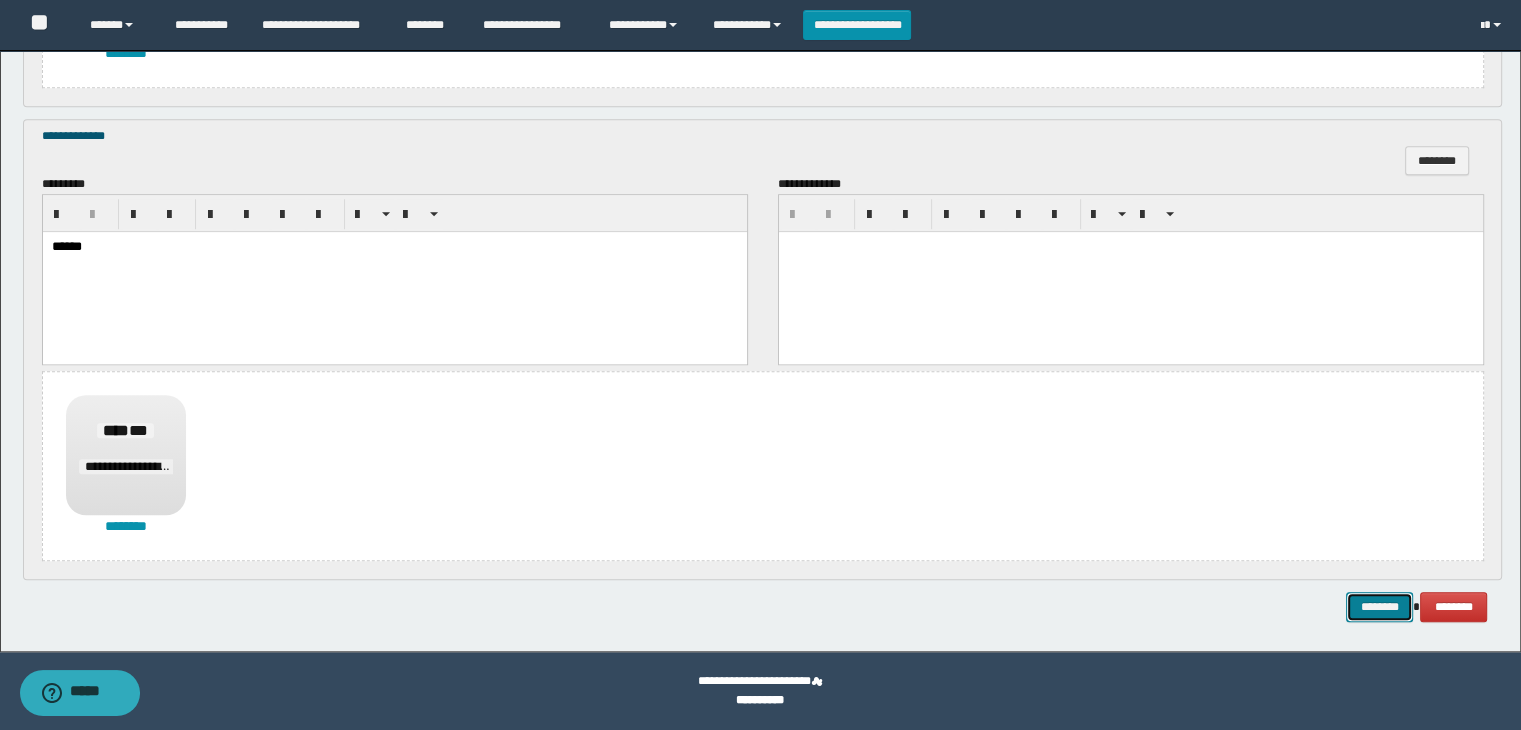 click on "********" at bounding box center [1379, 607] 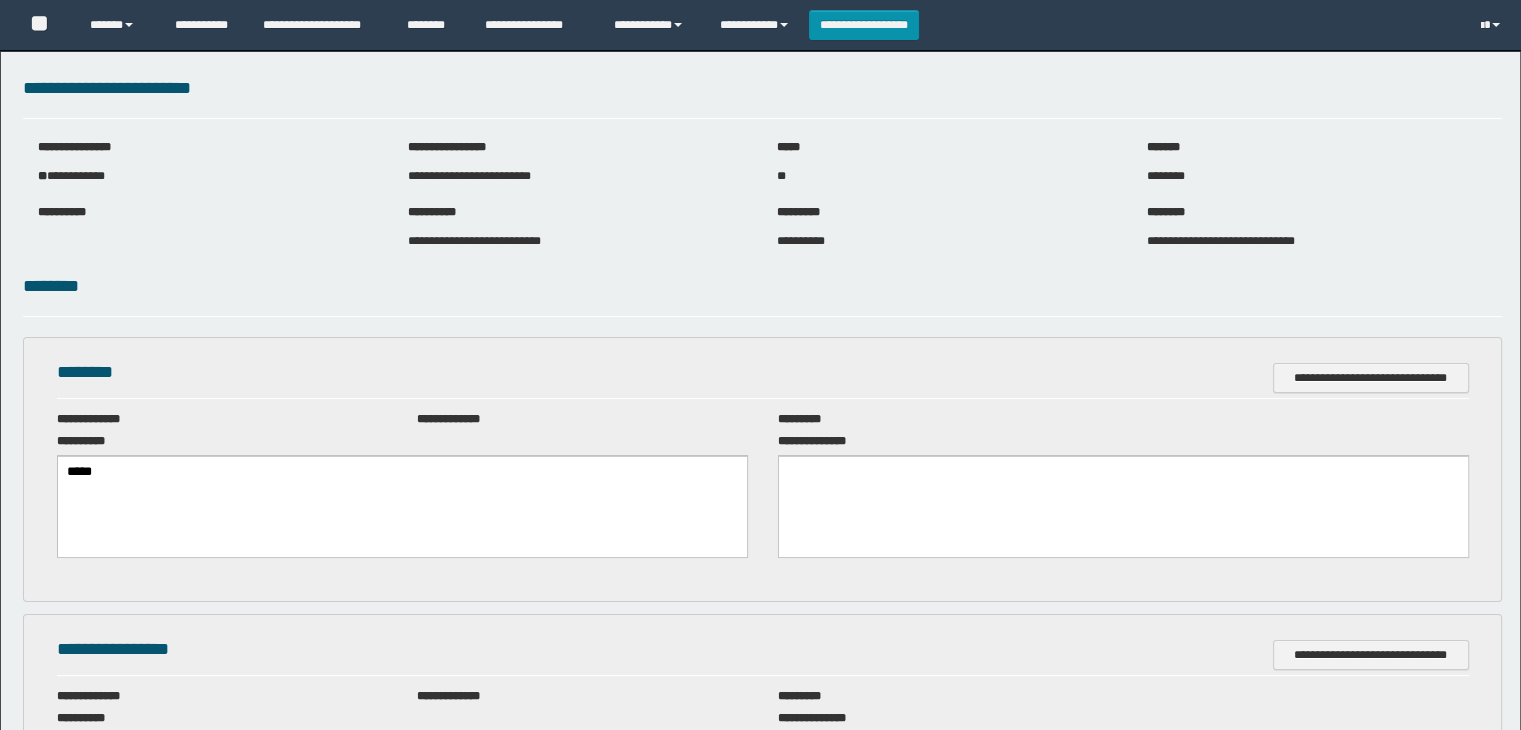 scroll, scrollTop: 0, scrollLeft: 0, axis: both 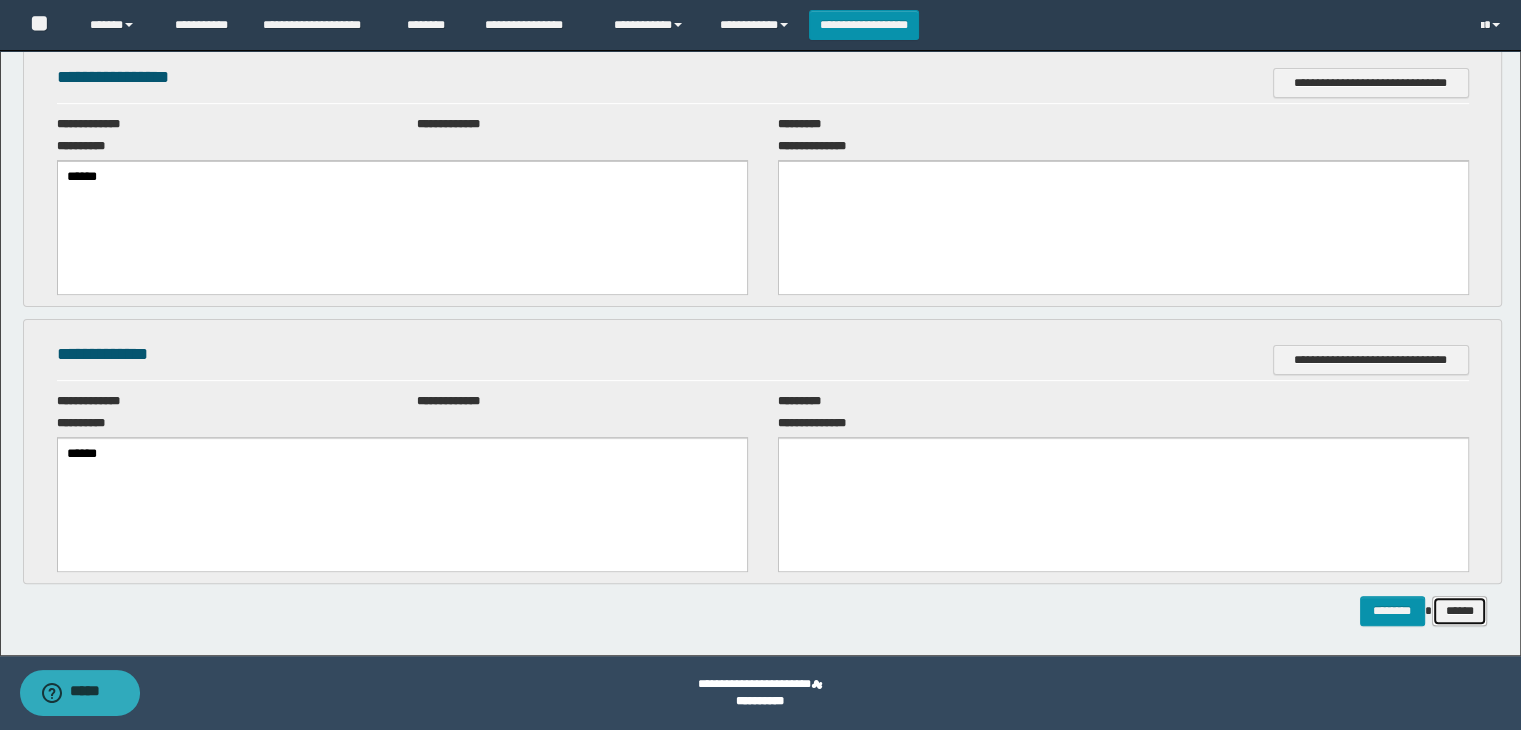 click on "******" at bounding box center [1460, 611] 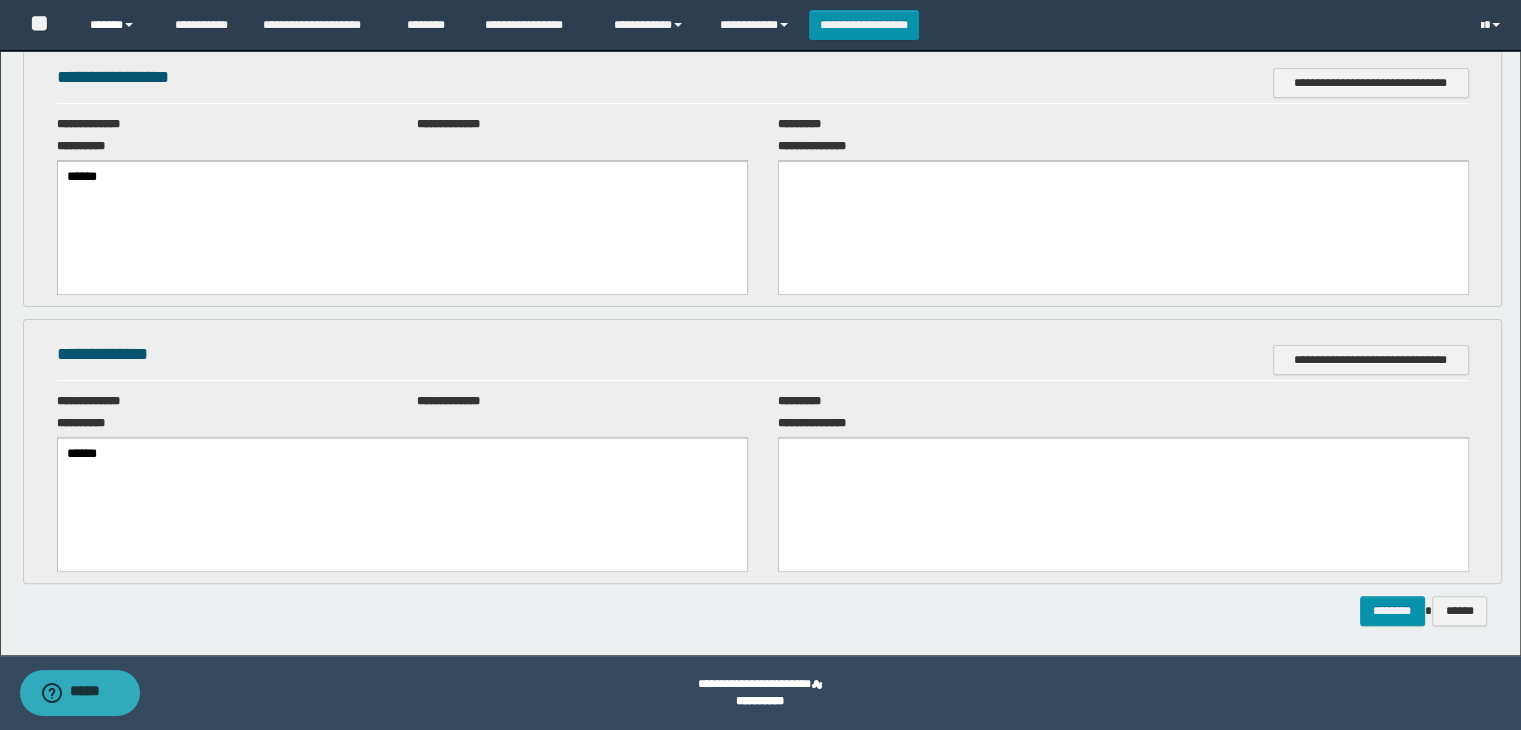 click on "******" at bounding box center (117, 25) 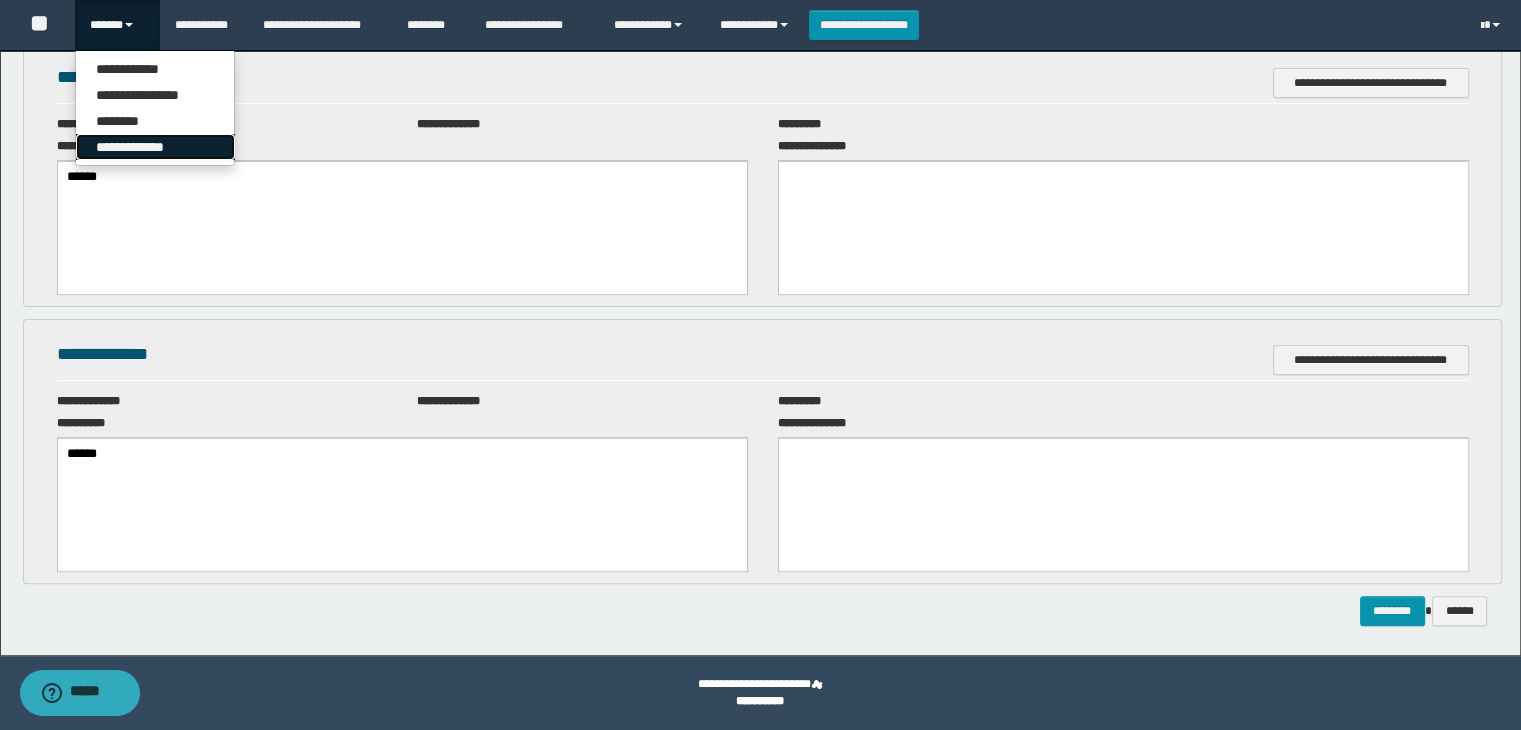 click on "**********" at bounding box center [155, 147] 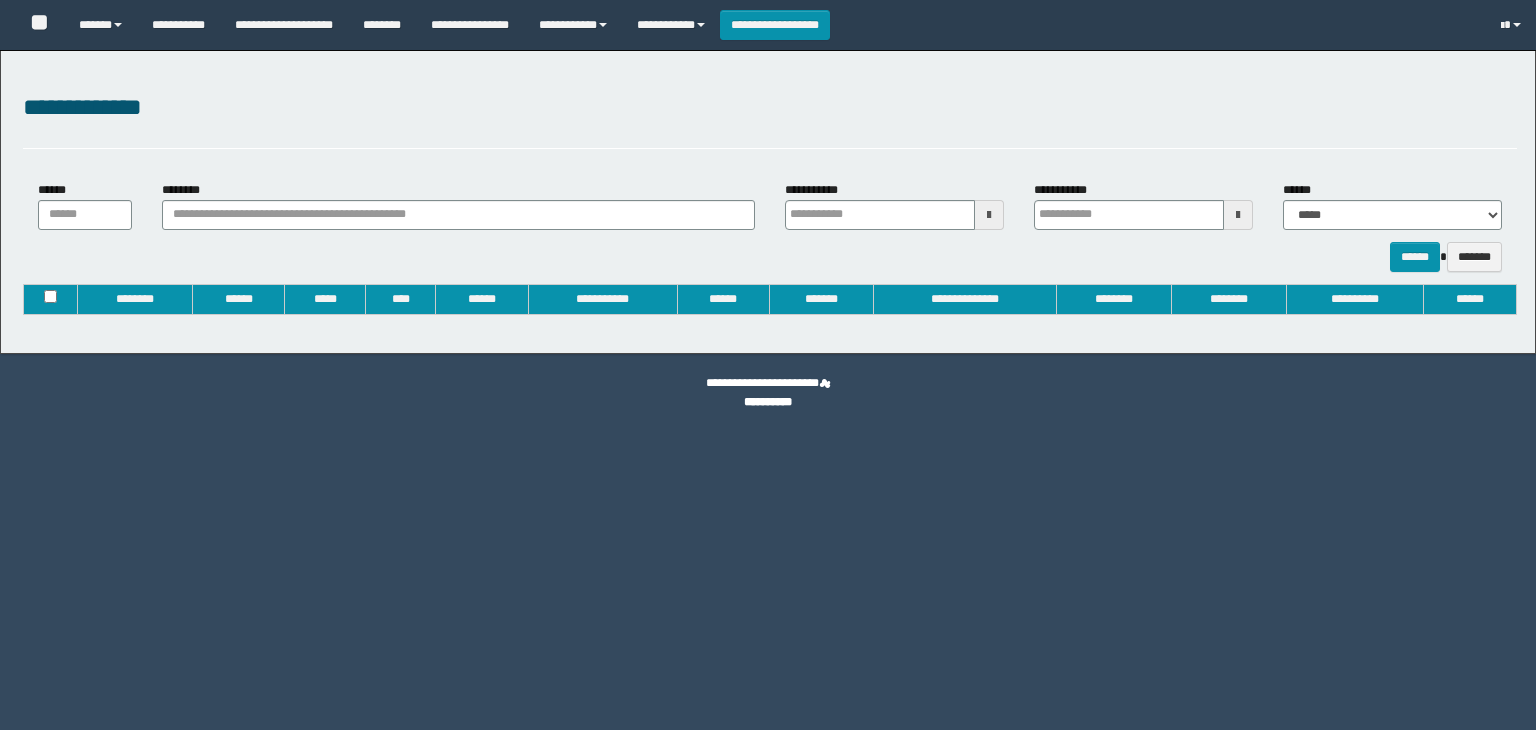 type on "**********" 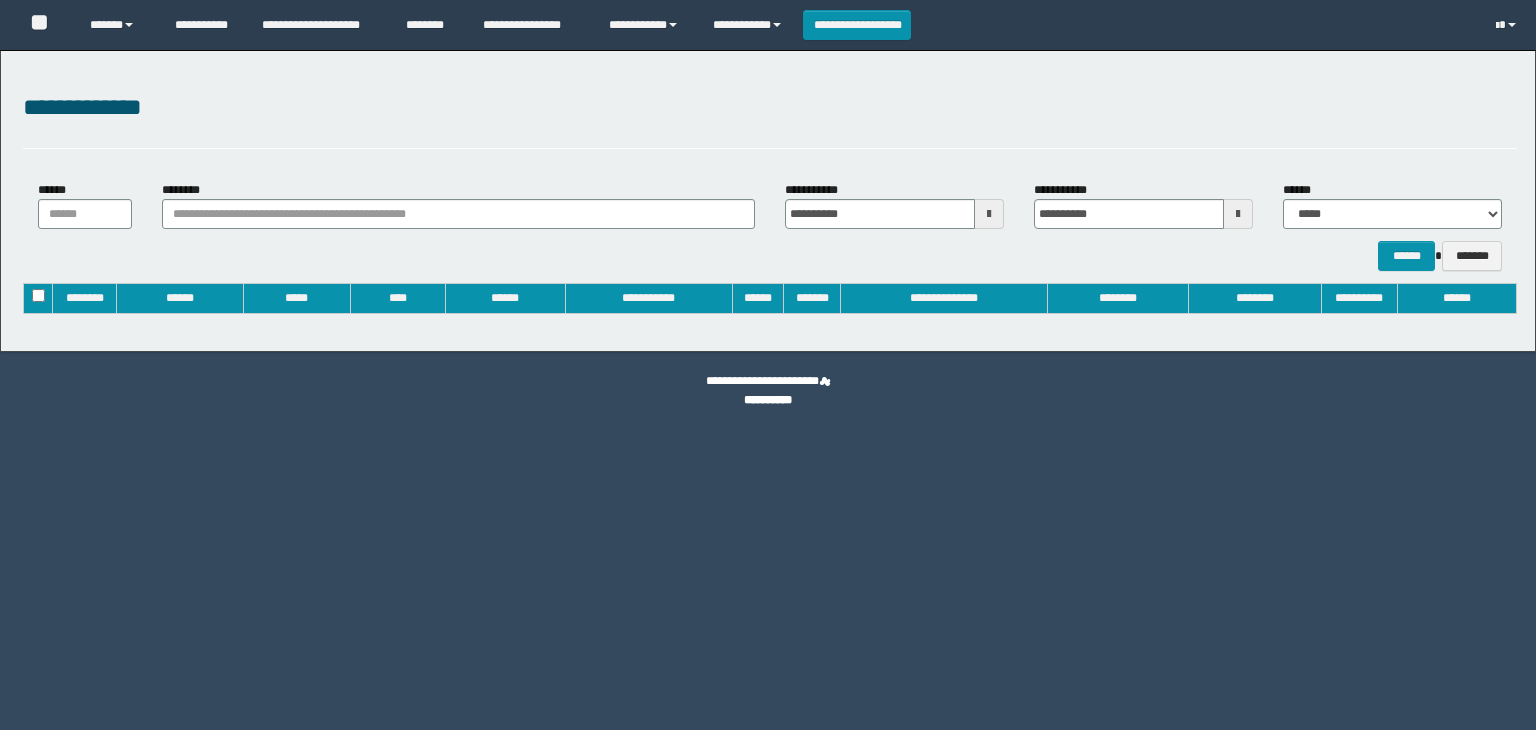 scroll, scrollTop: 0, scrollLeft: 0, axis: both 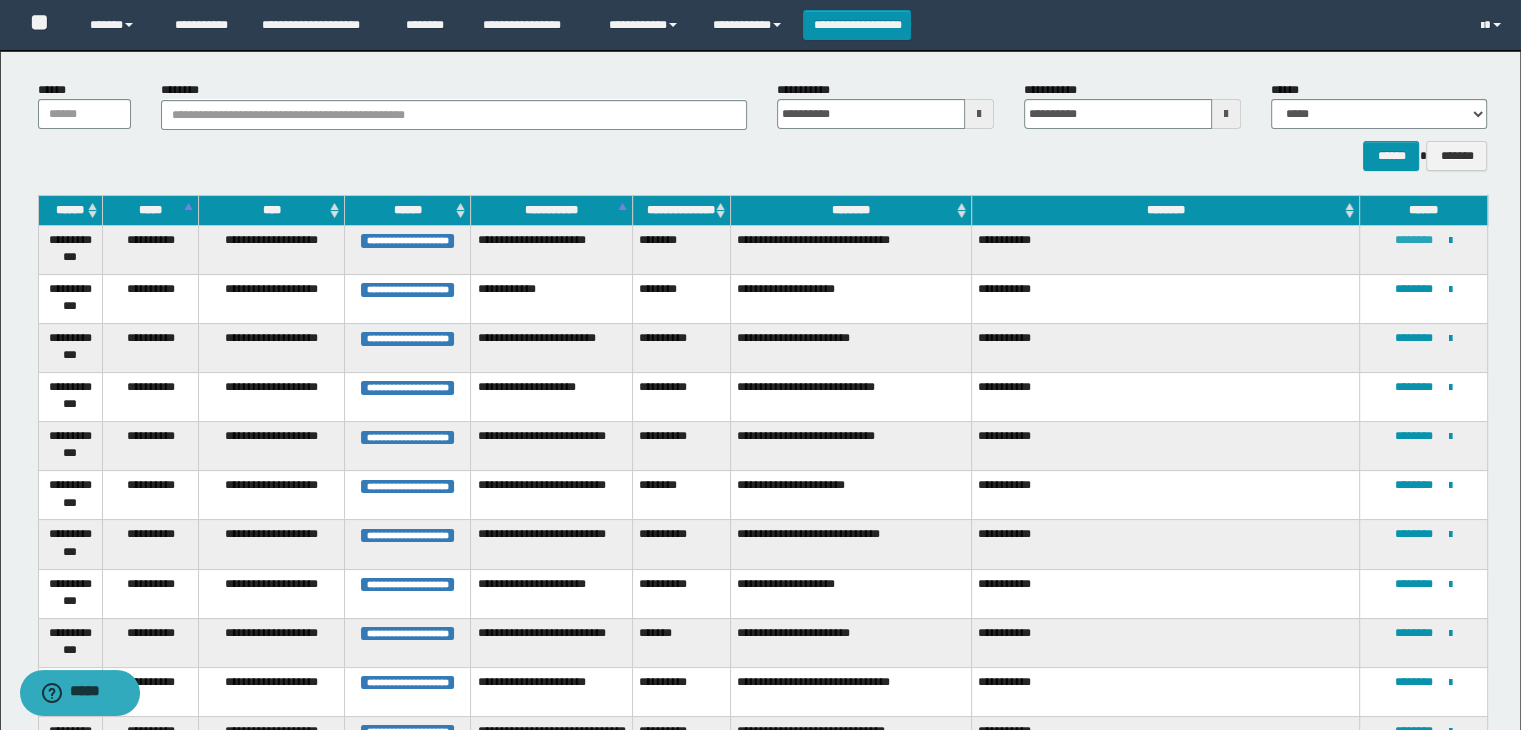 click on "********" at bounding box center [1414, 240] 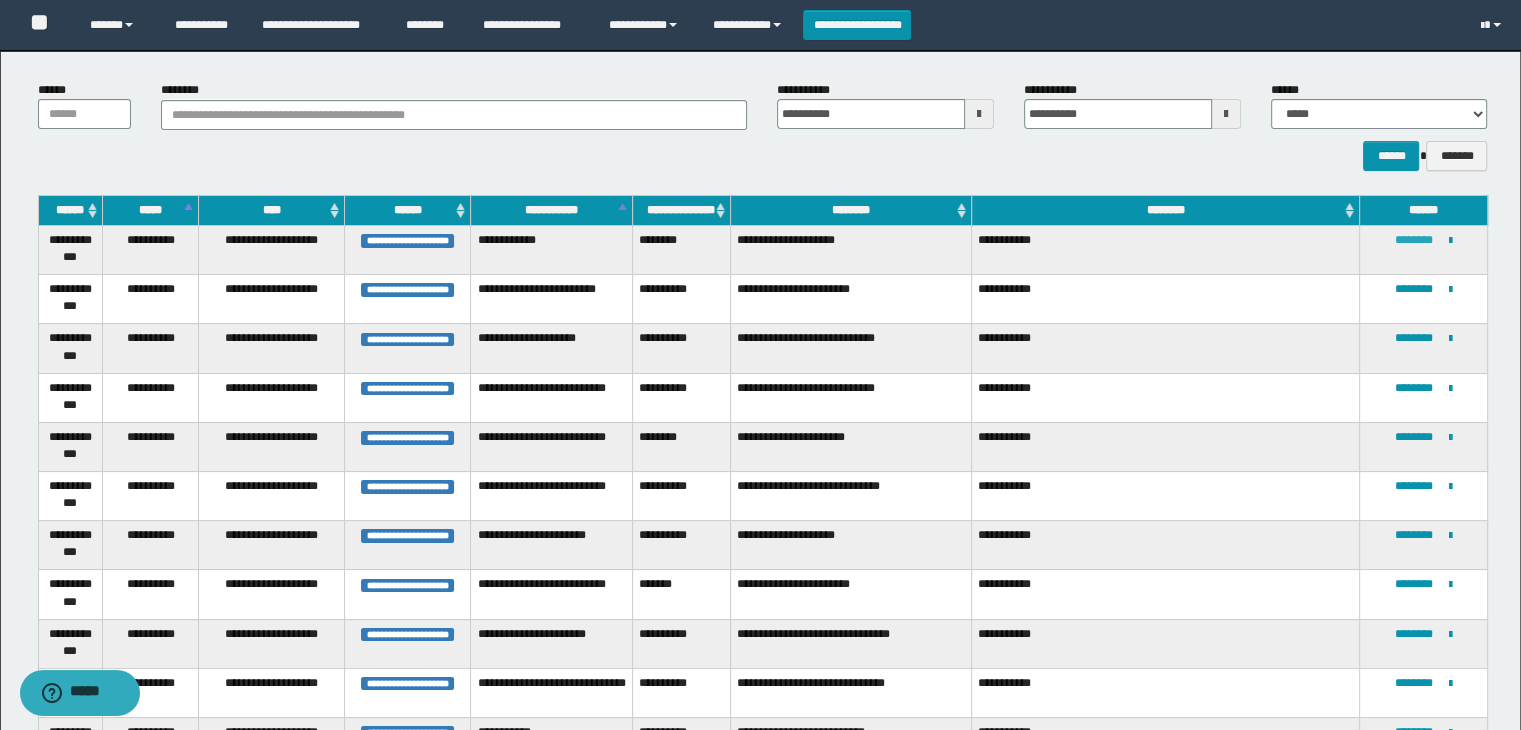 click on "********" at bounding box center (1414, 240) 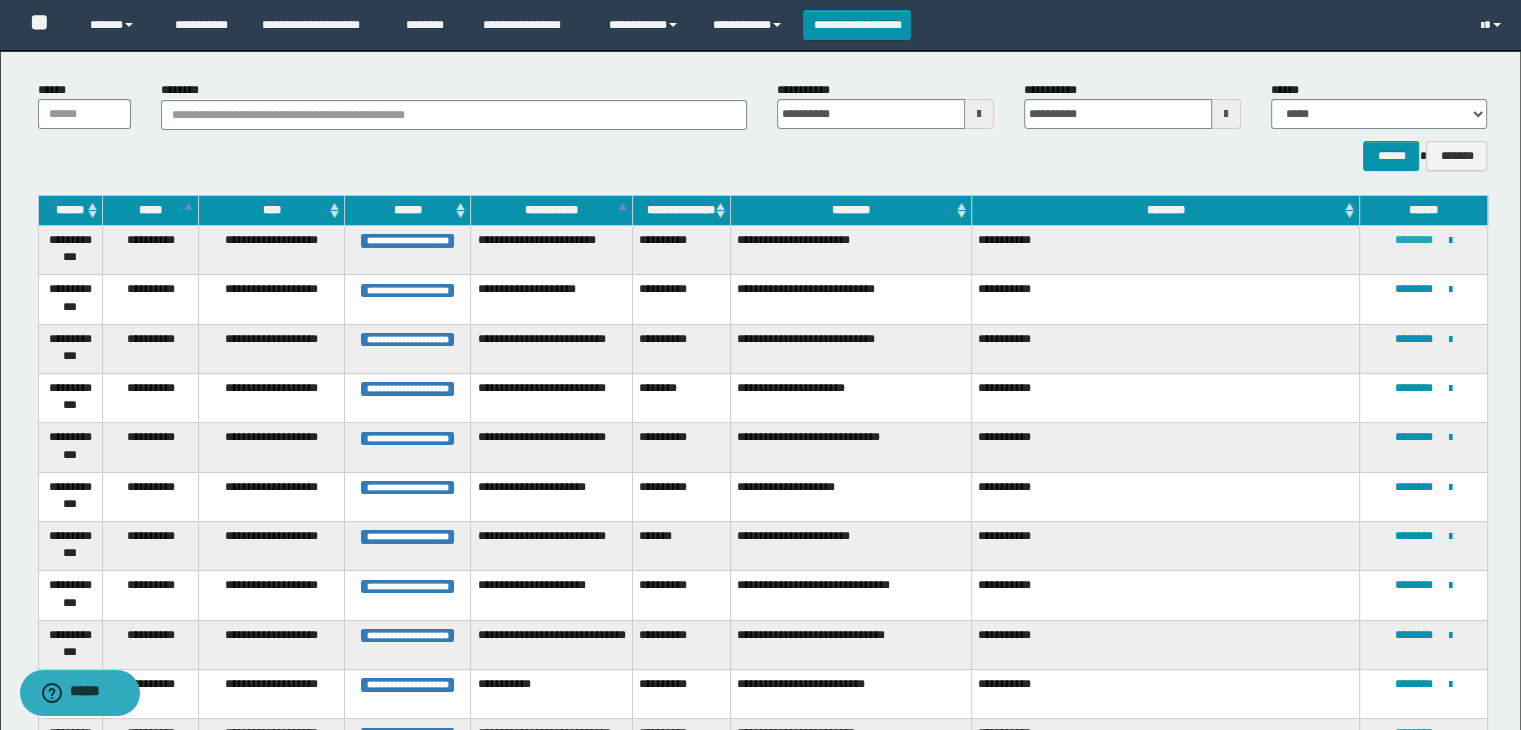 click on "********" at bounding box center [1414, 240] 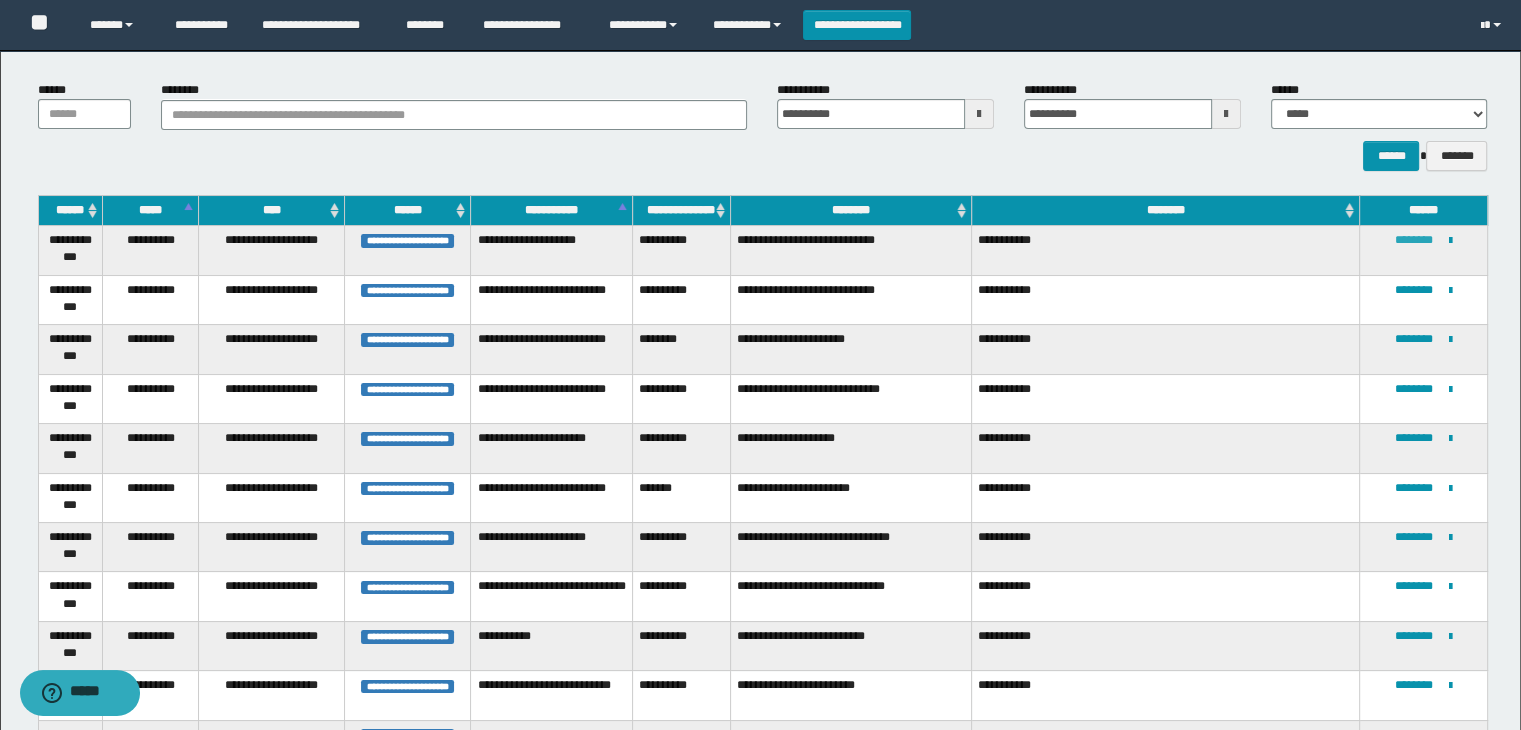 click on "********" at bounding box center [1414, 240] 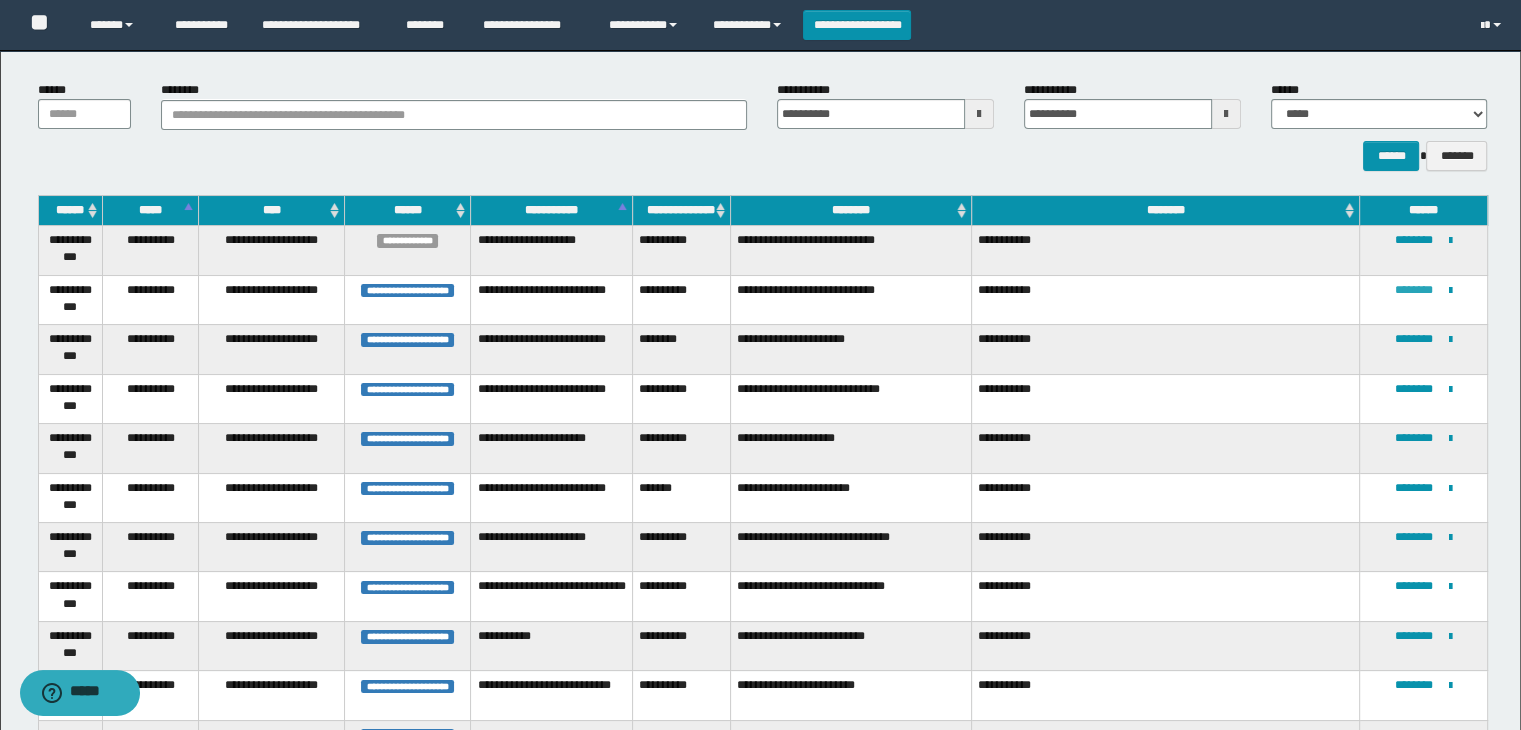 click on "********" at bounding box center [1414, 290] 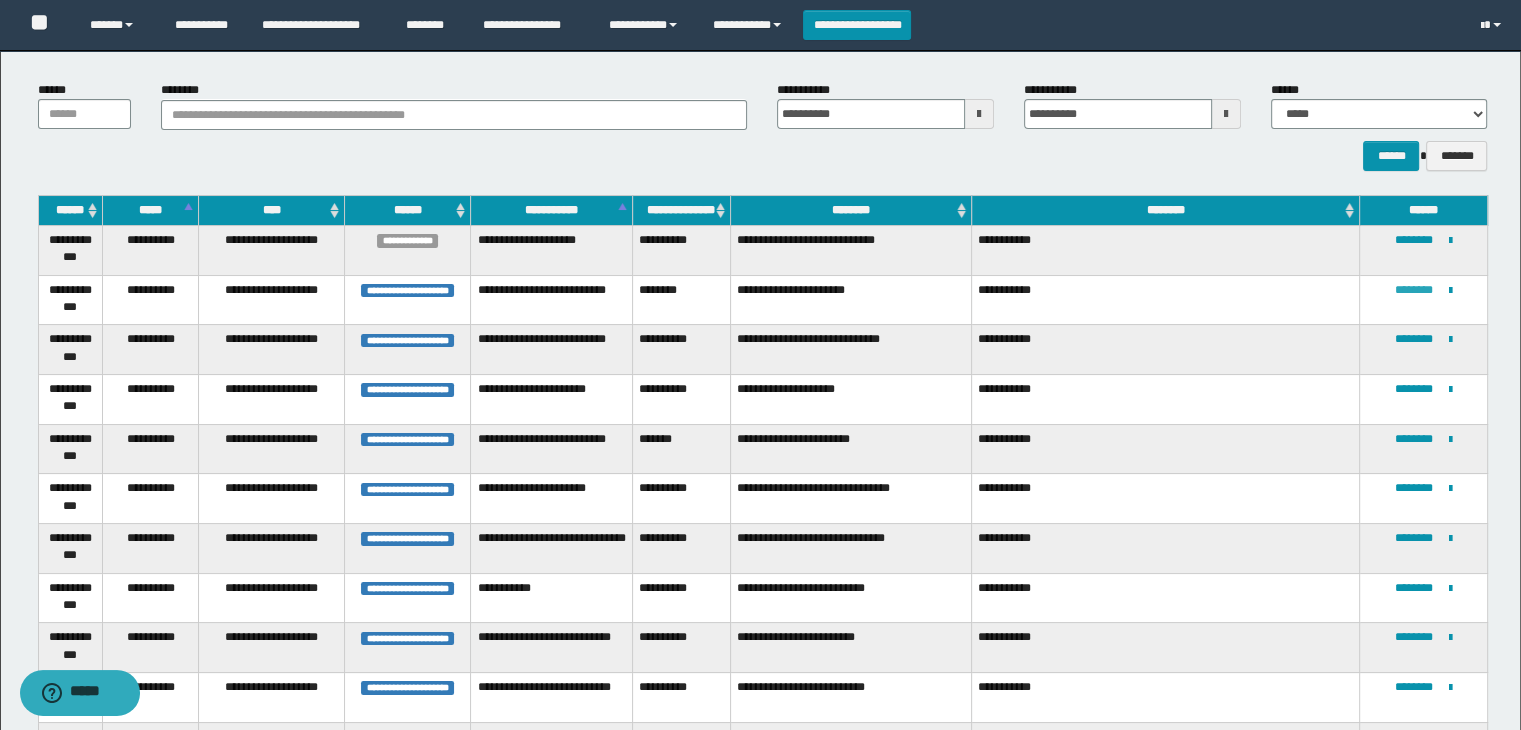 click on "********" at bounding box center (1414, 290) 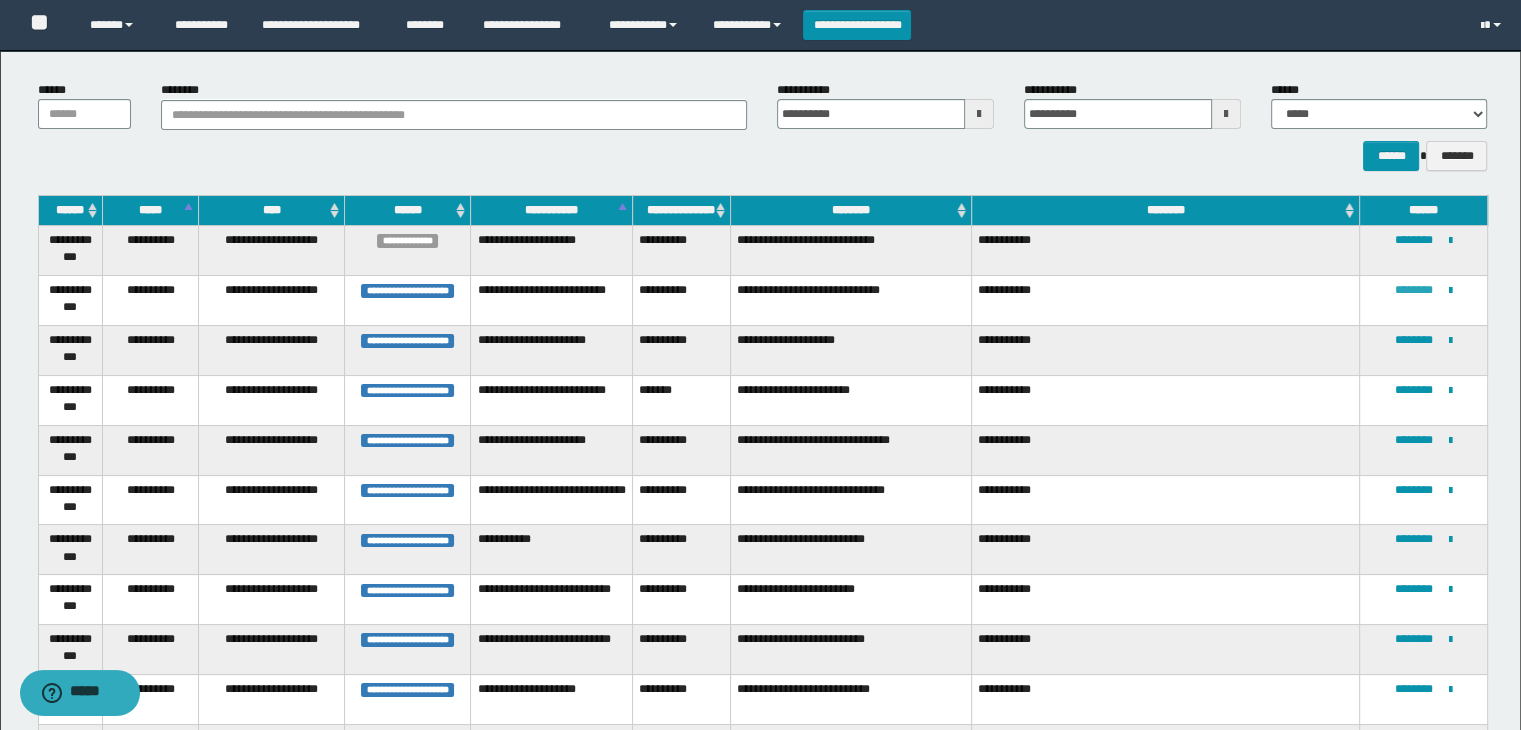 click on "********" at bounding box center [1414, 290] 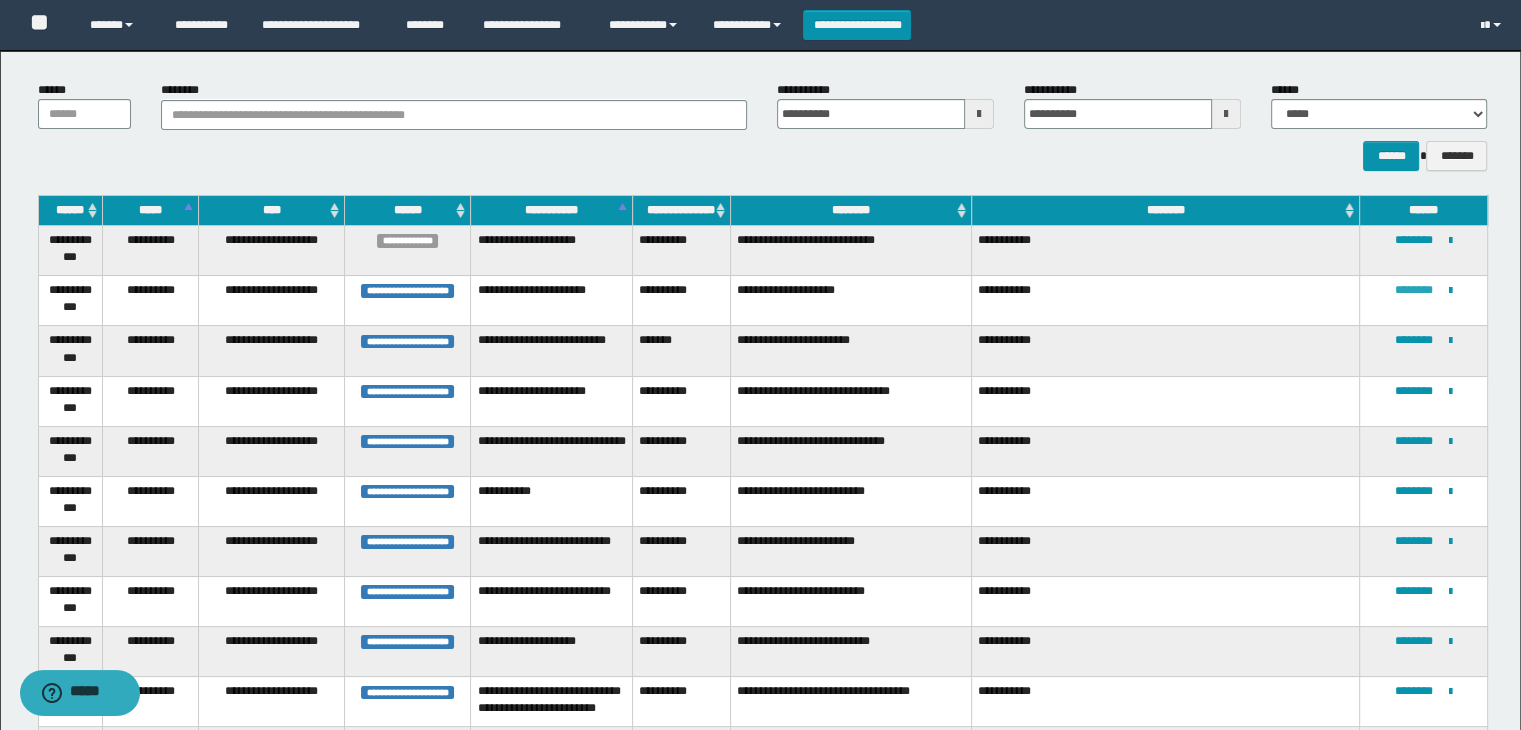 click on "********" at bounding box center (1414, 290) 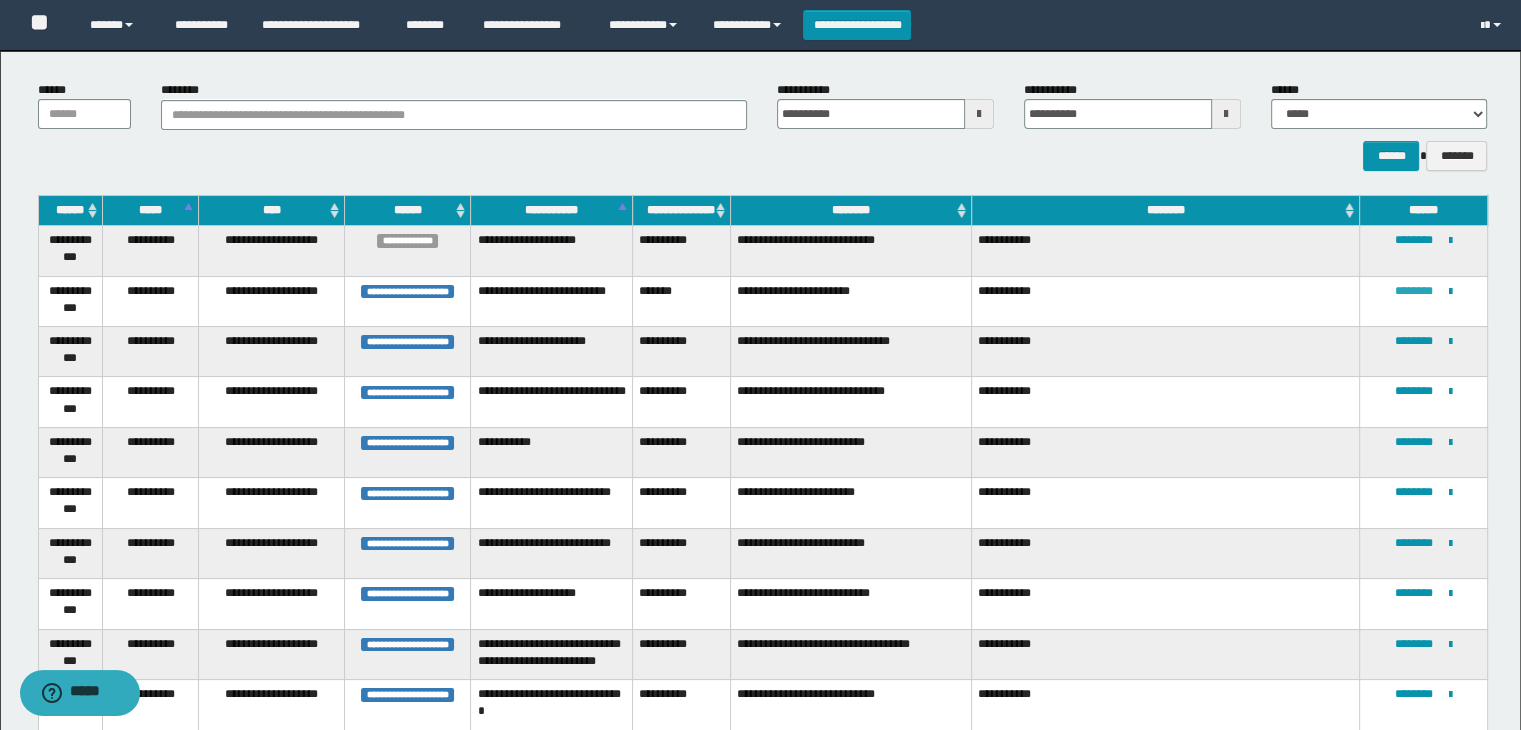 click on "********" at bounding box center (1414, 291) 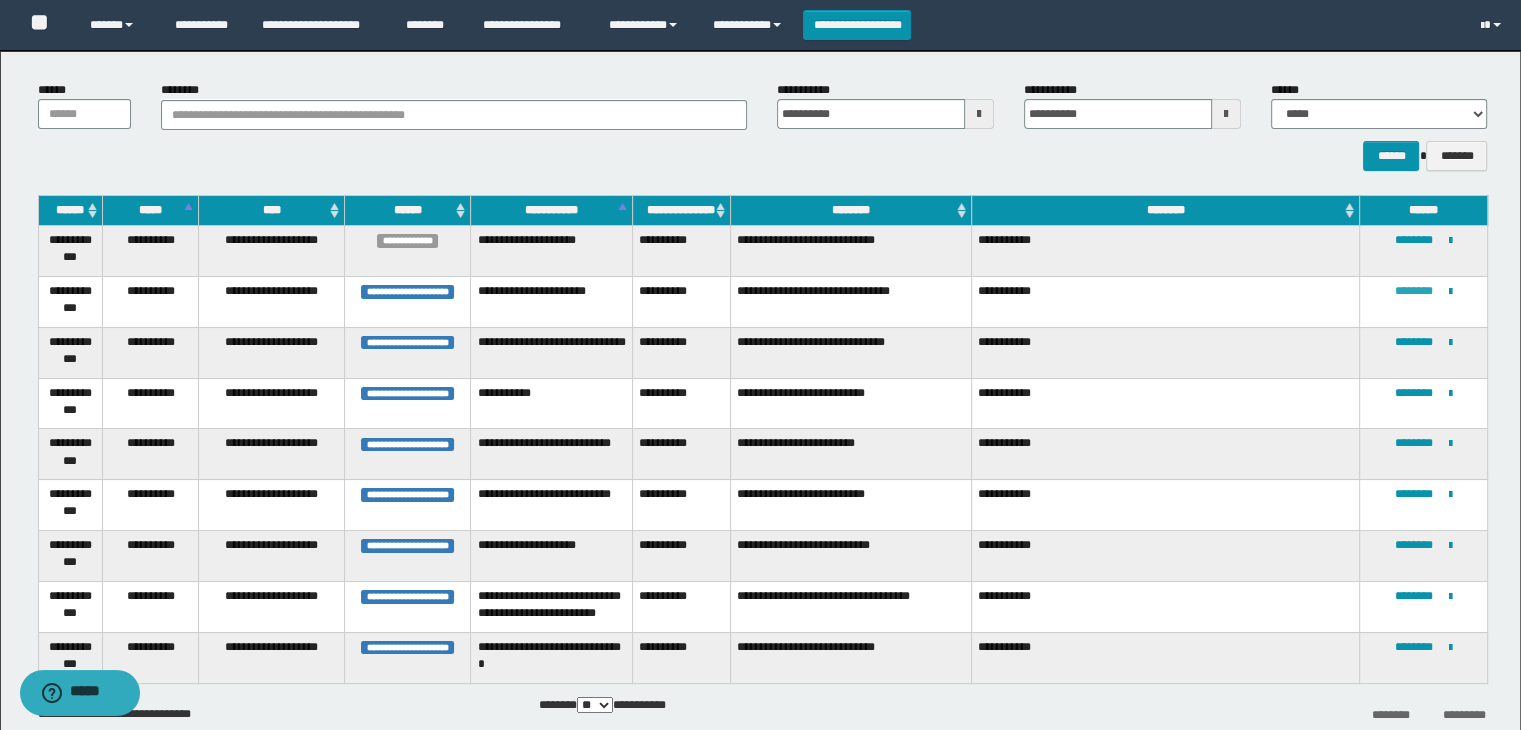 click on "********" at bounding box center (1414, 291) 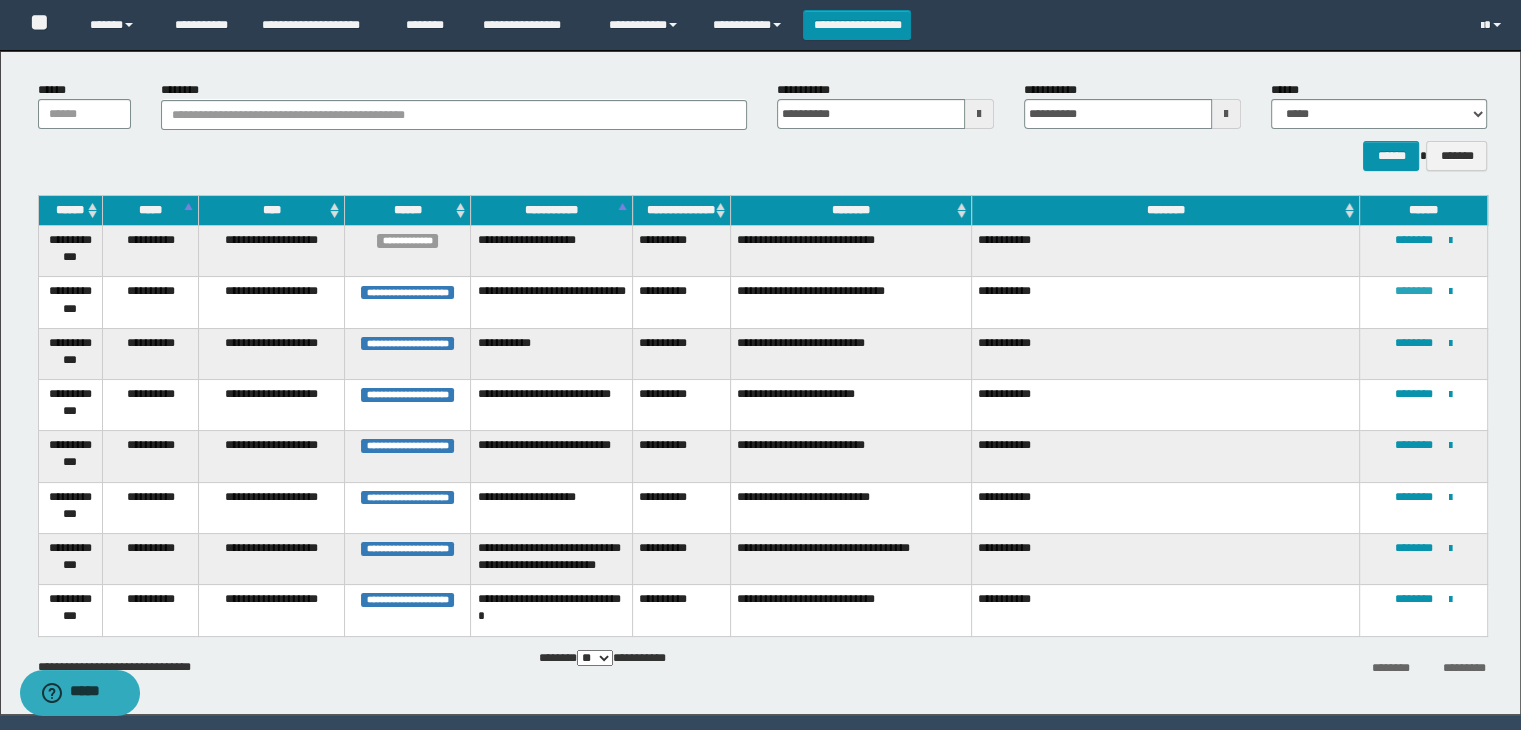 click on "********" at bounding box center (1414, 291) 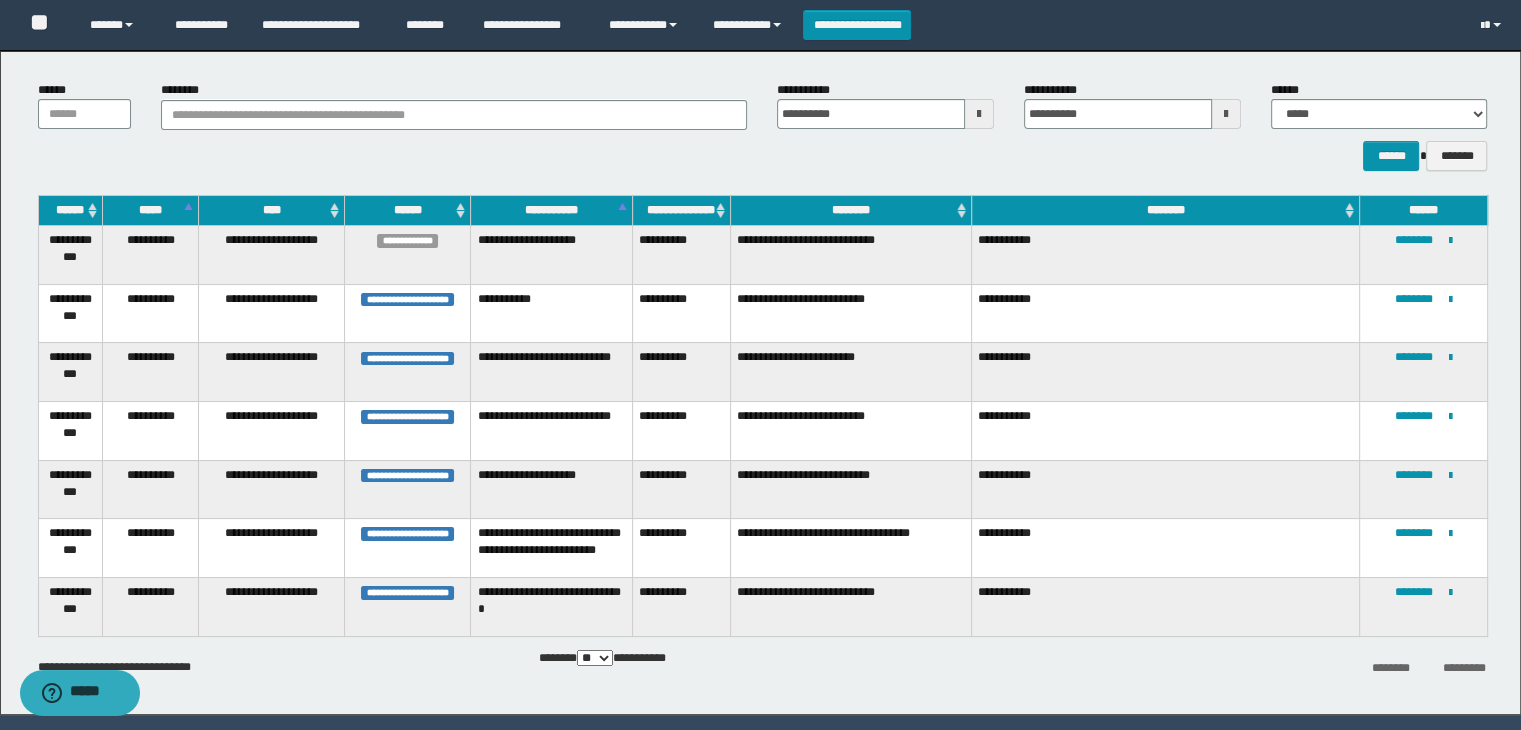 scroll, scrollTop: 98, scrollLeft: 0, axis: vertical 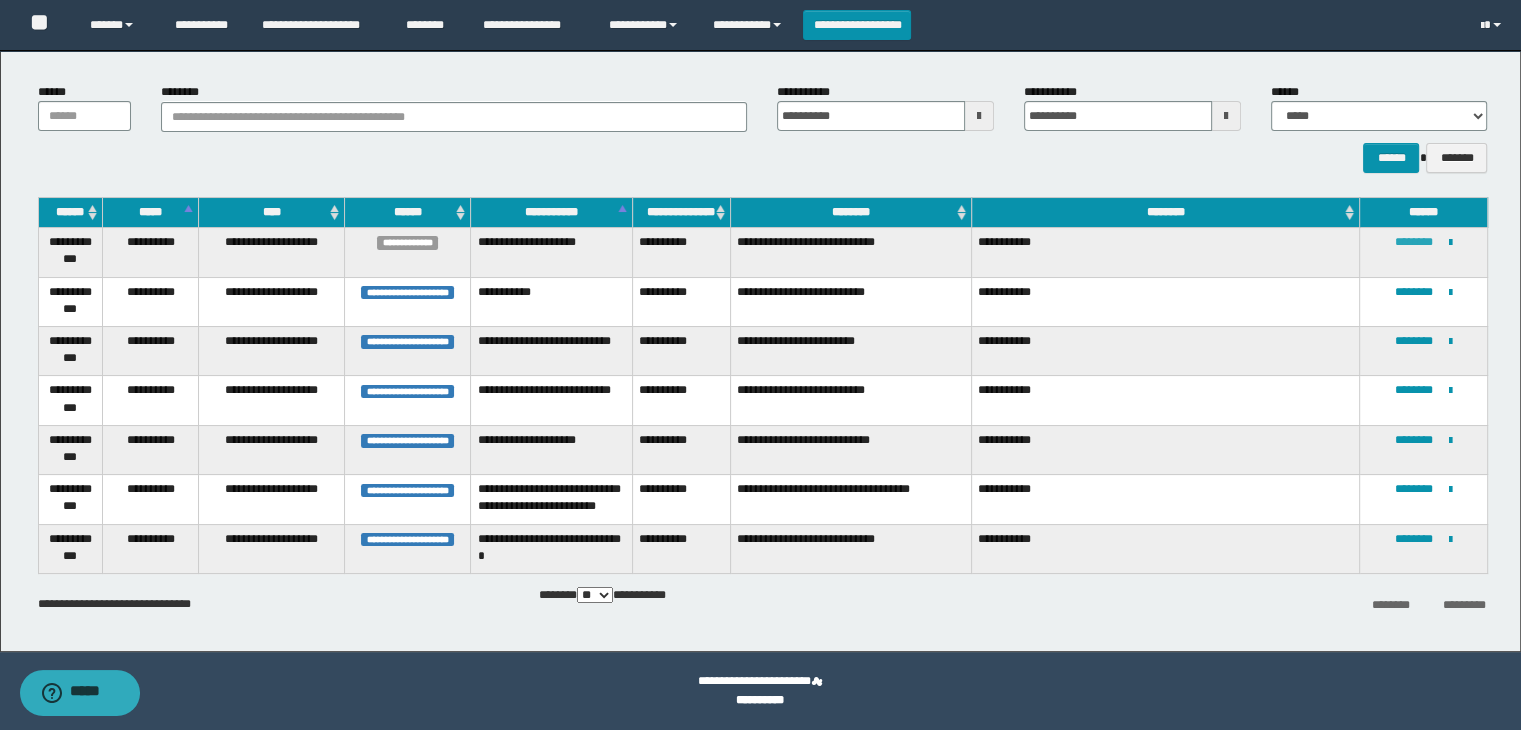 click on "********" at bounding box center [1414, 242] 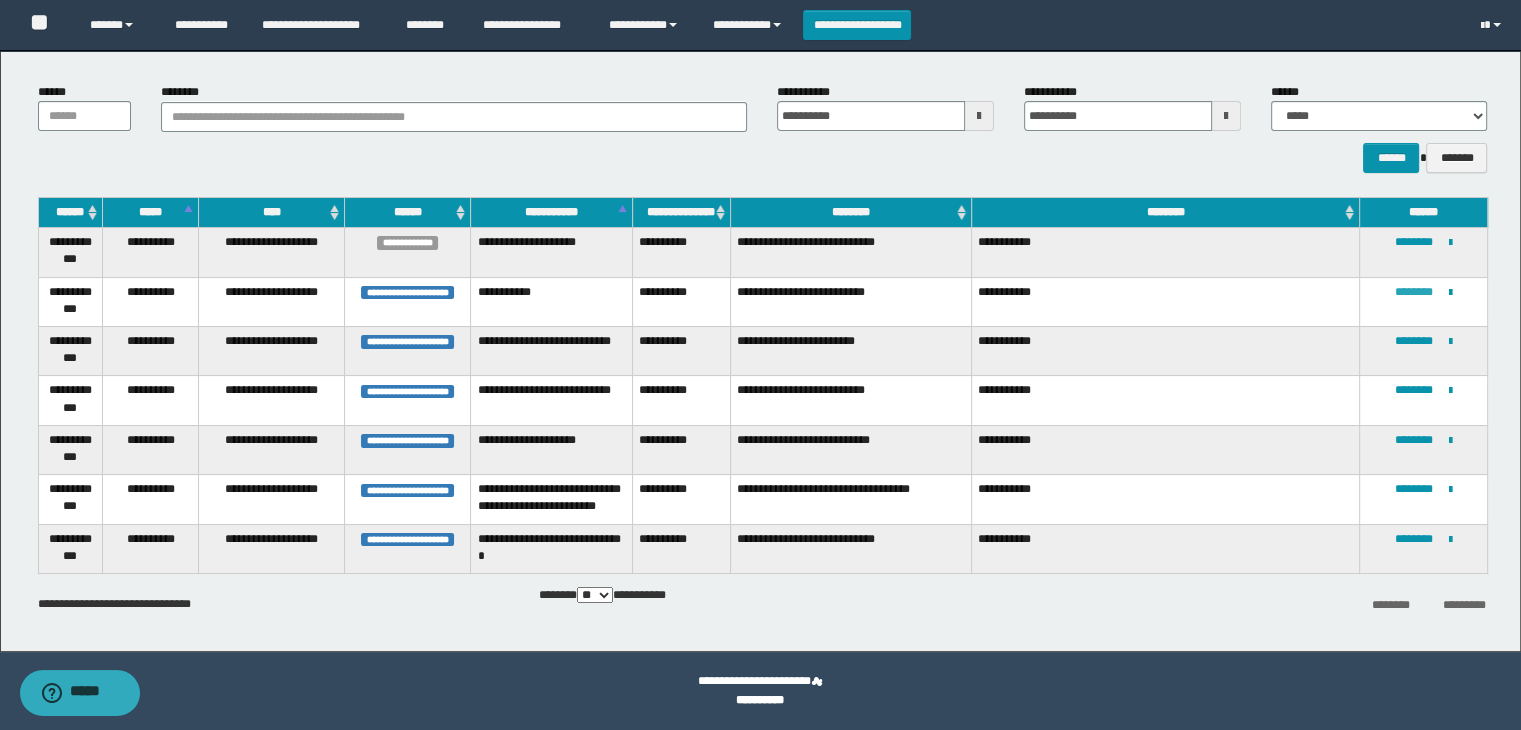 click on "********" at bounding box center [1414, 292] 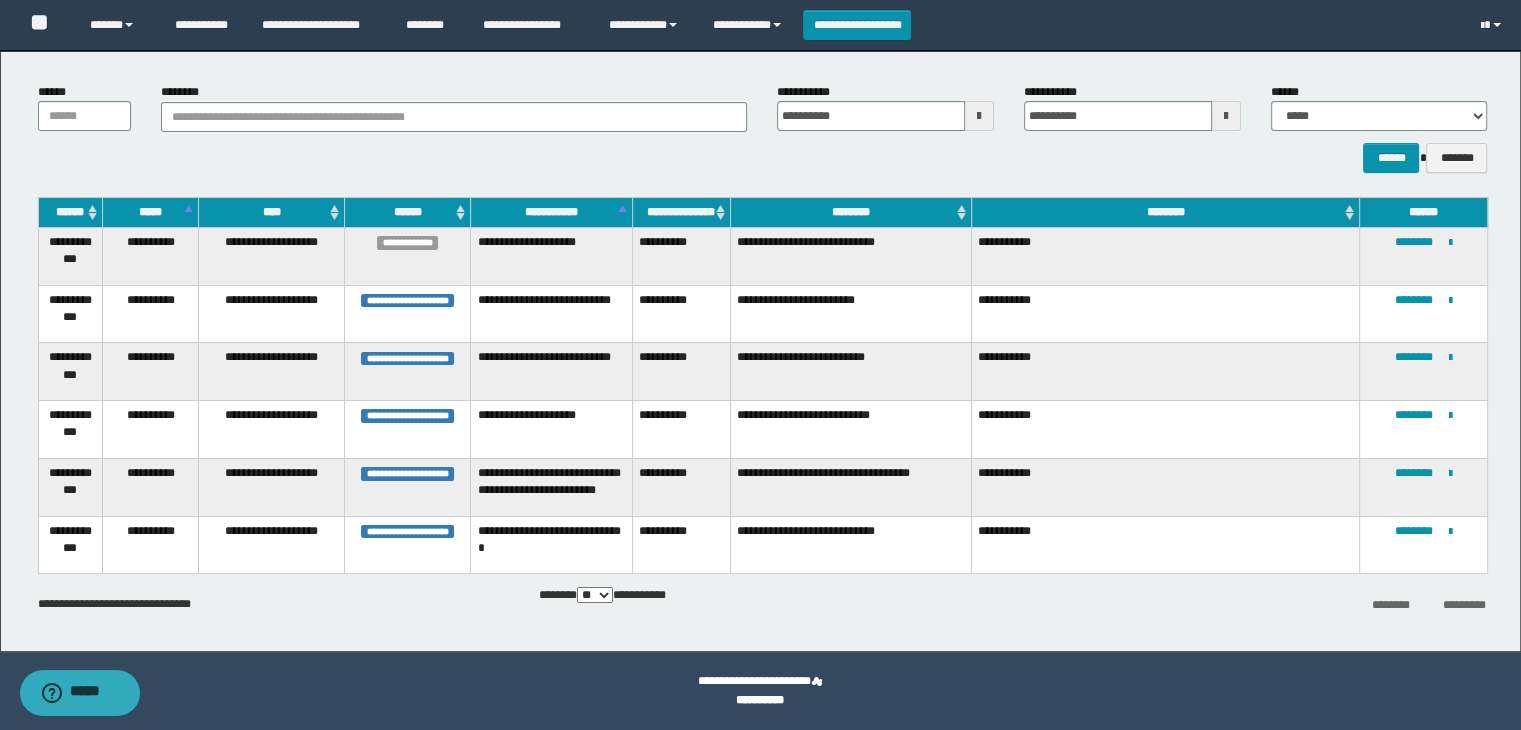 scroll, scrollTop: 51, scrollLeft: 0, axis: vertical 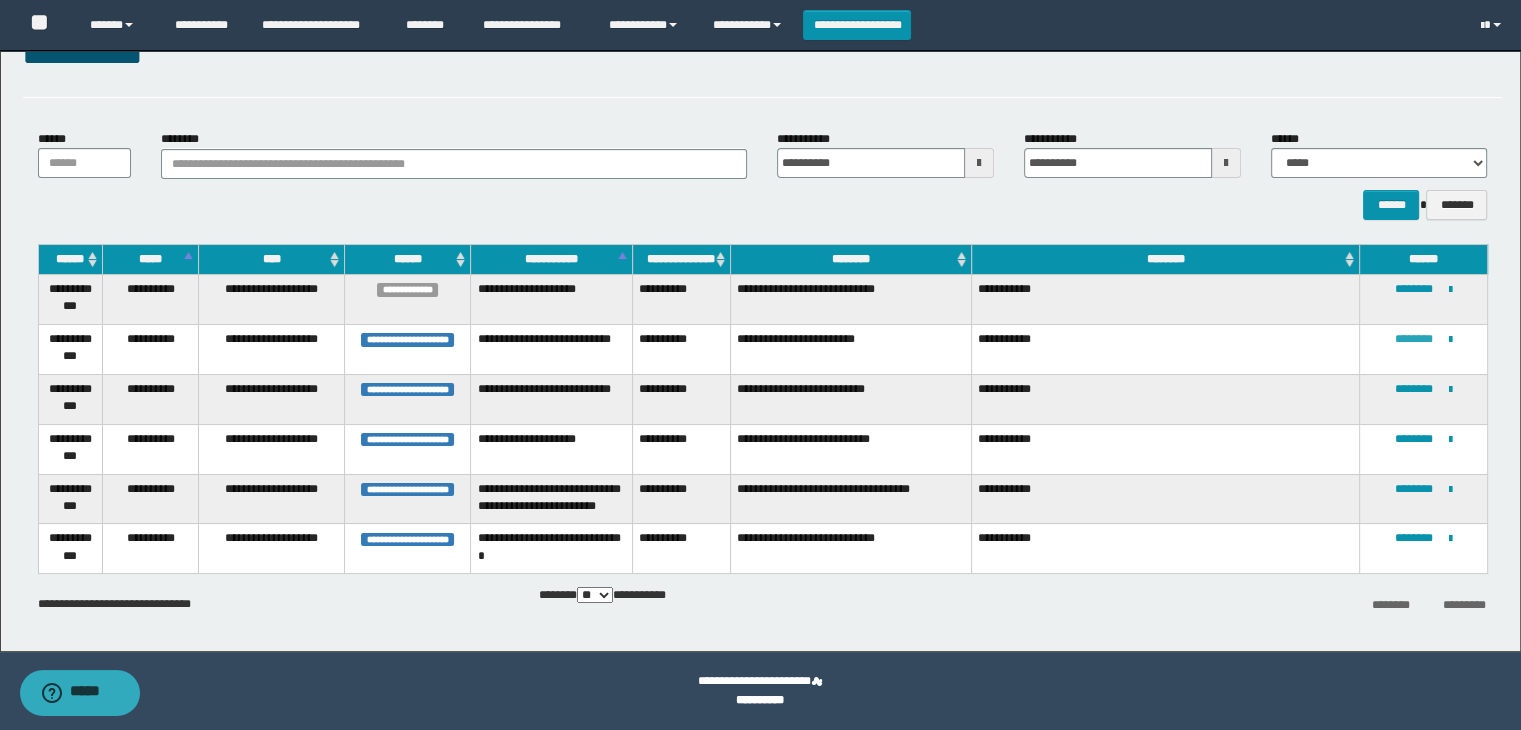 click on "********" at bounding box center [1414, 339] 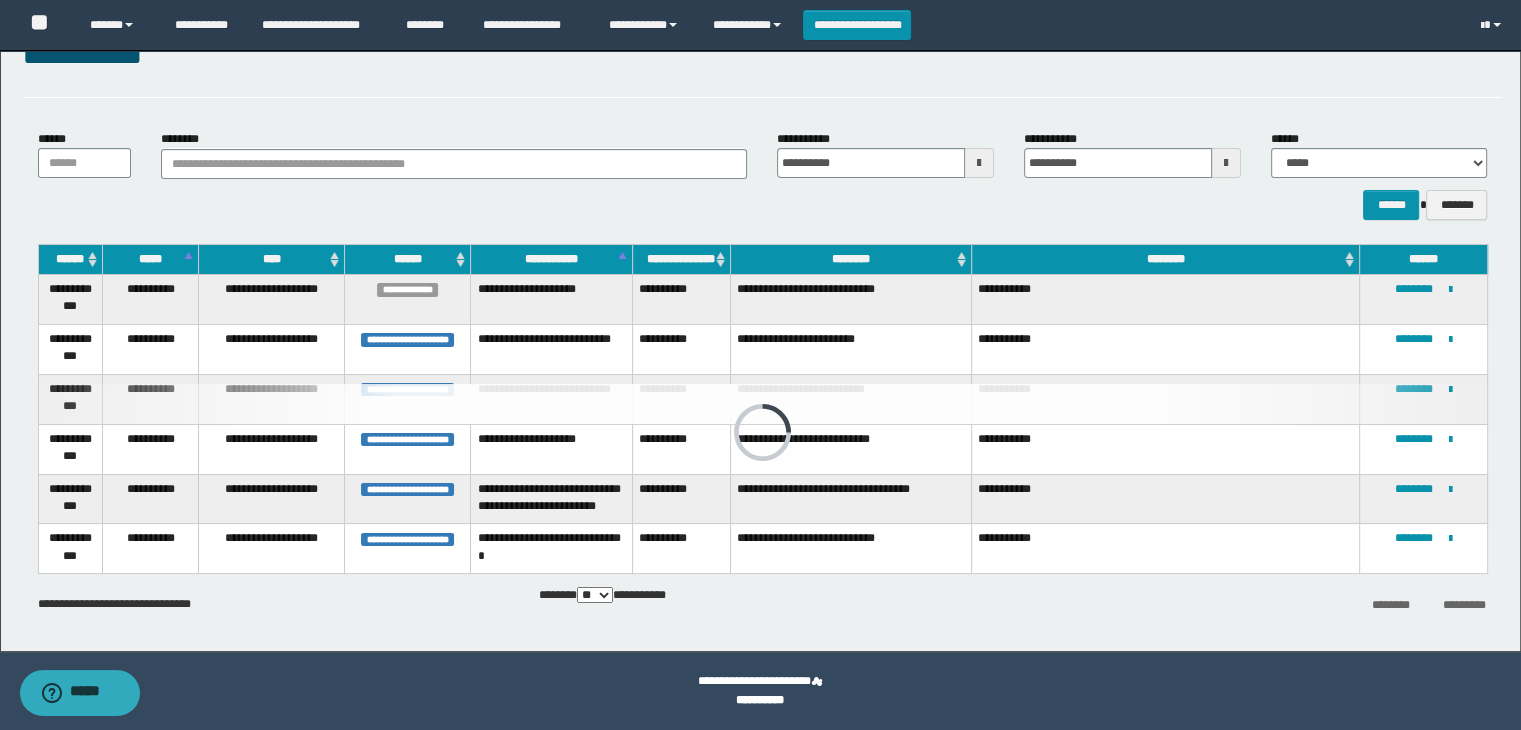 scroll, scrollTop: 4, scrollLeft: 0, axis: vertical 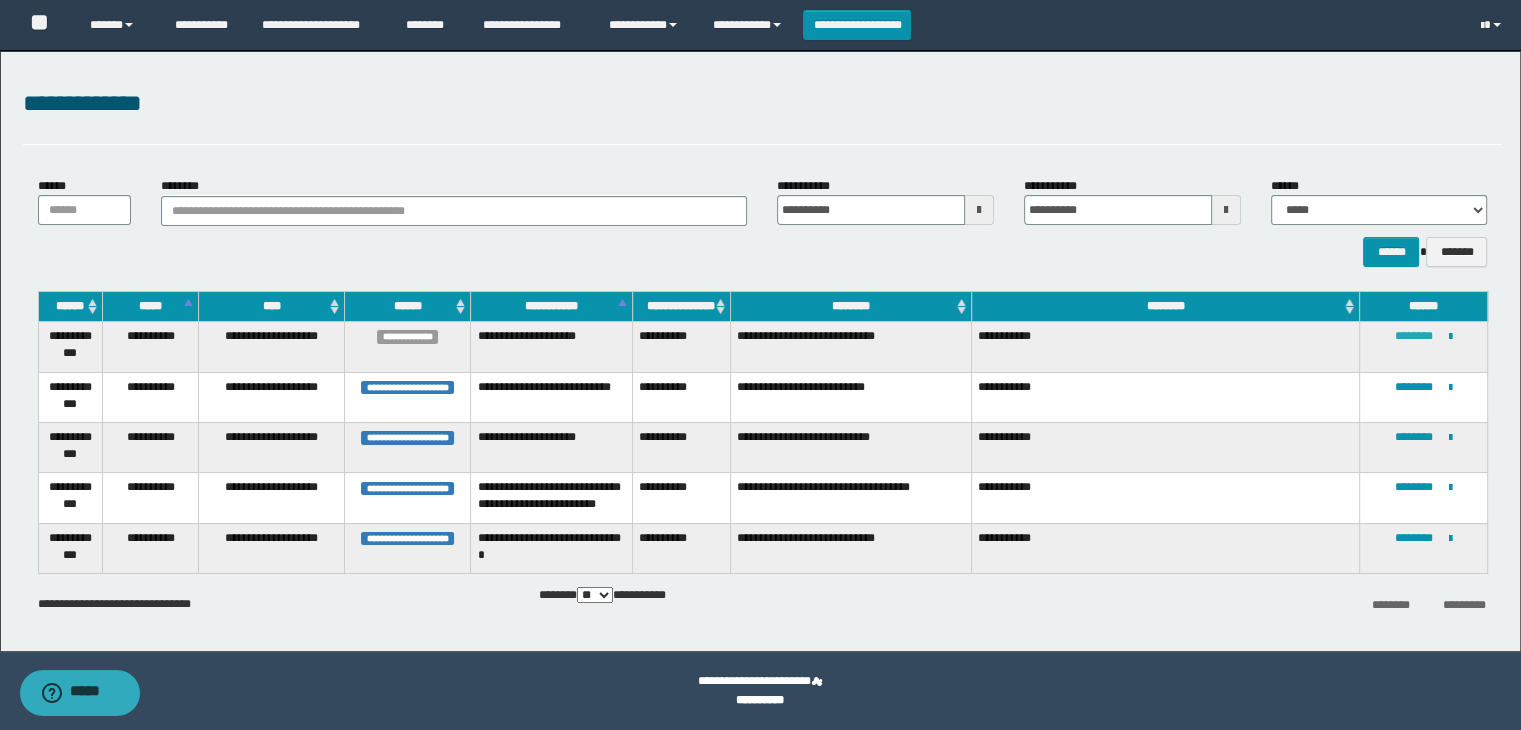 click on "********" at bounding box center (1414, 336) 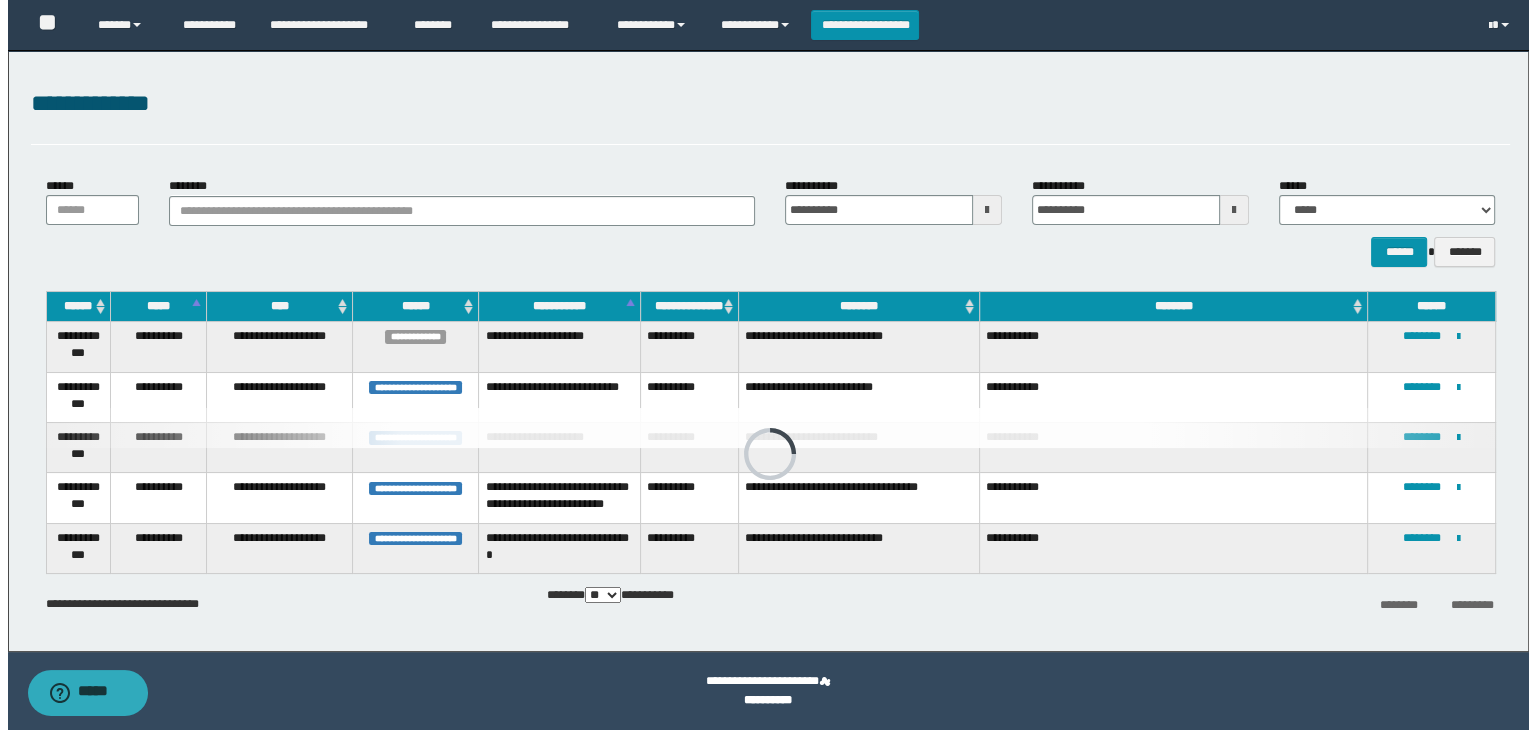 scroll, scrollTop: 0, scrollLeft: 0, axis: both 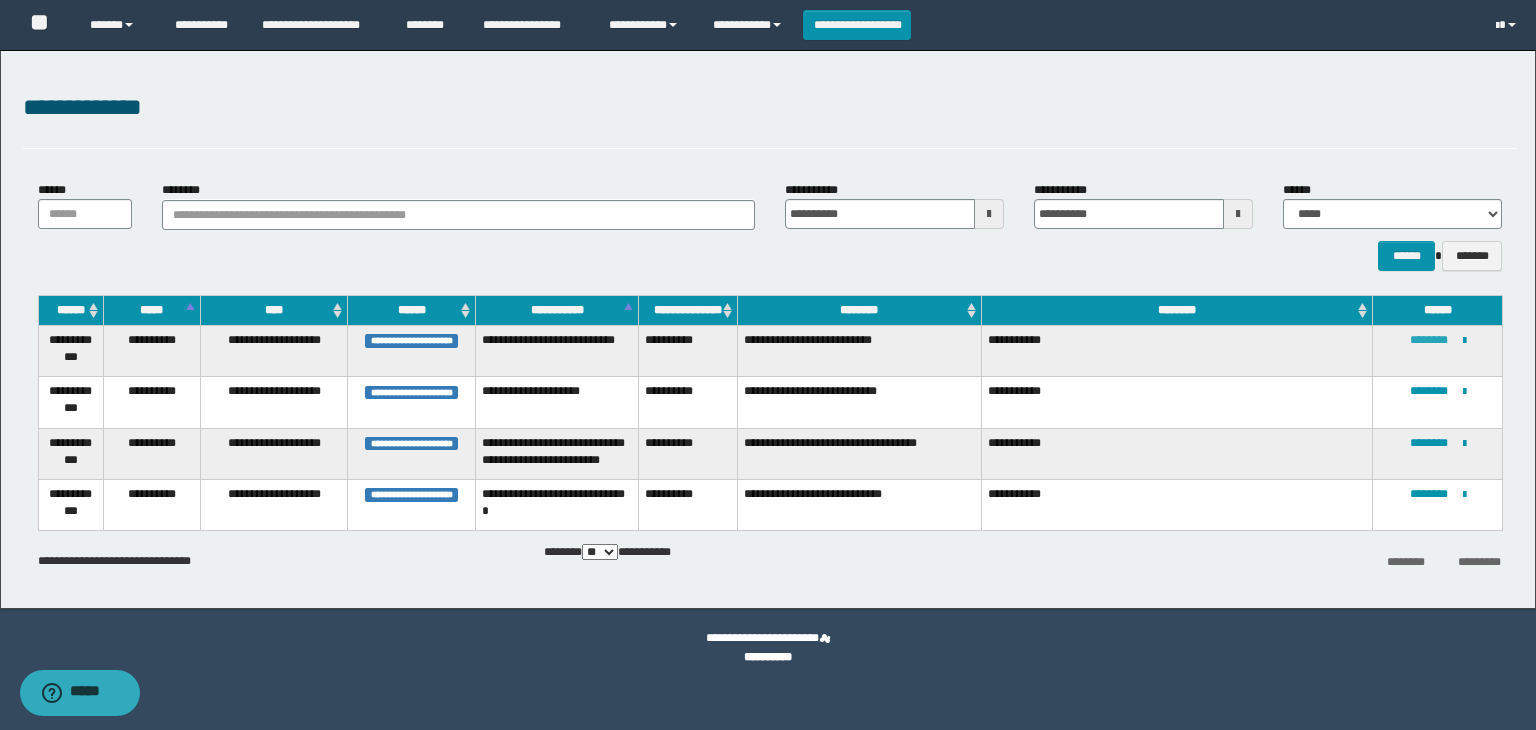 click on "********" at bounding box center (1429, 340) 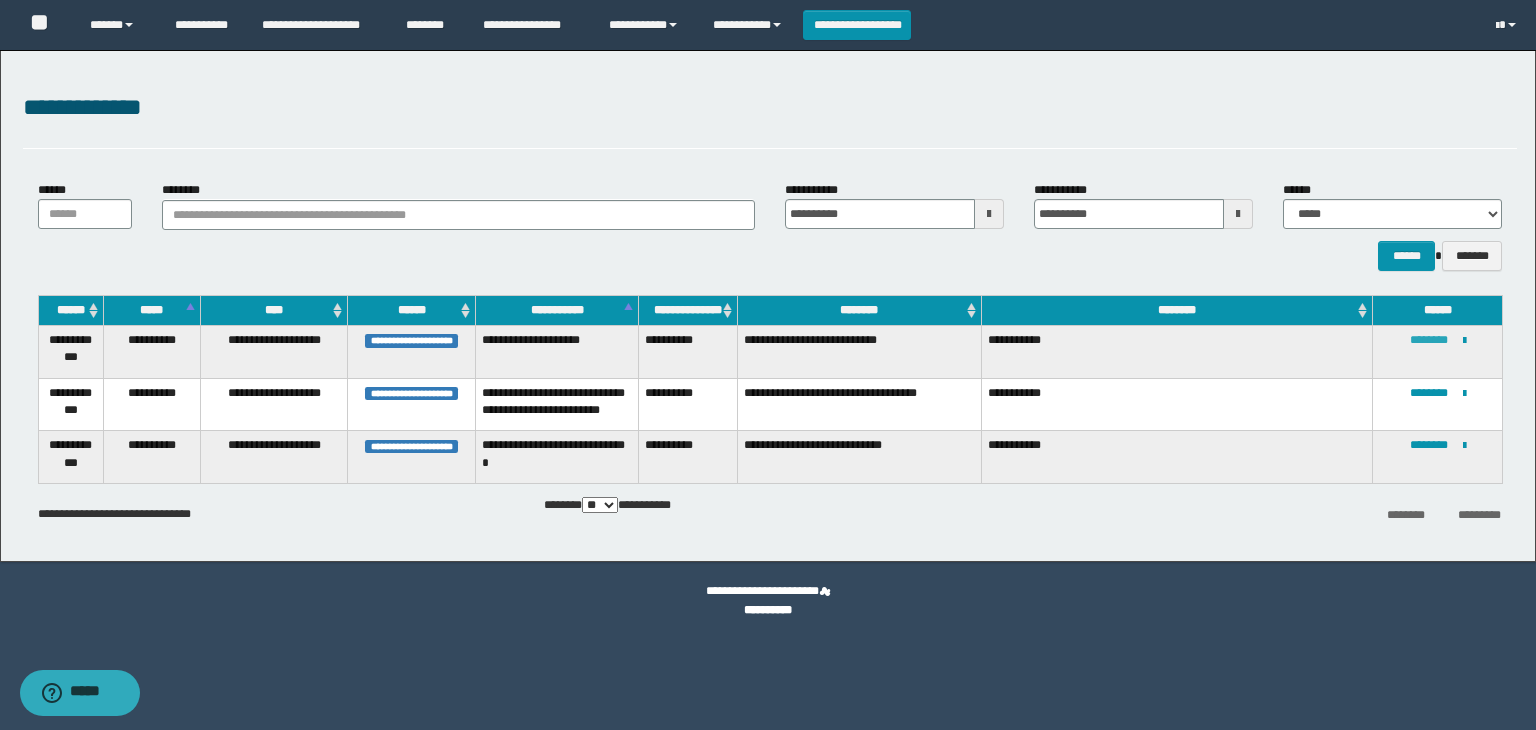 click on "********" at bounding box center (1429, 340) 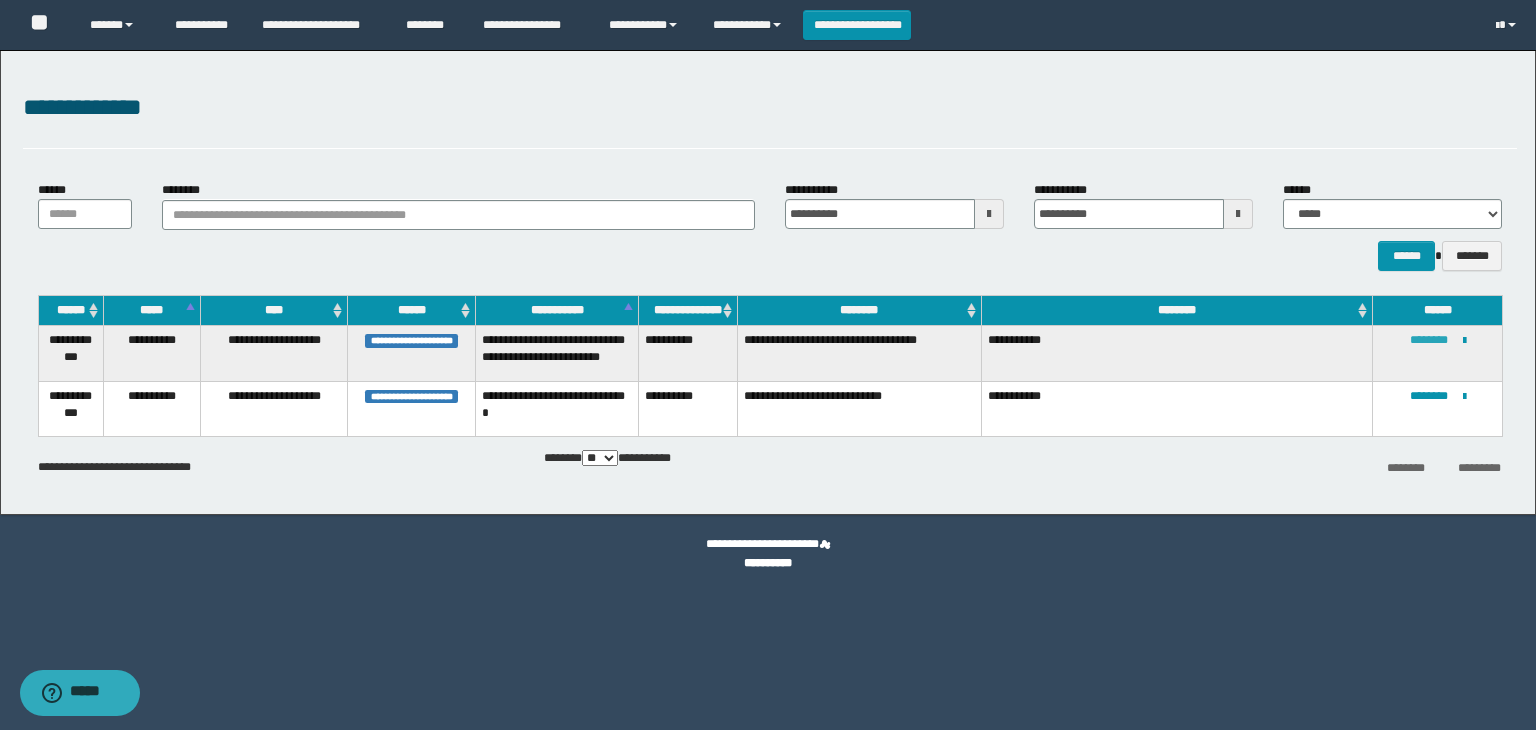 click on "********" at bounding box center (1429, 340) 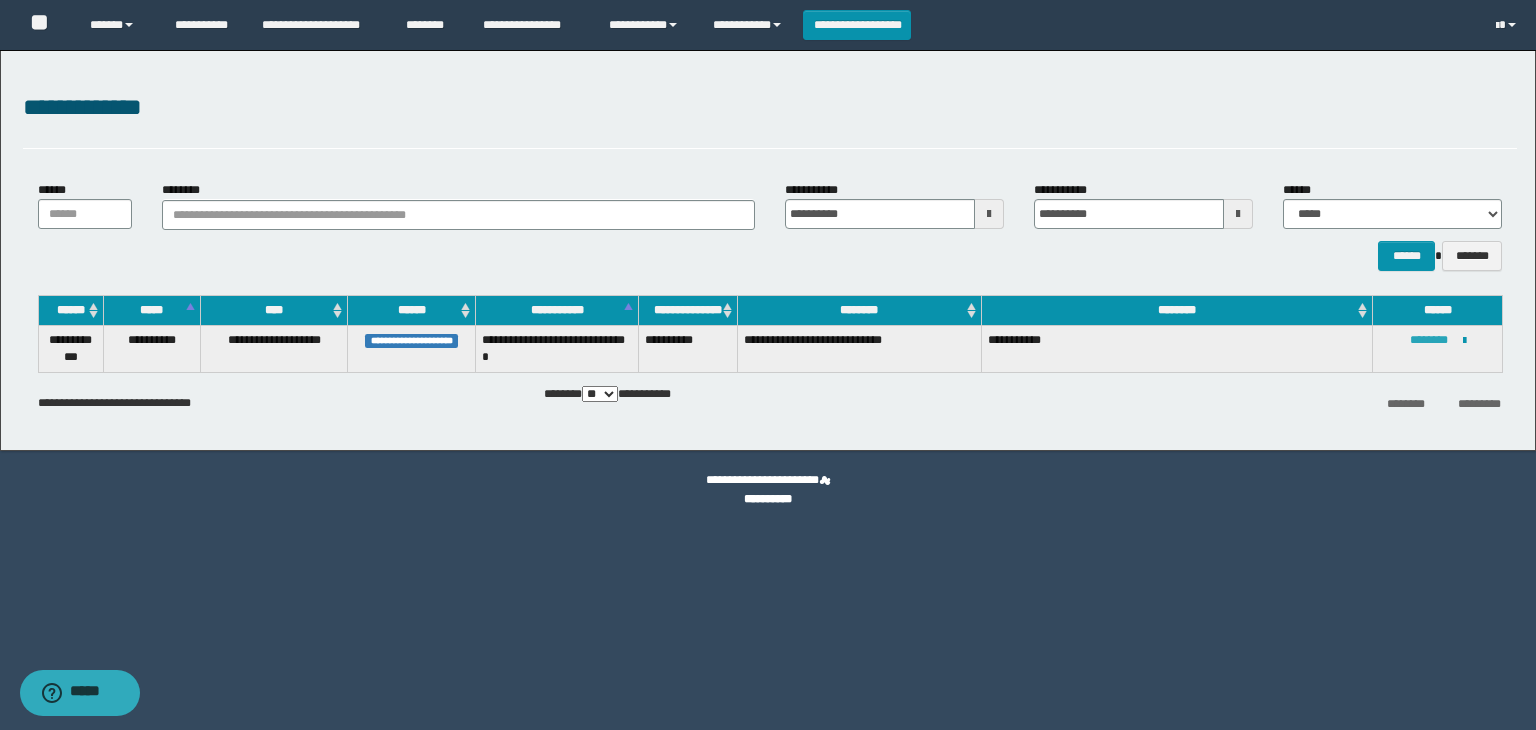 click on "********" at bounding box center [1429, 340] 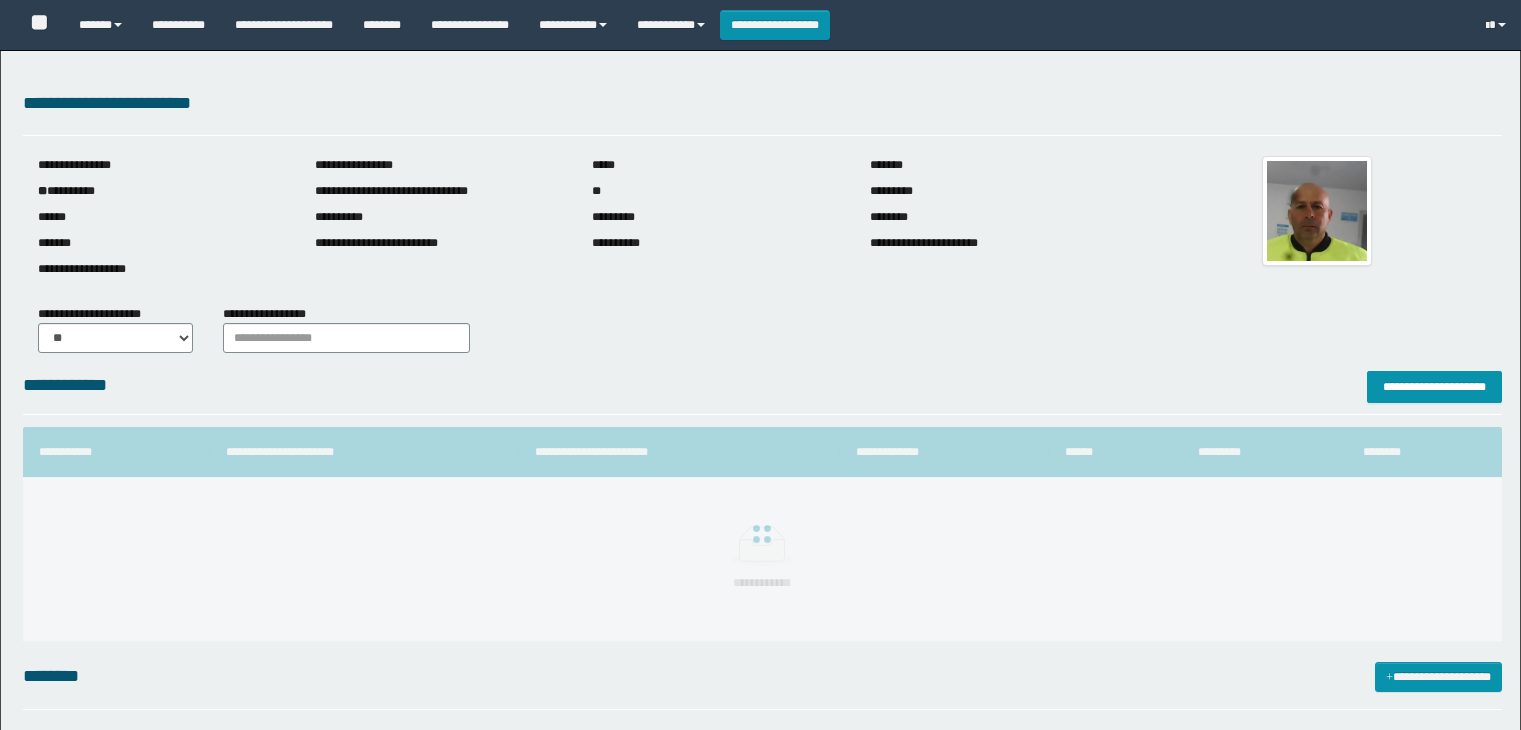 scroll, scrollTop: 0, scrollLeft: 0, axis: both 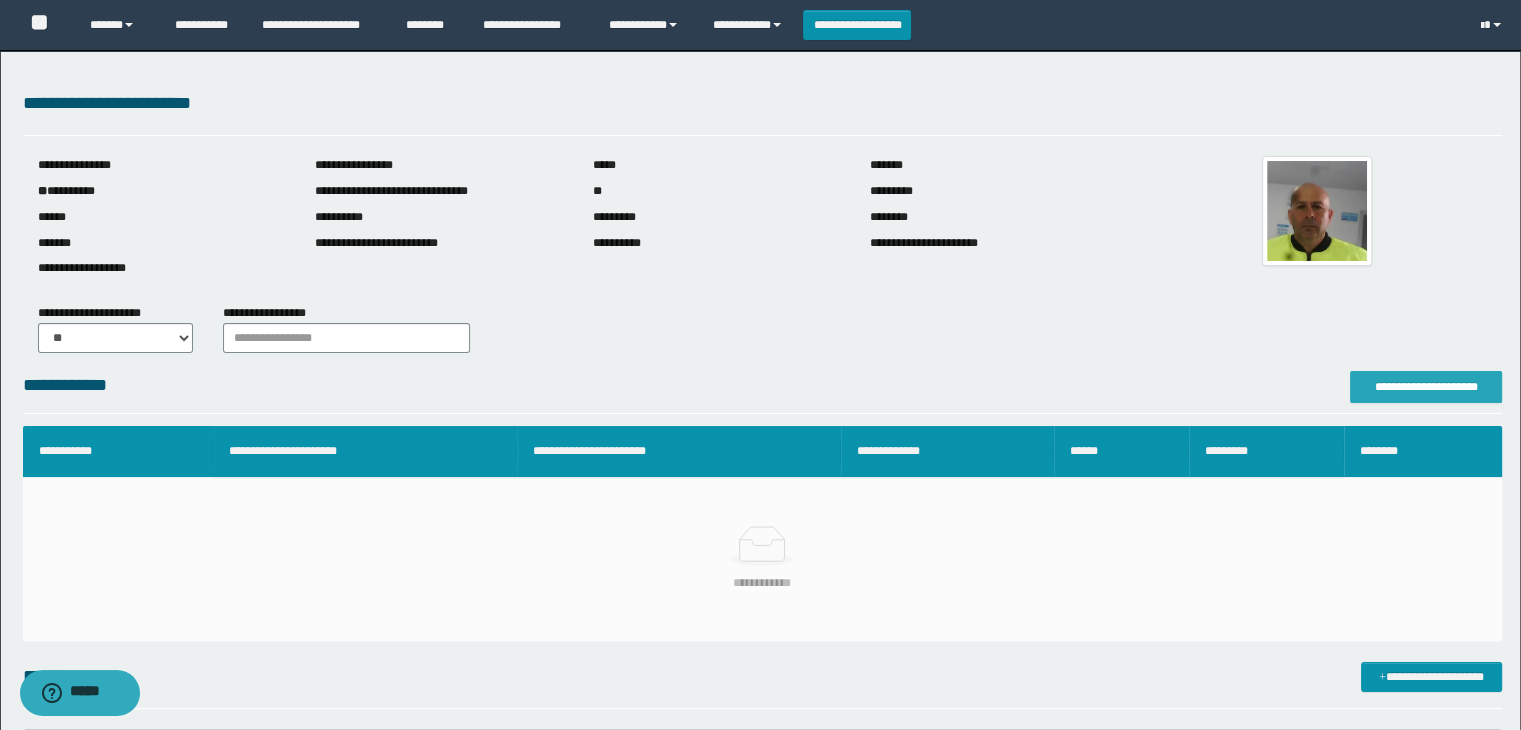 click on "**********" at bounding box center [1426, 387] 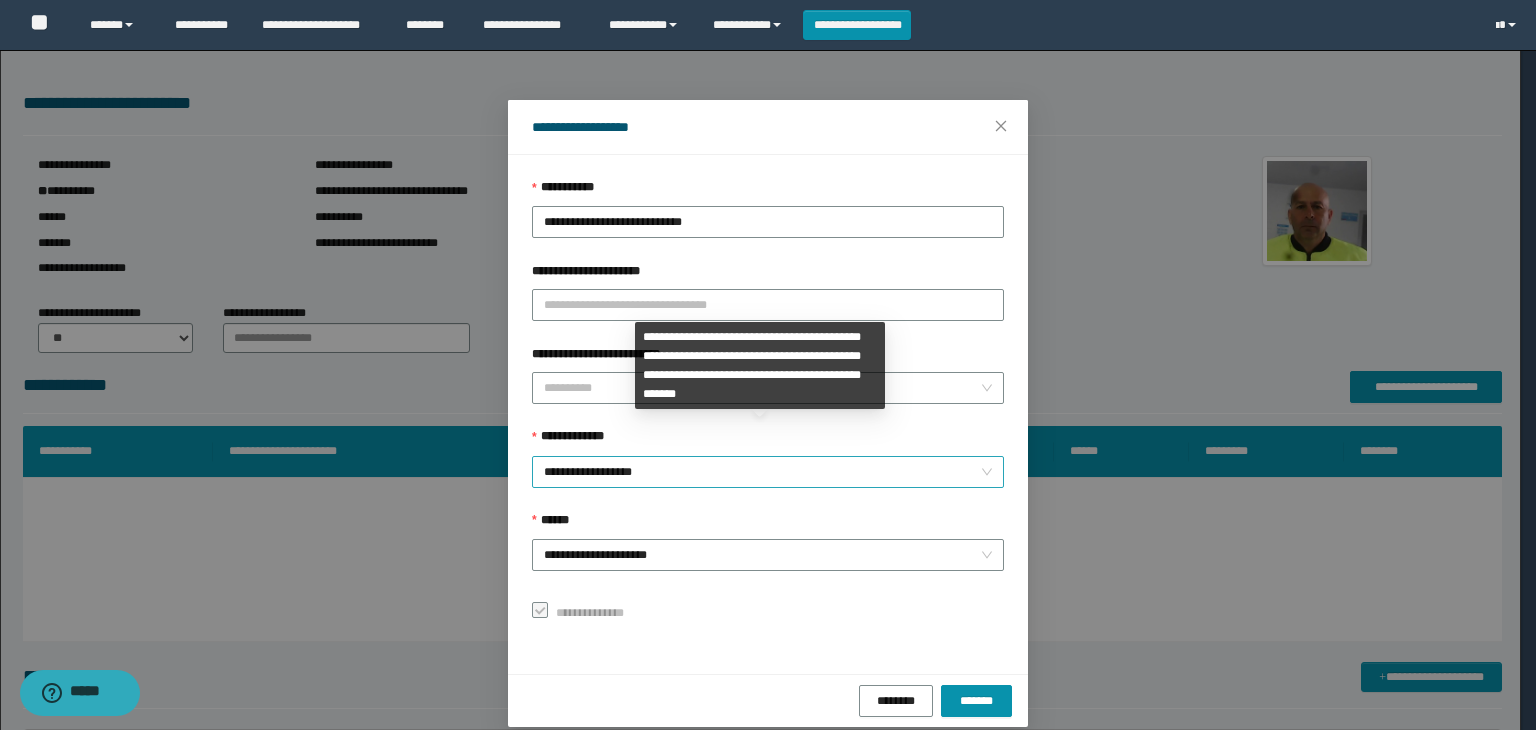 click on "**********" at bounding box center (768, 472) 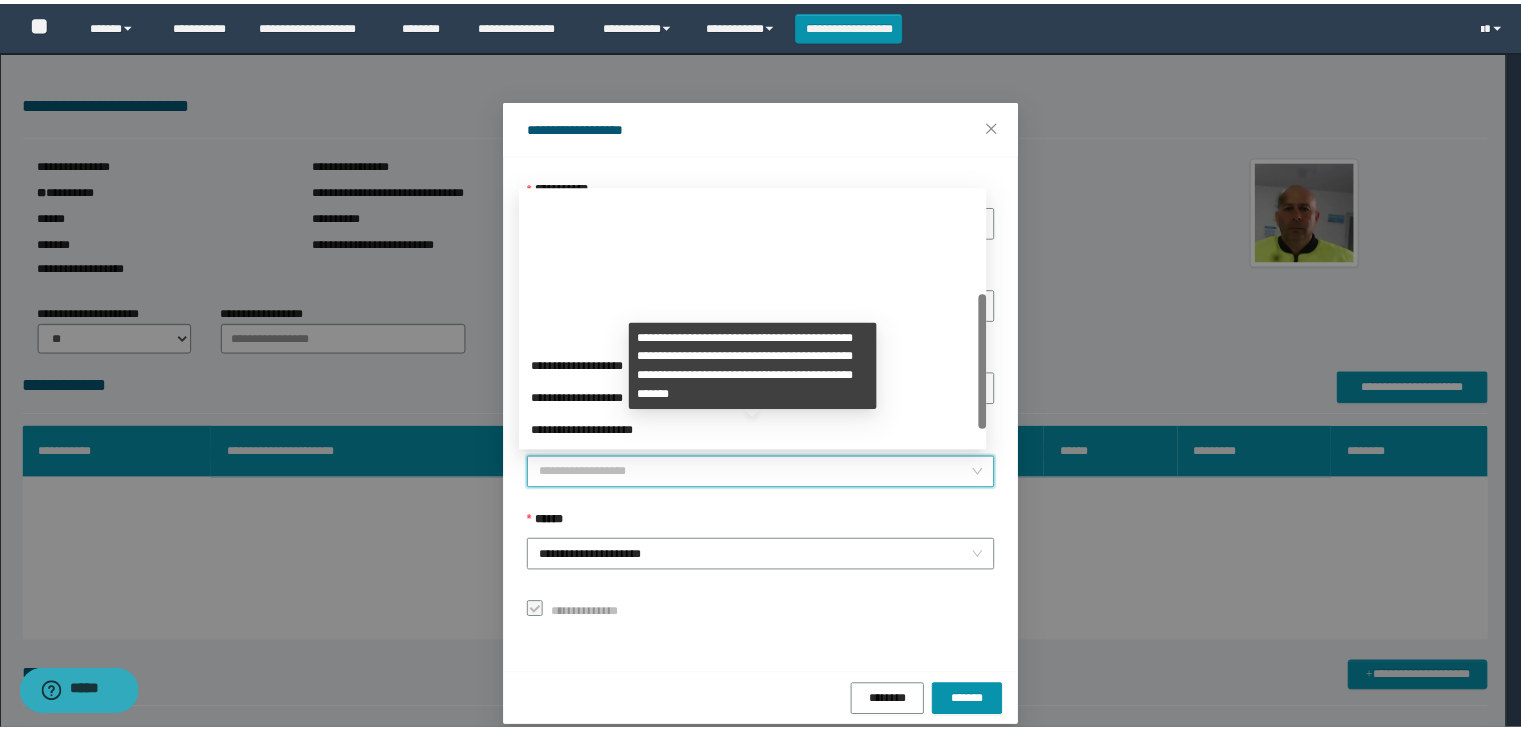 scroll, scrollTop: 192, scrollLeft: 0, axis: vertical 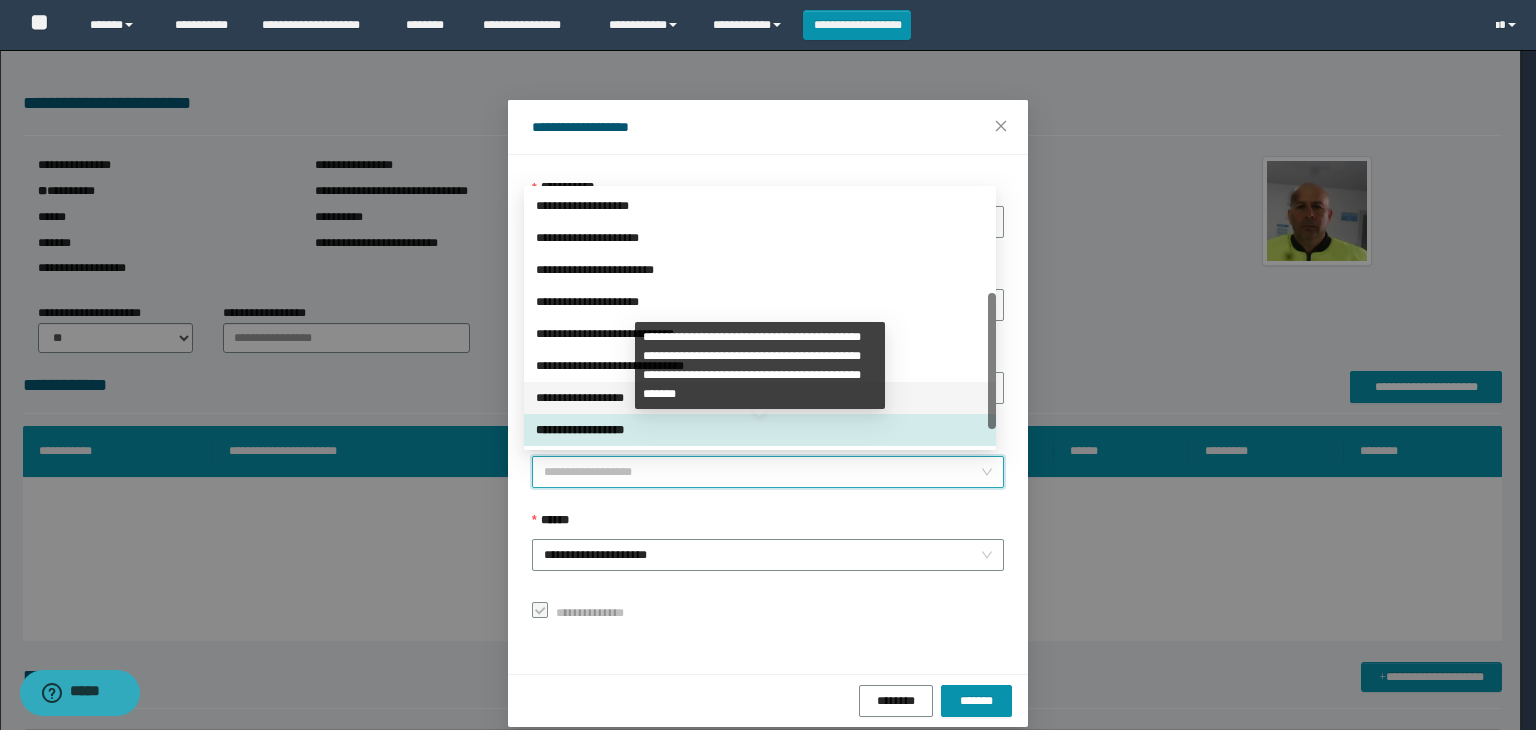 click on "**********" at bounding box center [760, 398] 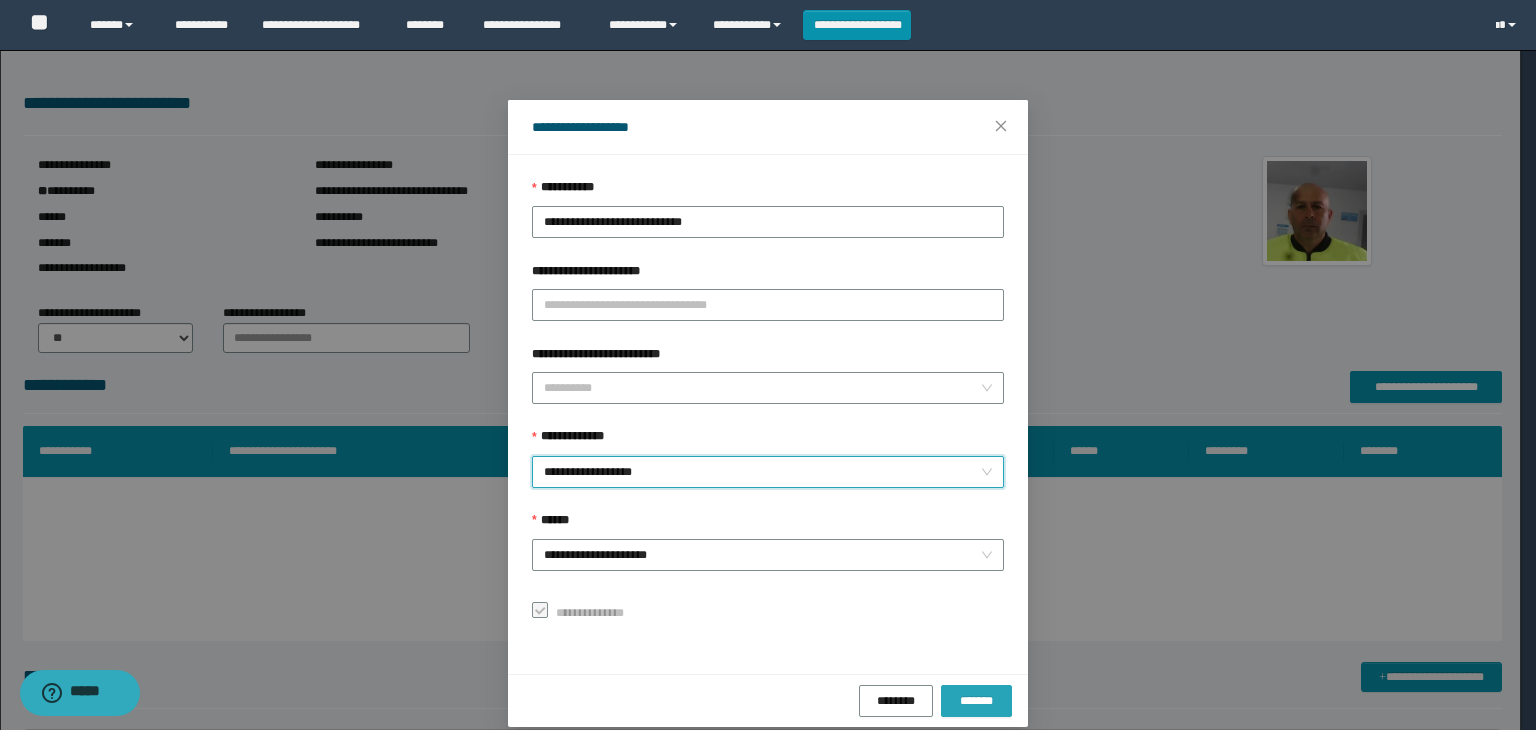 click on "*******" at bounding box center [976, 701] 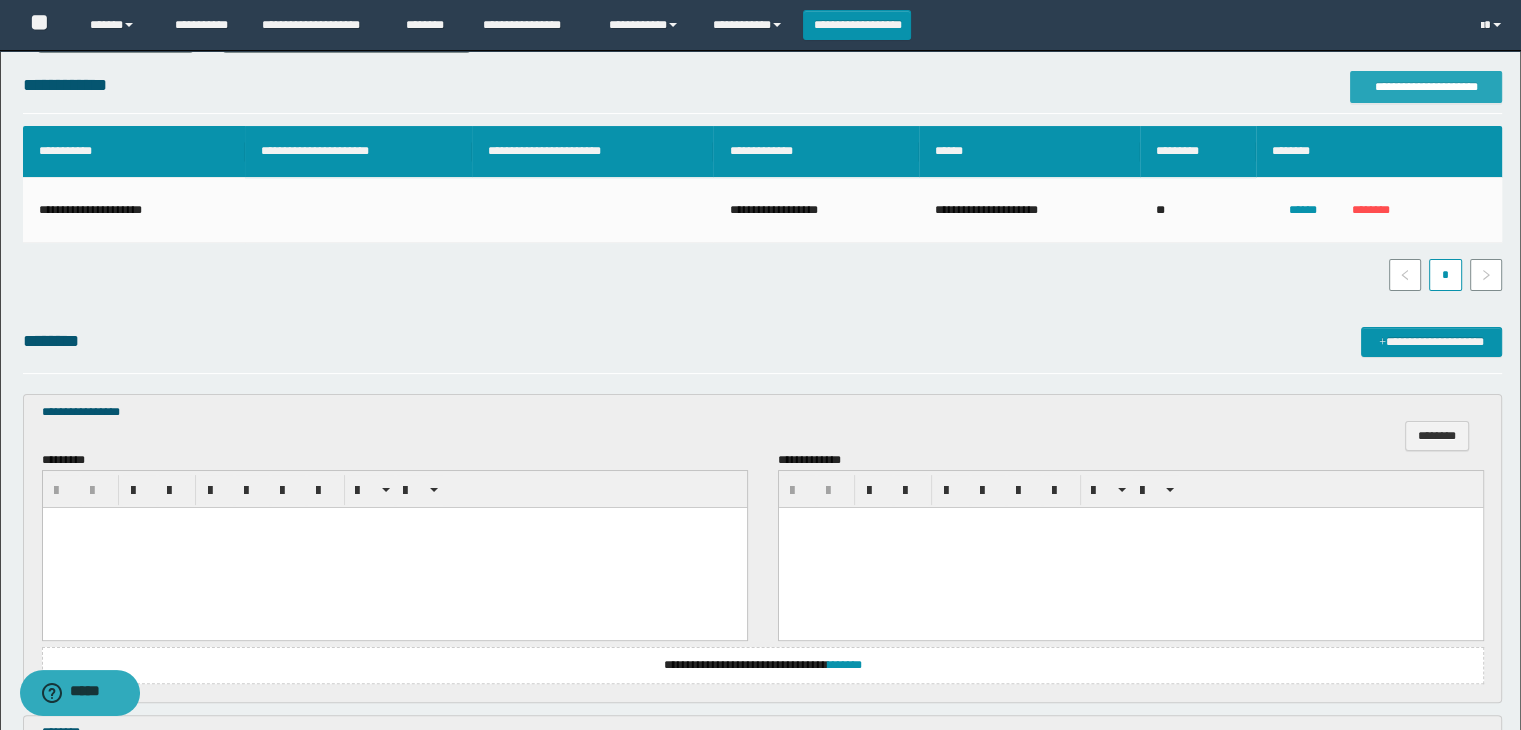 scroll, scrollTop: 400, scrollLeft: 0, axis: vertical 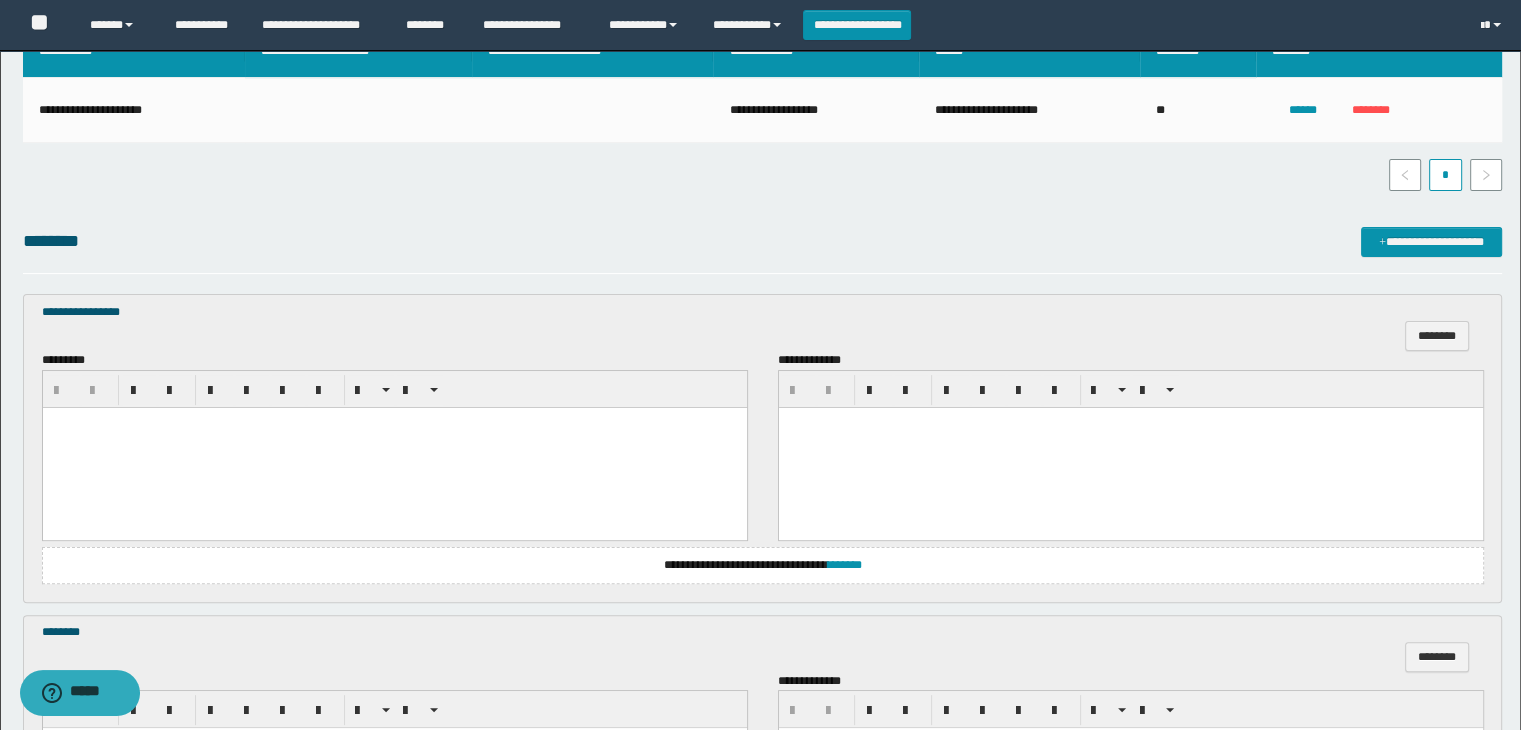 click at bounding box center [394, 447] 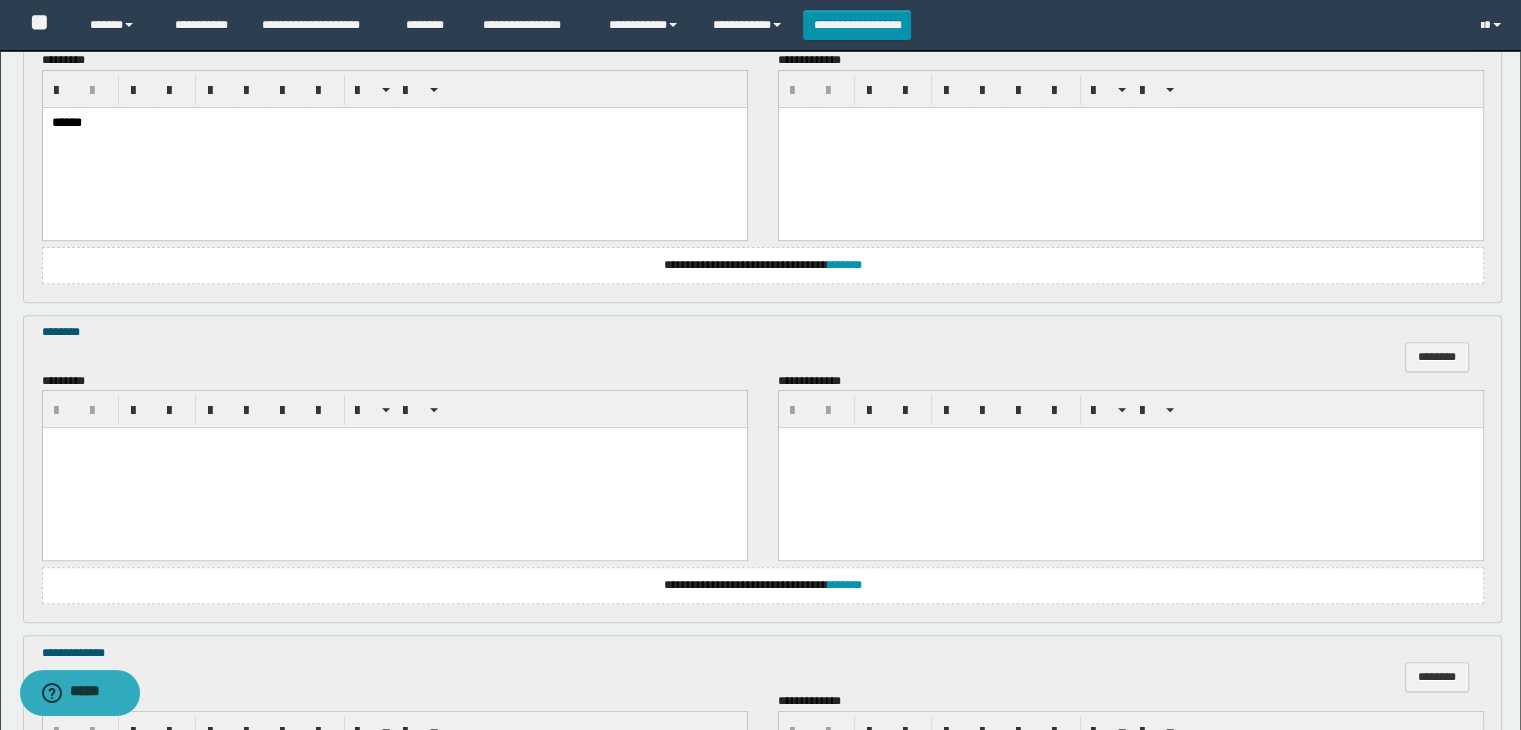 scroll, scrollTop: 900, scrollLeft: 0, axis: vertical 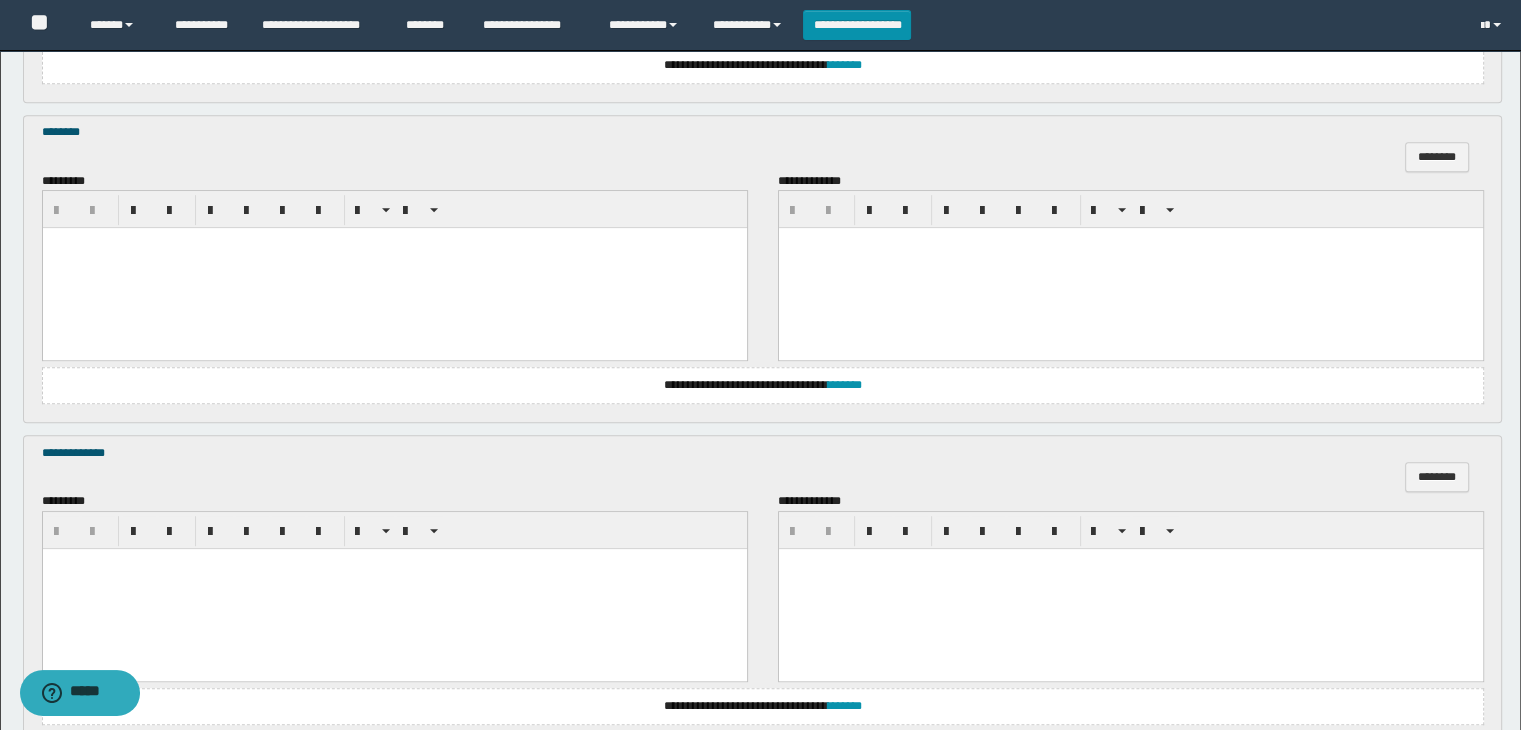 click at bounding box center (394, 268) 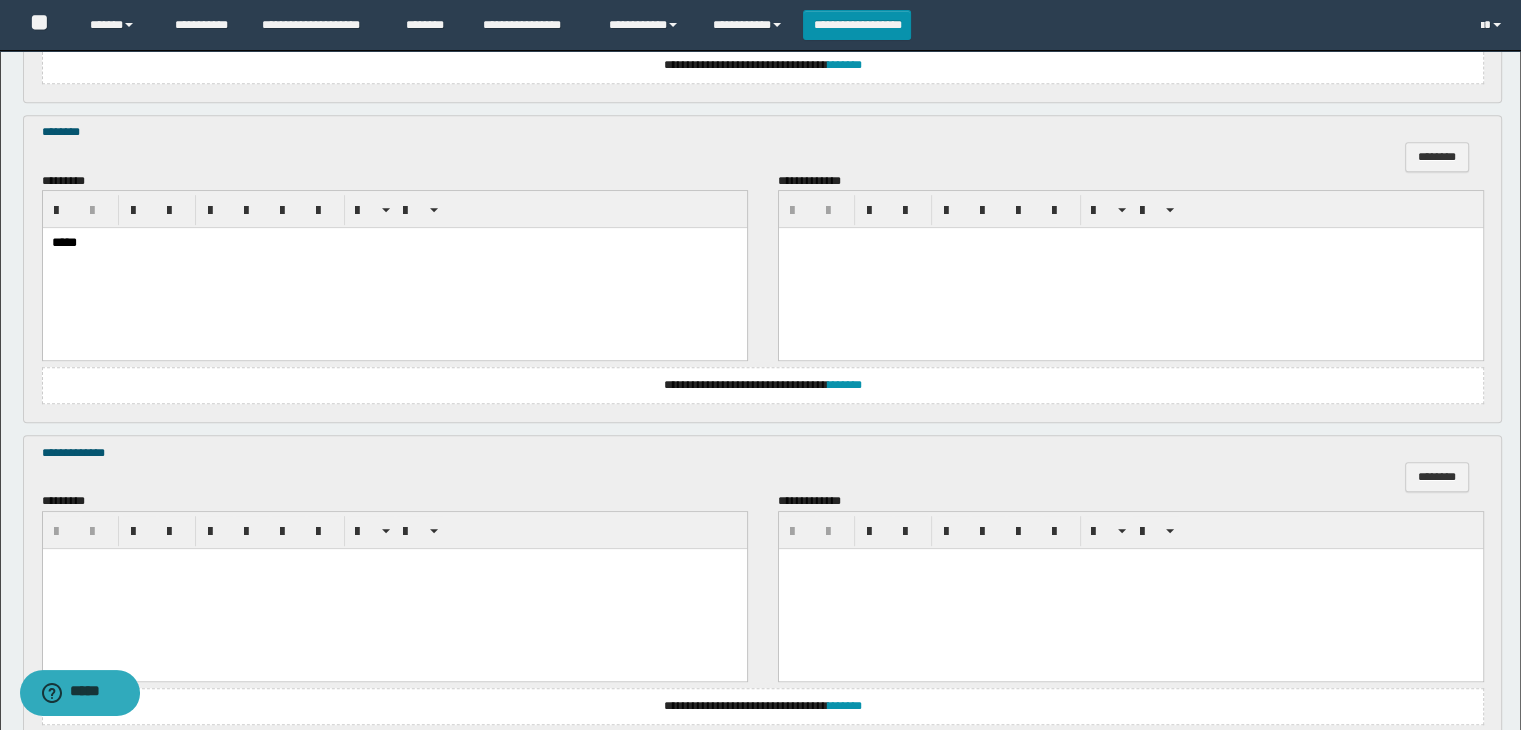 scroll, scrollTop: 1064, scrollLeft: 0, axis: vertical 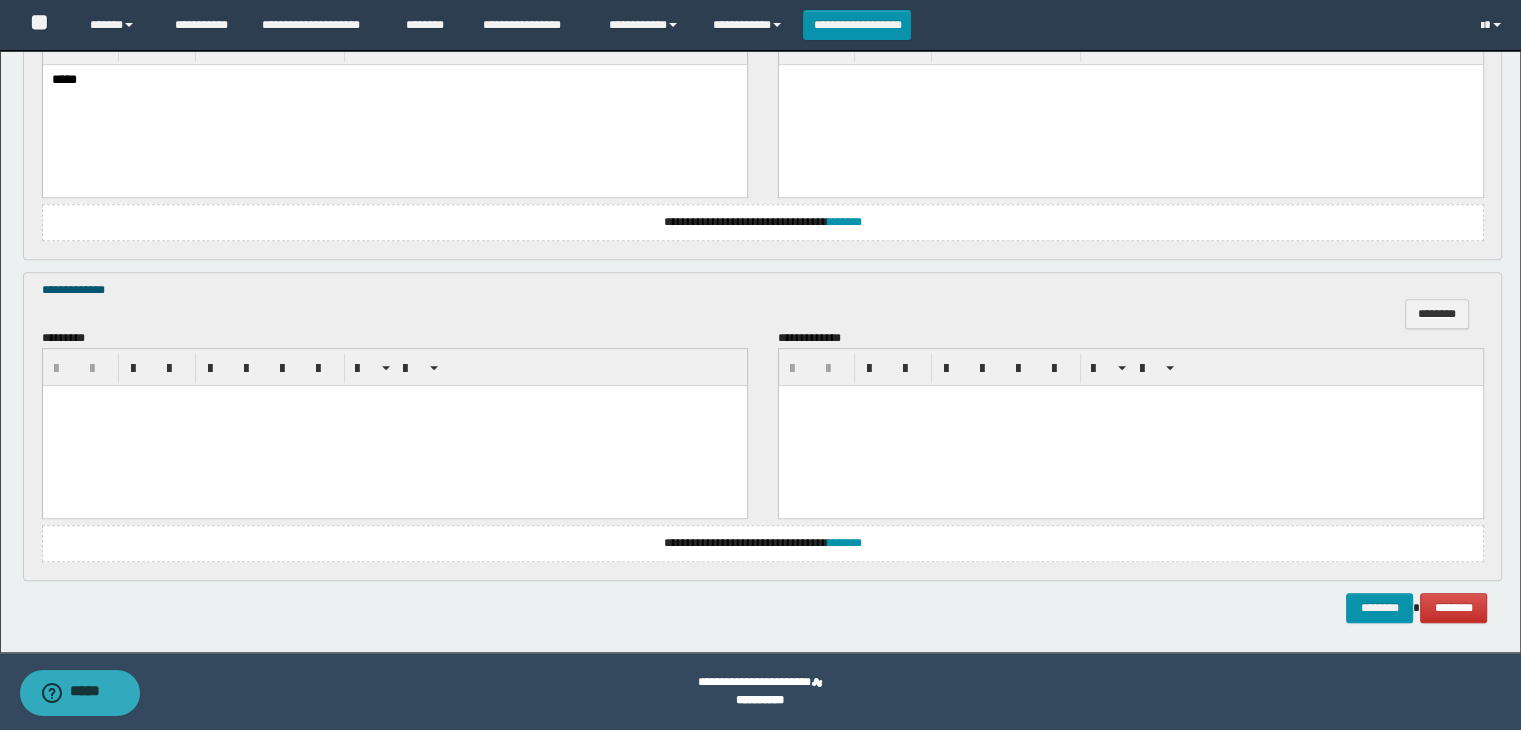 click at bounding box center (394, 425) 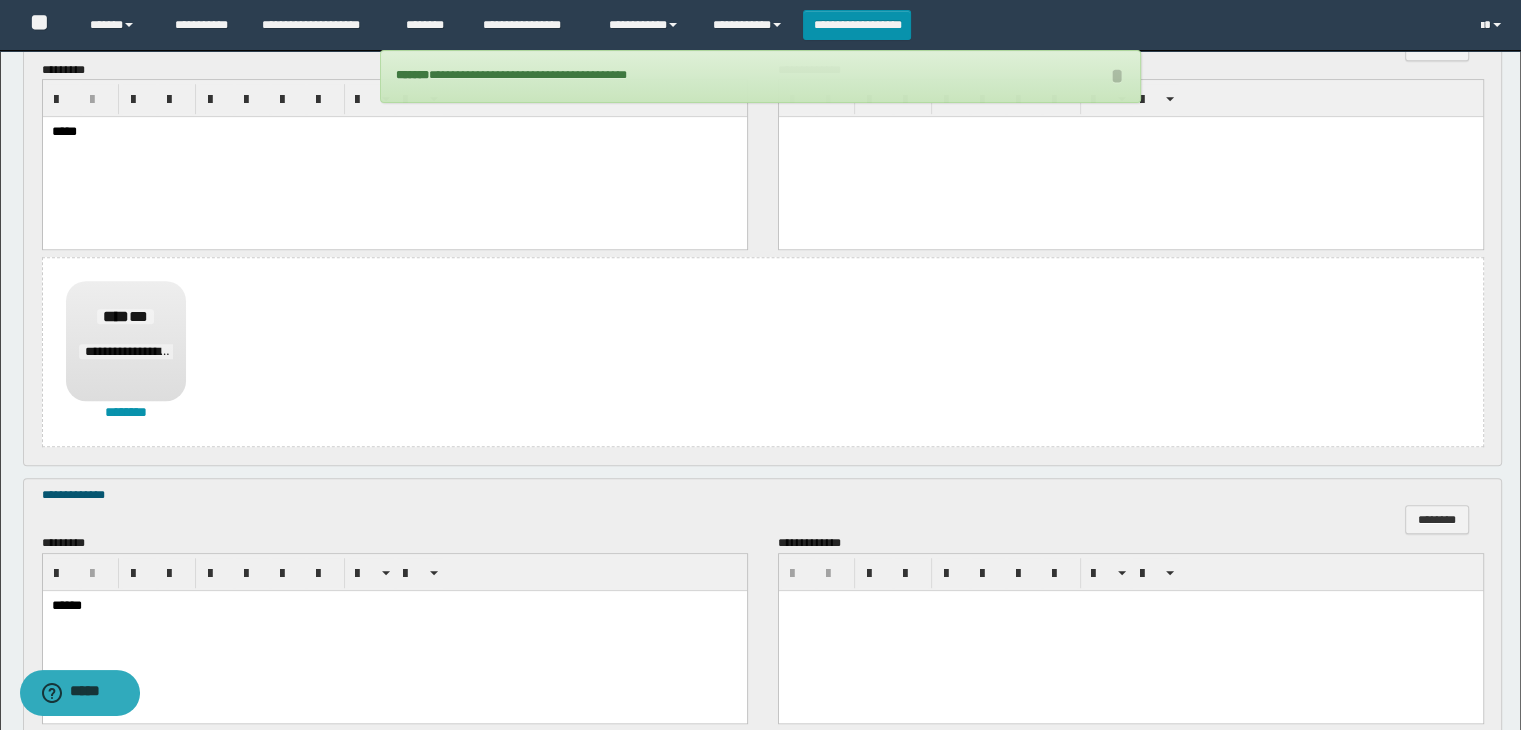 scroll, scrollTop: 1523, scrollLeft: 0, axis: vertical 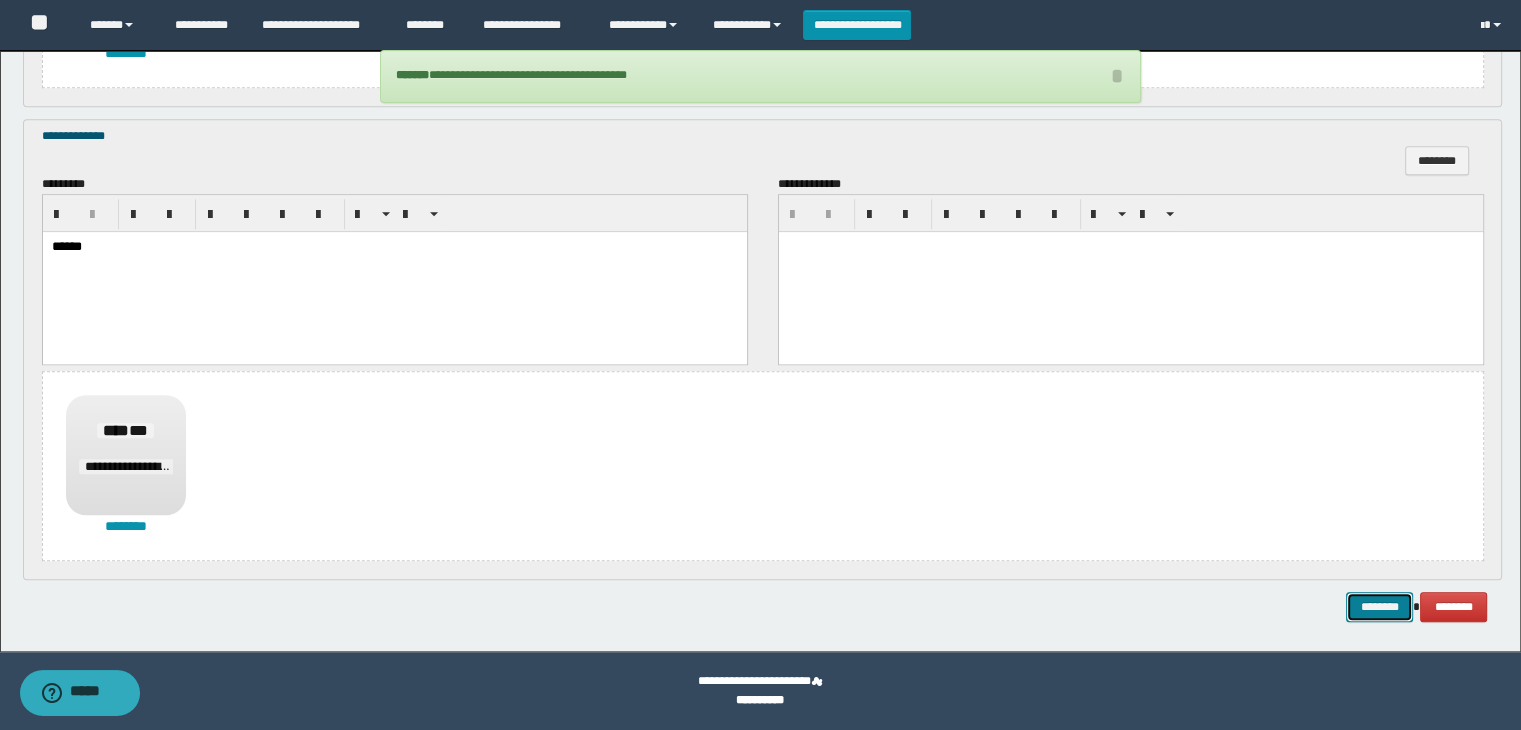 click on "********" at bounding box center [1379, 607] 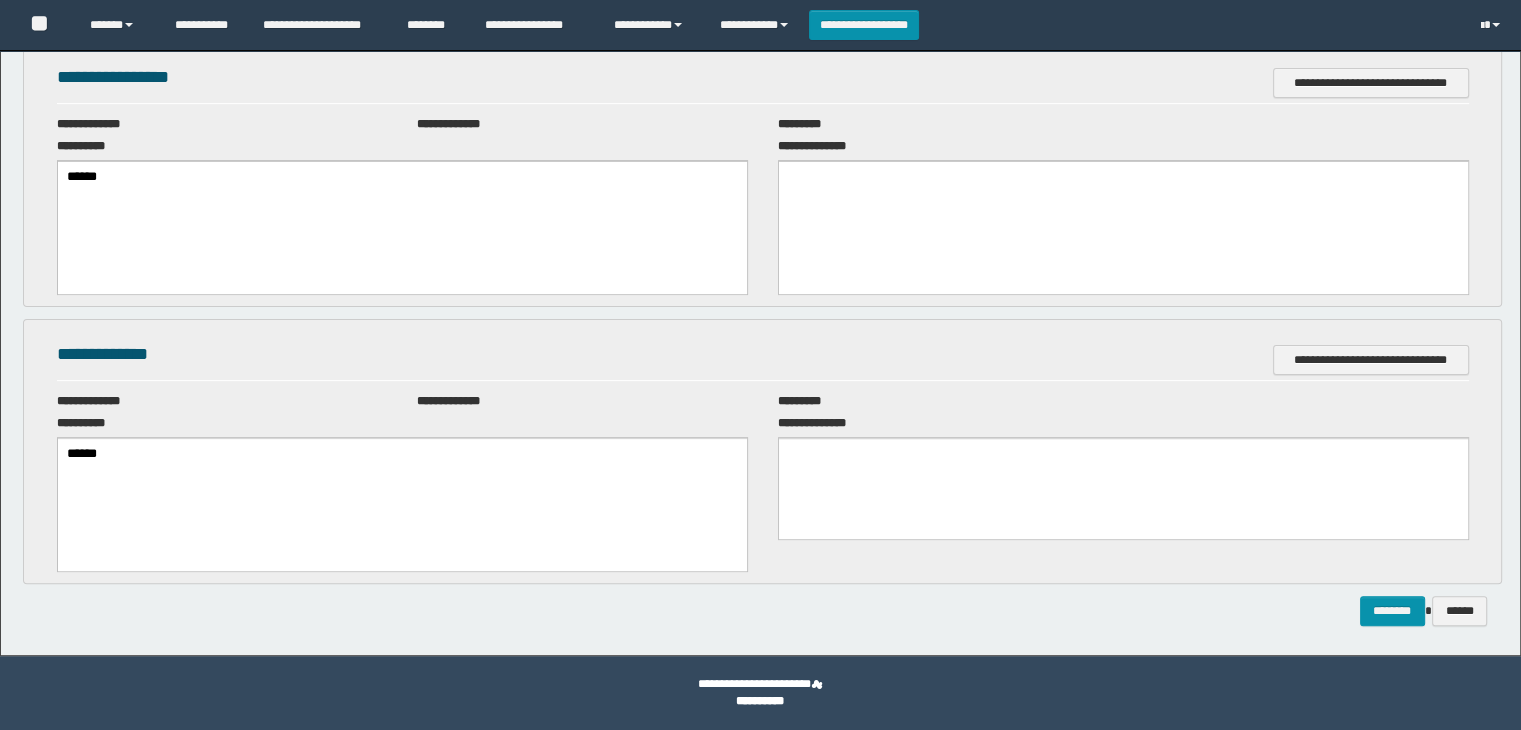 scroll, scrollTop: 0, scrollLeft: 0, axis: both 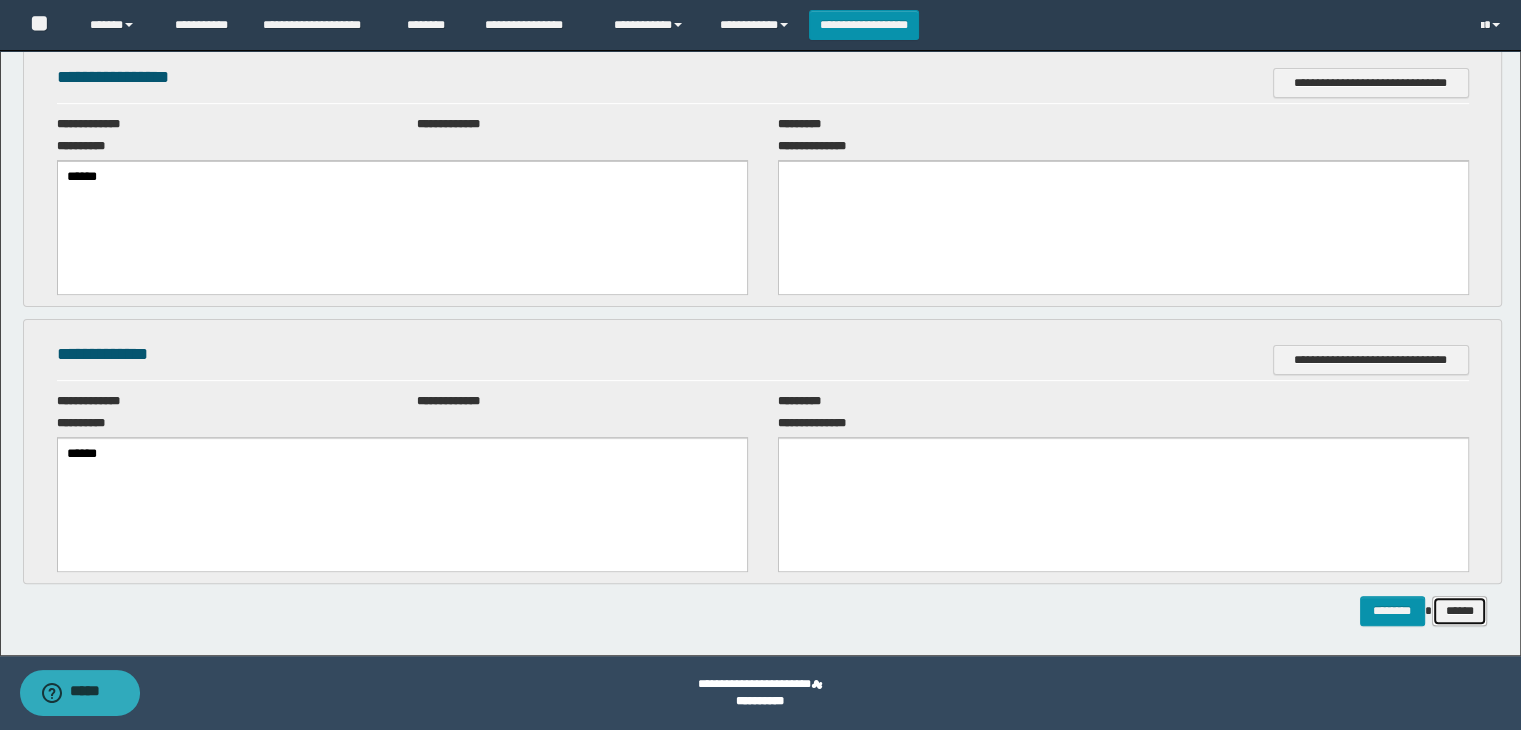 click on "******" at bounding box center [1460, 611] 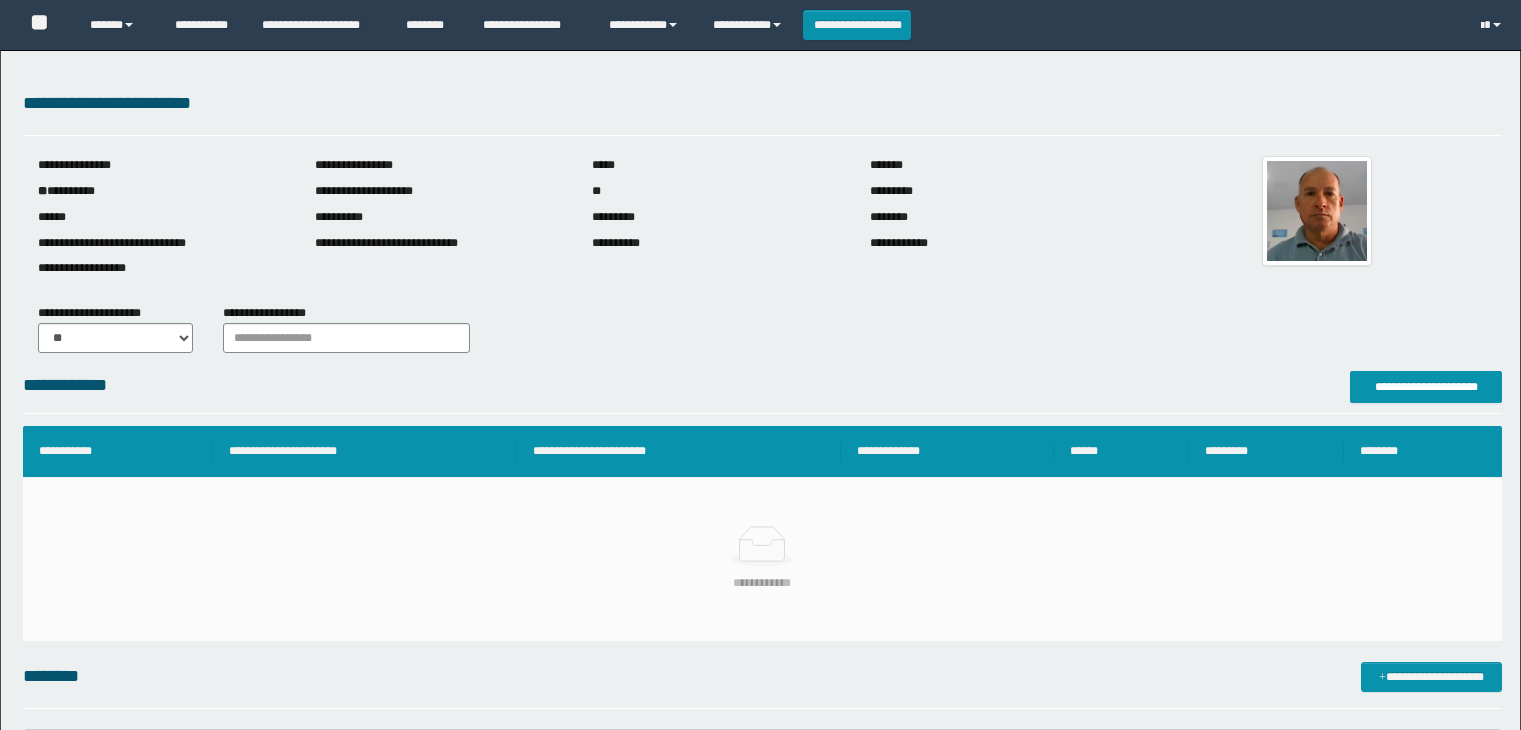 scroll, scrollTop: 0, scrollLeft: 0, axis: both 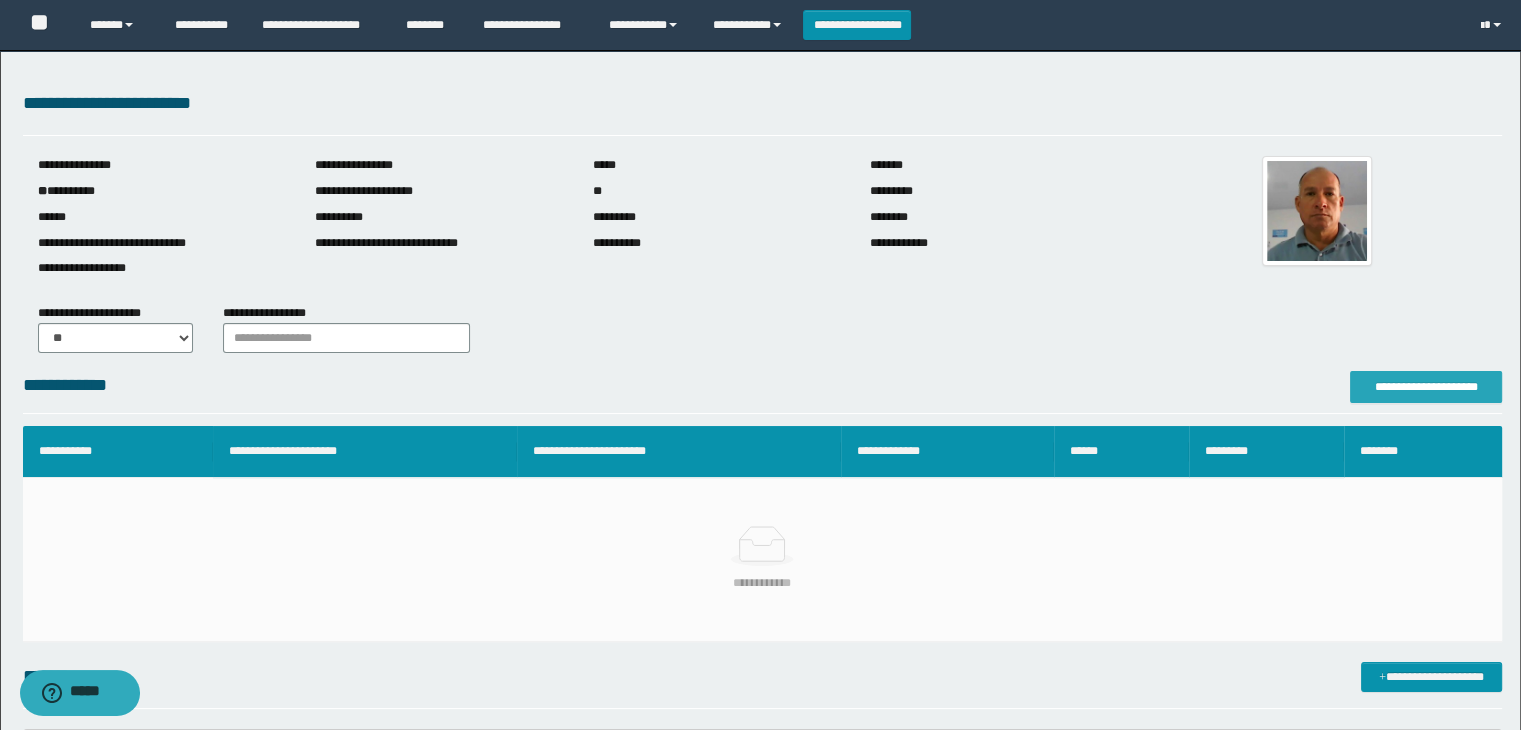 click on "**********" at bounding box center (1426, 387) 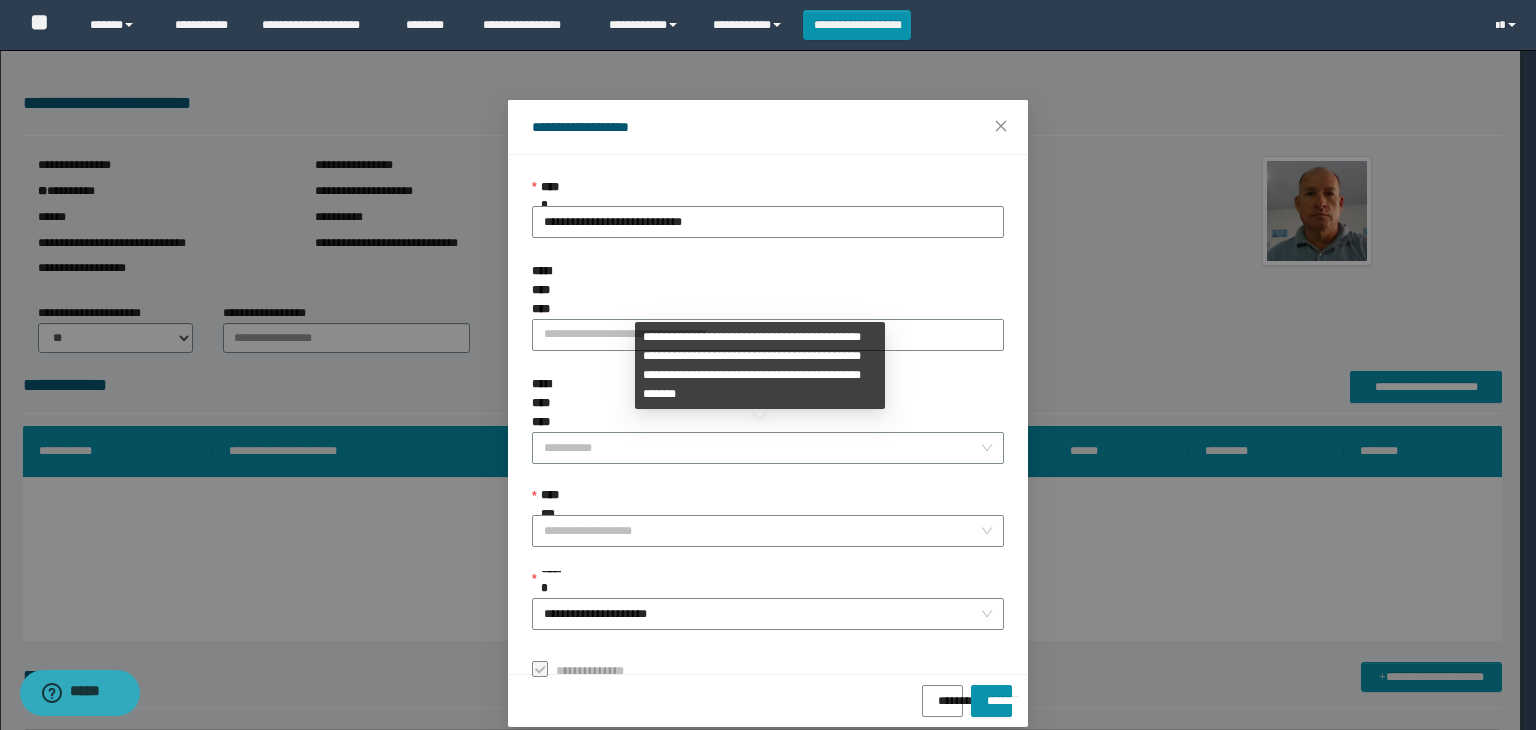 click on "**********" at bounding box center (768, 531) 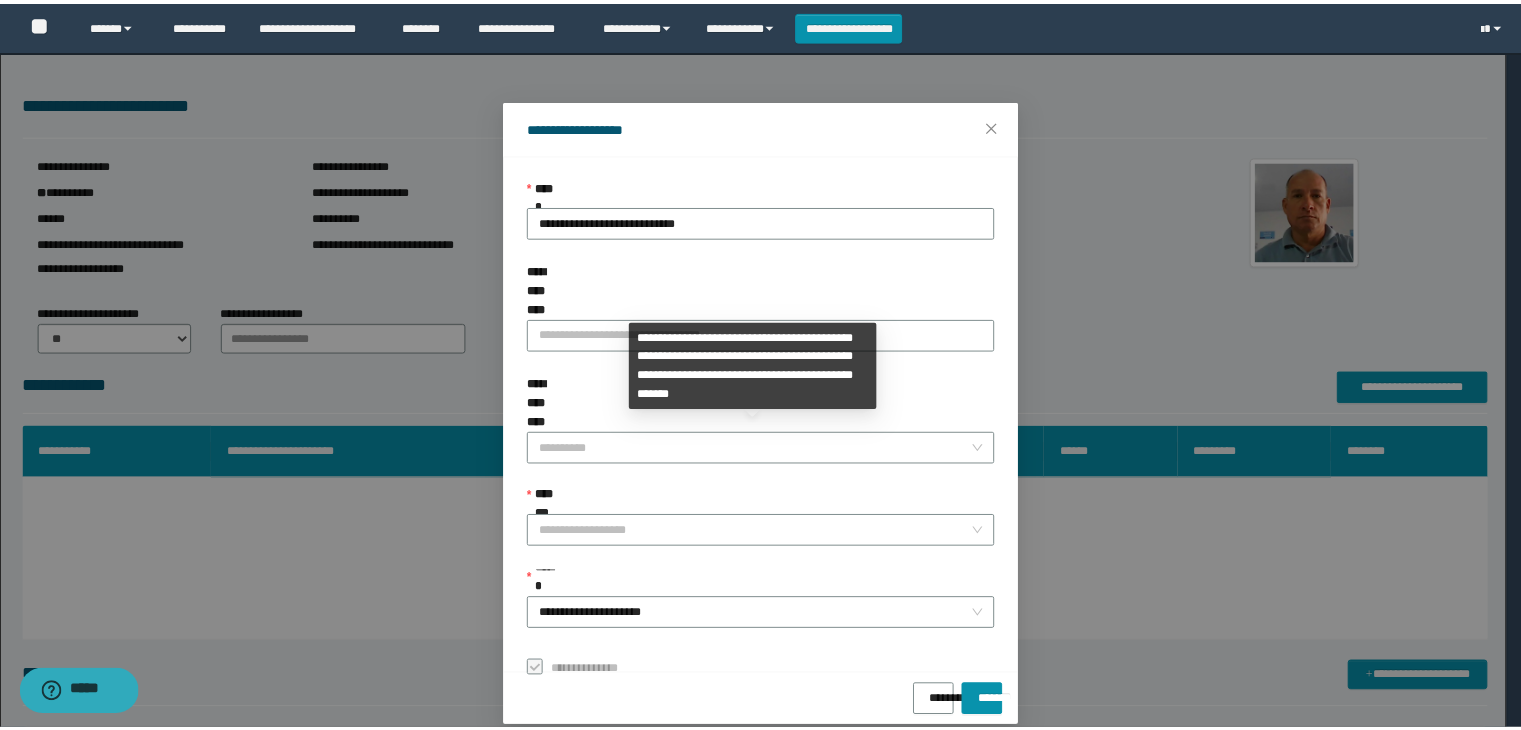 scroll, scrollTop: 192, scrollLeft: 0, axis: vertical 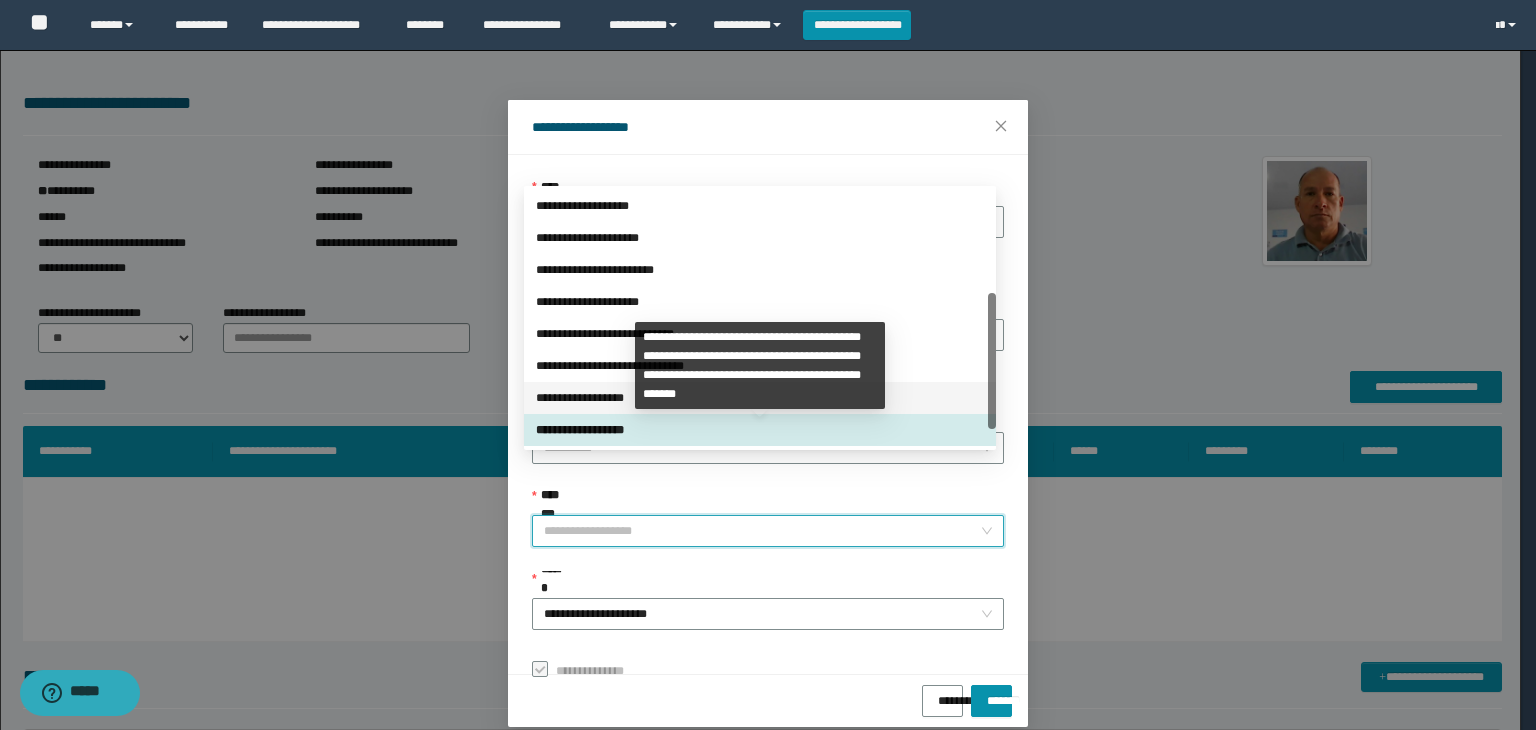 click on "**********" at bounding box center (760, 398) 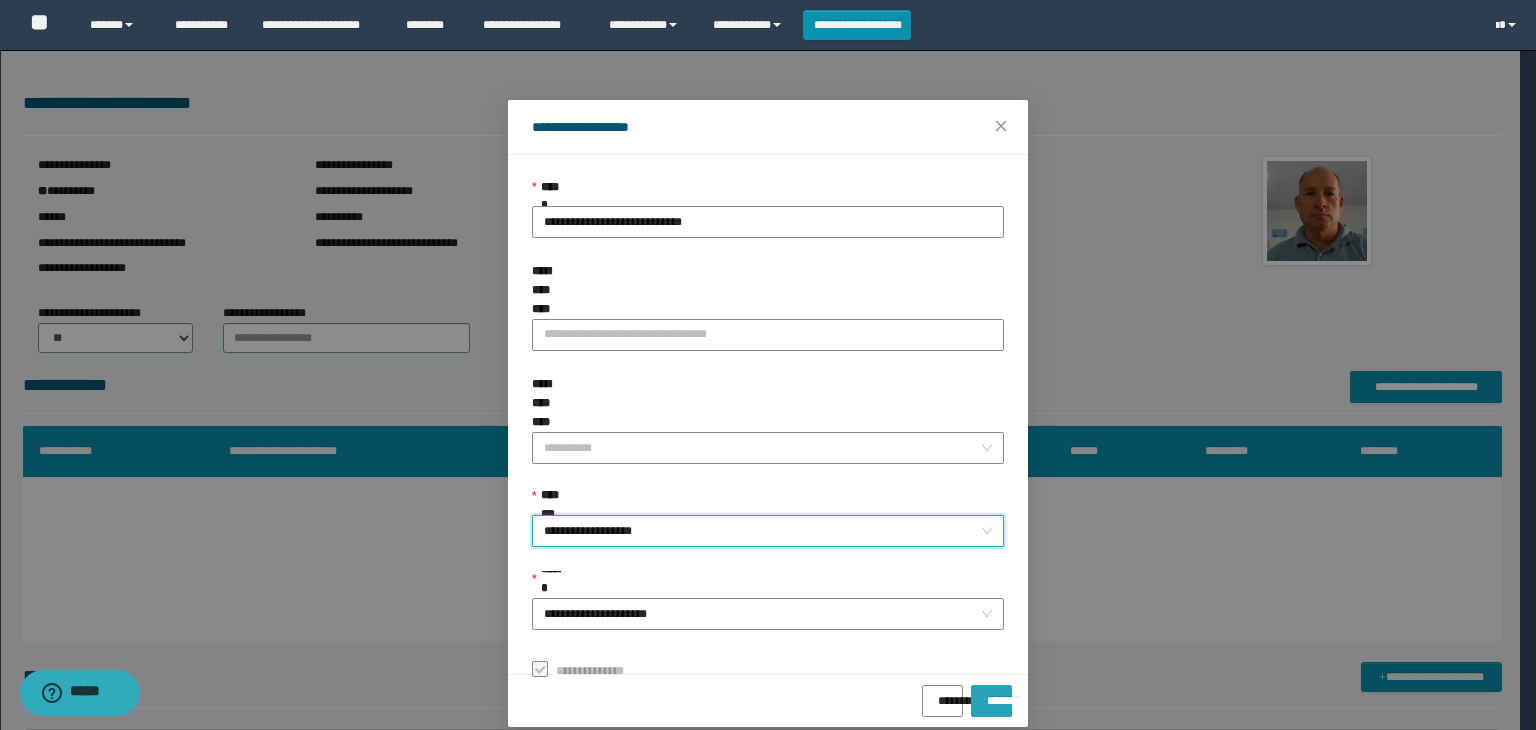 click on "*******" at bounding box center [991, 694] 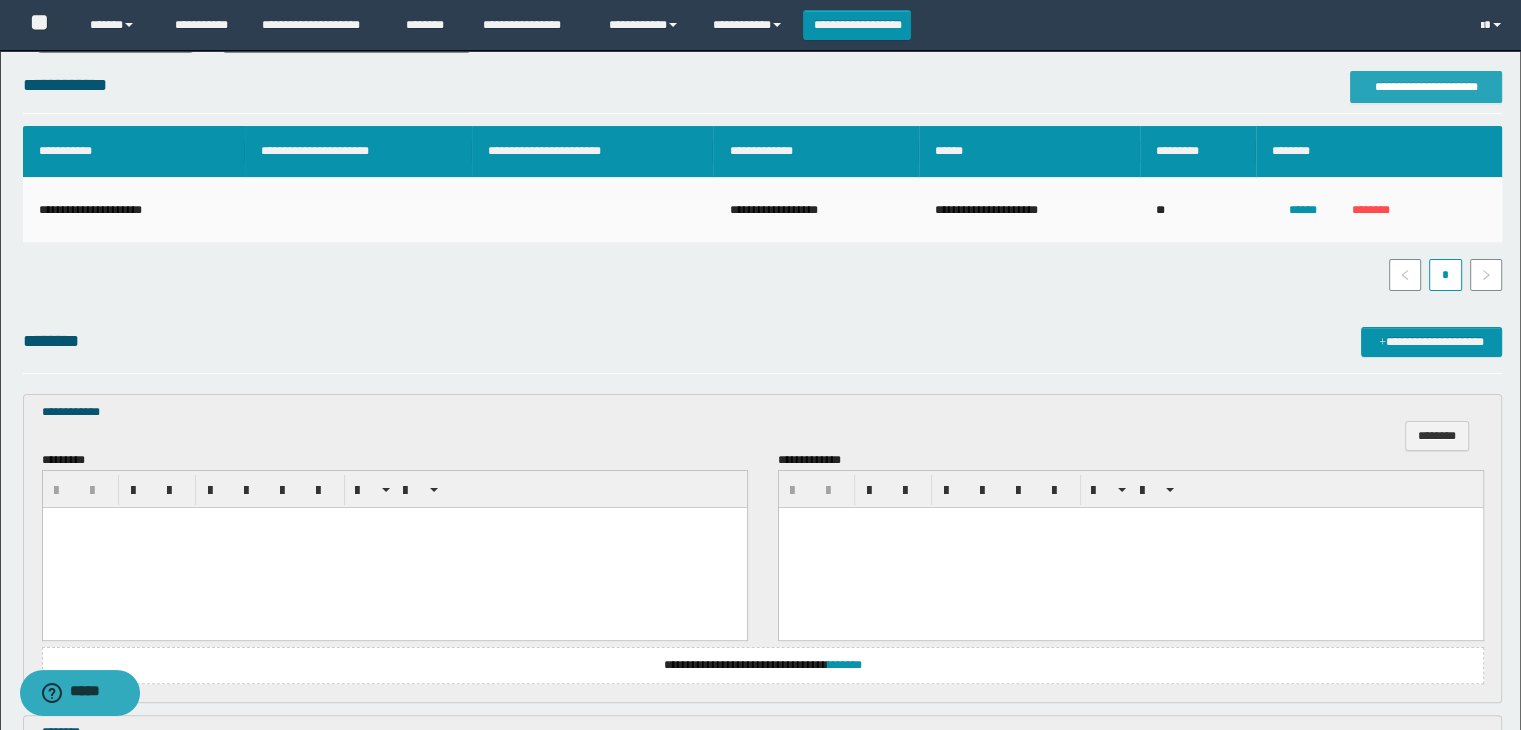 scroll, scrollTop: 500, scrollLeft: 0, axis: vertical 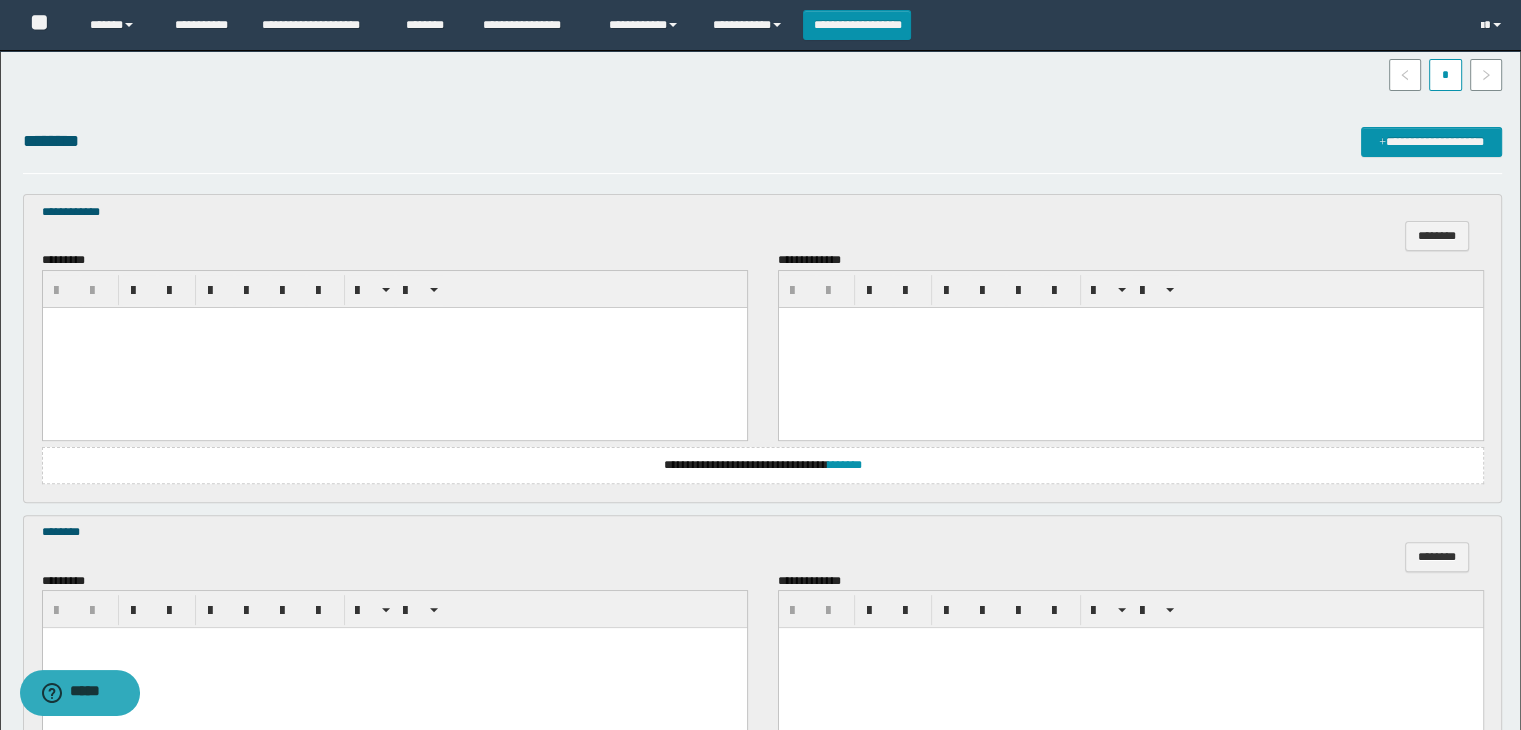 click at bounding box center (394, 347) 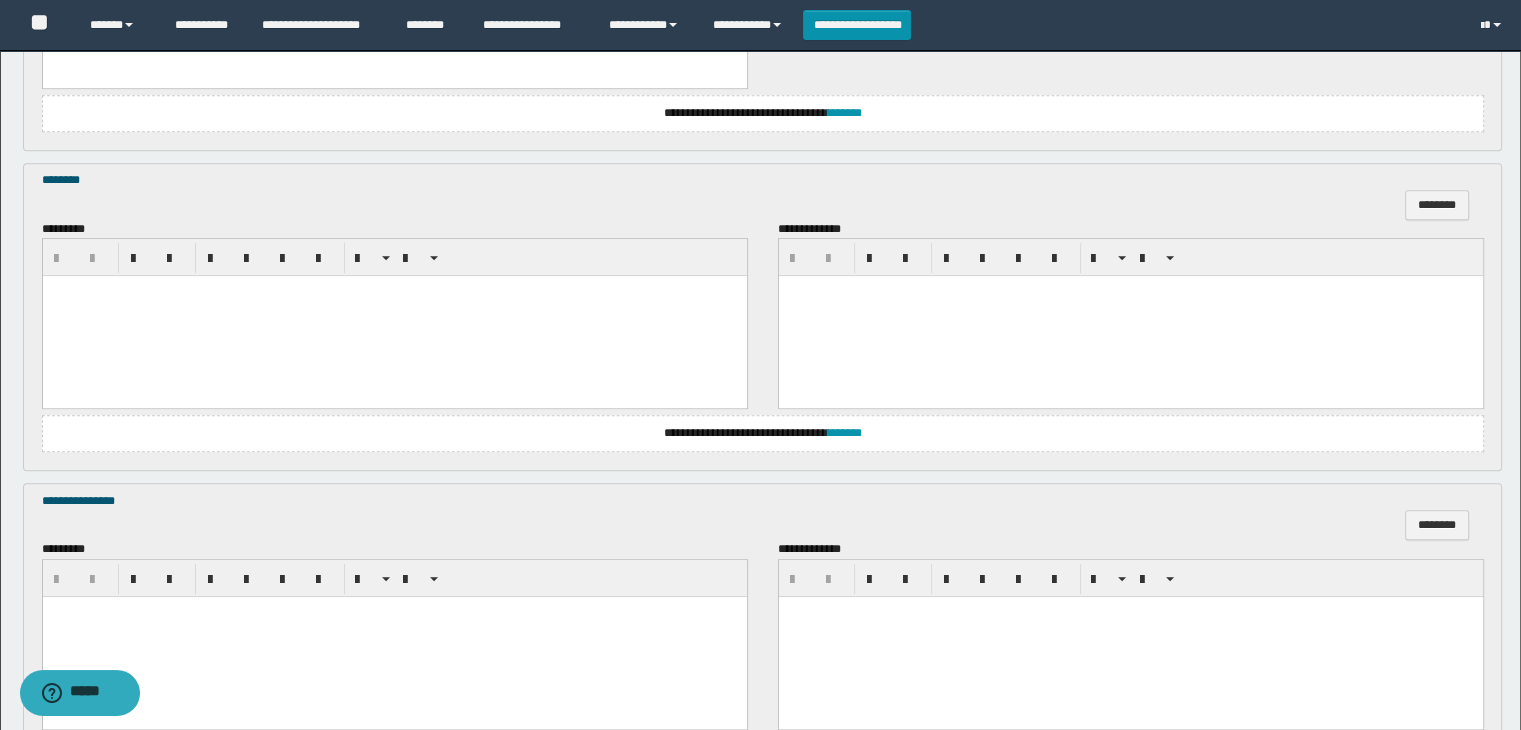 scroll, scrollTop: 1000, scrollLeft: 0, axis: vertical 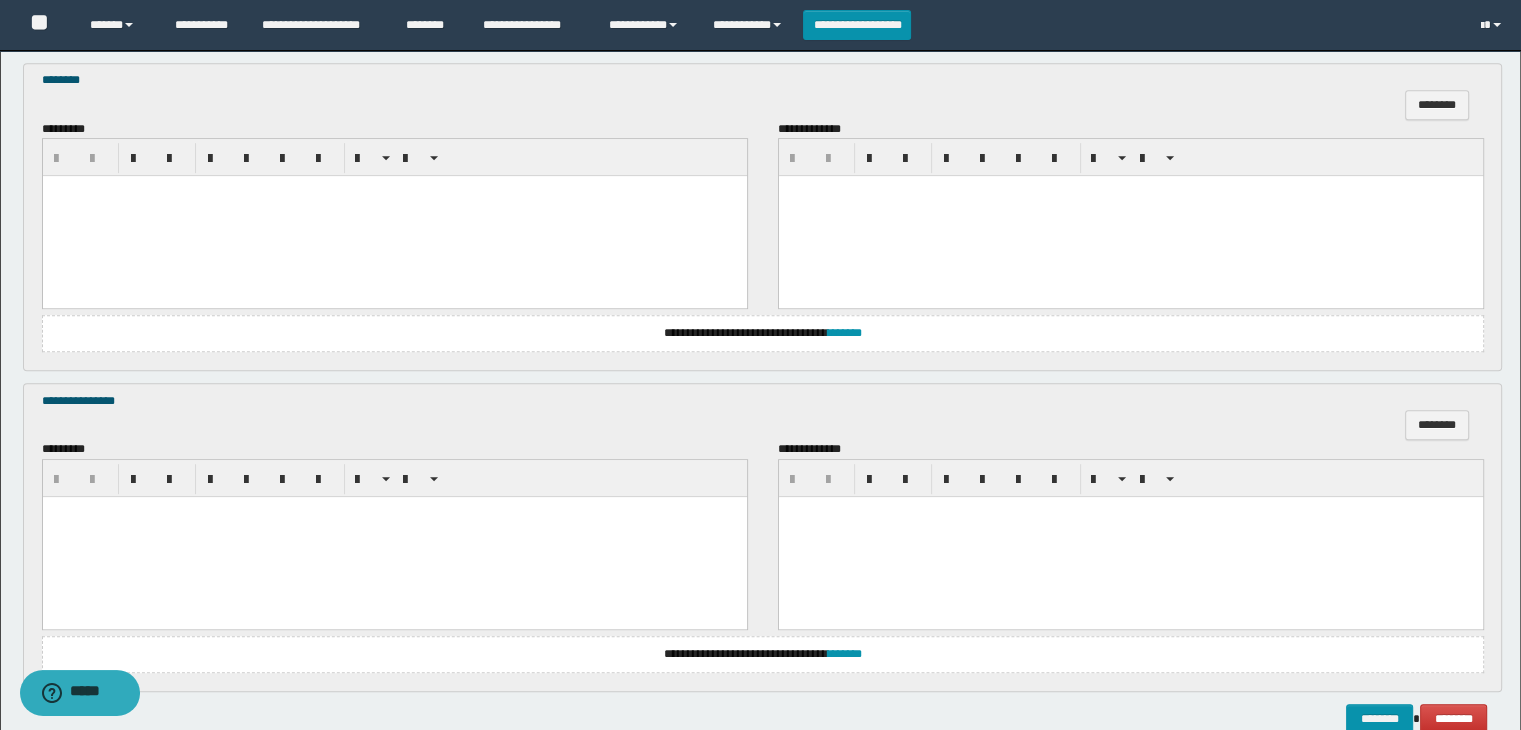 click at bounding box center [394, 216] 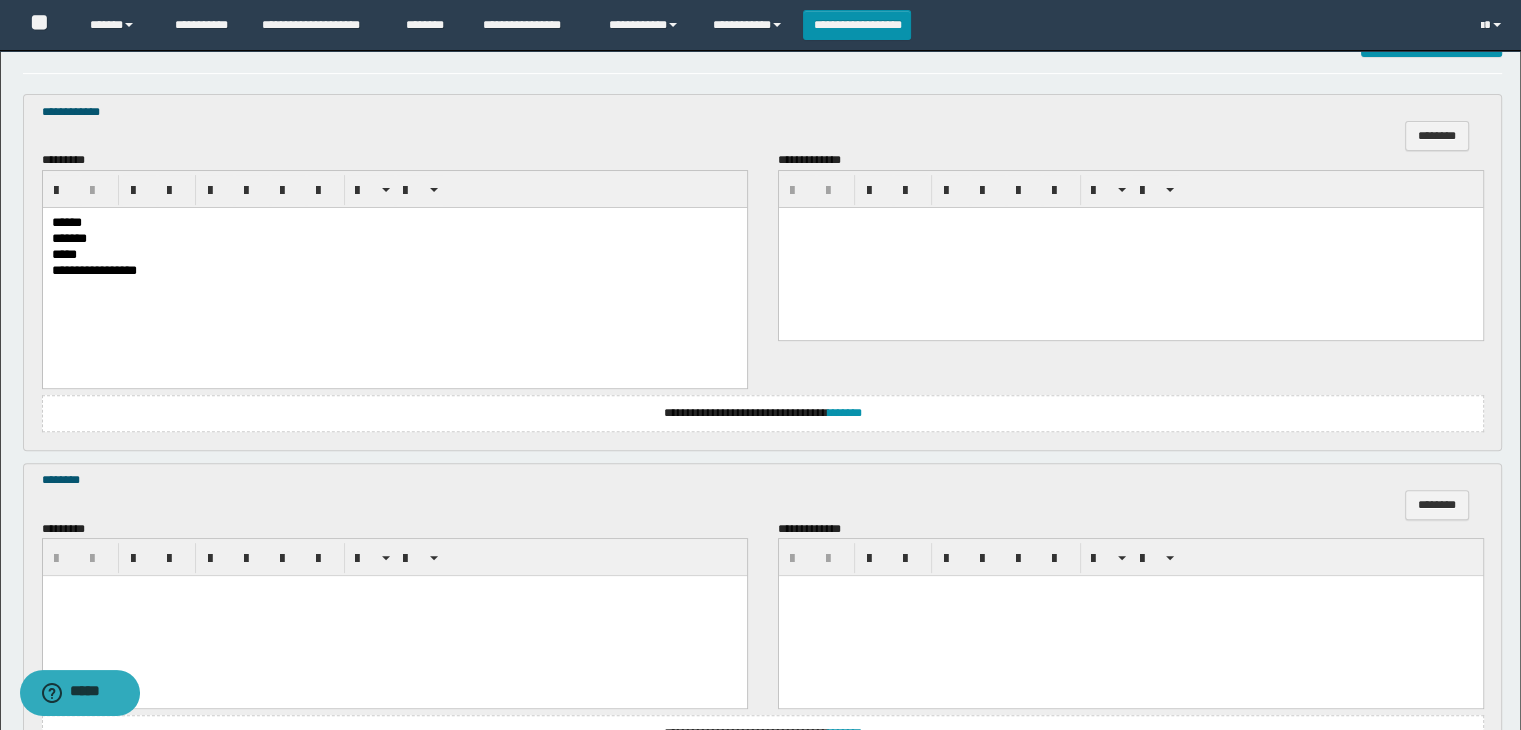 drag, startPoint x: 82, startPoint y: 428, endPoint x: 136, endPoint y: 277, distance: 160.3652 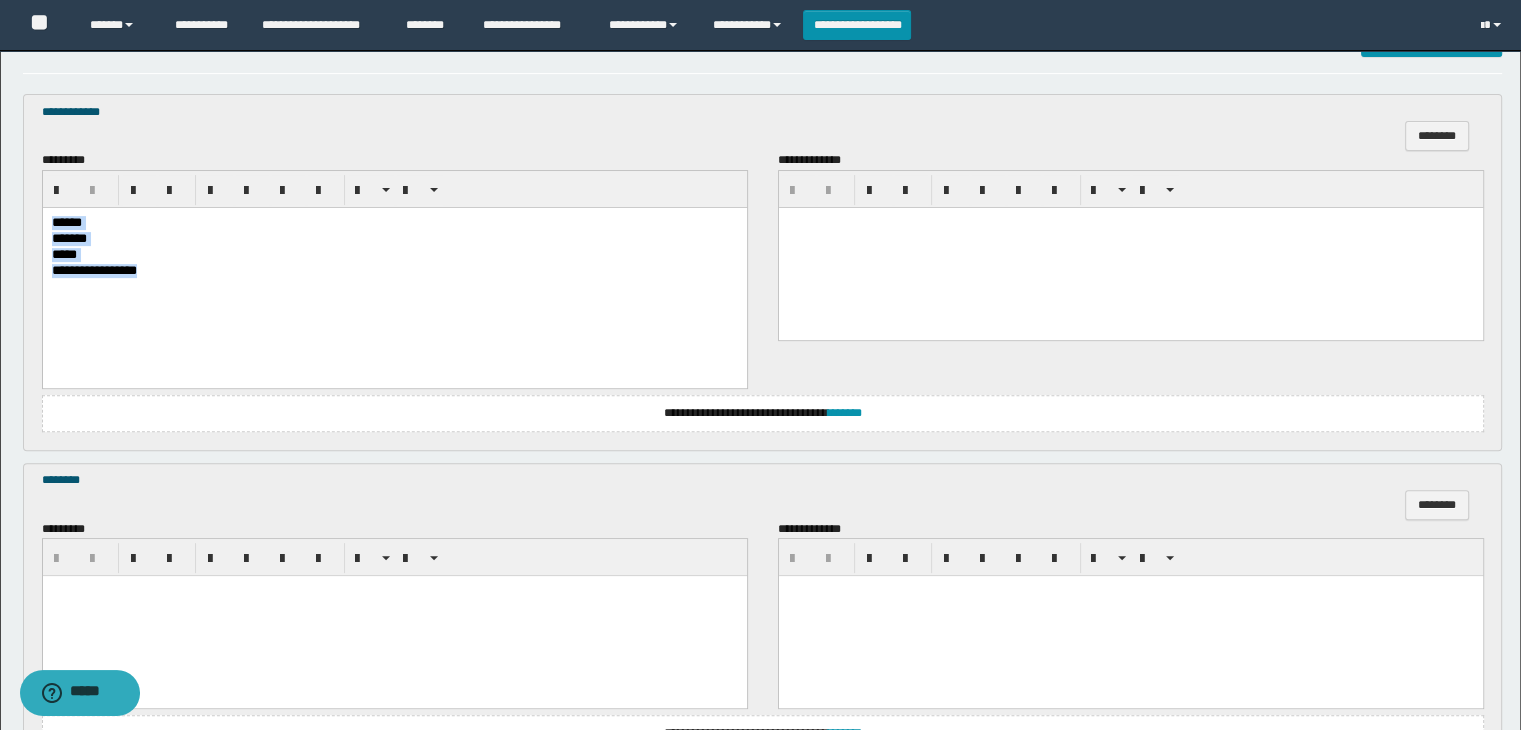 drag, startPoint x: 51, startPoint y: 221, endPoint x: 188, endPoint y: 277, distance: 148.00337 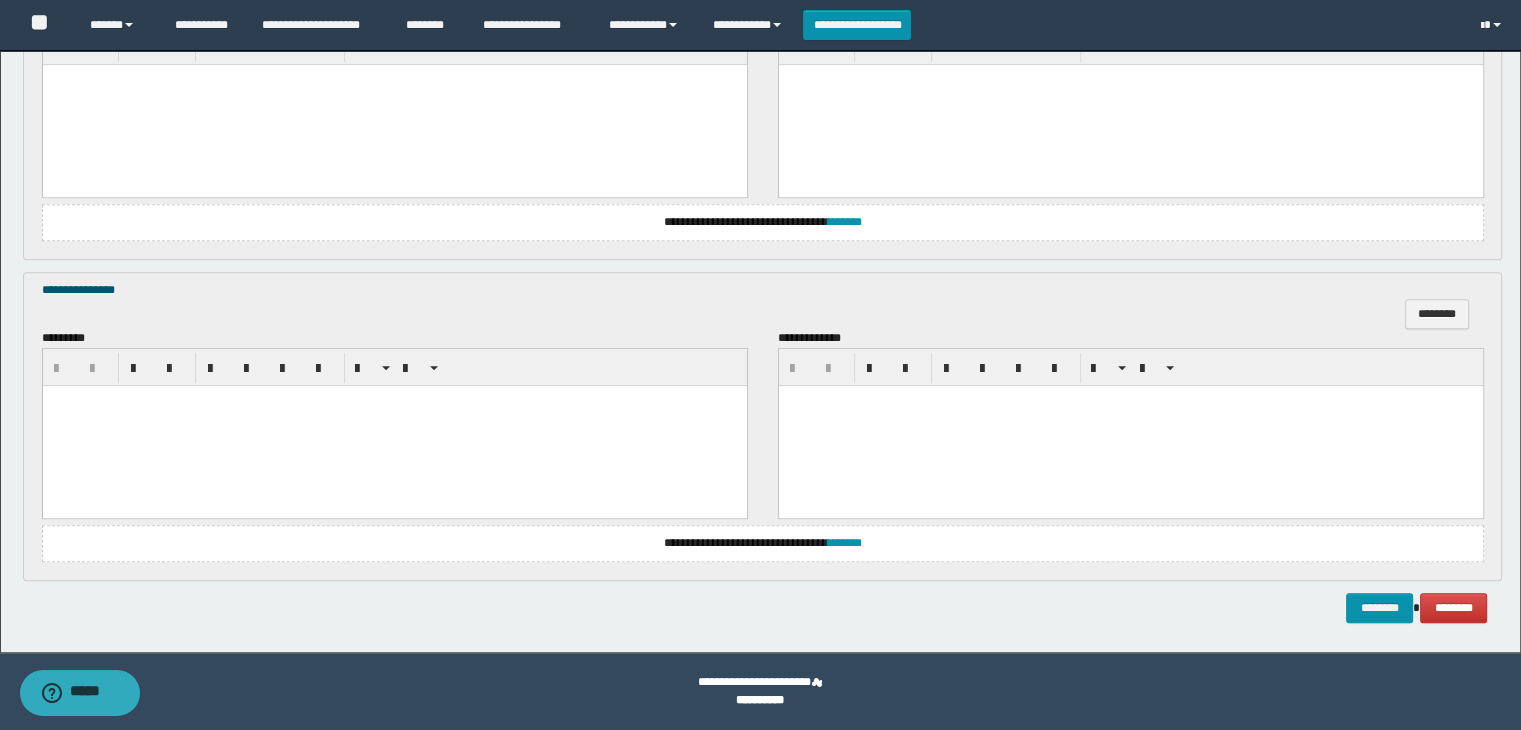 click at bounding box center (394, 425) 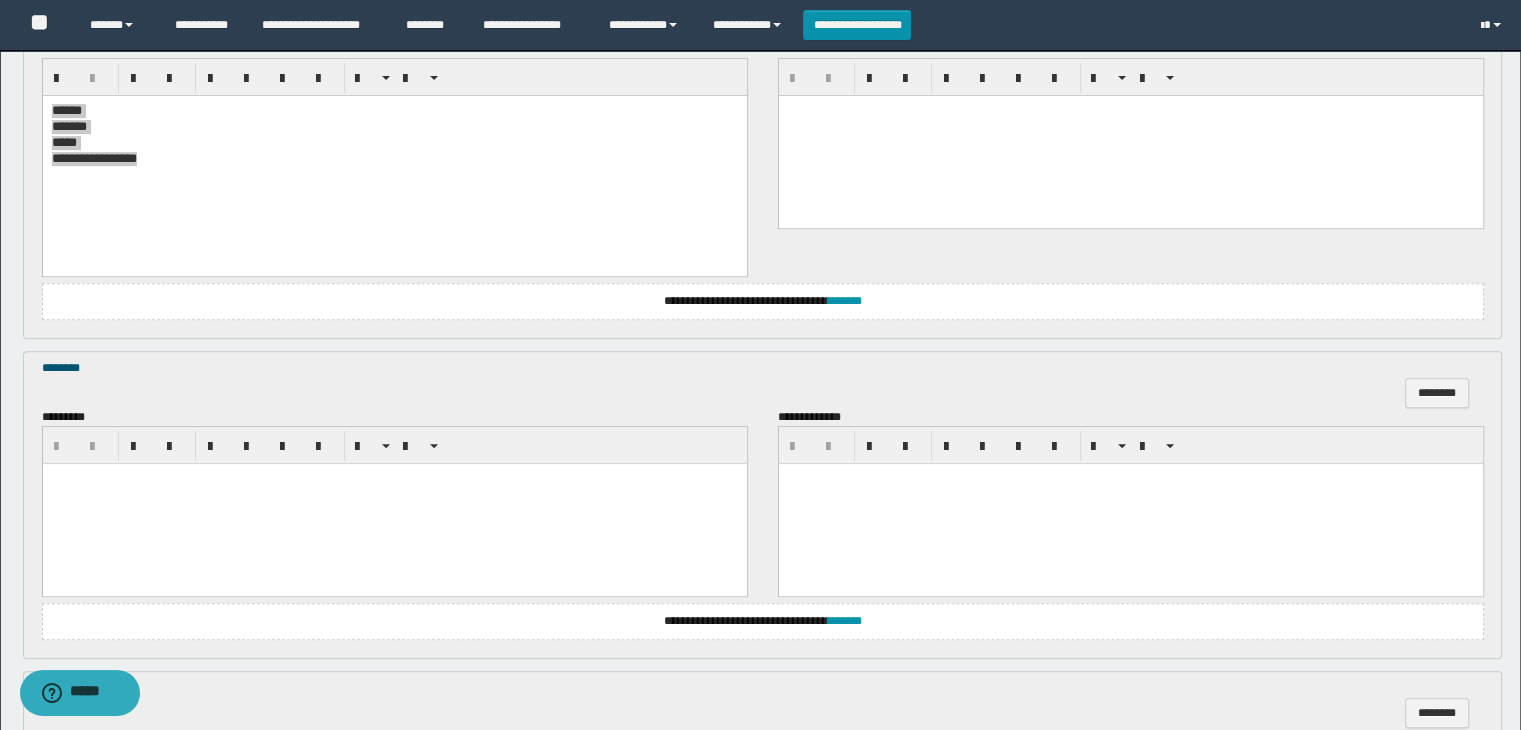 scroll, scrollTop: 836, scrollLeft: 0, axis: vertical 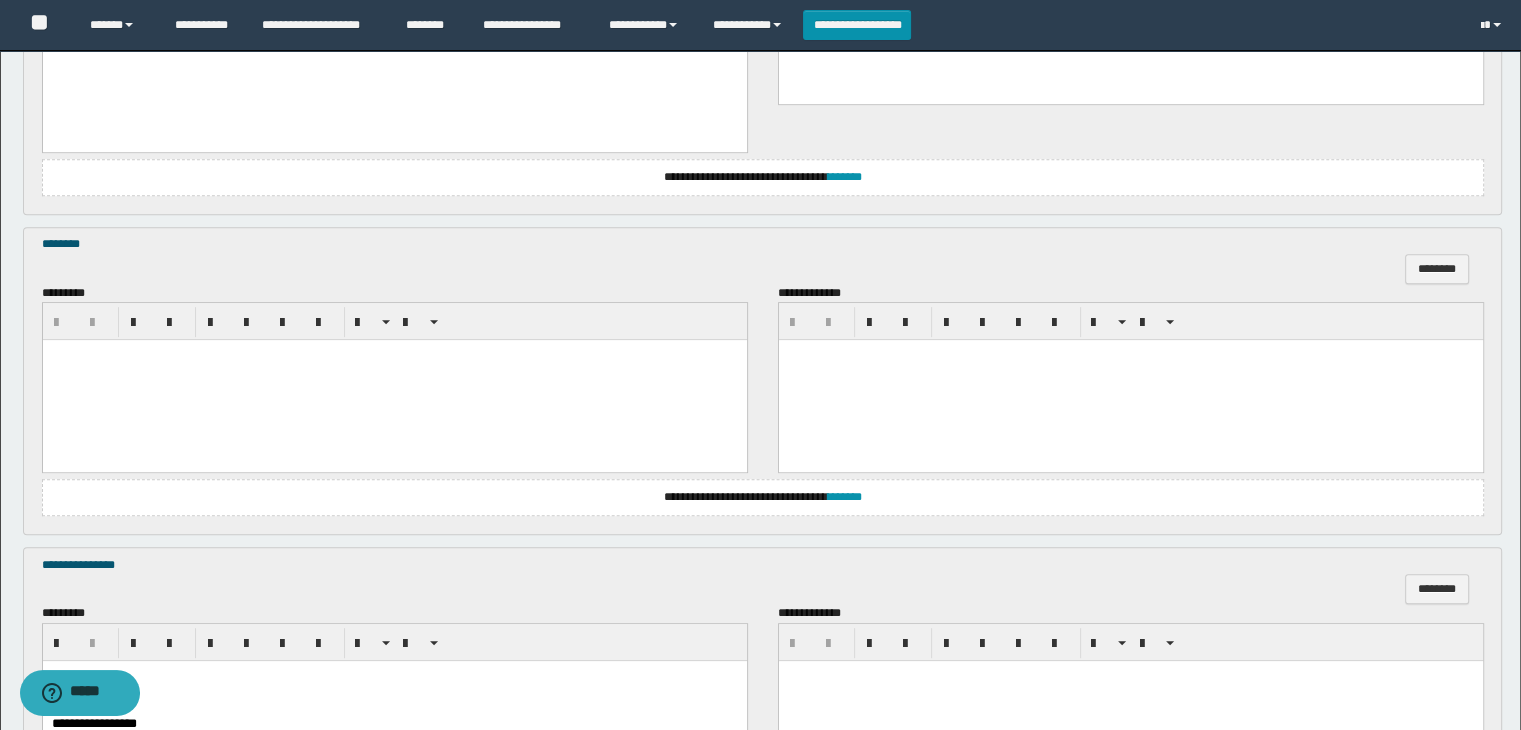 click at bounding box center (394, 355) 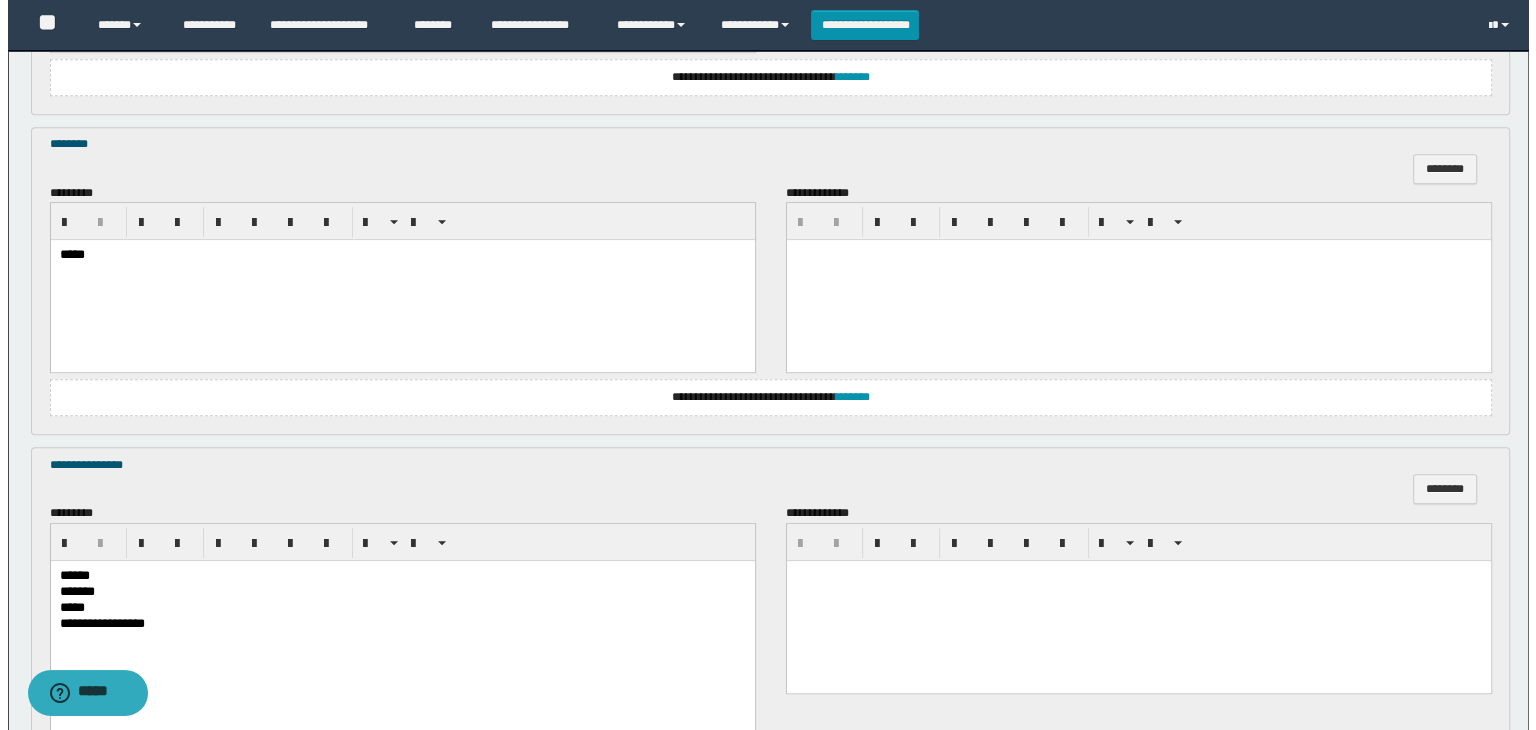 scroll, scrollTop: 636, scrollLeft: 0, axis: vertical 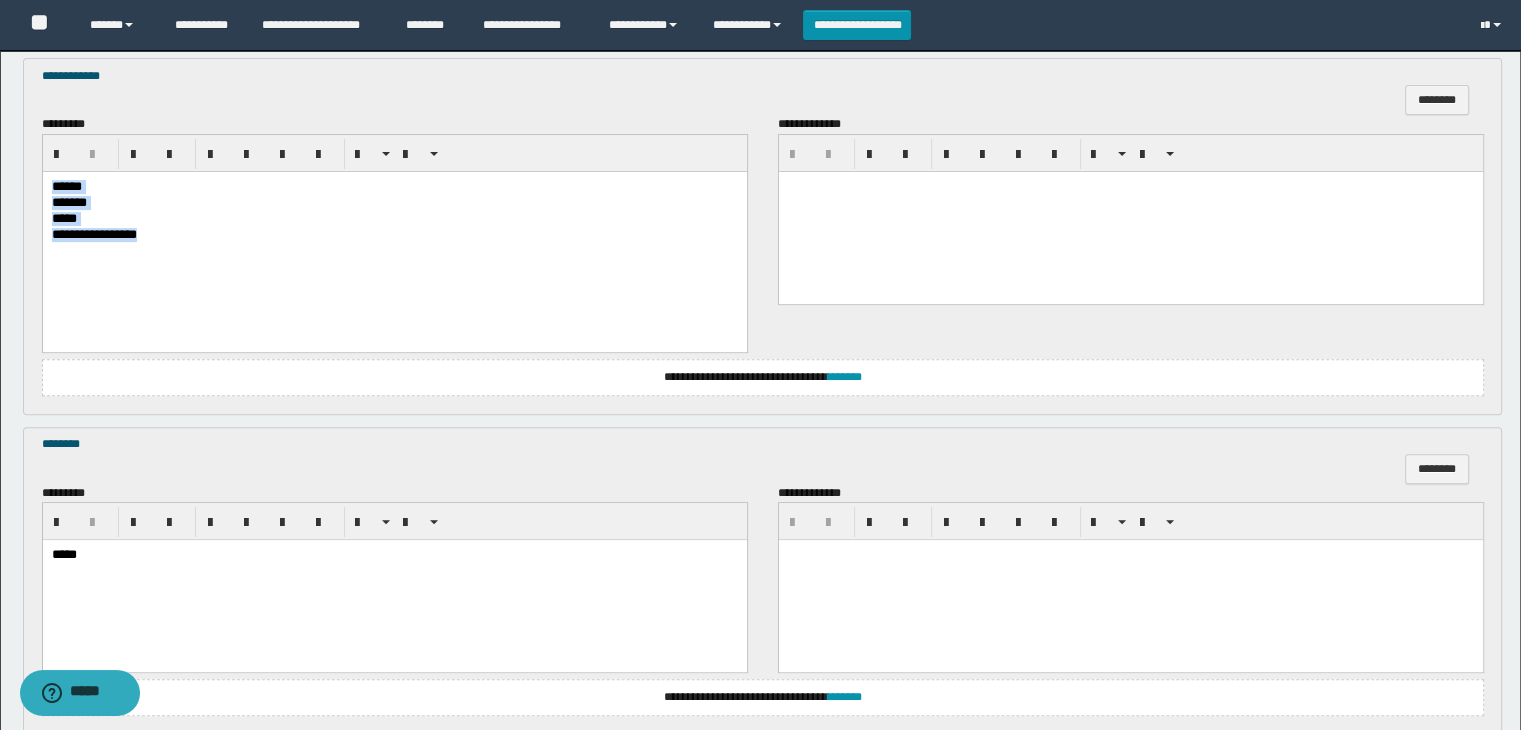 click on "**********" at bounding box center (394, 235) 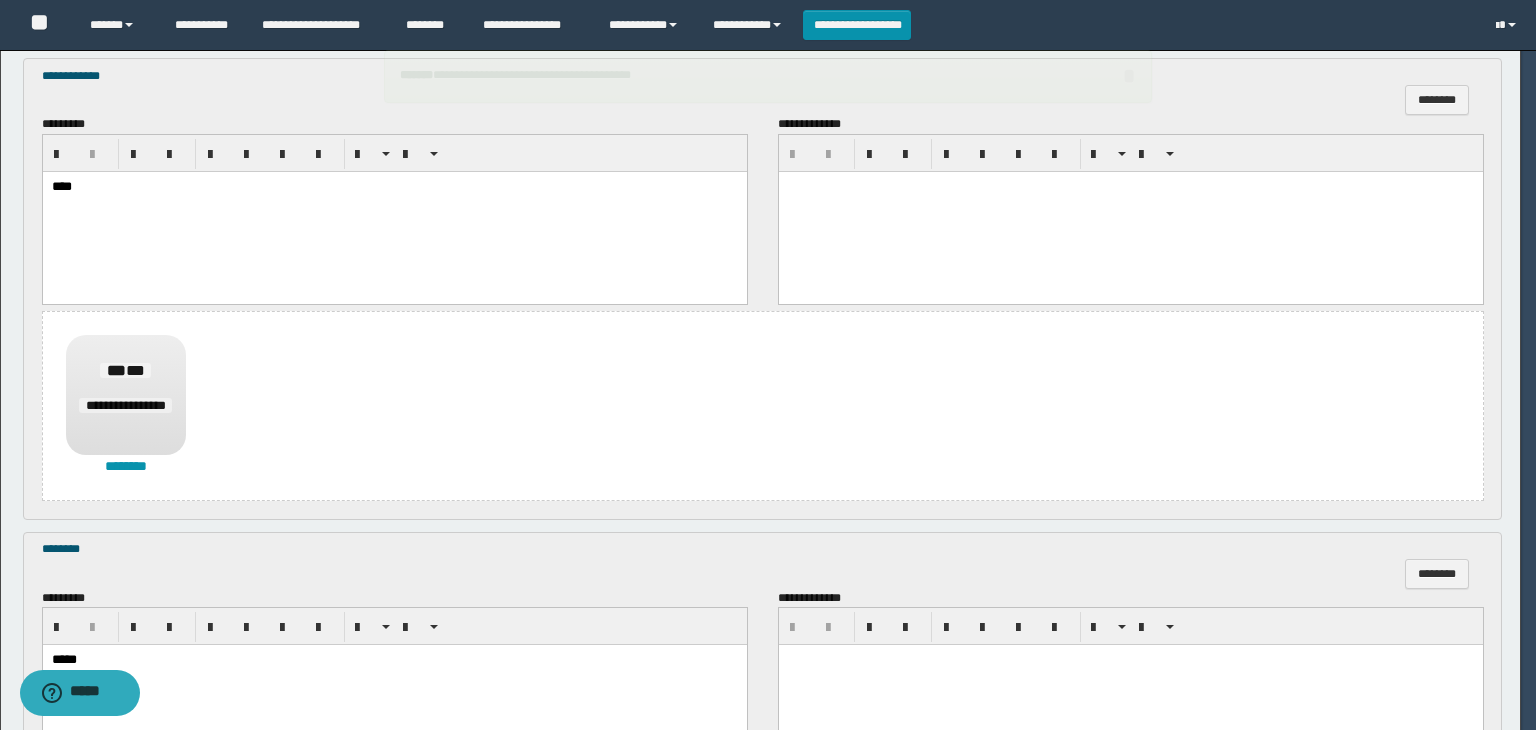 scroll, scrollTop: 0, scrollLeft: 0, axis: both 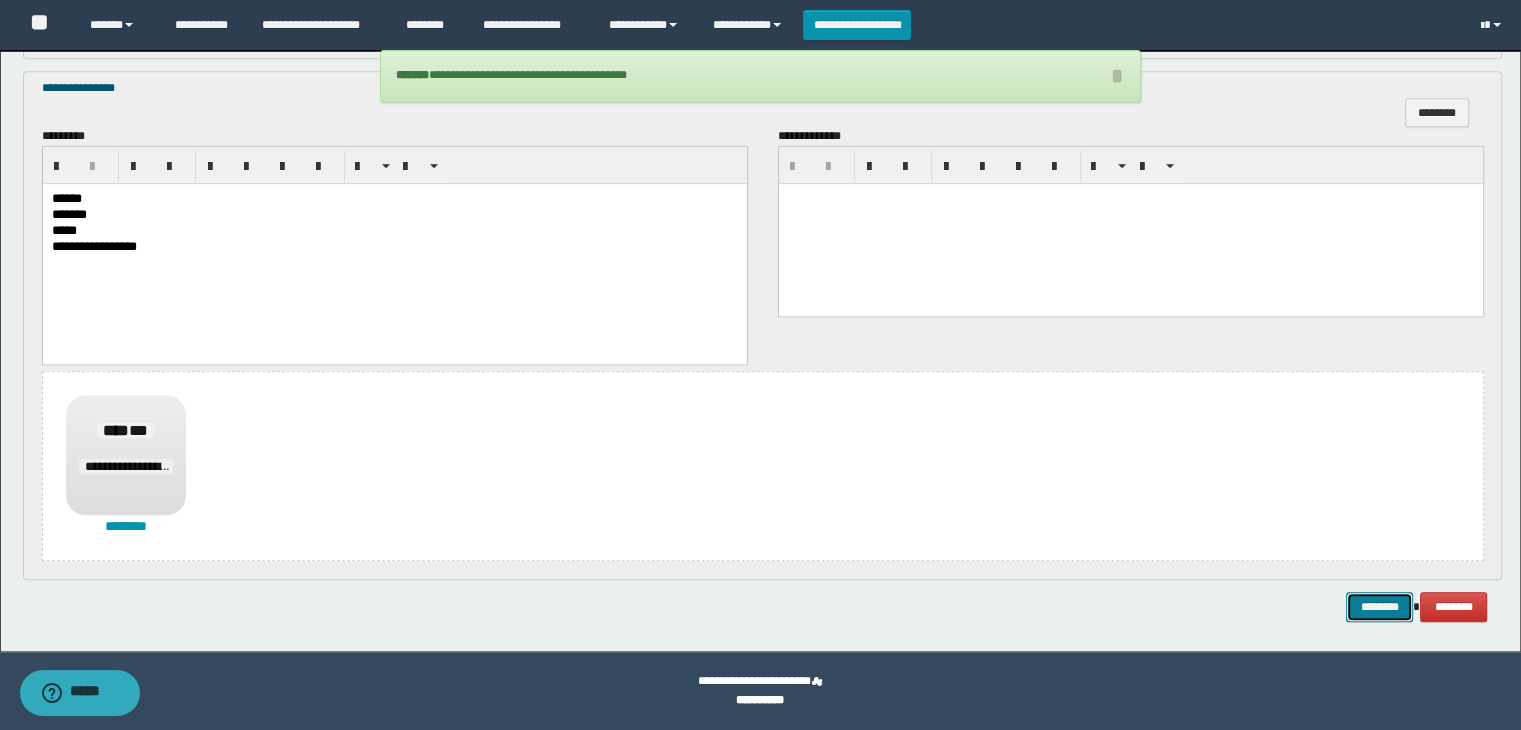 click on "********" at bounding box center (1379, 607) 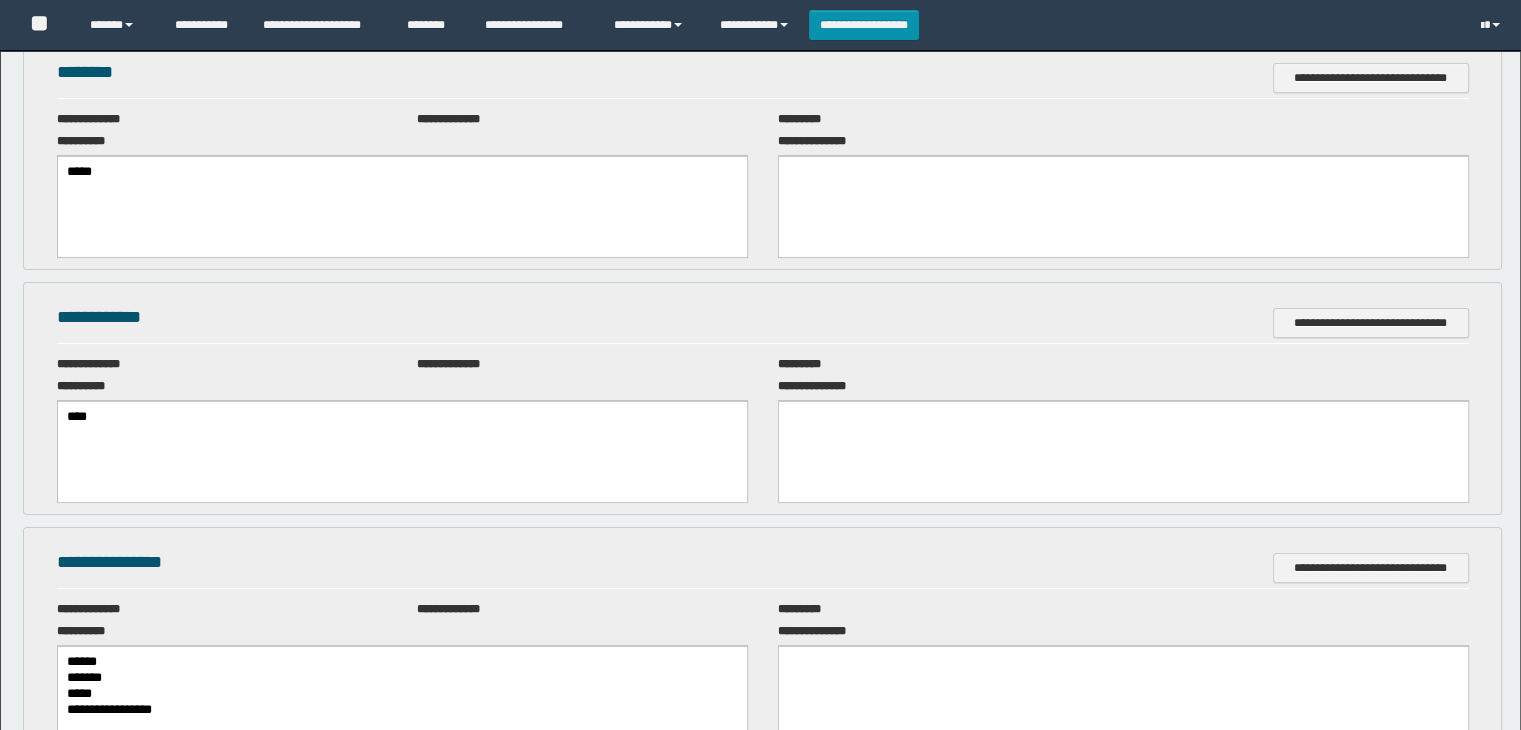 scroll, scrollTop: 0, scrollLeft: 0, axis: both 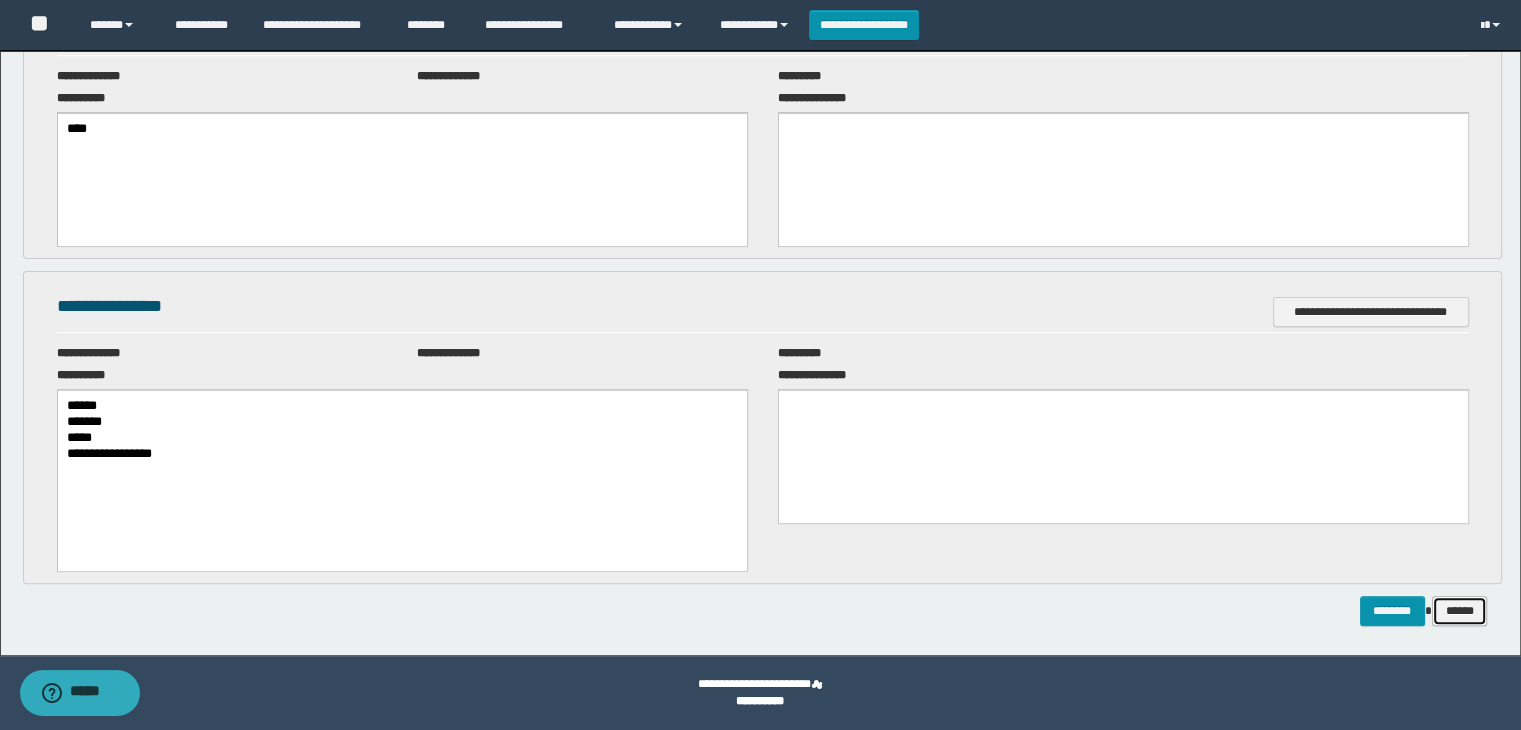 click on "******" at bounding box center [1460, 611] 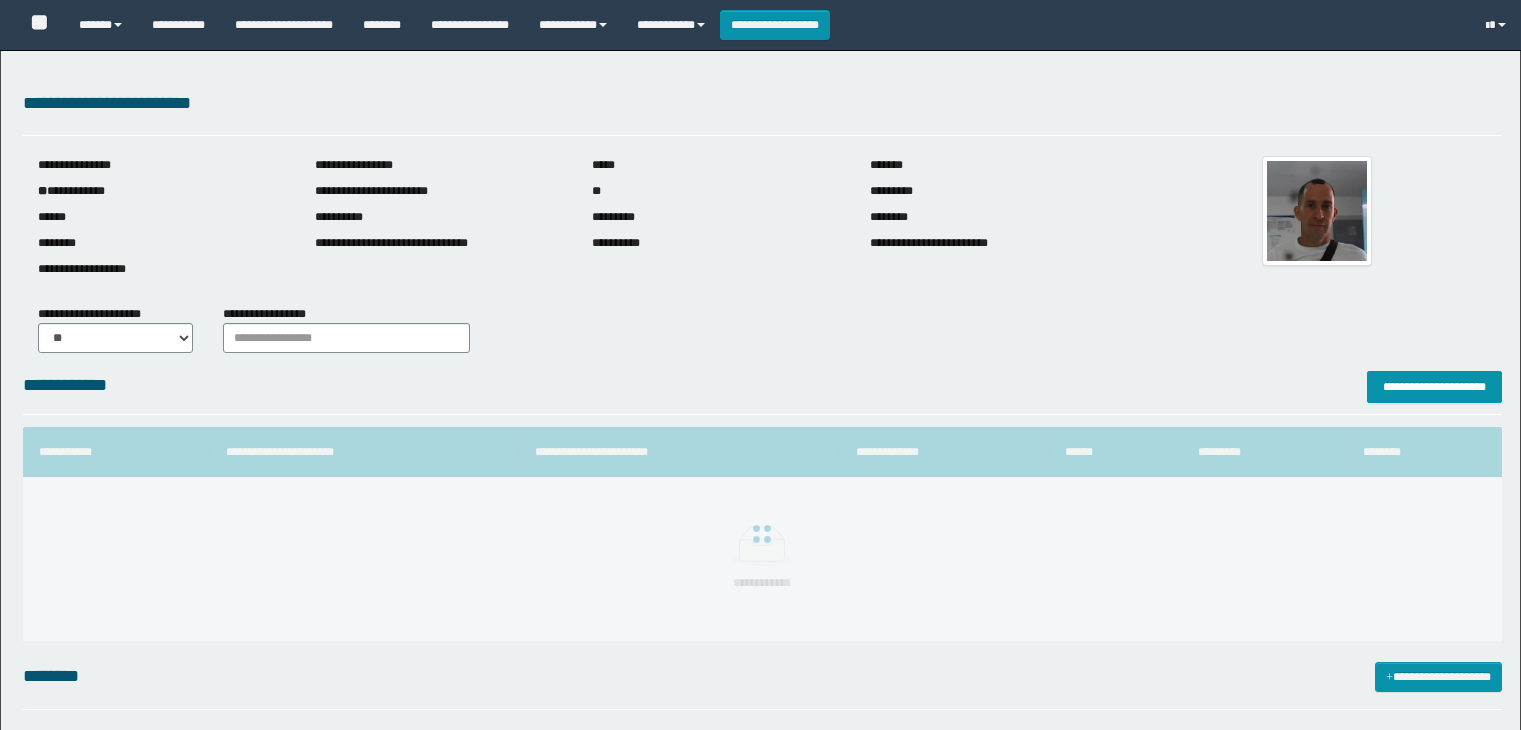 scroll, scrollTop: 0, scrollLeft: 0, axis: both 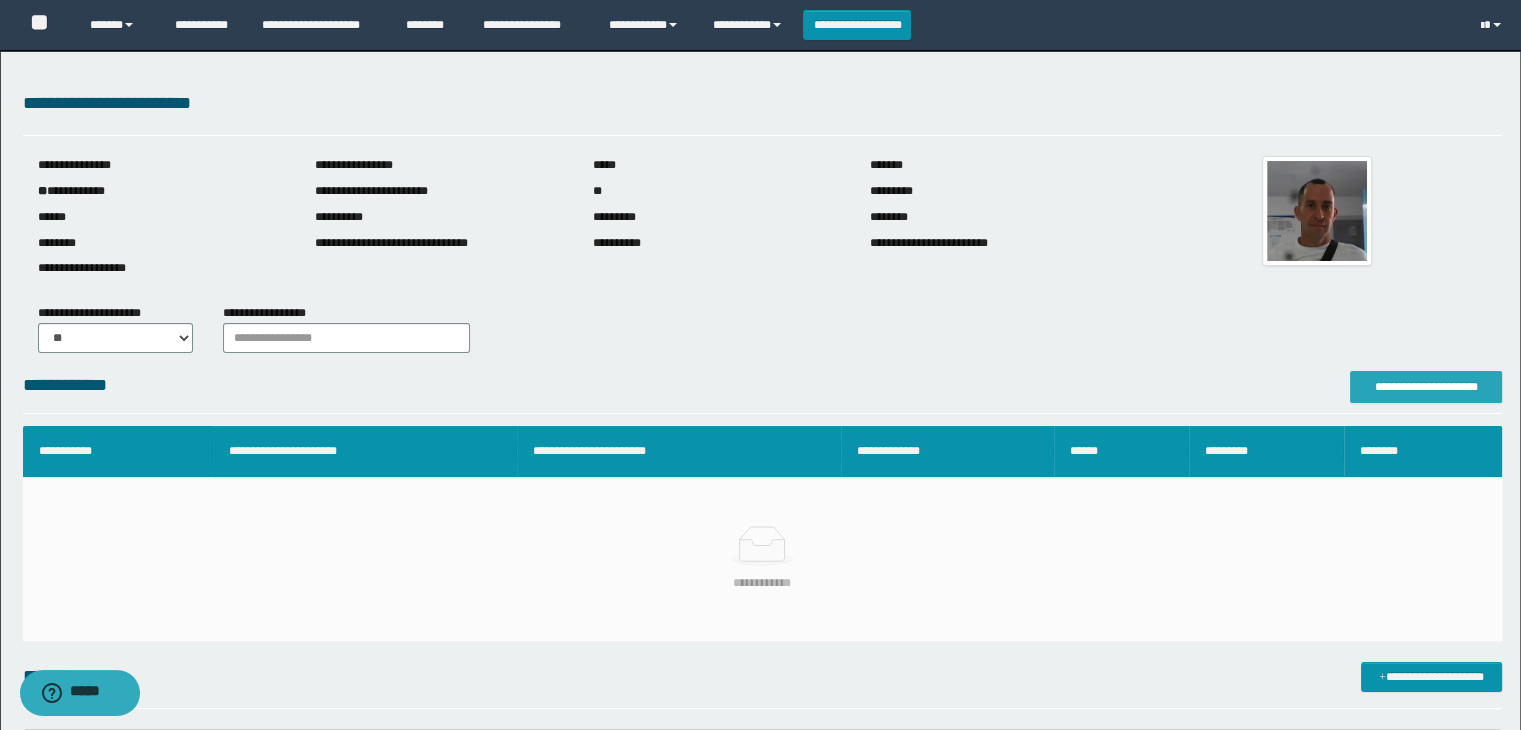 click on "**********" at bounding box center [1426, 387] 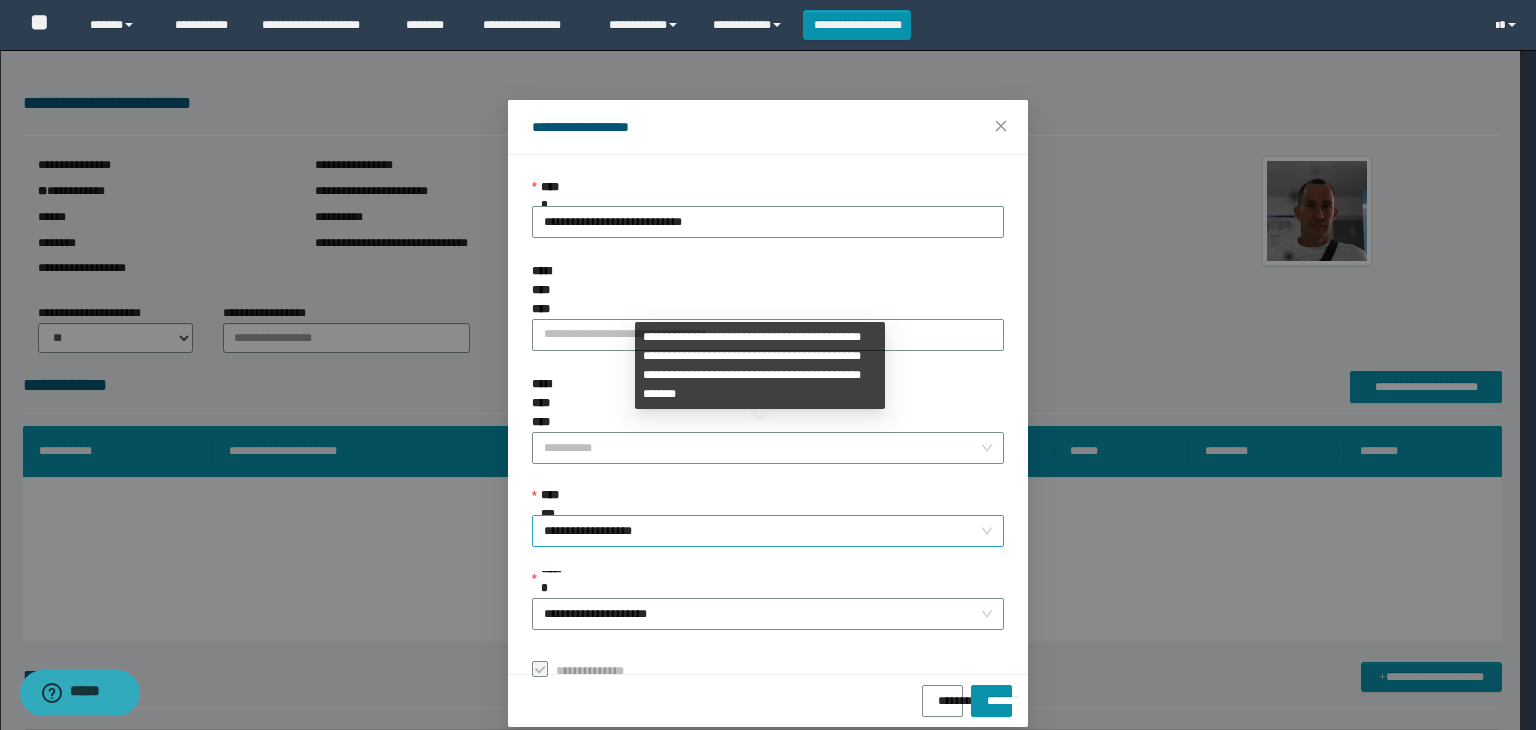 click on "**********" at bounding box center [768, 531] 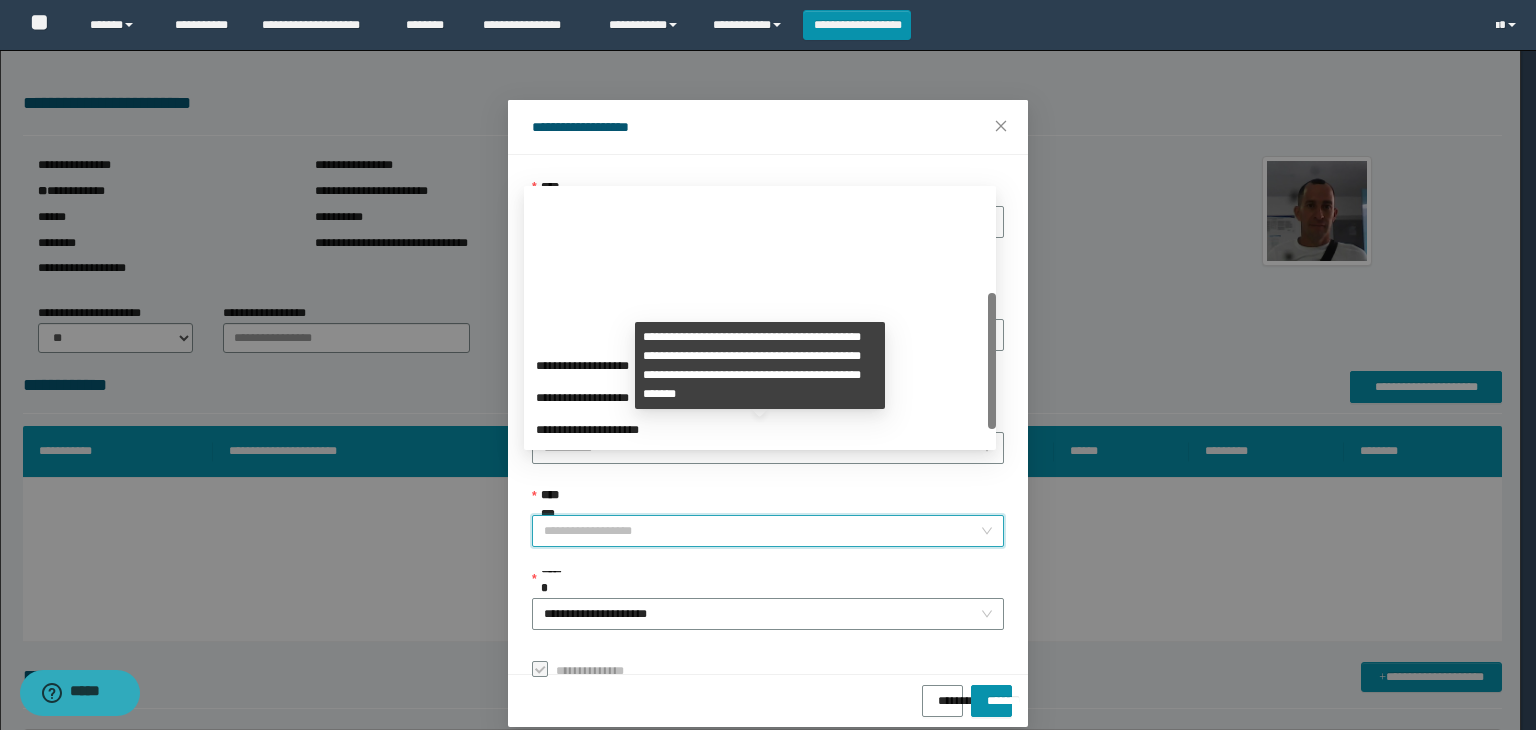 scroll, scrollTop: 192, scrollLeft: 0, axis: vertical 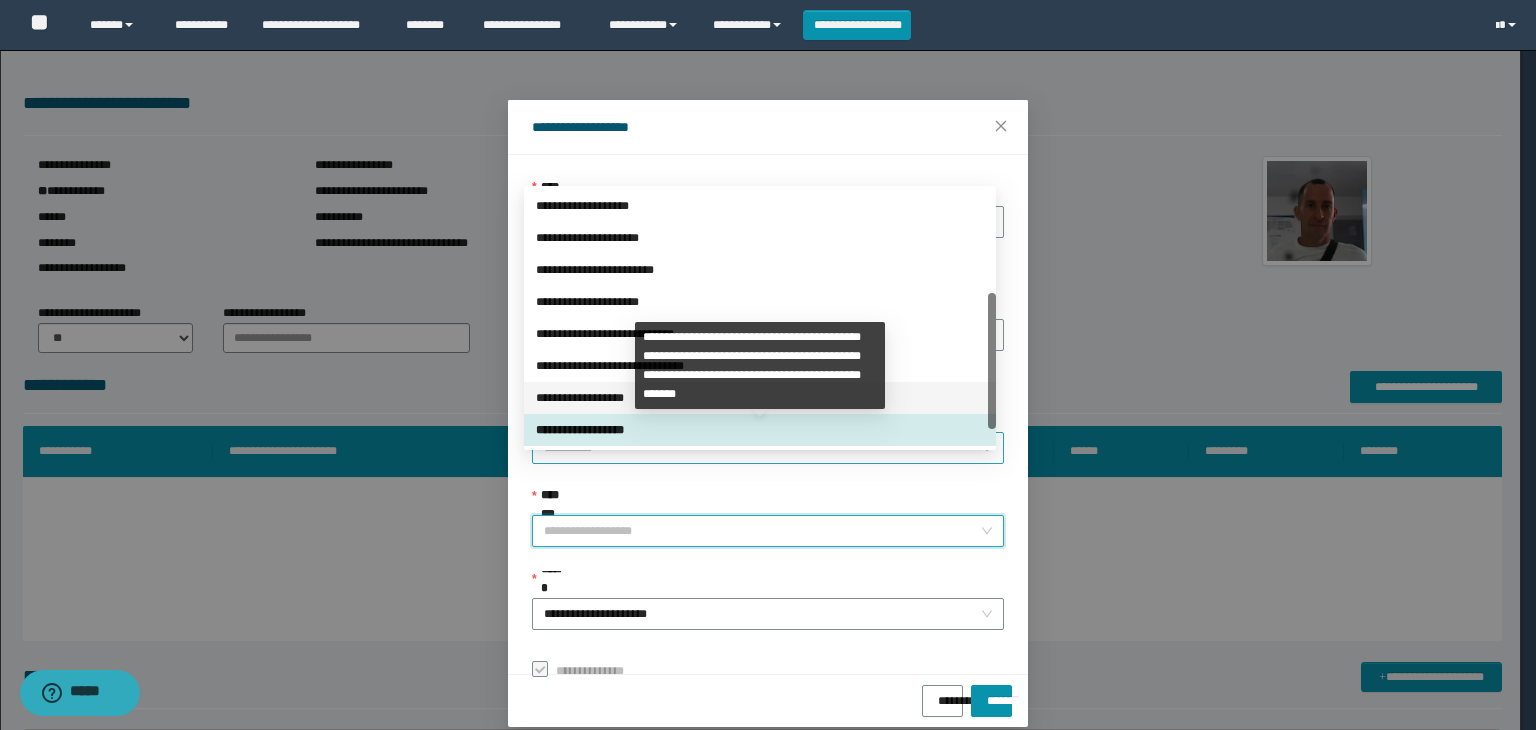 click on "**********" at bounding box center [760, 398] 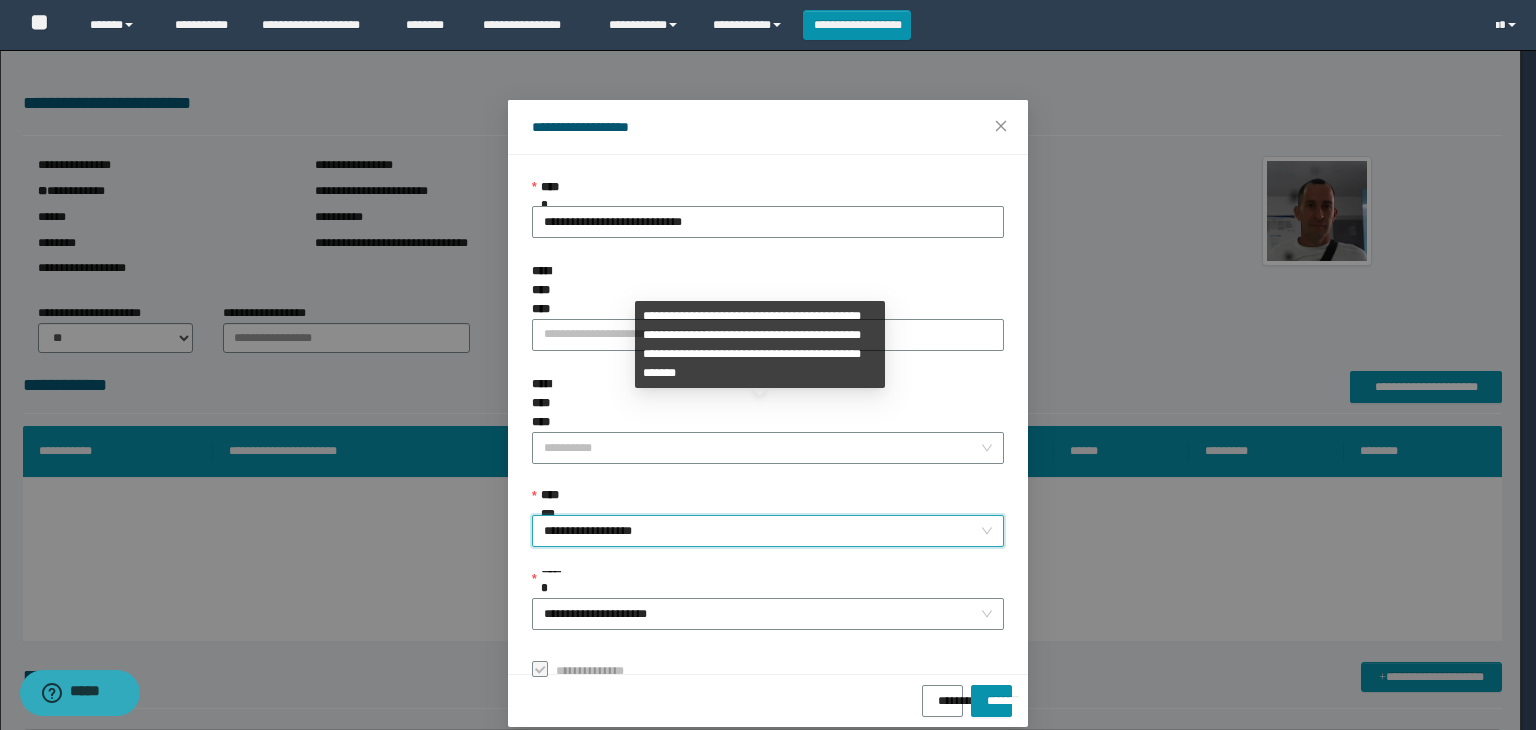 scroll, scrollTop: 20, scrollLeft: 0, axis: vertical 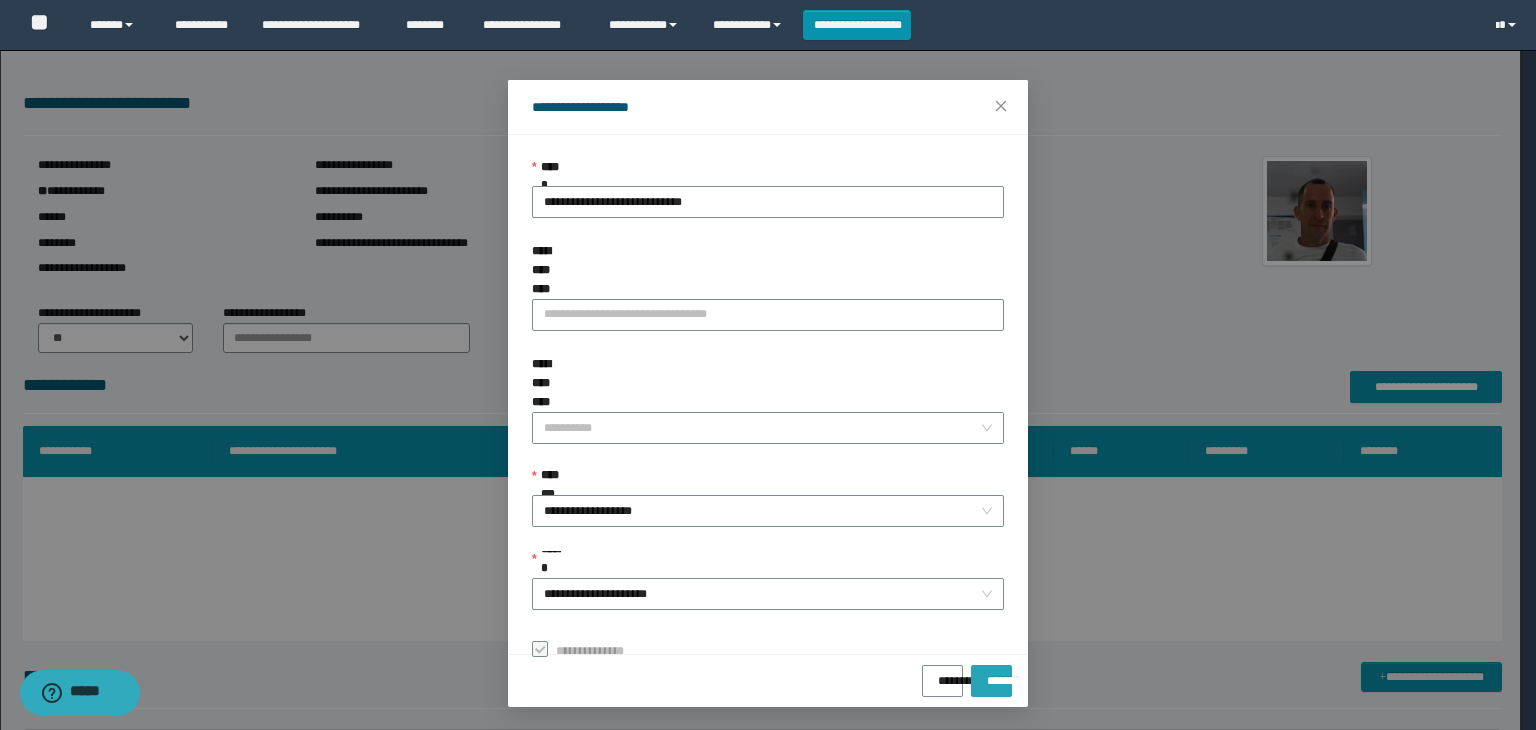click on "*******" at bounding box center [991, 674] 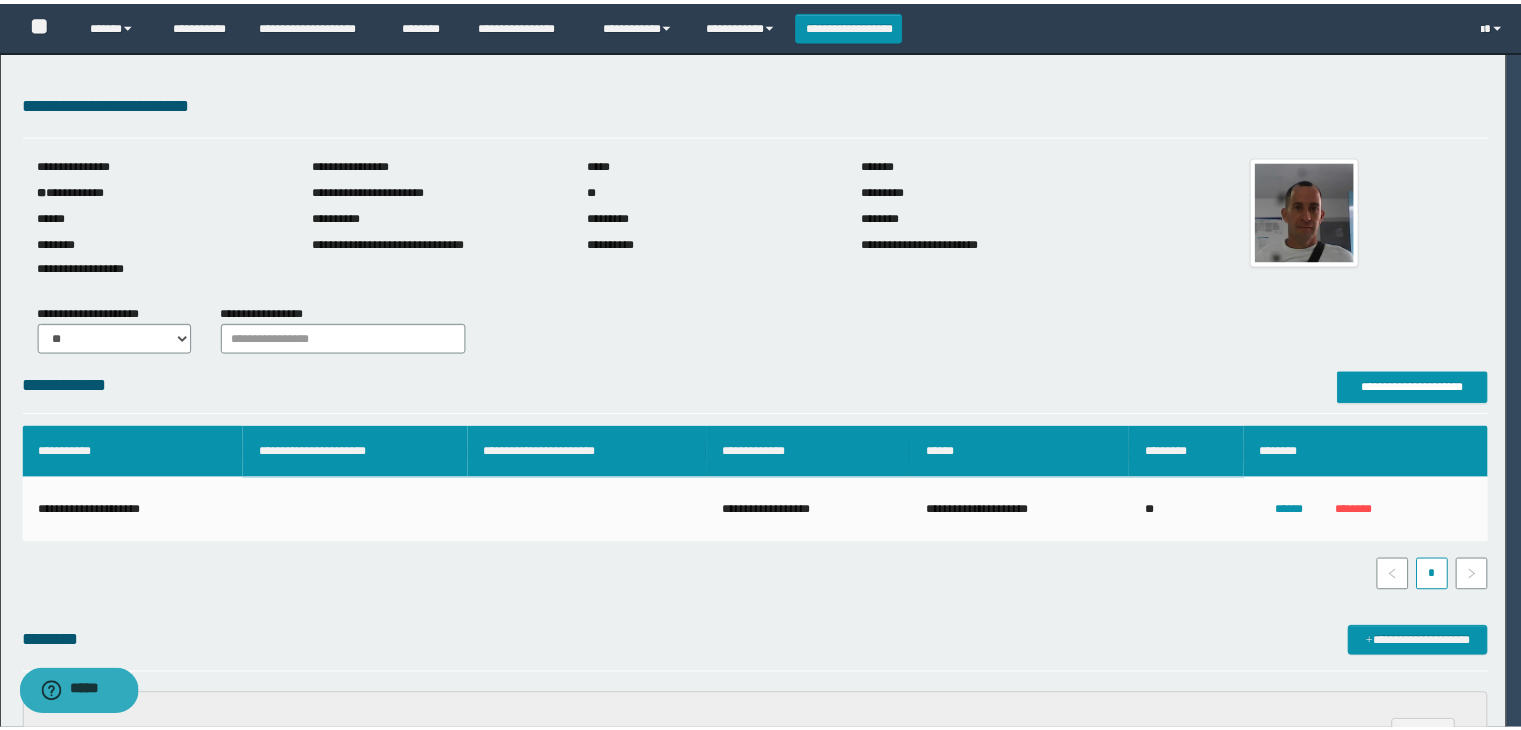 scroll, scrollTop: 0, scrollLeft: 0, axis: both 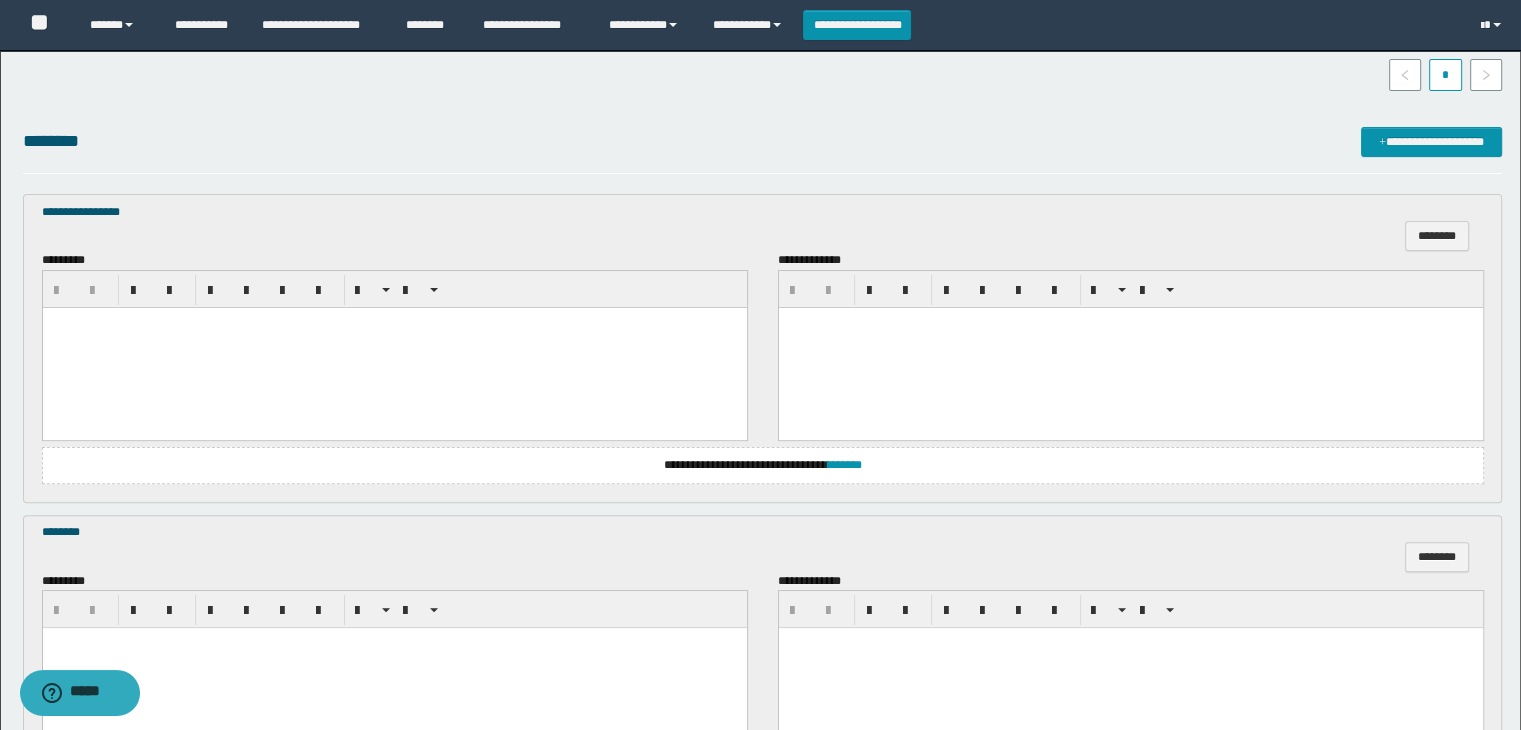 click at bounding box center (394, 347) 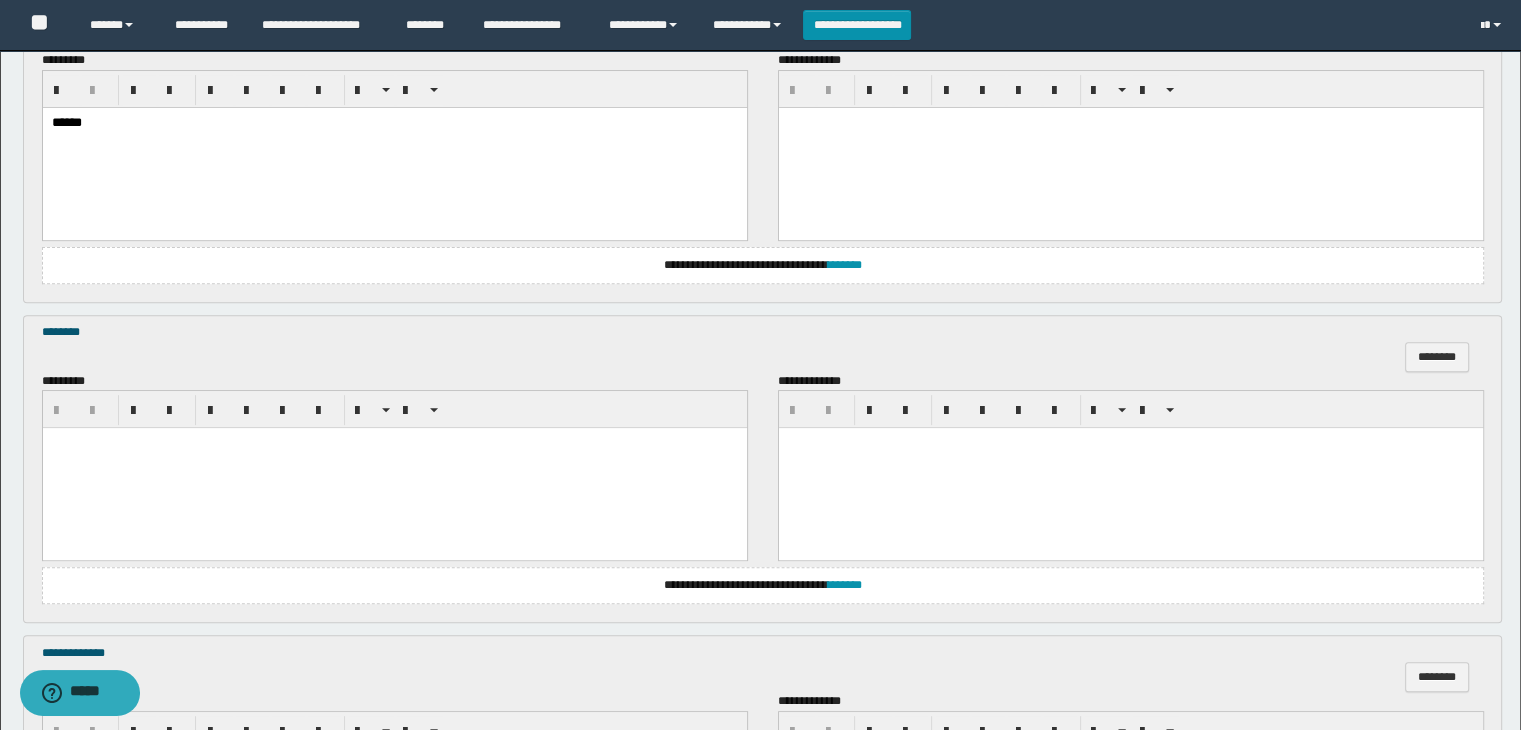 scroll, scrollTop: 800, scrollLeft: 0, axis: vertical 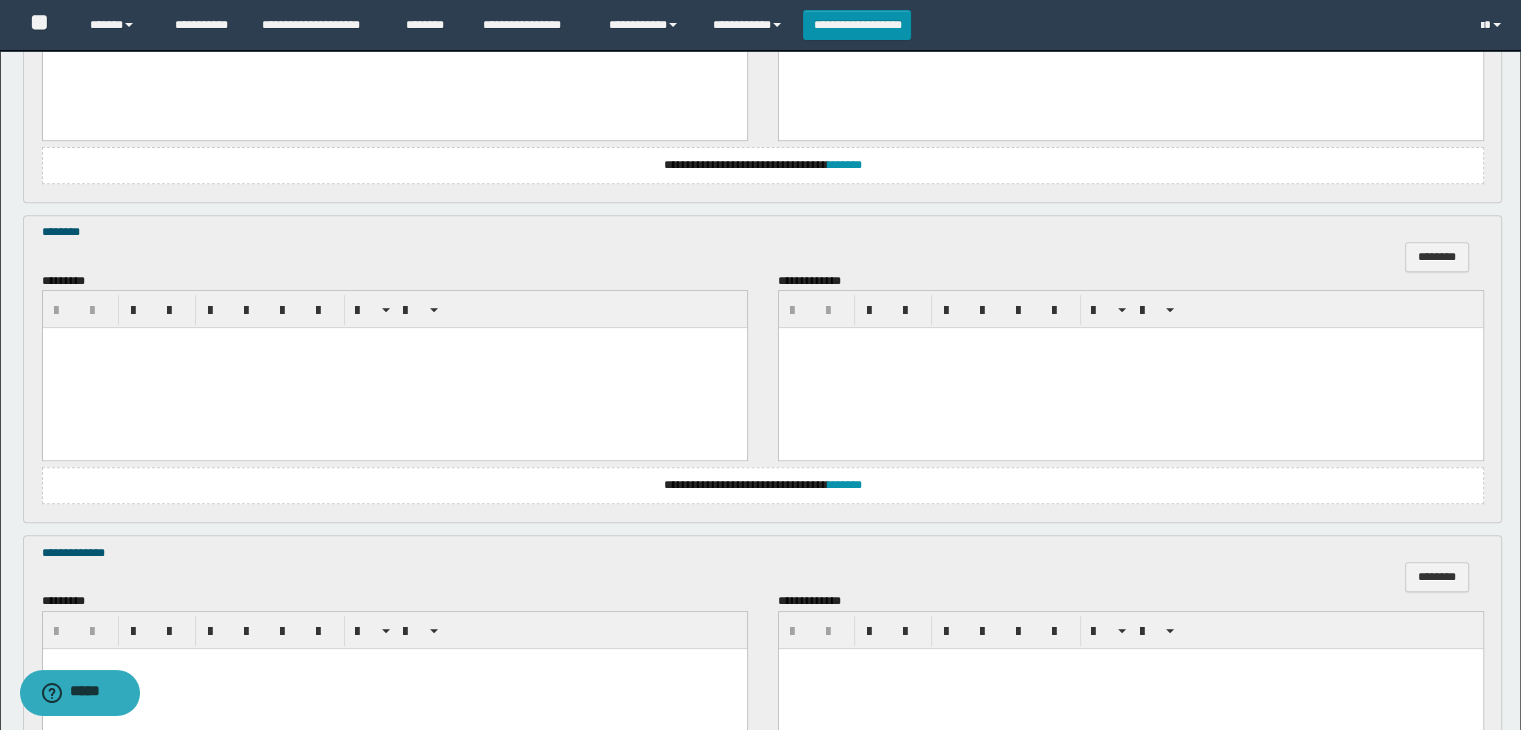 click at bounding box center (394, 368) 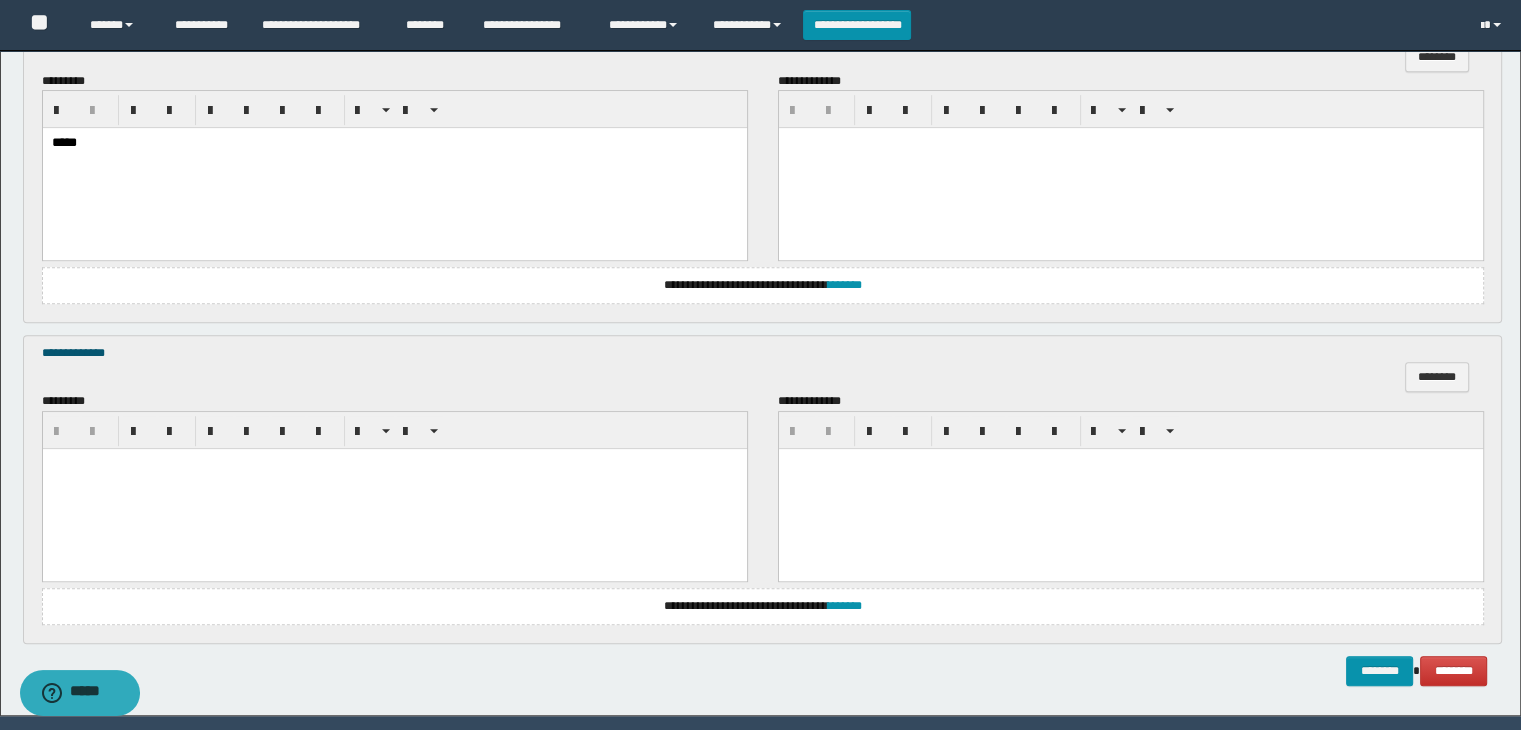 scroll, scrollTop: 1064, scrollLeft: 0, axis: vertical 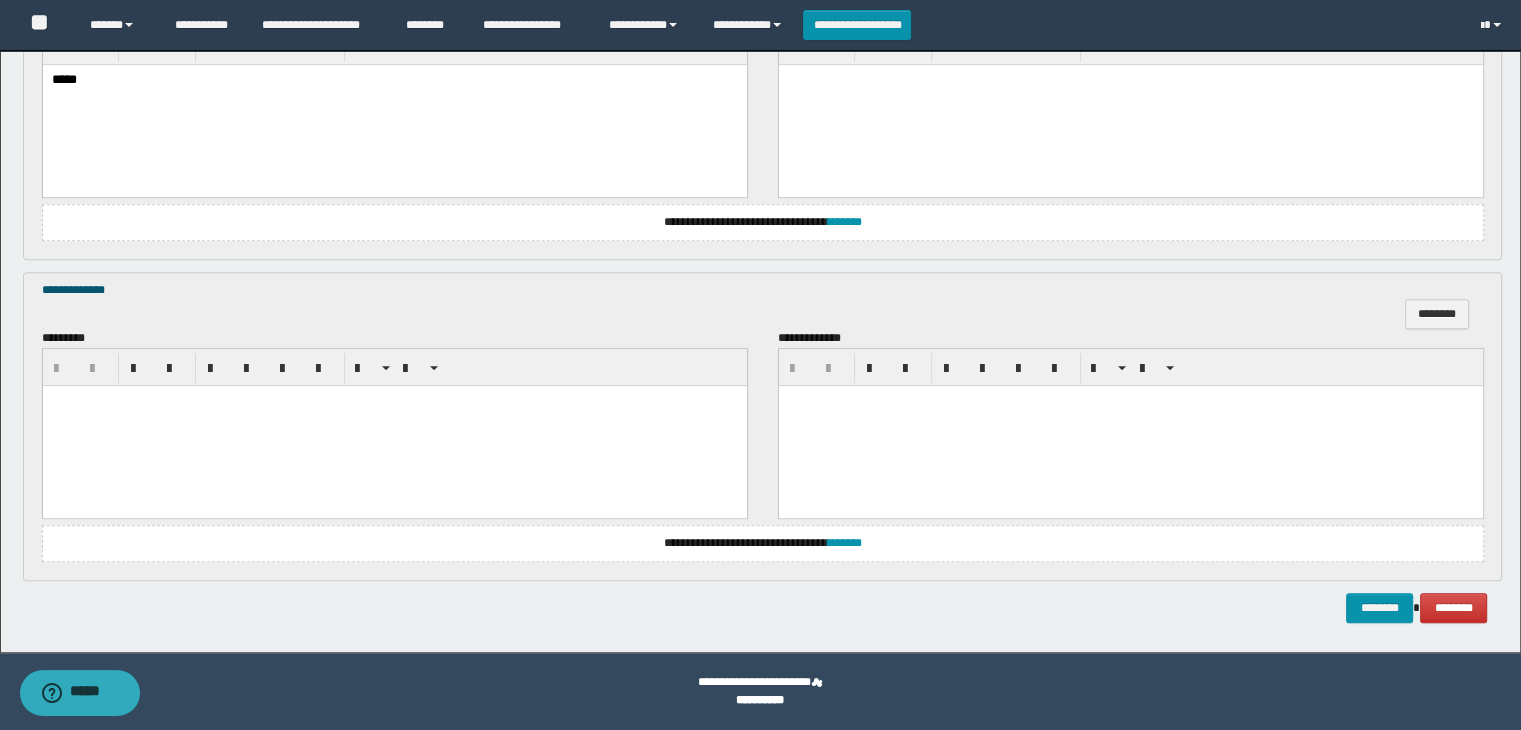 click at bounding box center (394, 425) 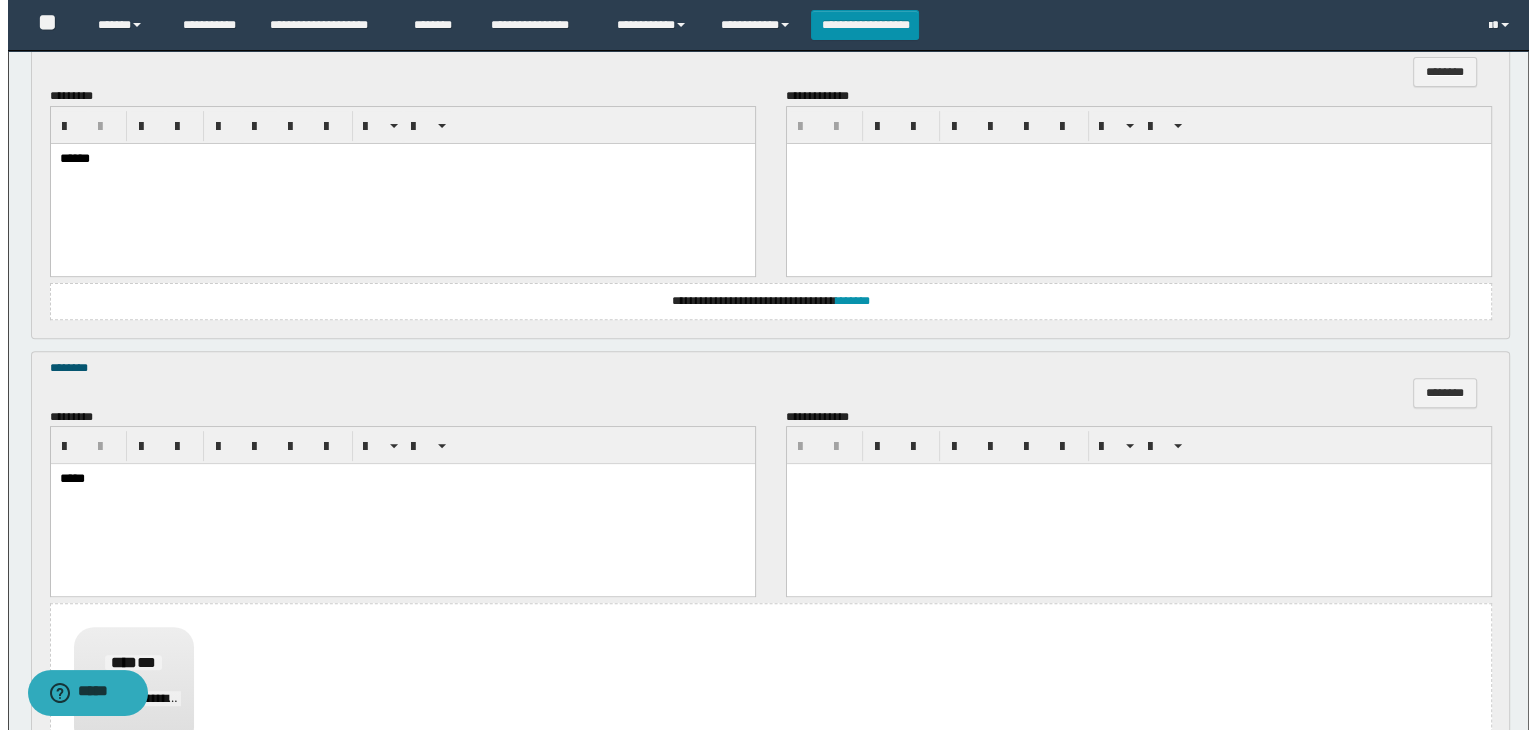 scroll, scrollTop: 464, scrollLeft: 0, axis: vertical 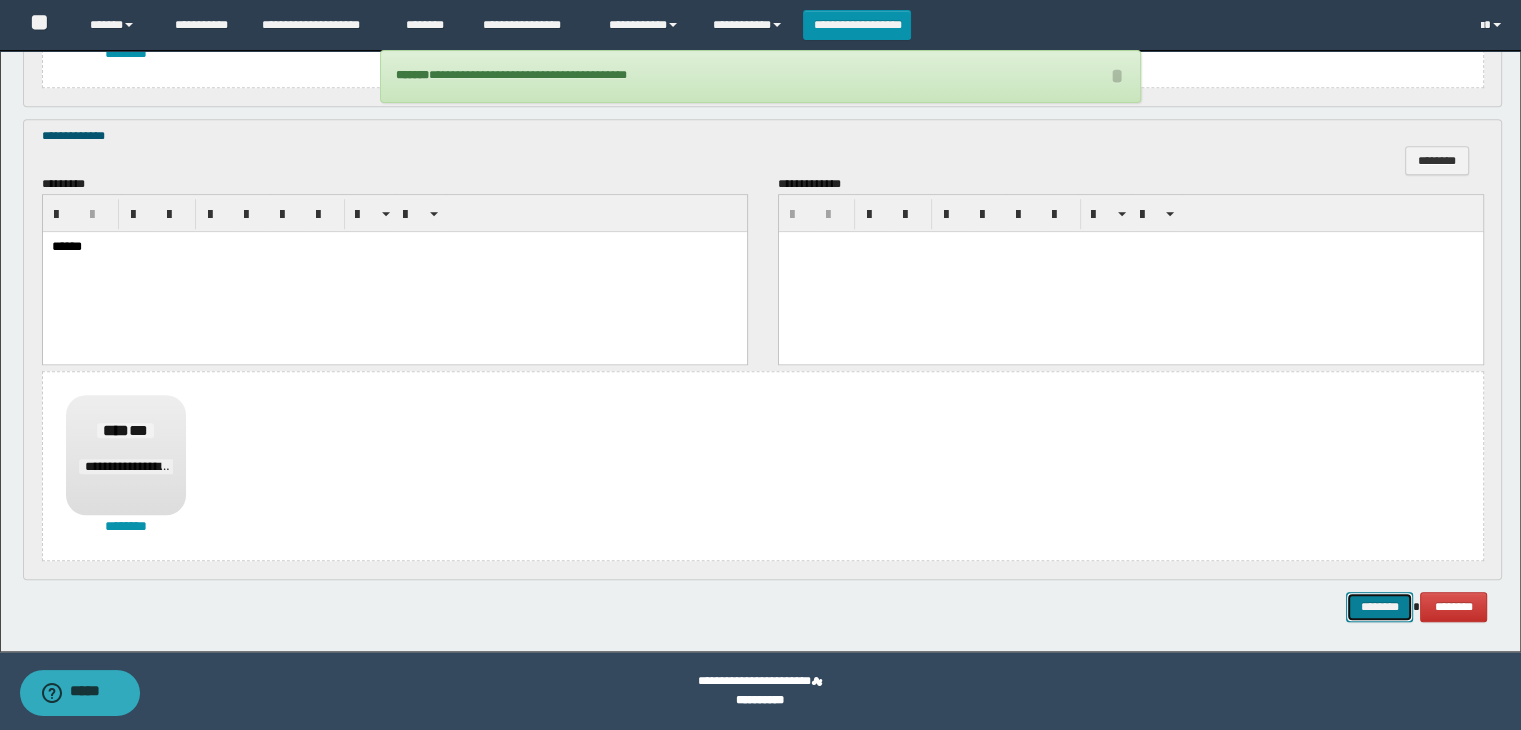 click on "********" at bounding box center [1379, 607] 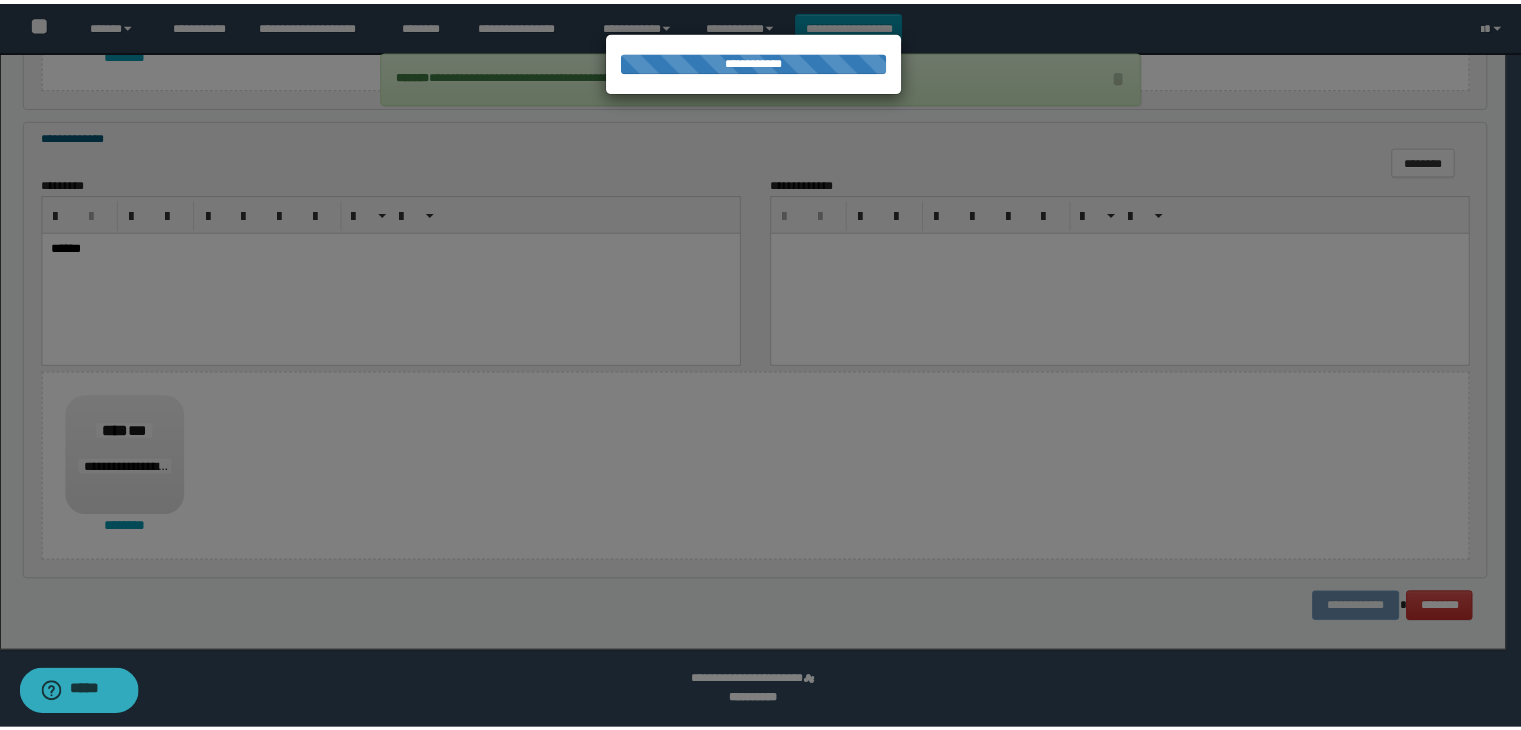 scroll, scrollTop: 0, scrollLeft: 0, axis: both 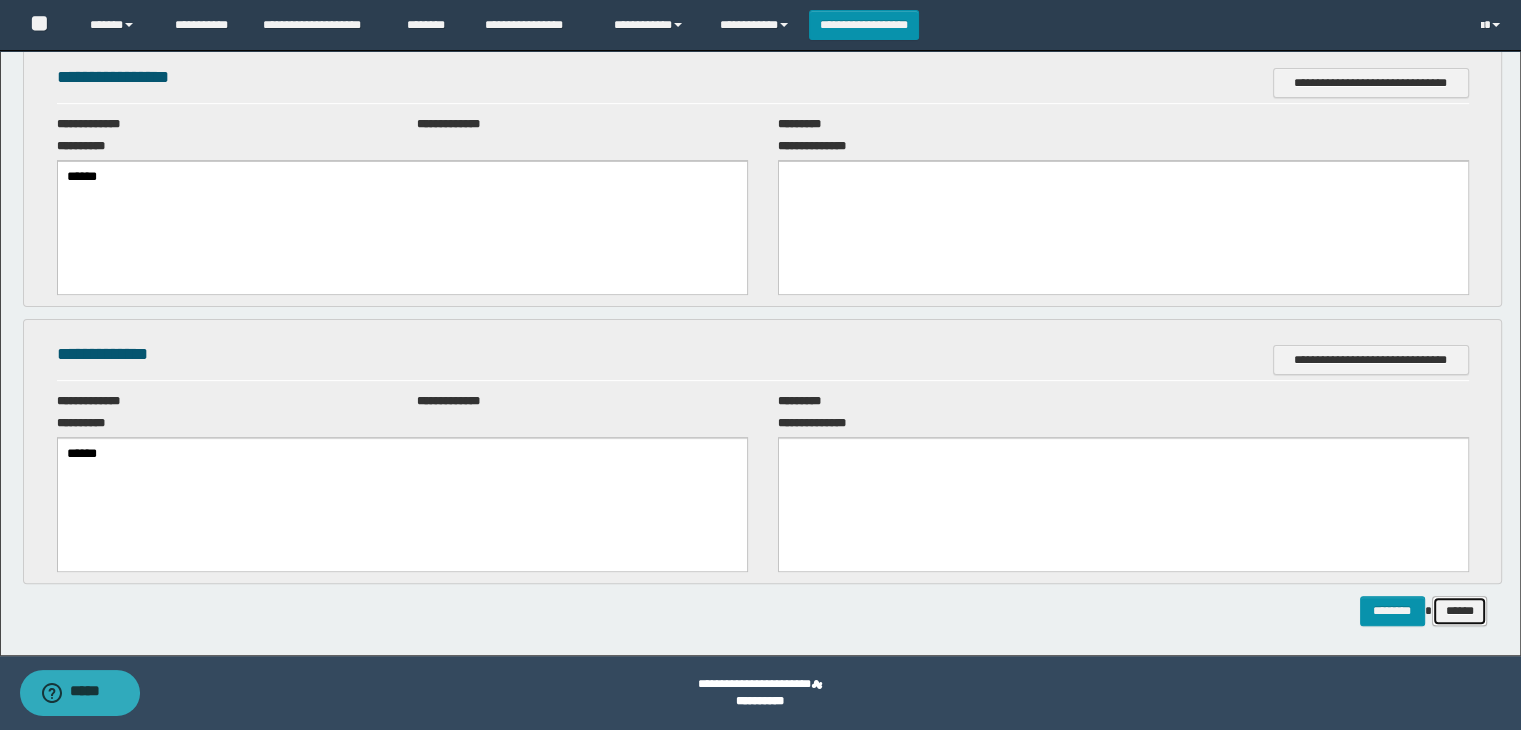 click on "******" at bounding box center [1460, 611] 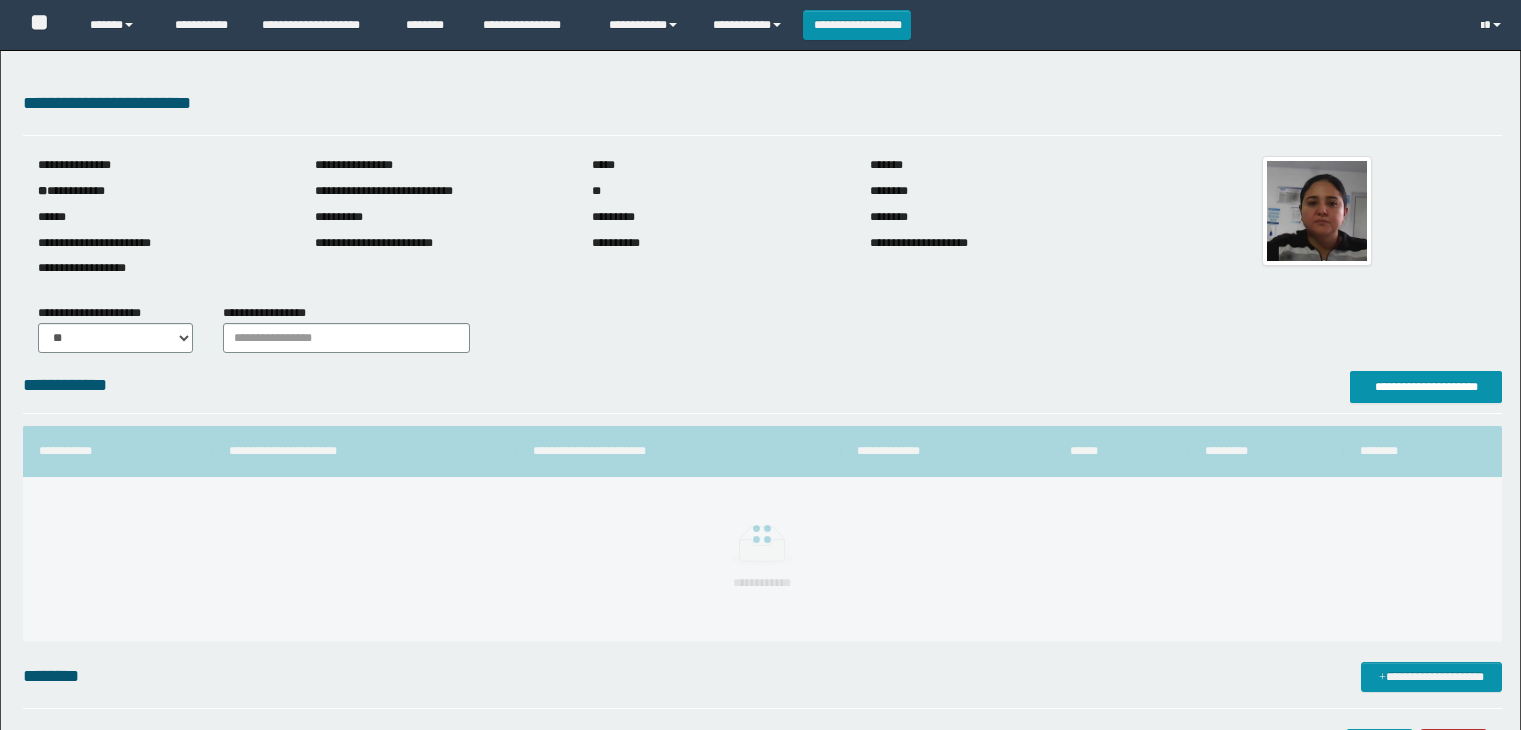 scroll, scrollTop: 0, scrollLeft: 0, axis: both 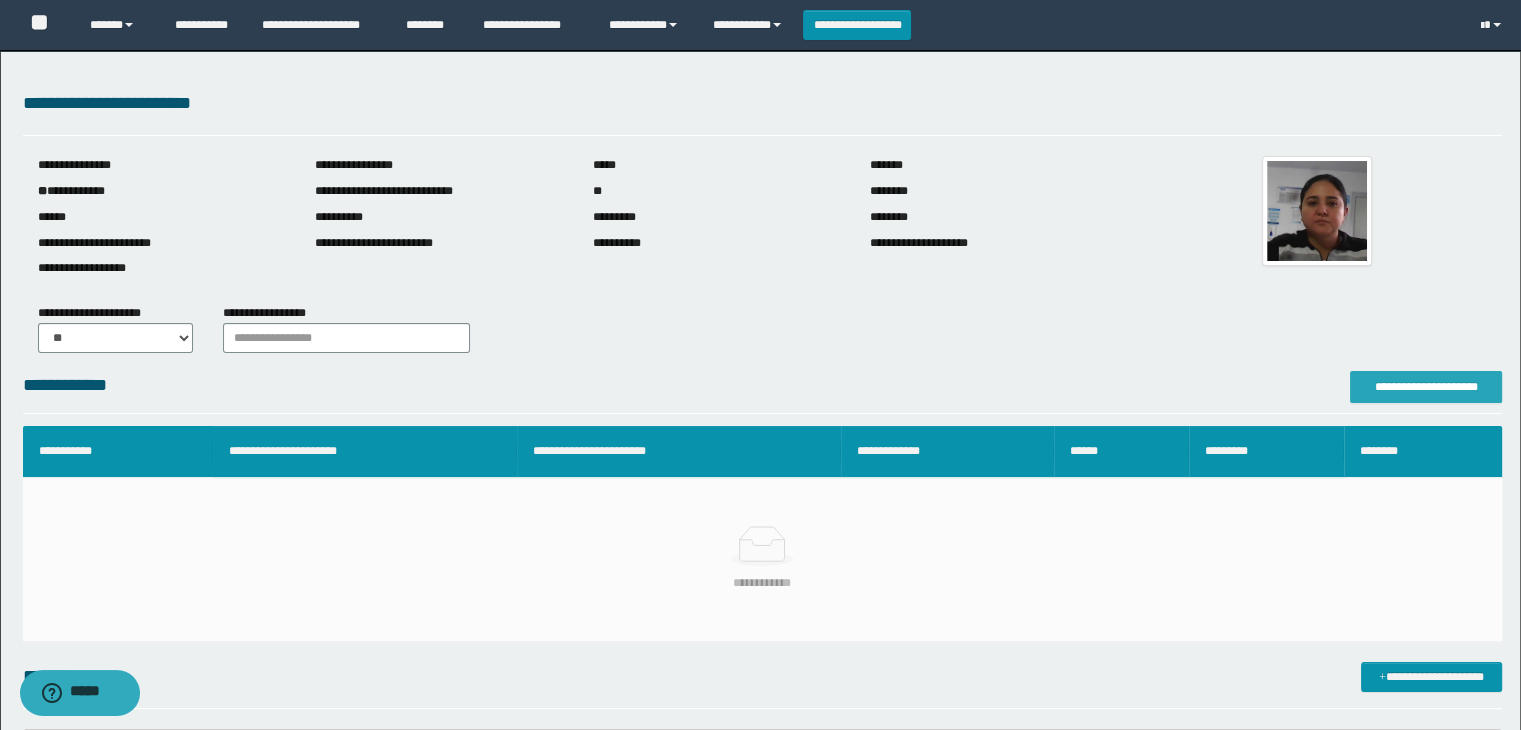 click on "**********" at bounding box center [1426, 387] 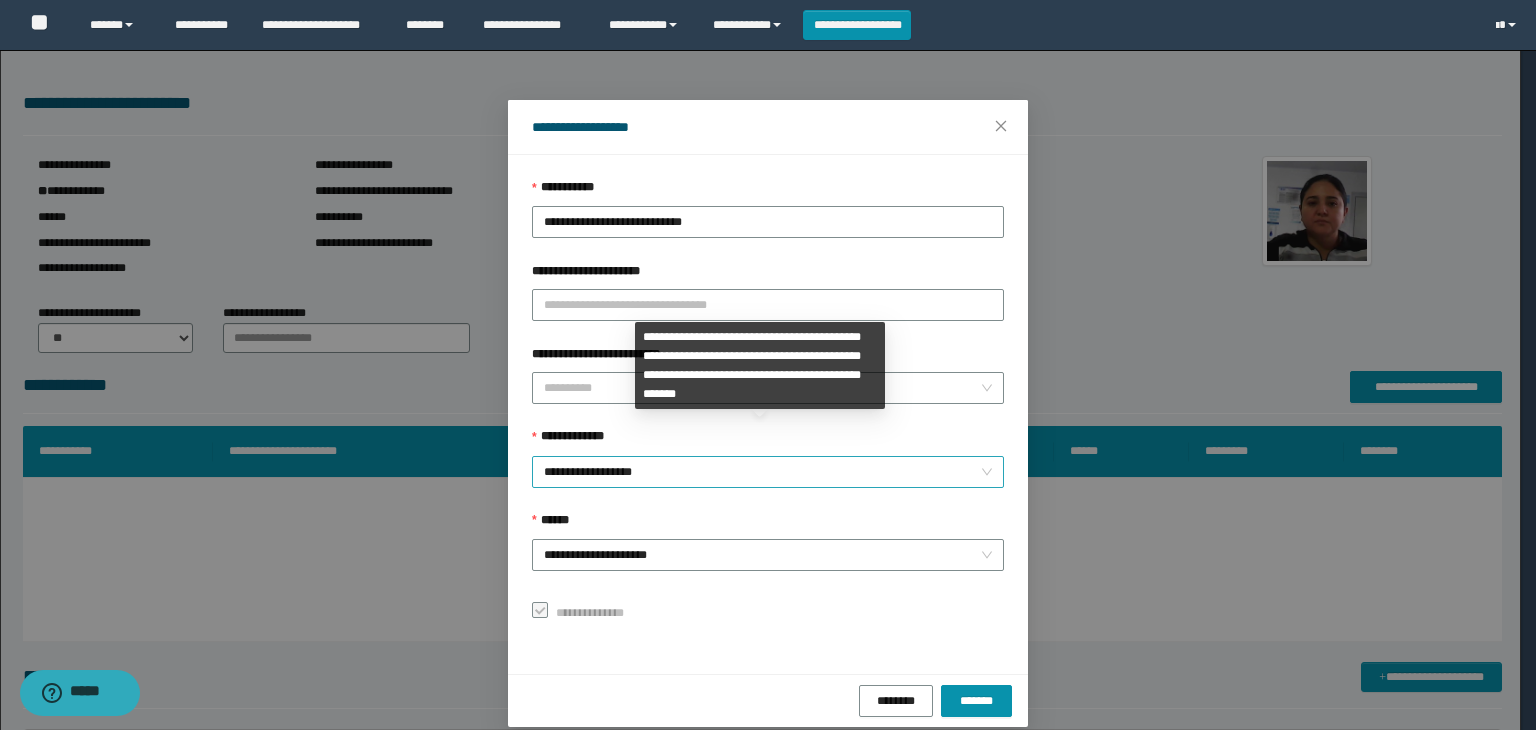 click on "**********" at bounding box center [768, 472] 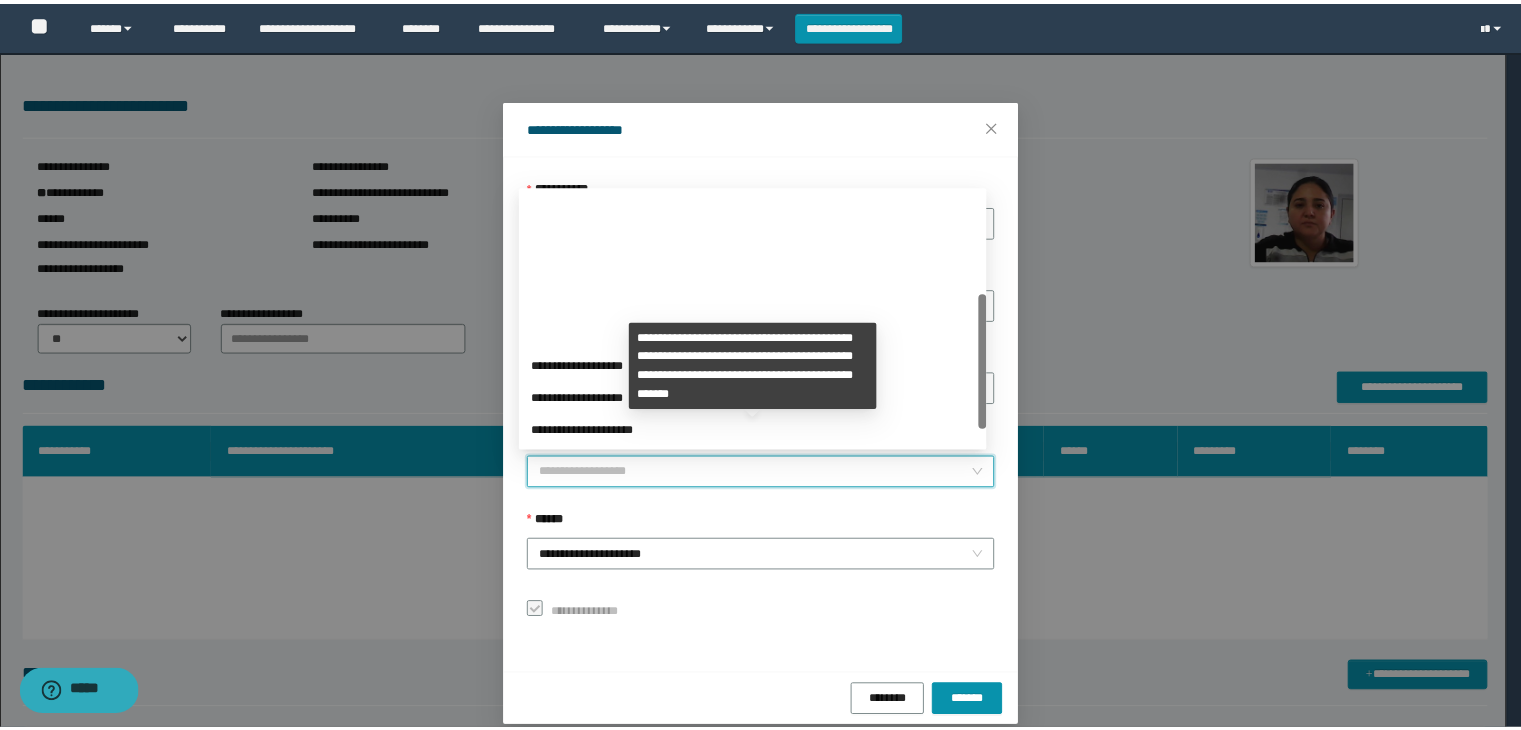 scroll, scrollTop: 192, scrollLeft: 0, axis: vertical 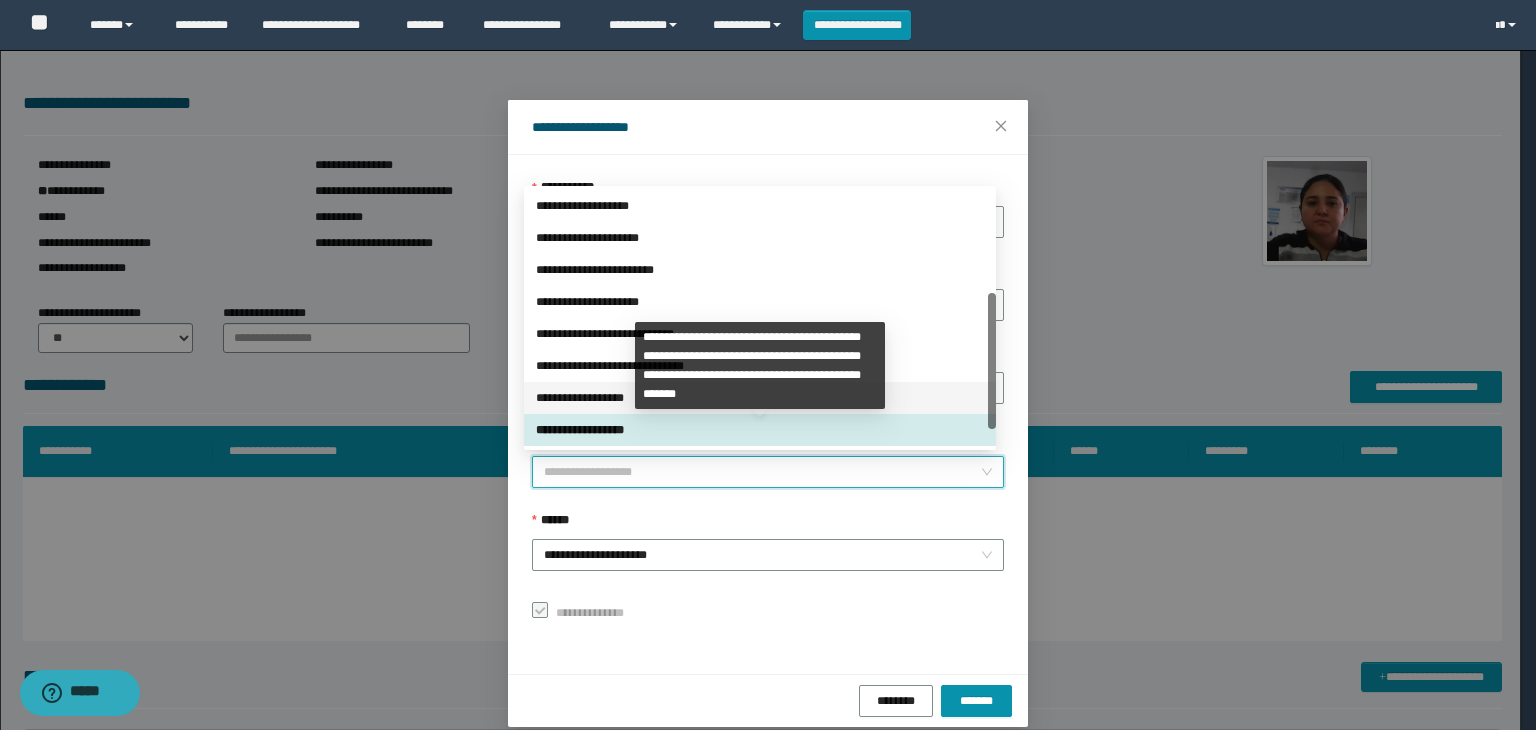 click on "**********" at bounding box center (760, 398) 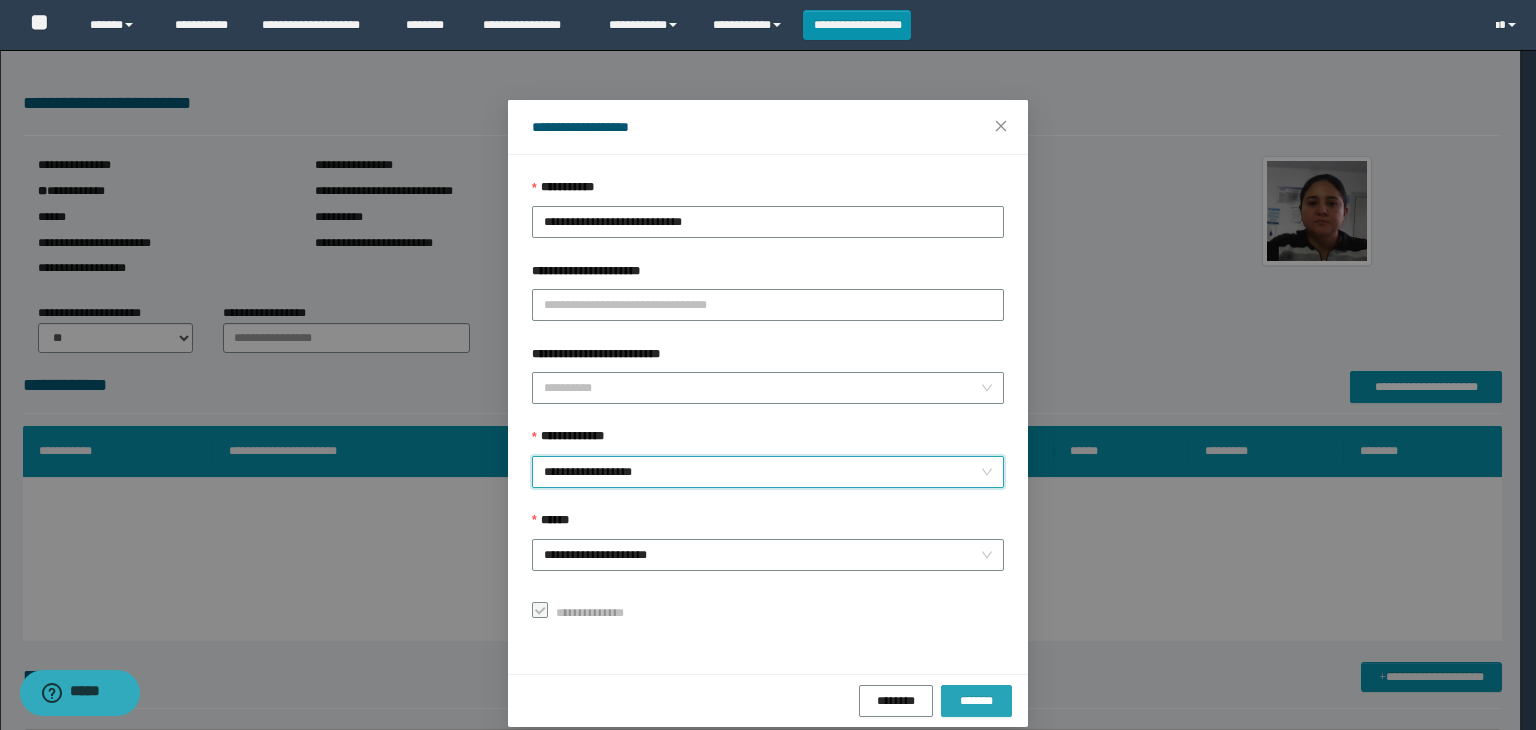 click on "*******" at bounding box center (976, 700) 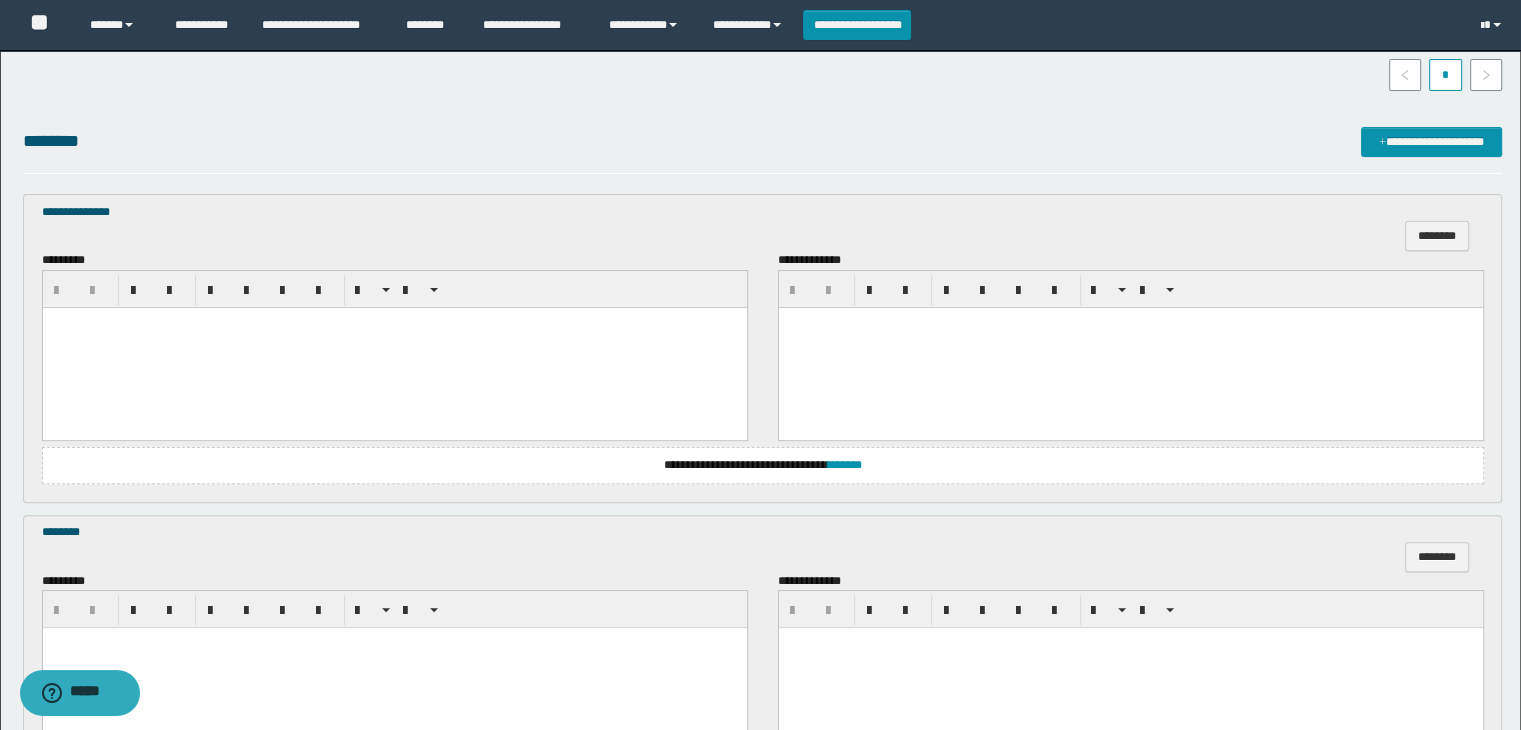 scroll, scrollTop: 600, scrollLeft: 0, axis: vertical 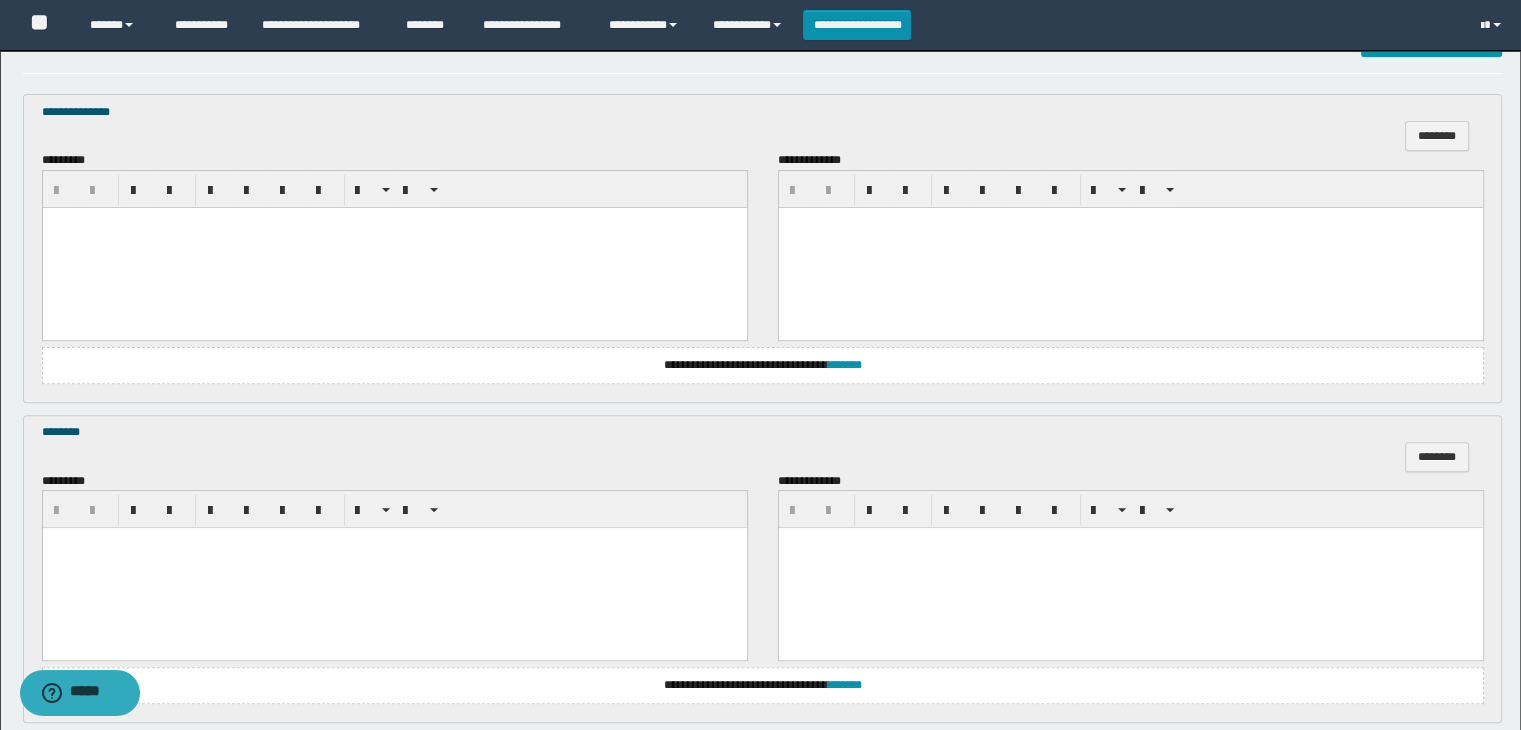 click at bounding box center (394, 247) 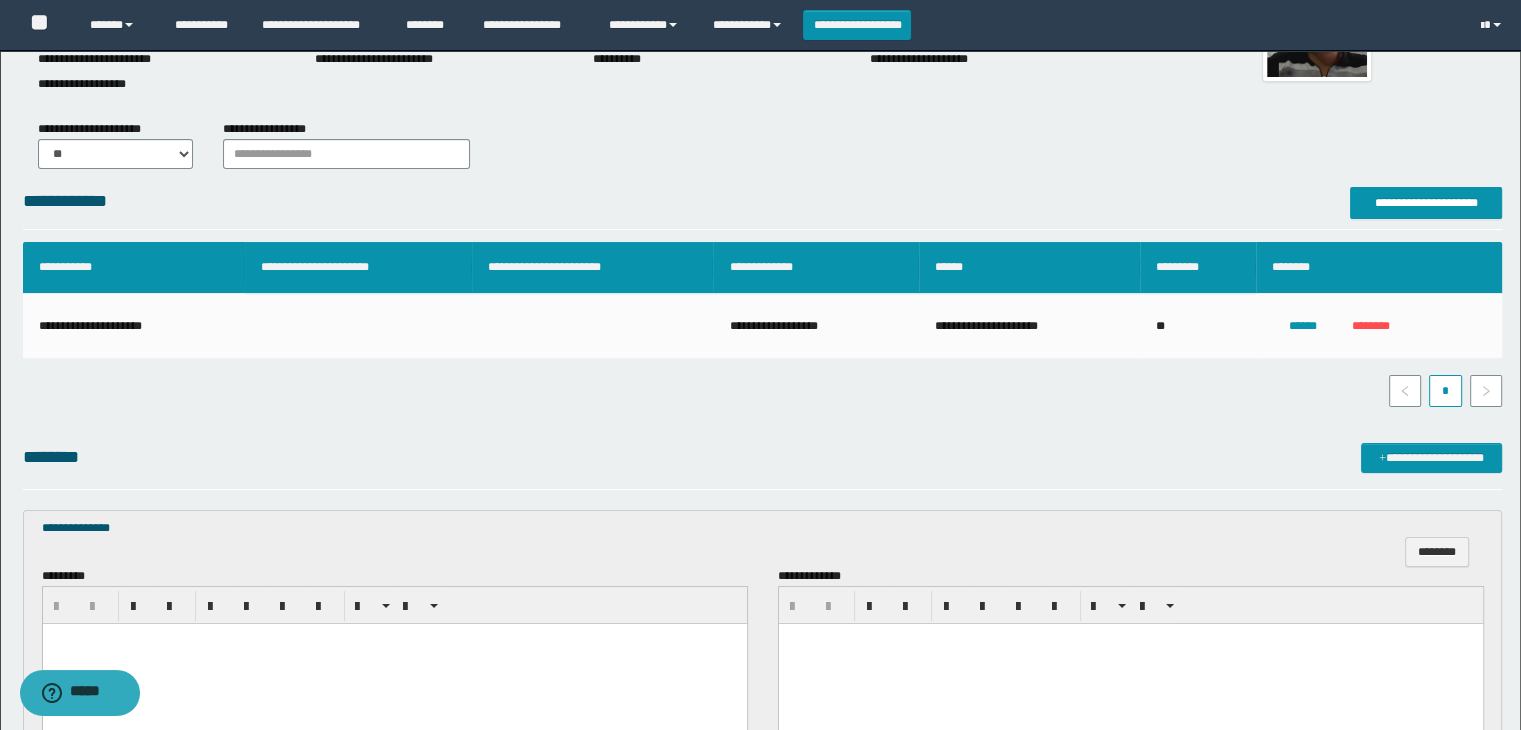 scroll, scrollTop: 0, scrollLeft: 0, axis: both 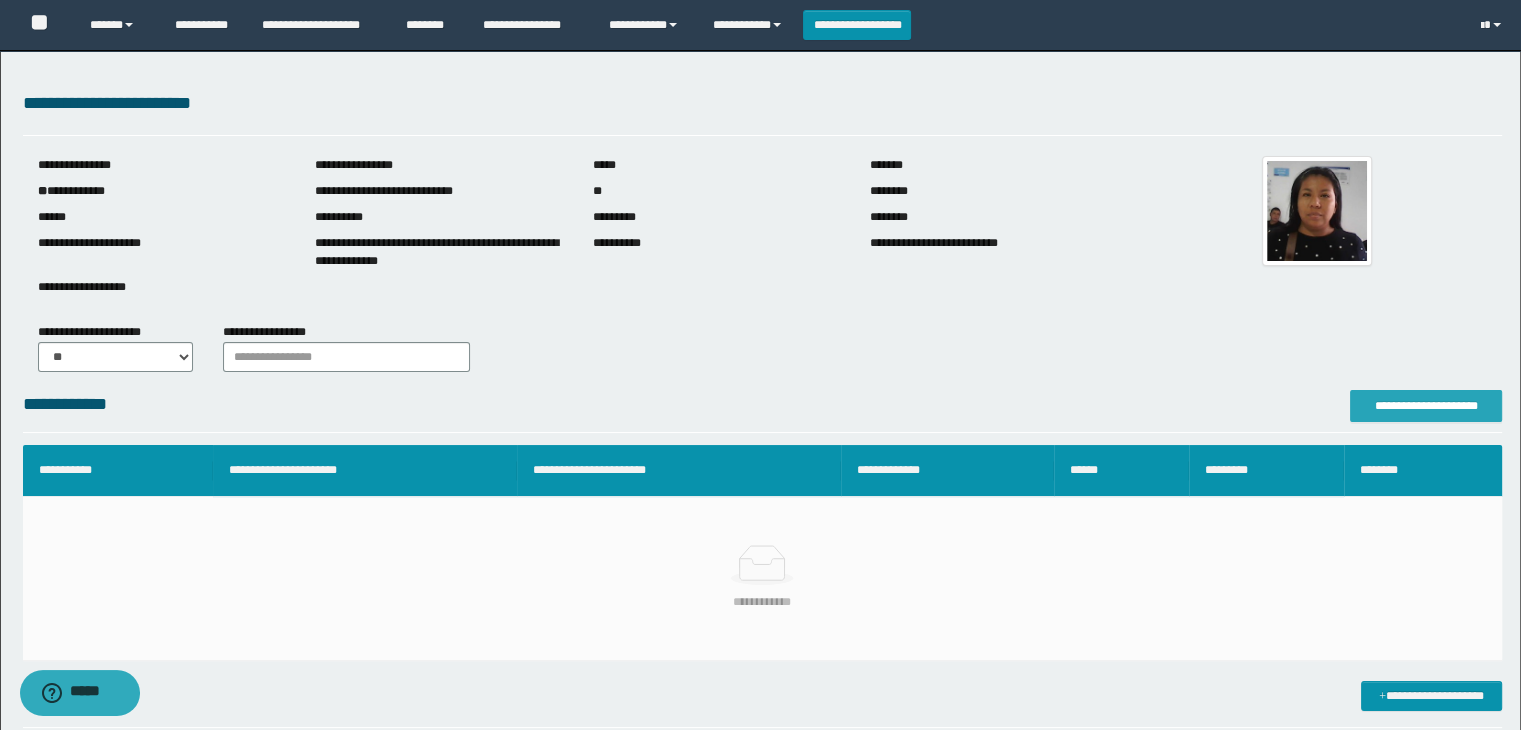 click on "**********" at bounding box center [1426, 406] 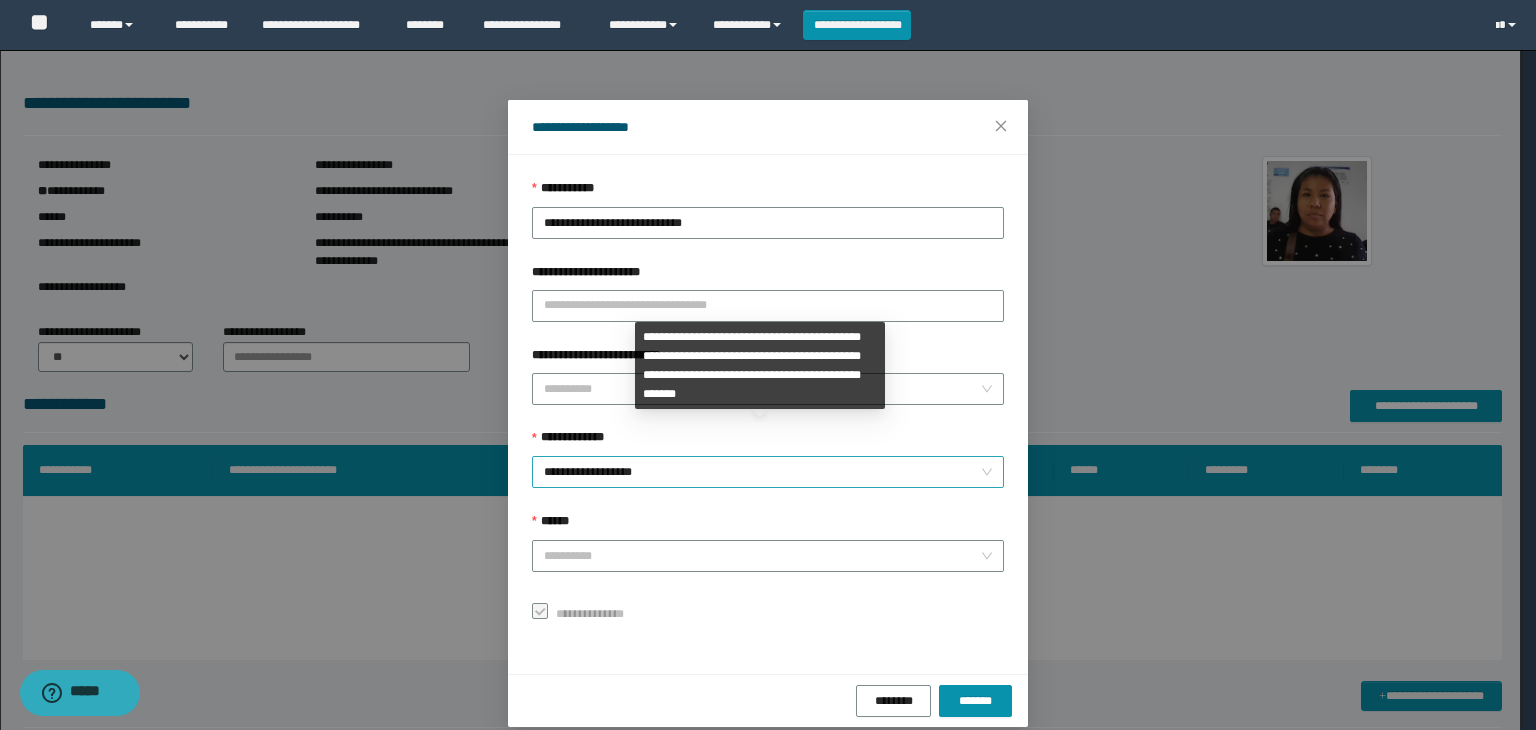 click on "**********" at bounding box center [768, 472] 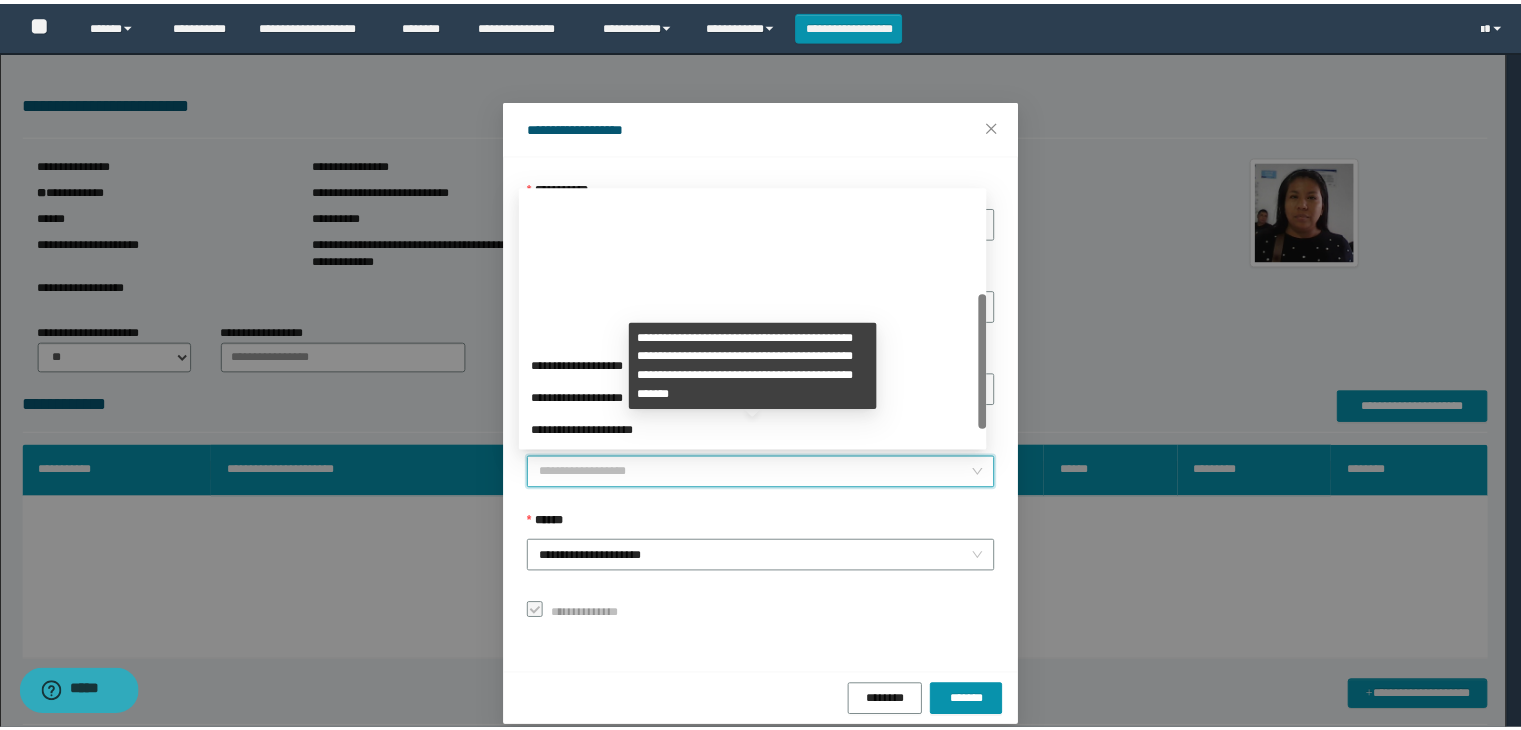 scroll, scrollTop: 192, scrollLeft: 0, axis: vertical 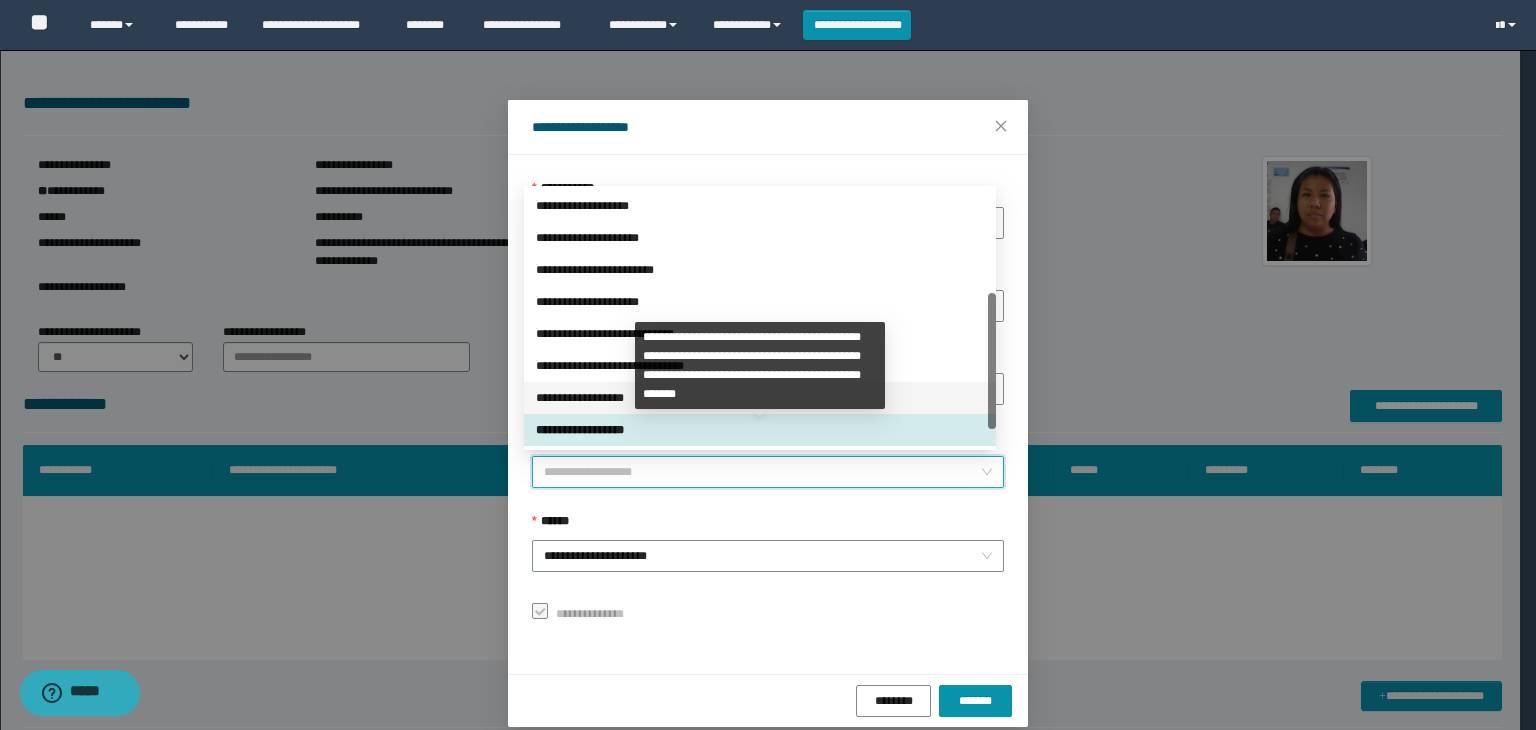 click on "**********" at bounding box center (760, 398) 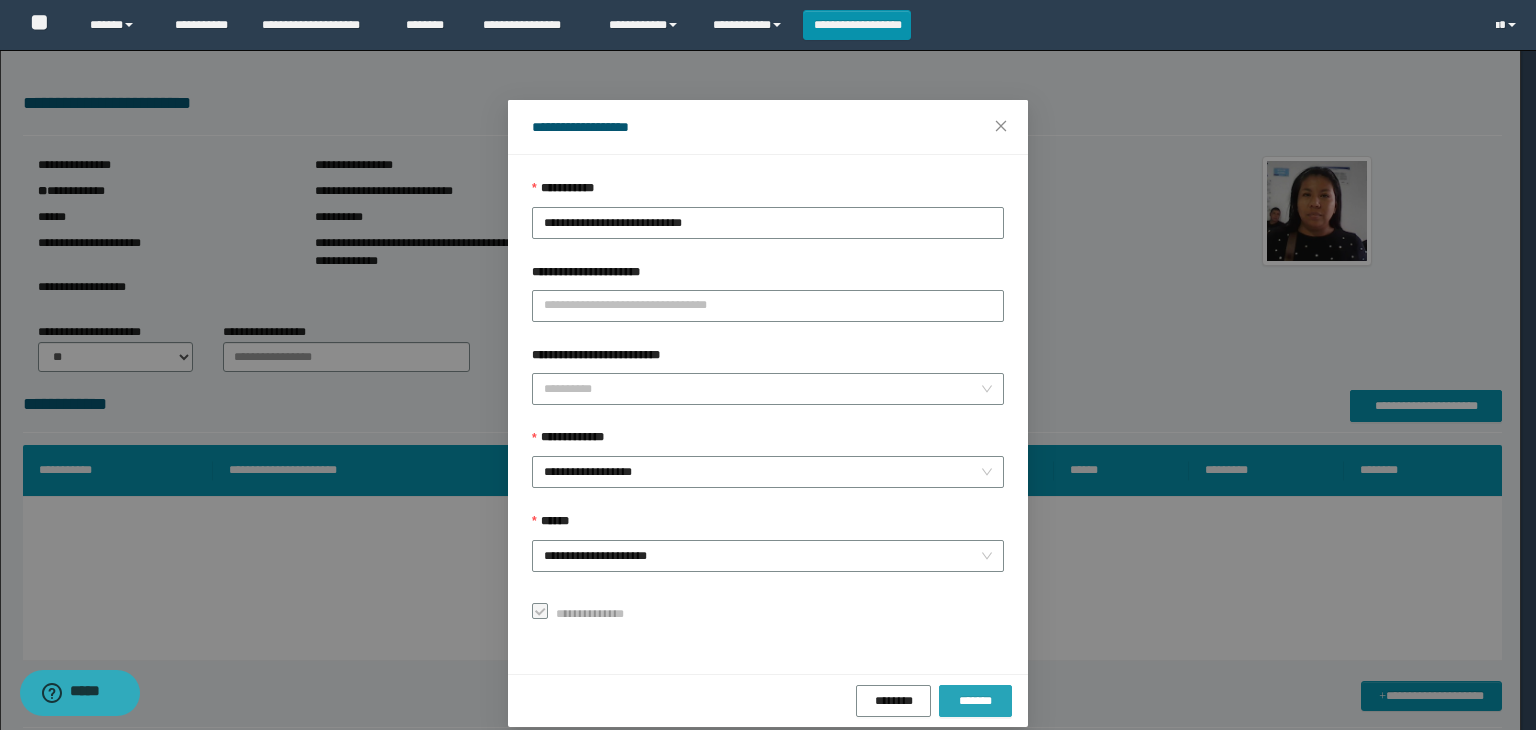 click on "*******" at bounding box center [975, 701] 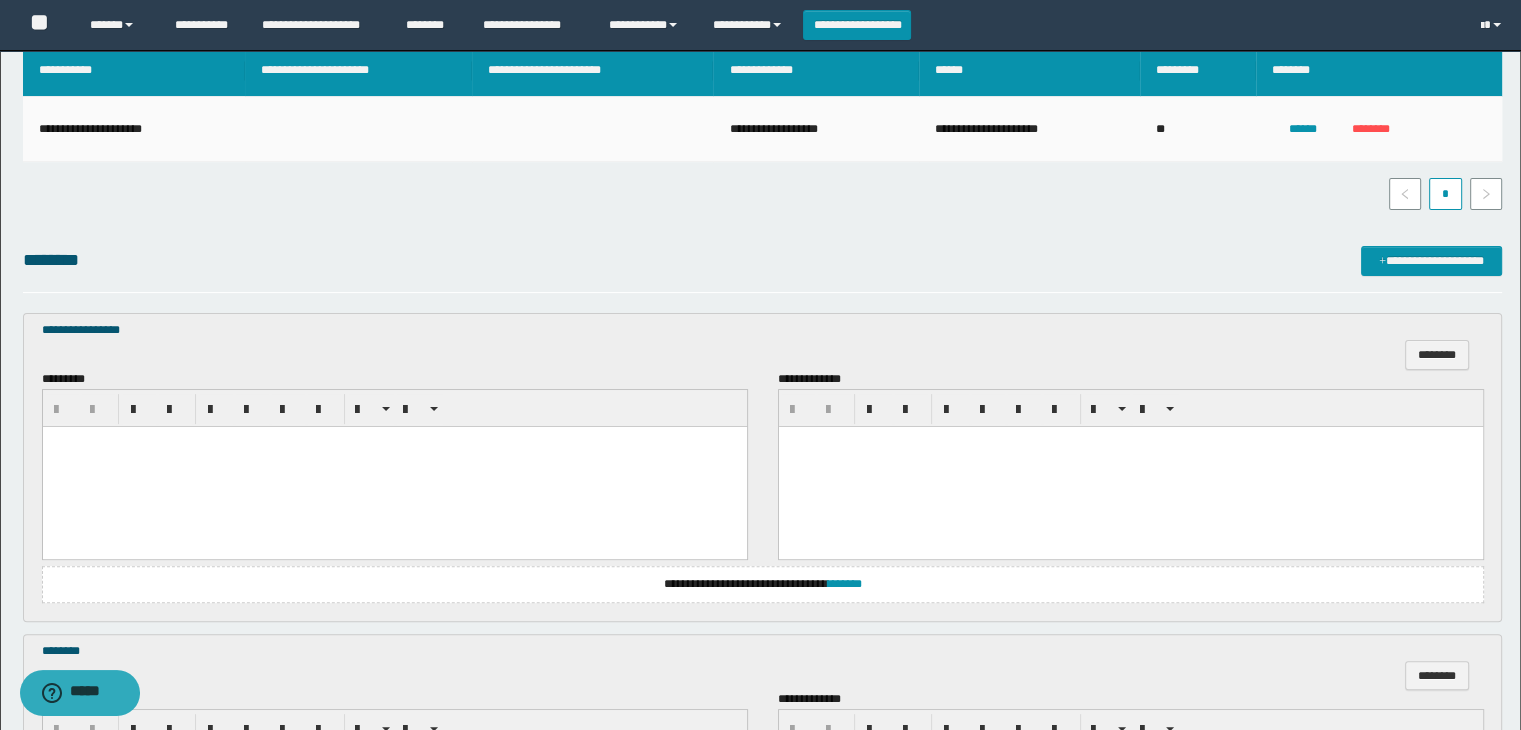 scroll, scrollTop: 500, scrollLeft: 0, axis: vertical 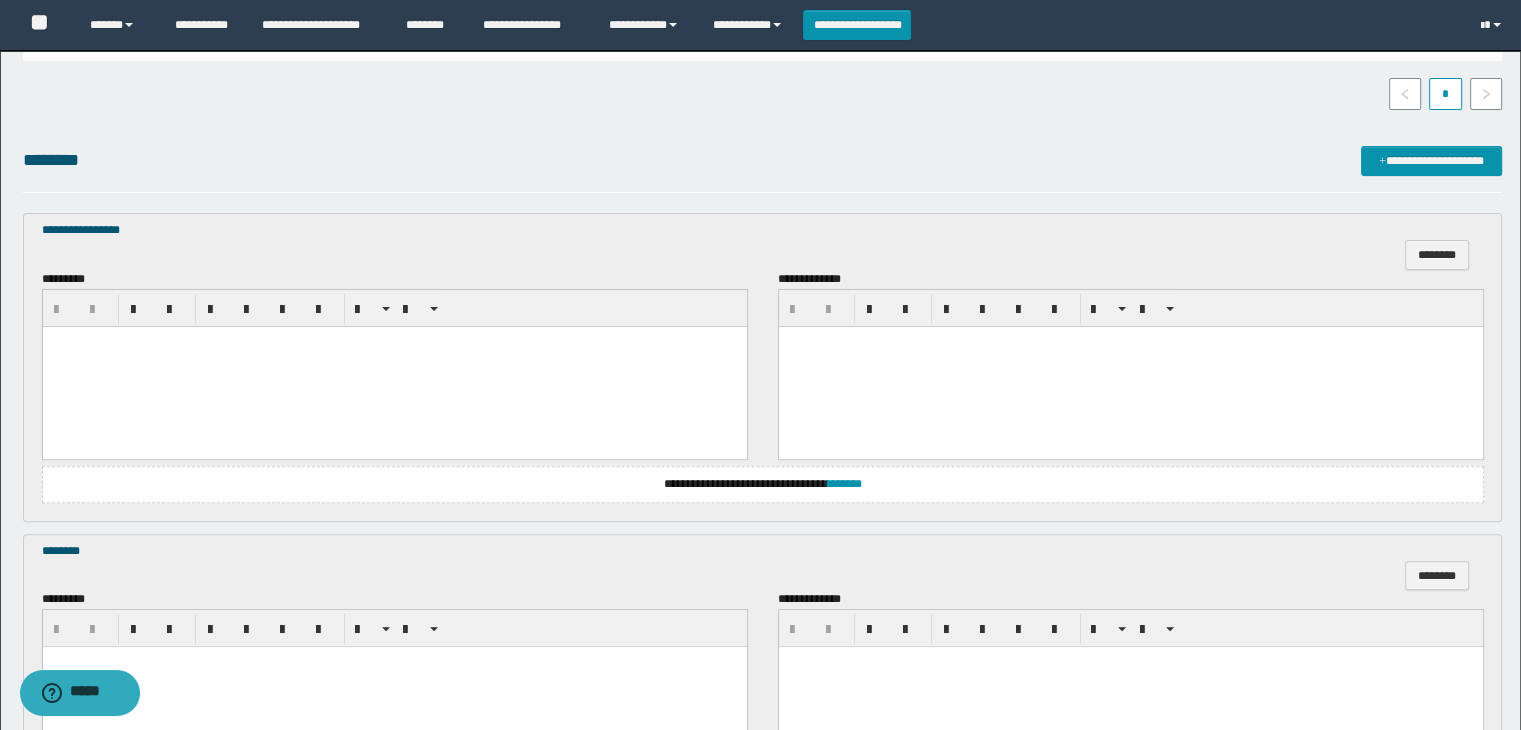 click at bounding box center (394, 366) 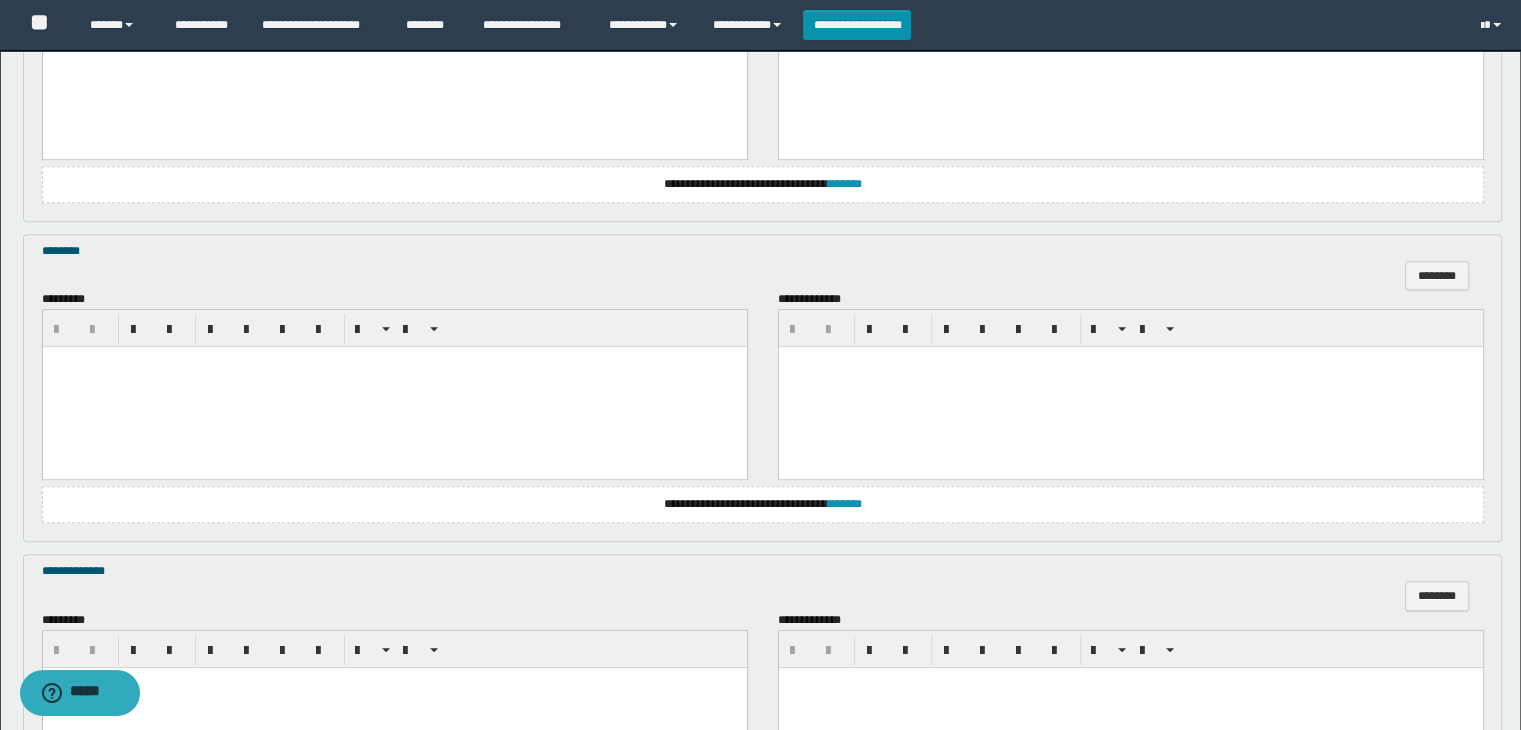 scroll, scrollTop: 900, scrollLeft: 0, axis: vertical 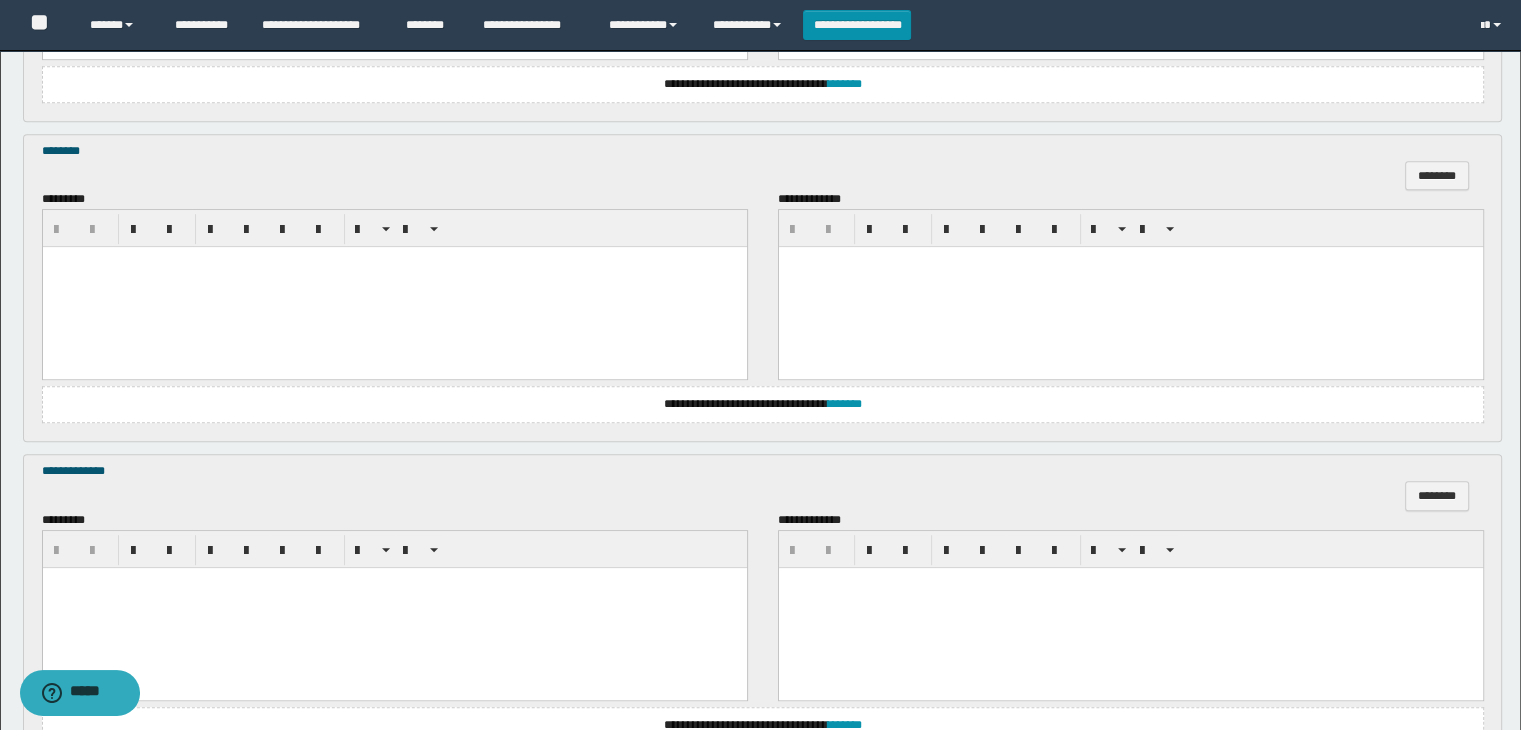 click at bounding box center (394, 287) 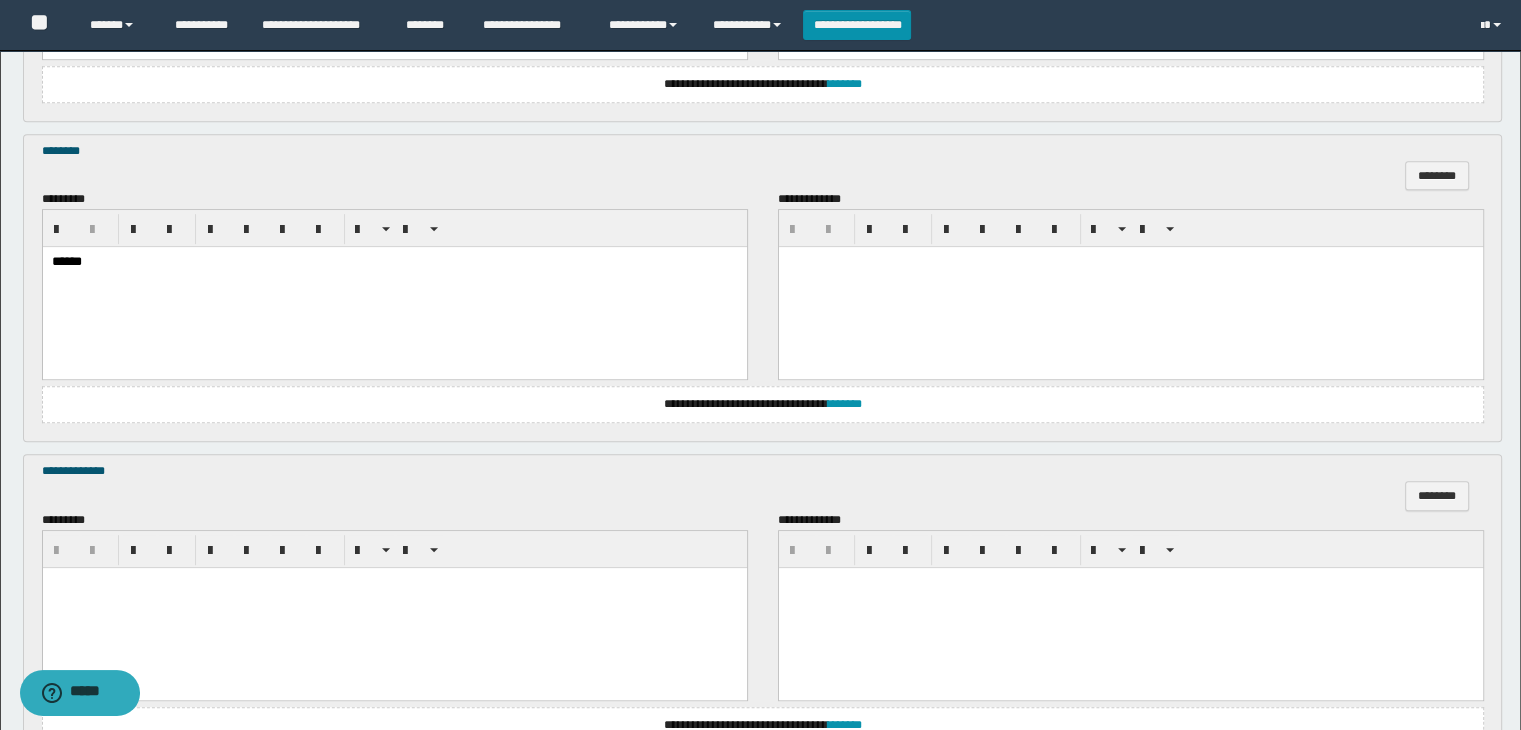 scroll, scrollTop: 1082, scrollLeft: 0, axis: vertical 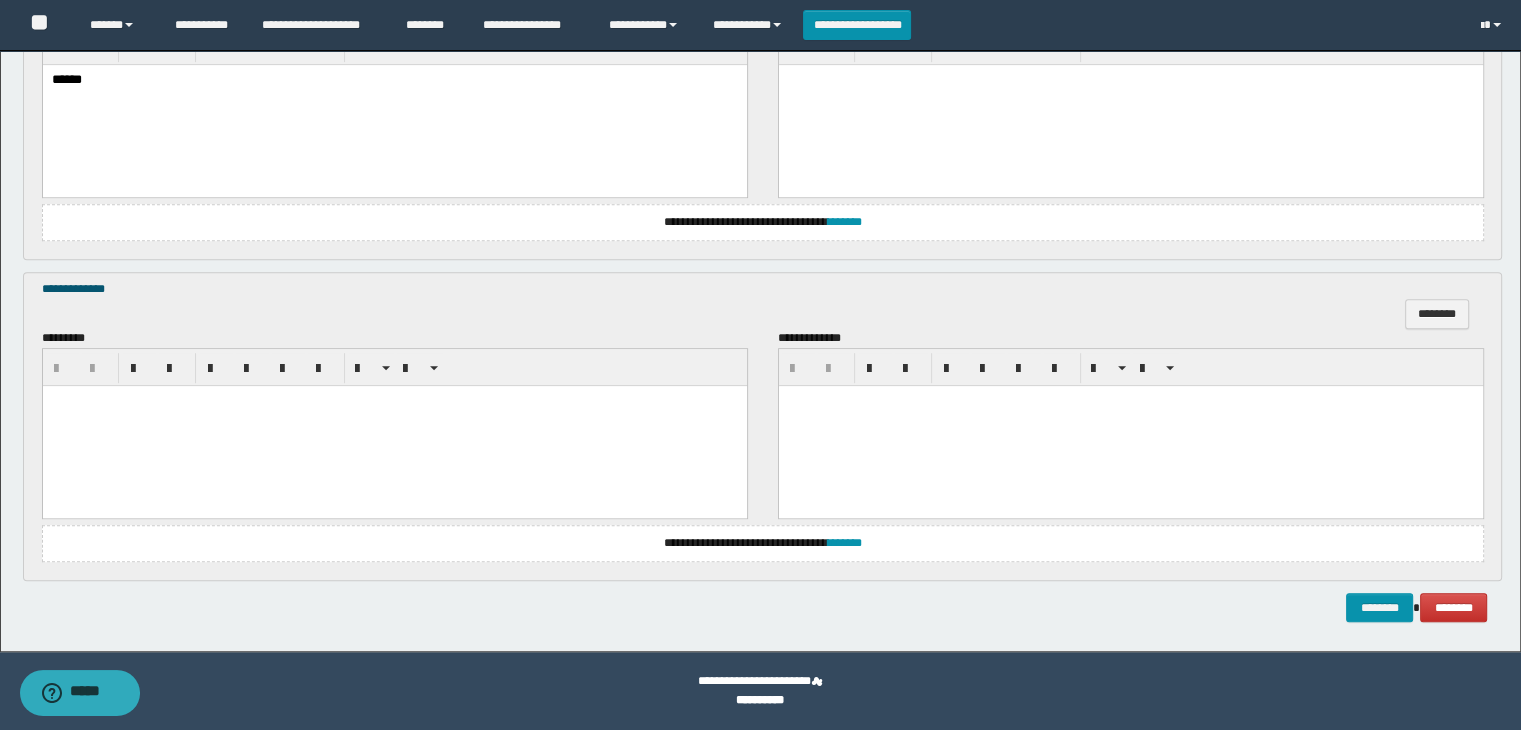 click at bounding box center (394, 425) 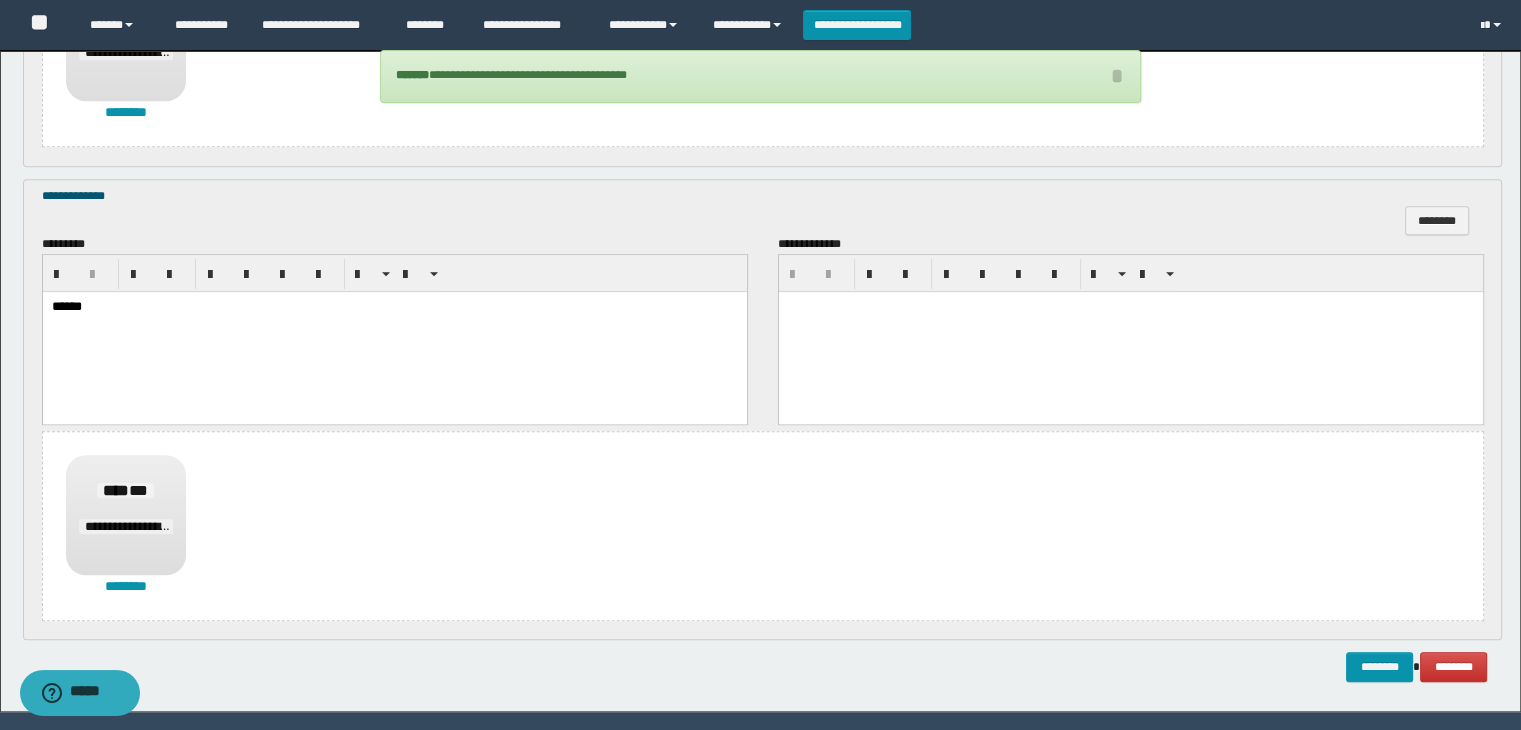 scroll, scrollTop: 1542, scrollLeft: 0, axis: vertical 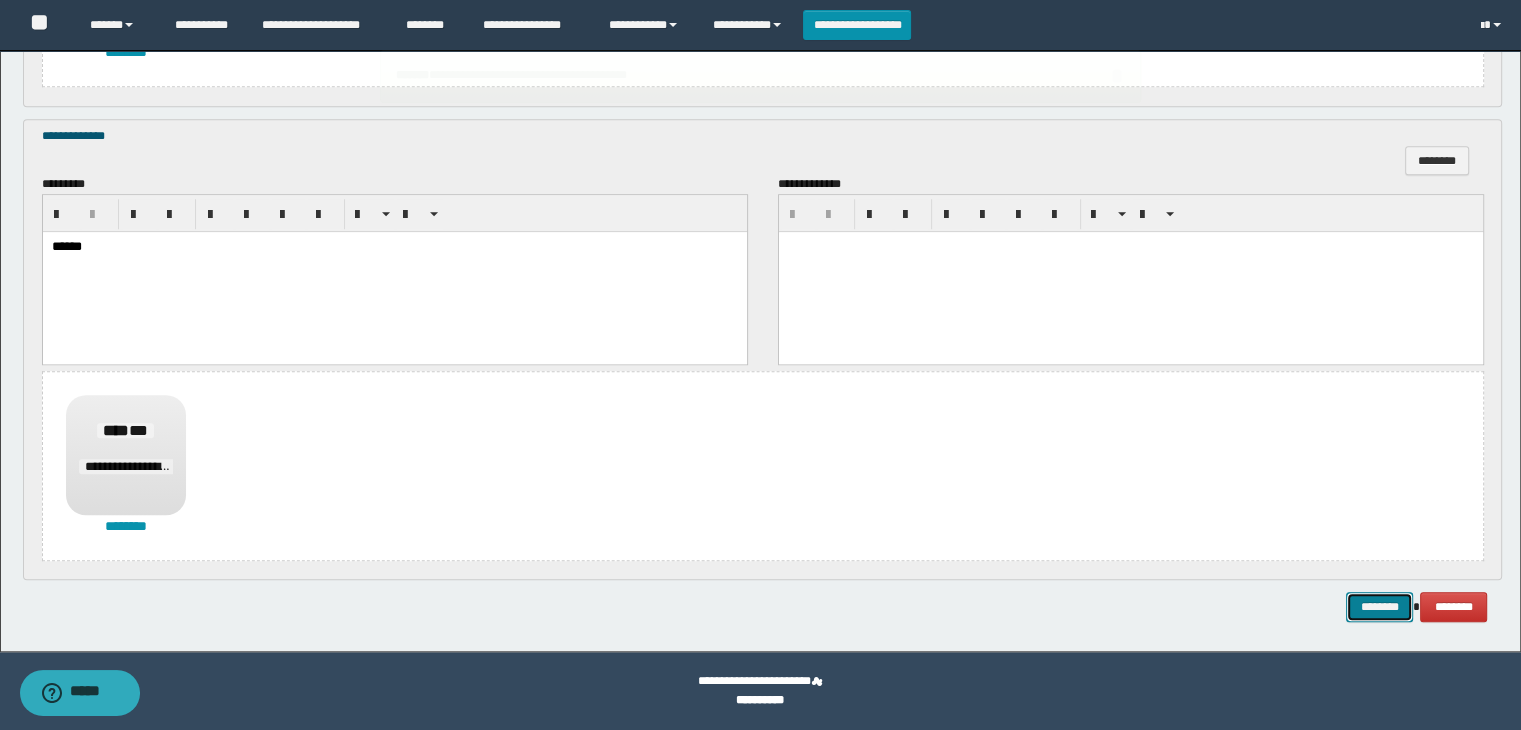 click on "********" at bounding box center [1379, 607] 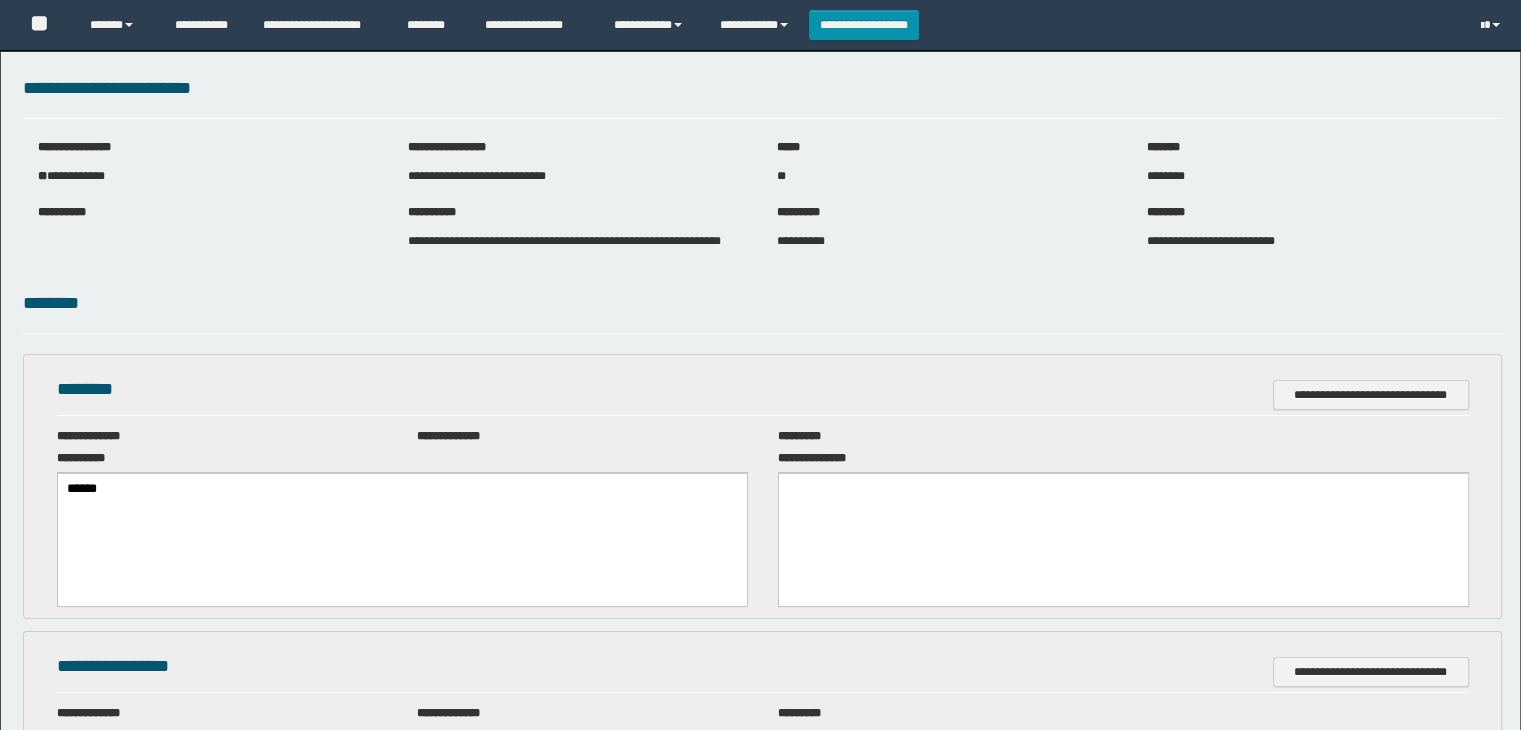 scroll, scrollTop: 0, scrollLeft: 0, axis: both 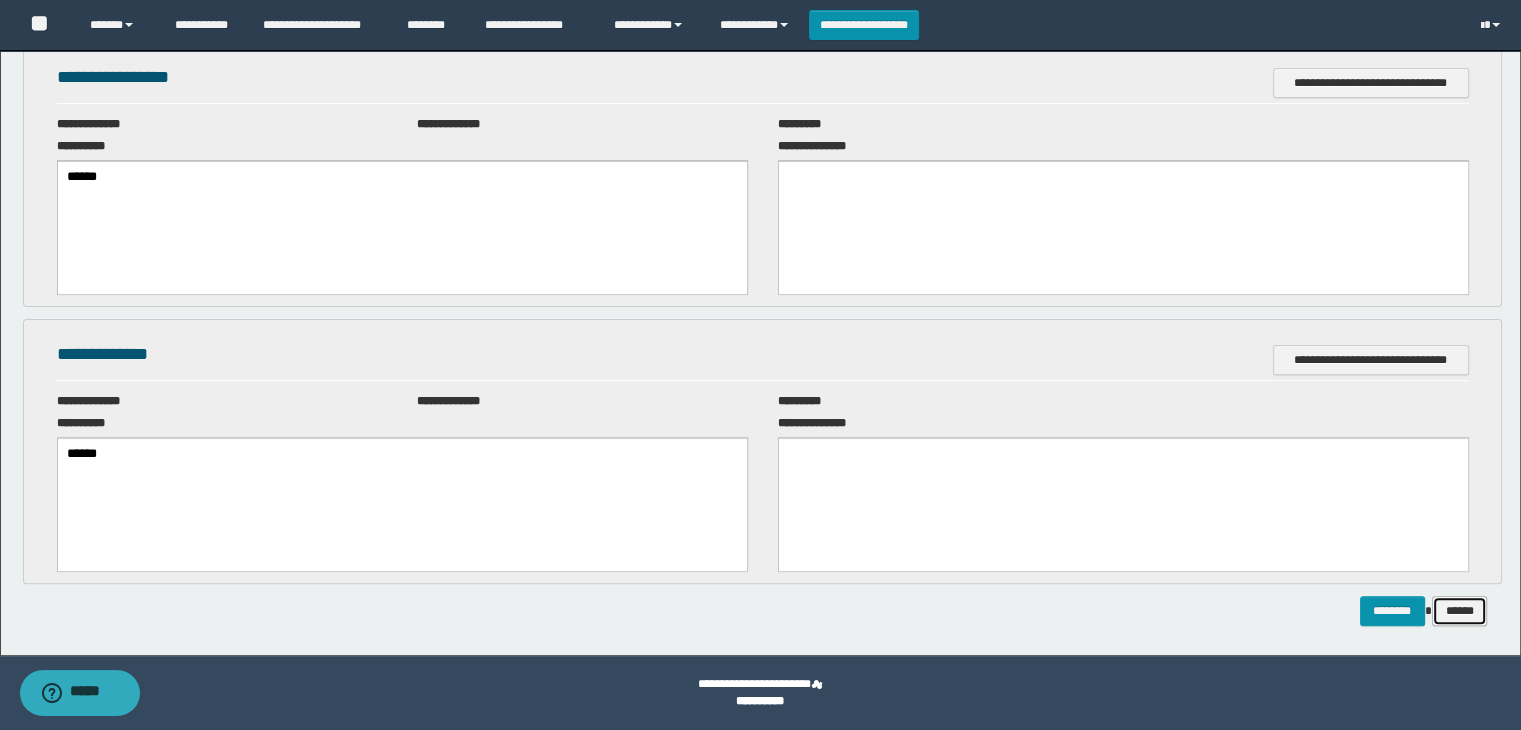 click on "******" at bounding box center [1460, 611] 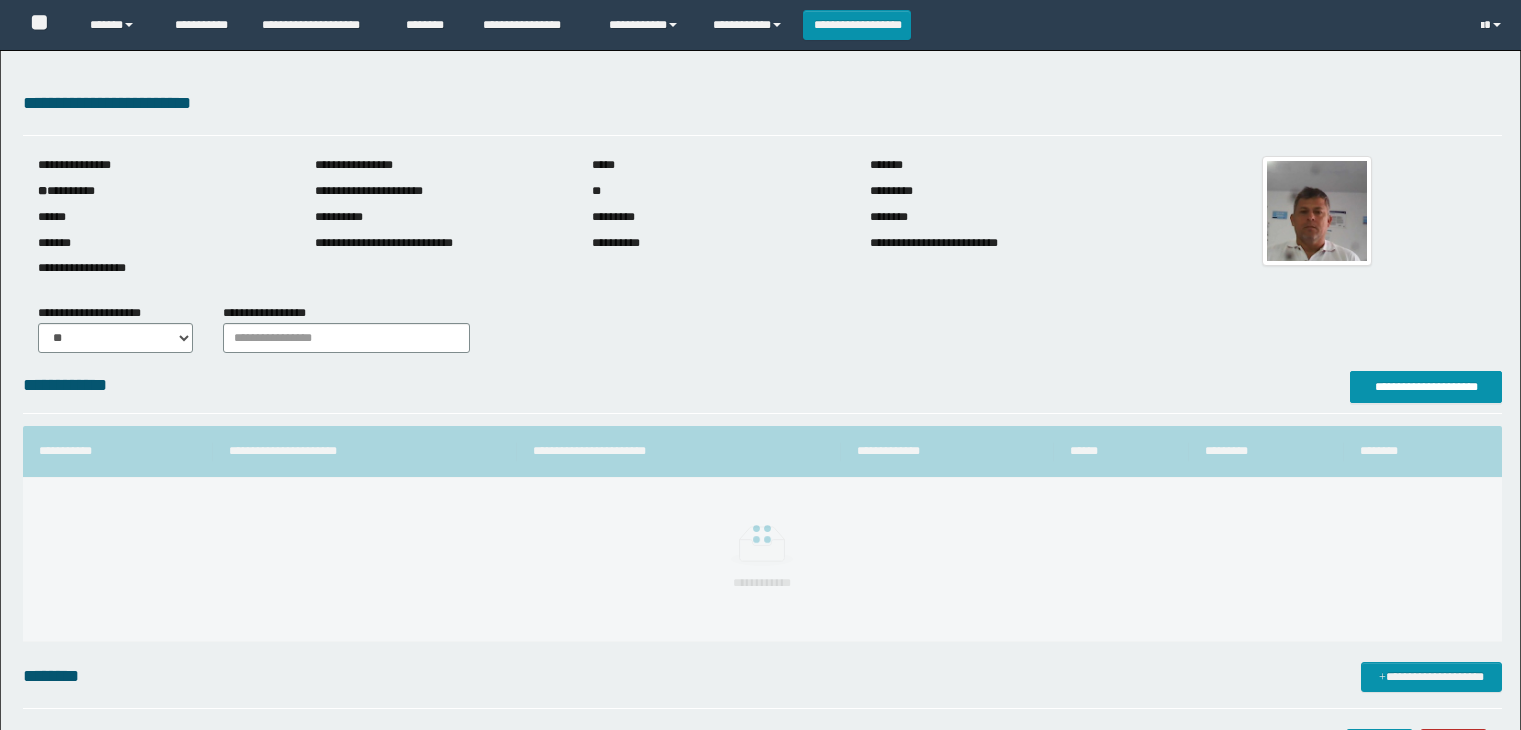 scroll, scrollTop: 0, scrollLeft: 0, axis: both 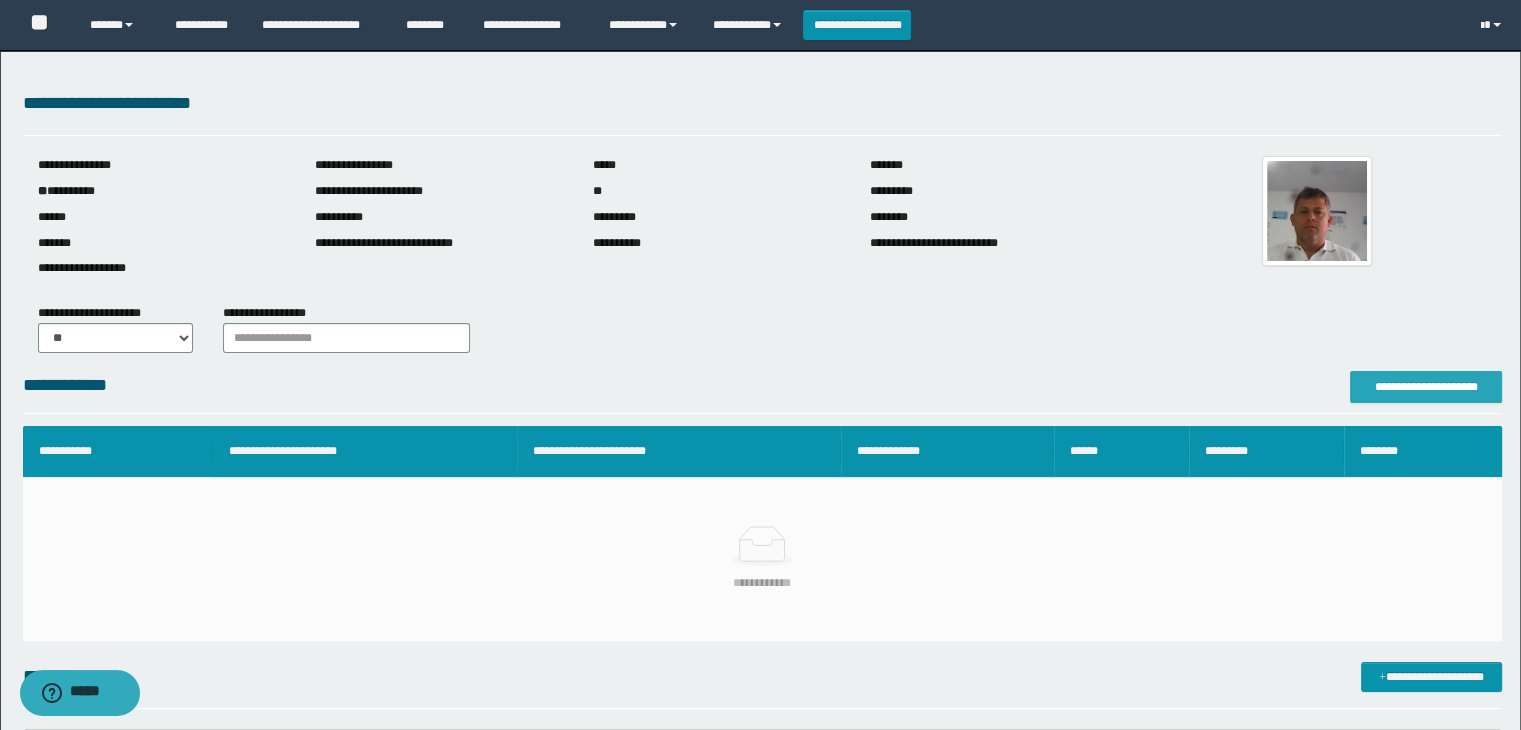 click on "**********" at bounding box center [1426, 387] 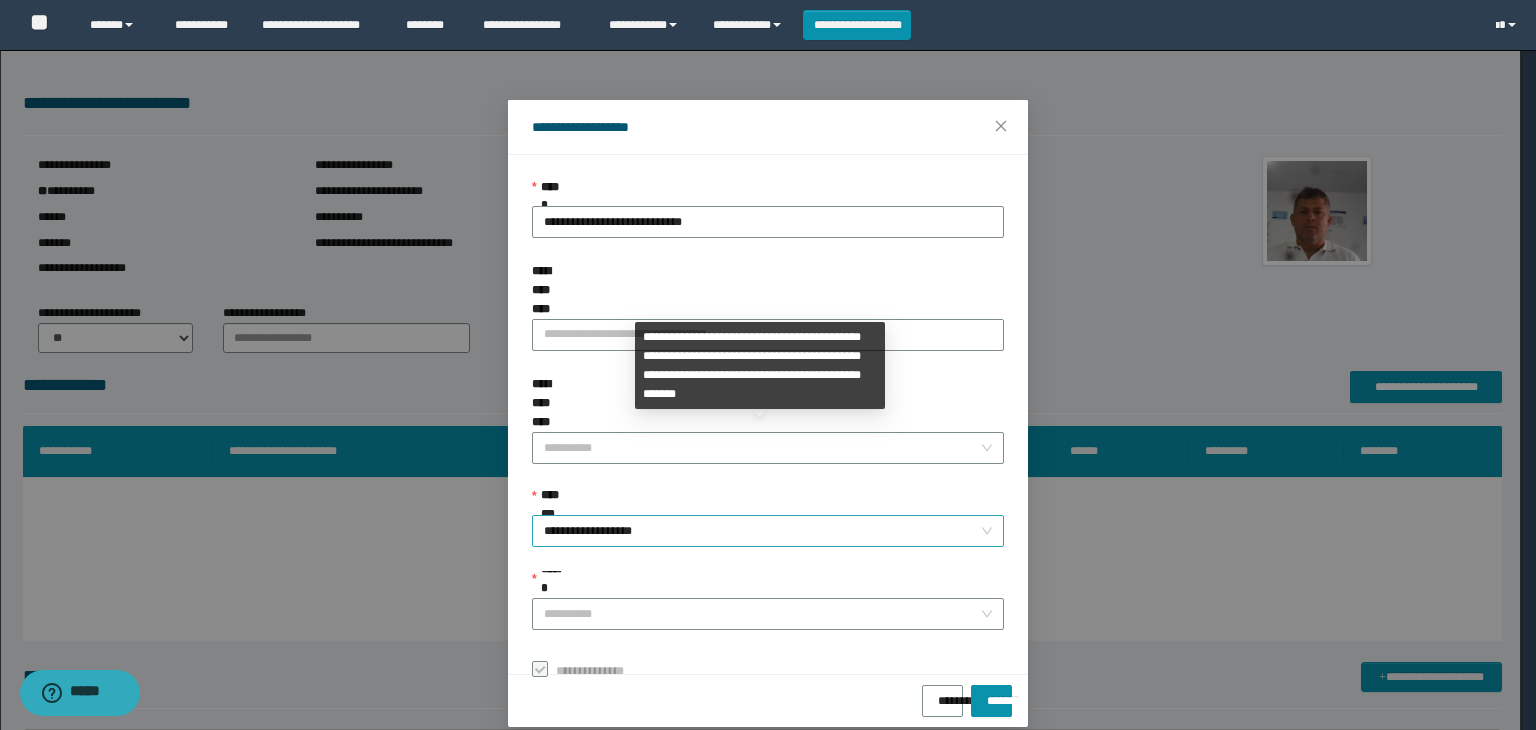 click on "**********" at bounding box center (768, 531) 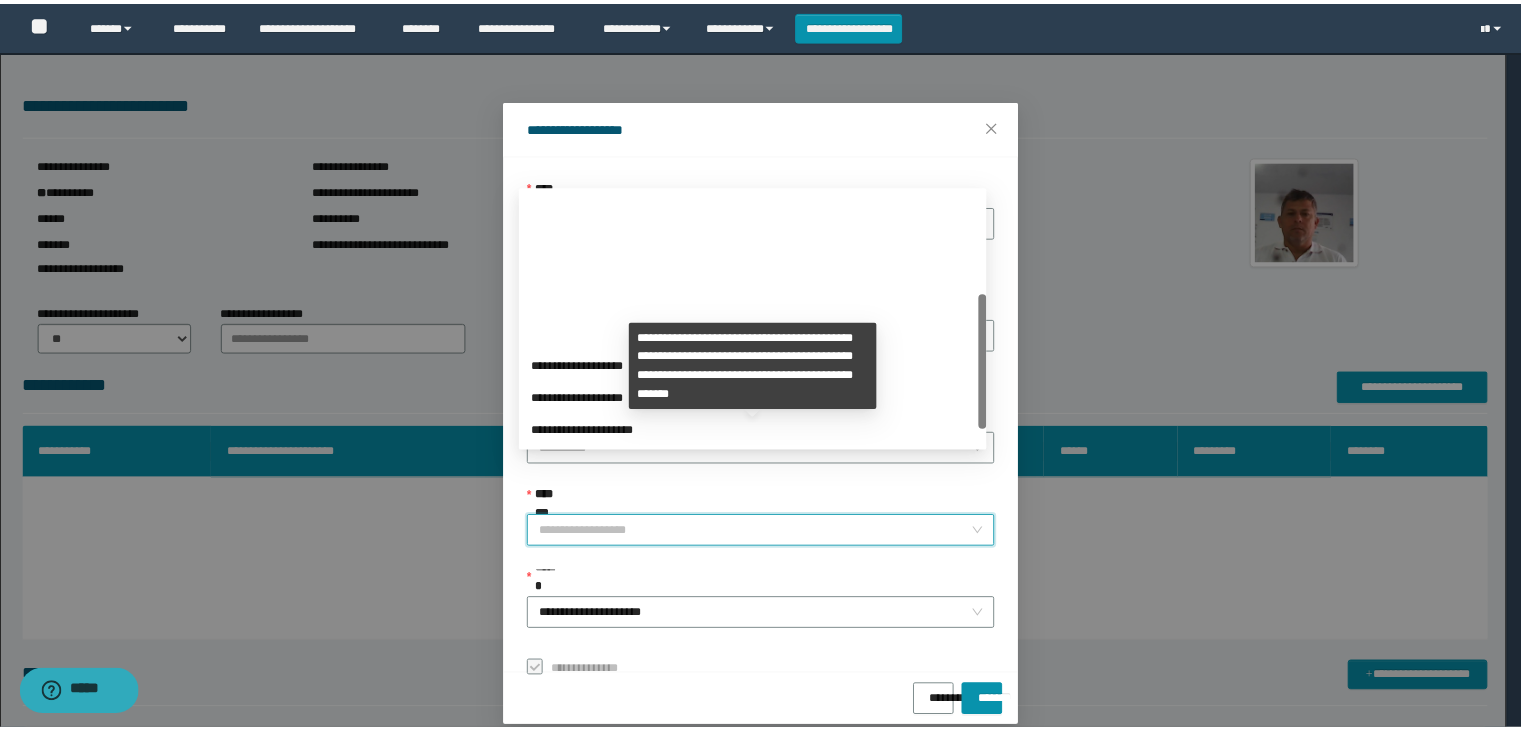 scroll, scrollTop: 192, scrollLeft: 0, axis: vertical 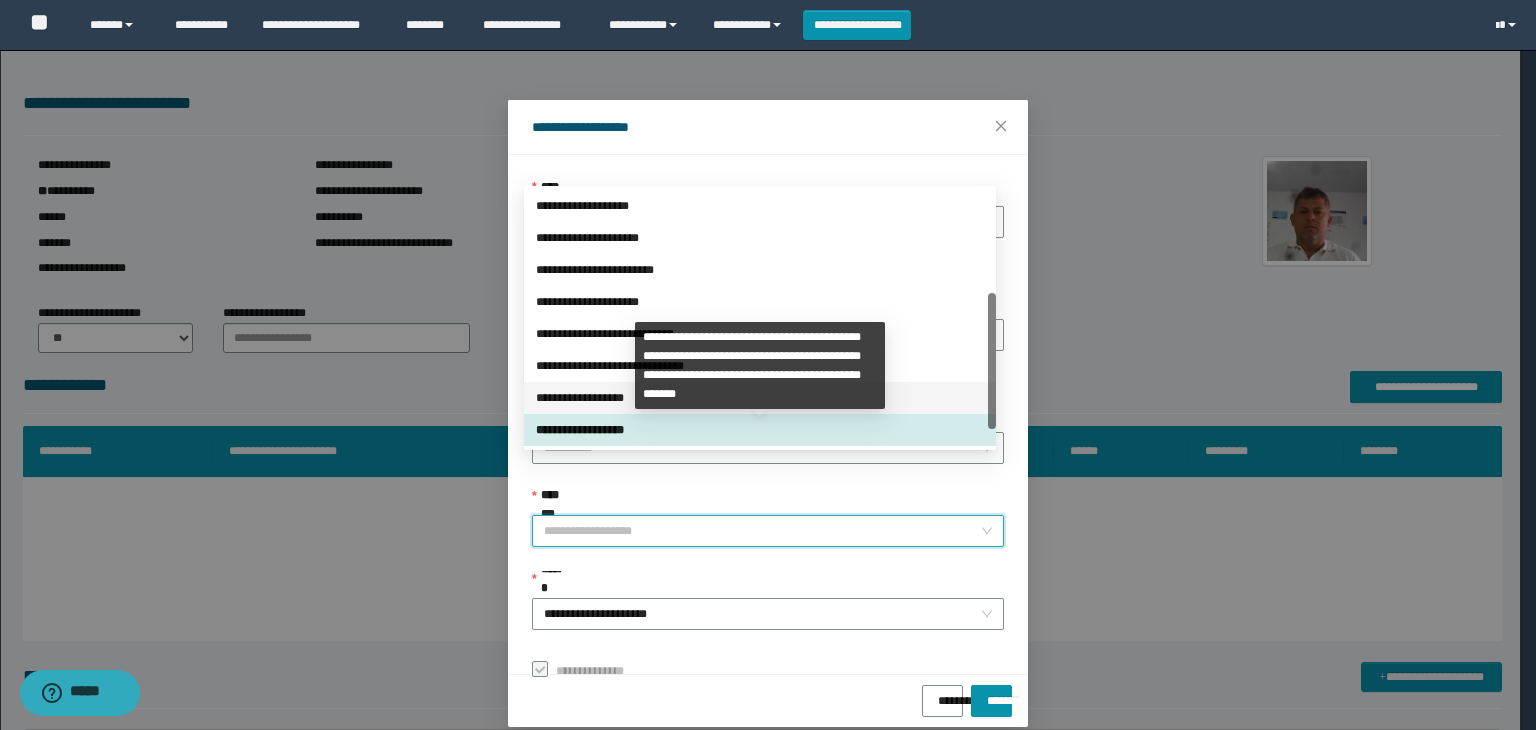 click on "**********" at bounding box center (760, 398) 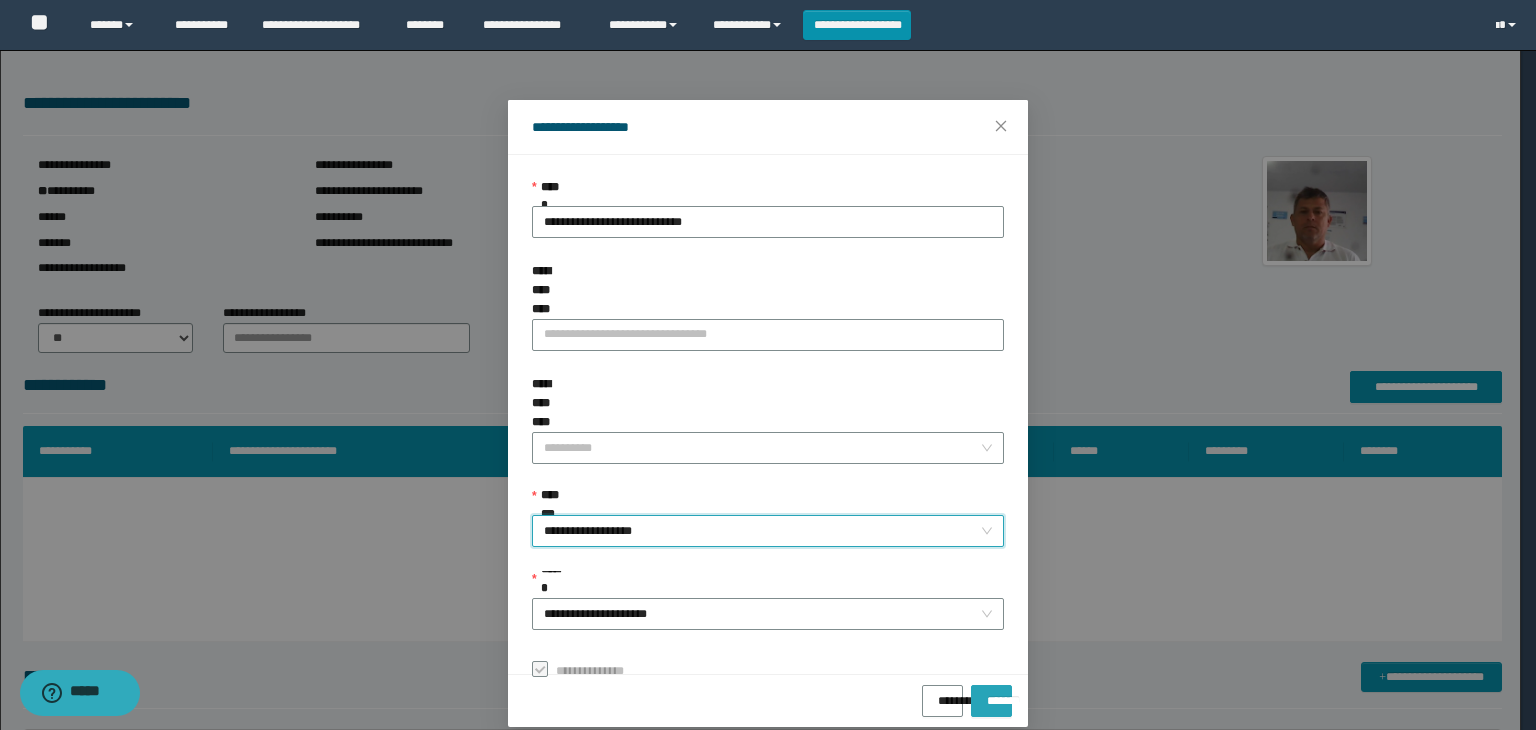 click on "*******" at bounding box center (991, 694) 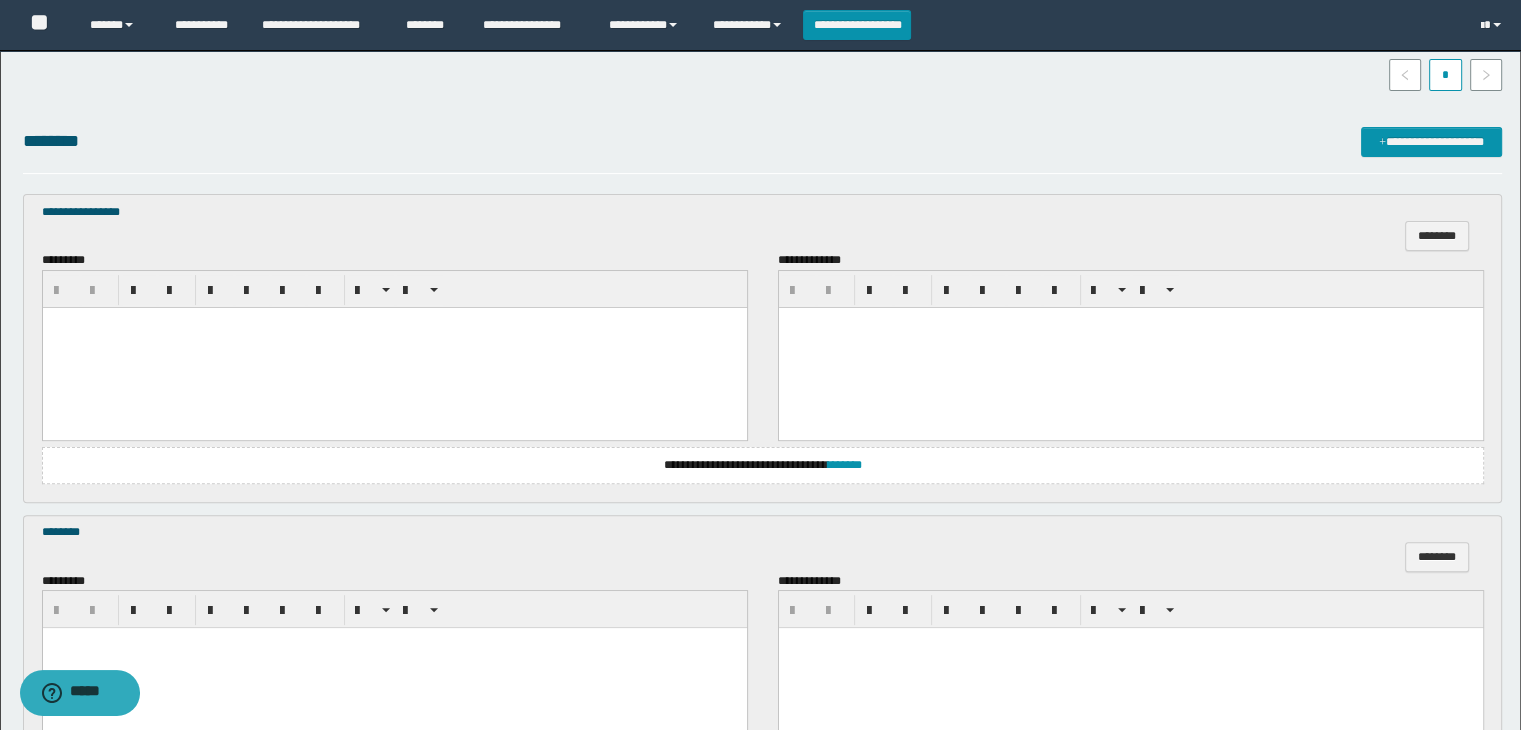 scroll, scrollTop: 600, scrollLeft: 0, axis: vertical 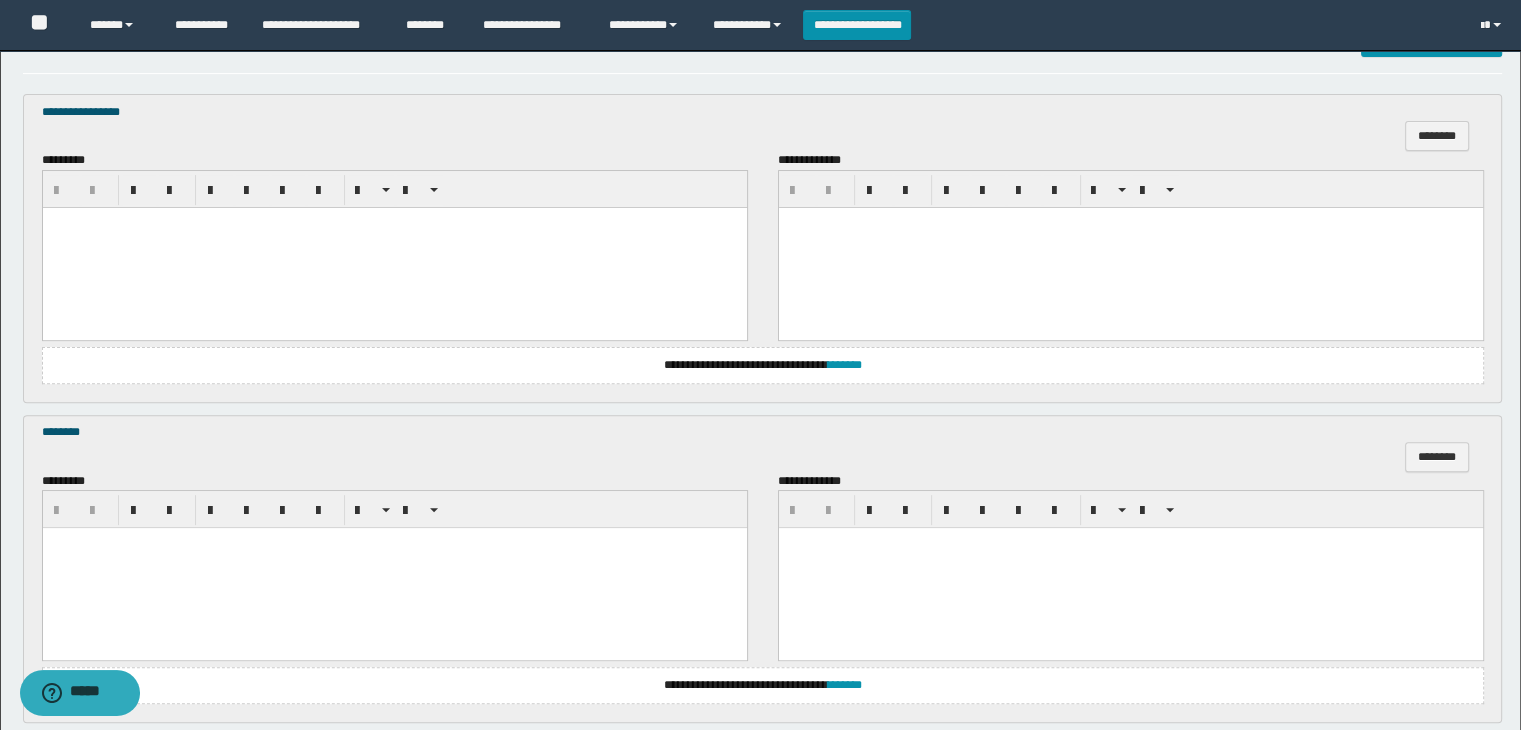 click at bounding box center [394, 247] 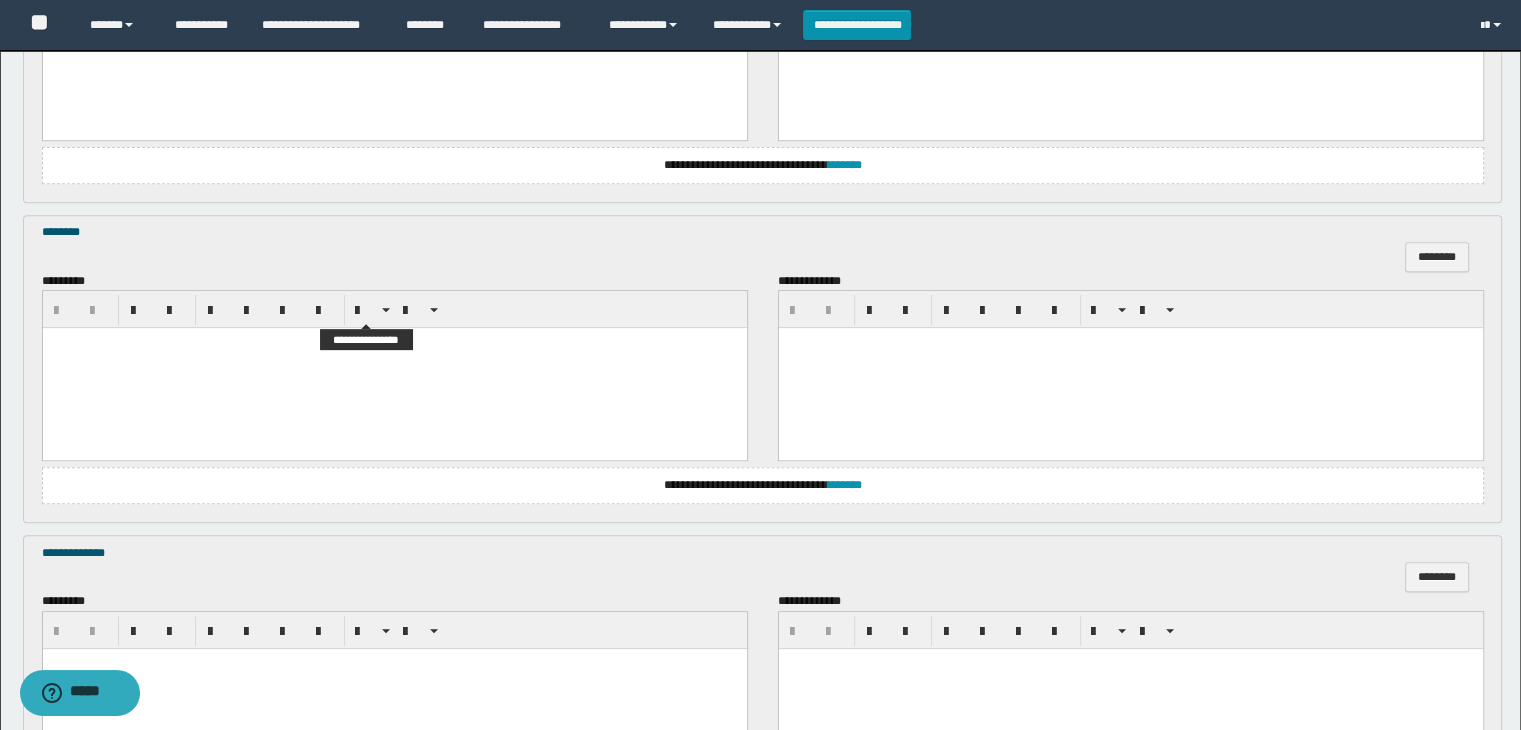 scroll, scrollTop: 900, scrollLeft: 0, axis: vertical 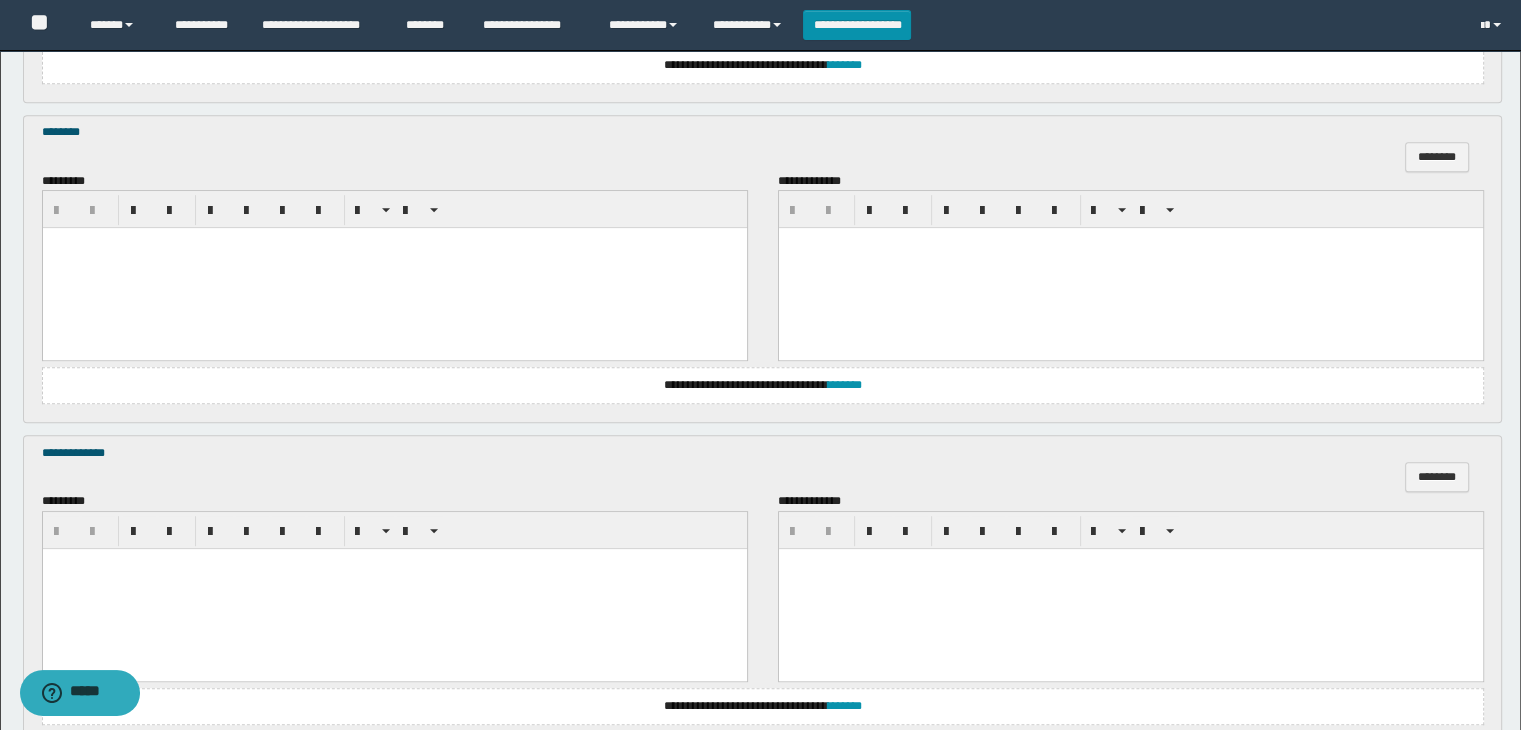 click at bounding box center [394, 268] 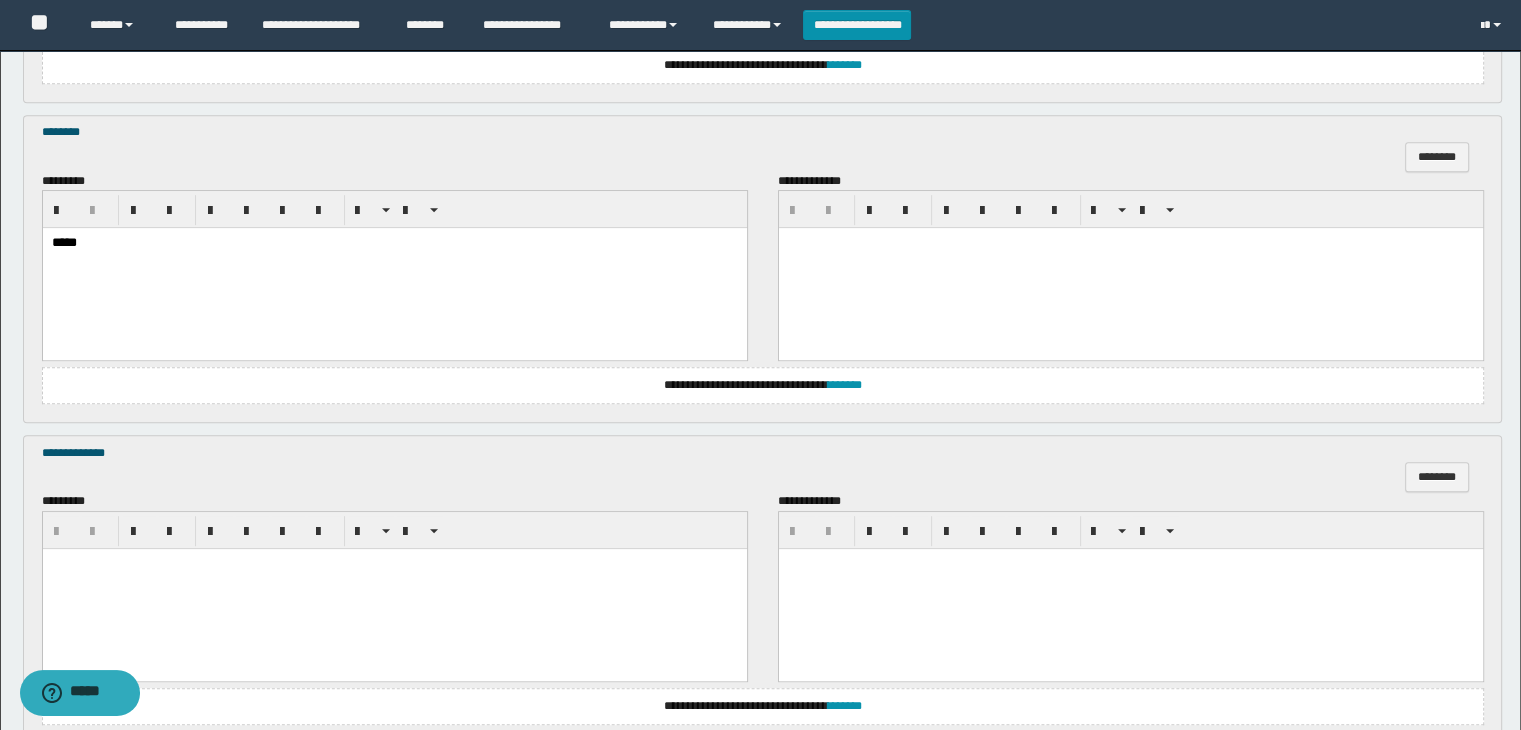 scroll, scrollTop: 1064, scrollLeft: 0, axis: vertical 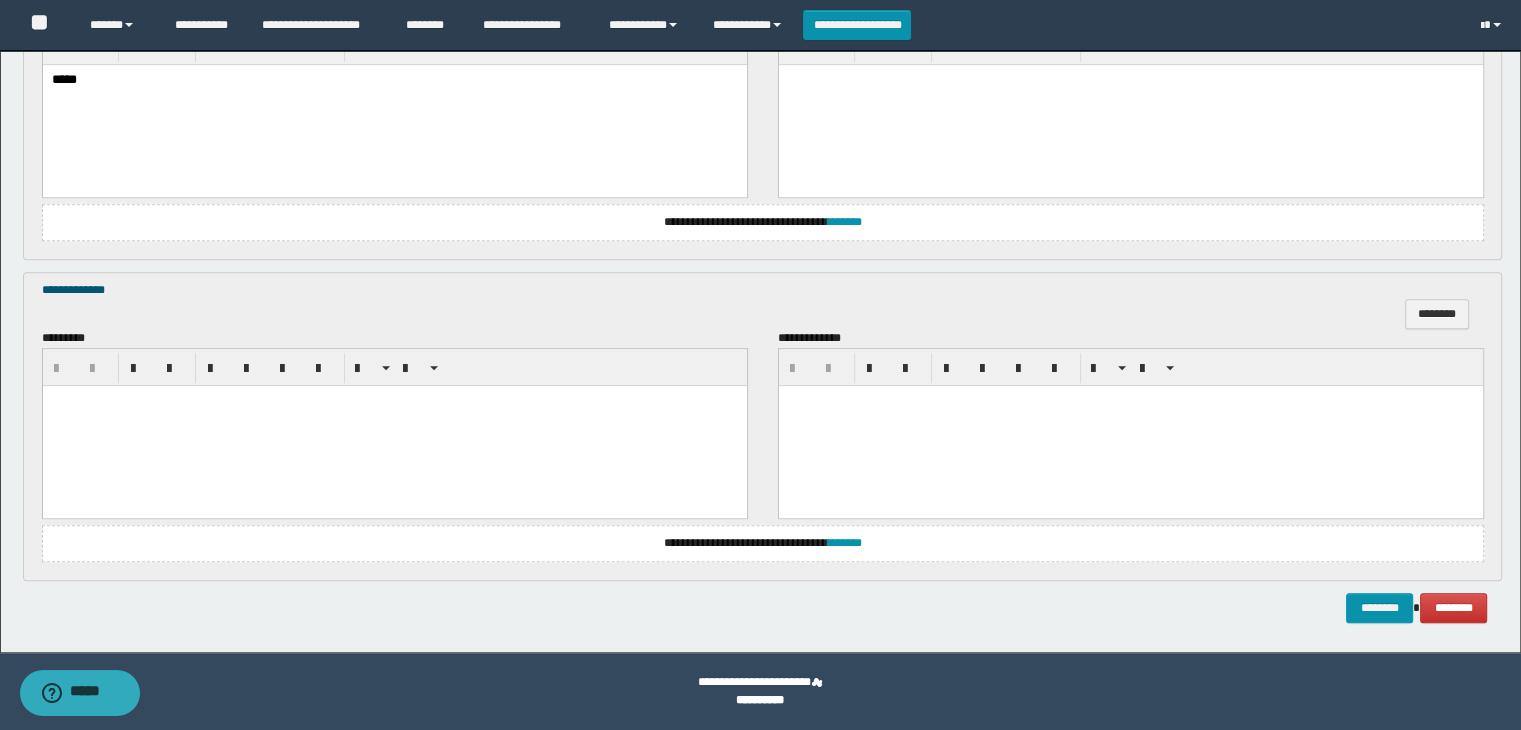 click at bounding box center [394, 425] 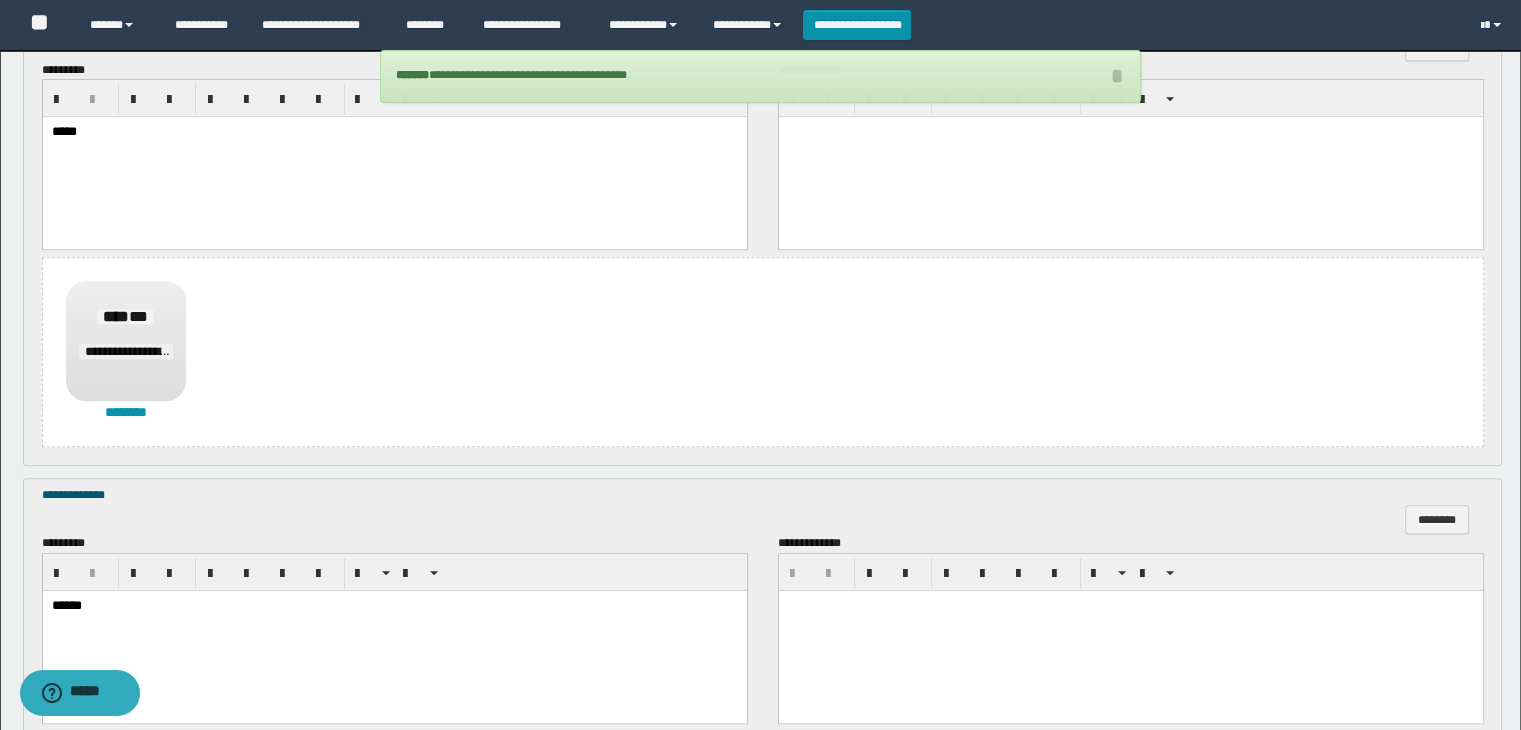 scroll, scrollTop: 1523, scrollLeft: 0, axis: vertical 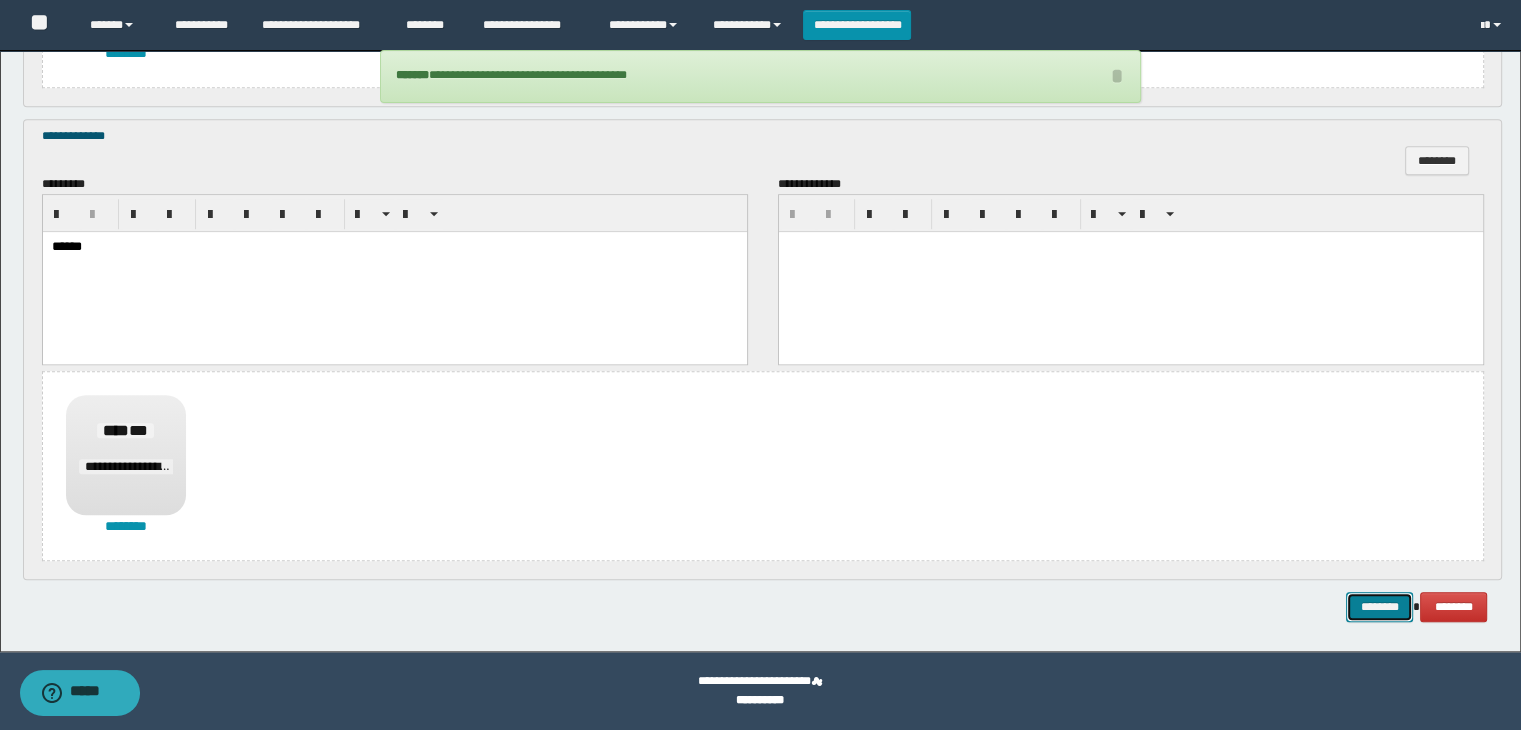 click on "********" at bounding box center [1379, 607] 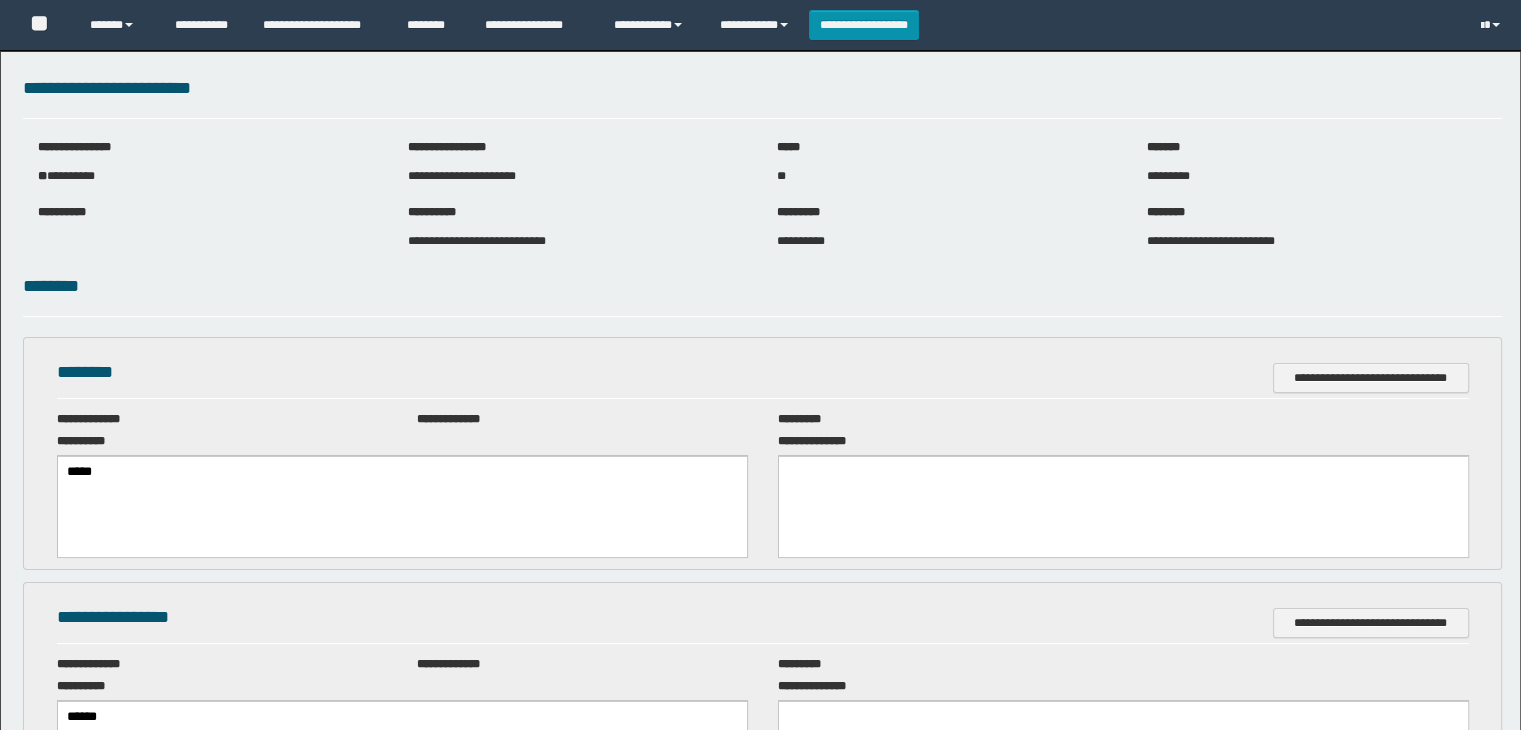 scroll, scrollTop: 0, scrollLeft: 0, axis: both 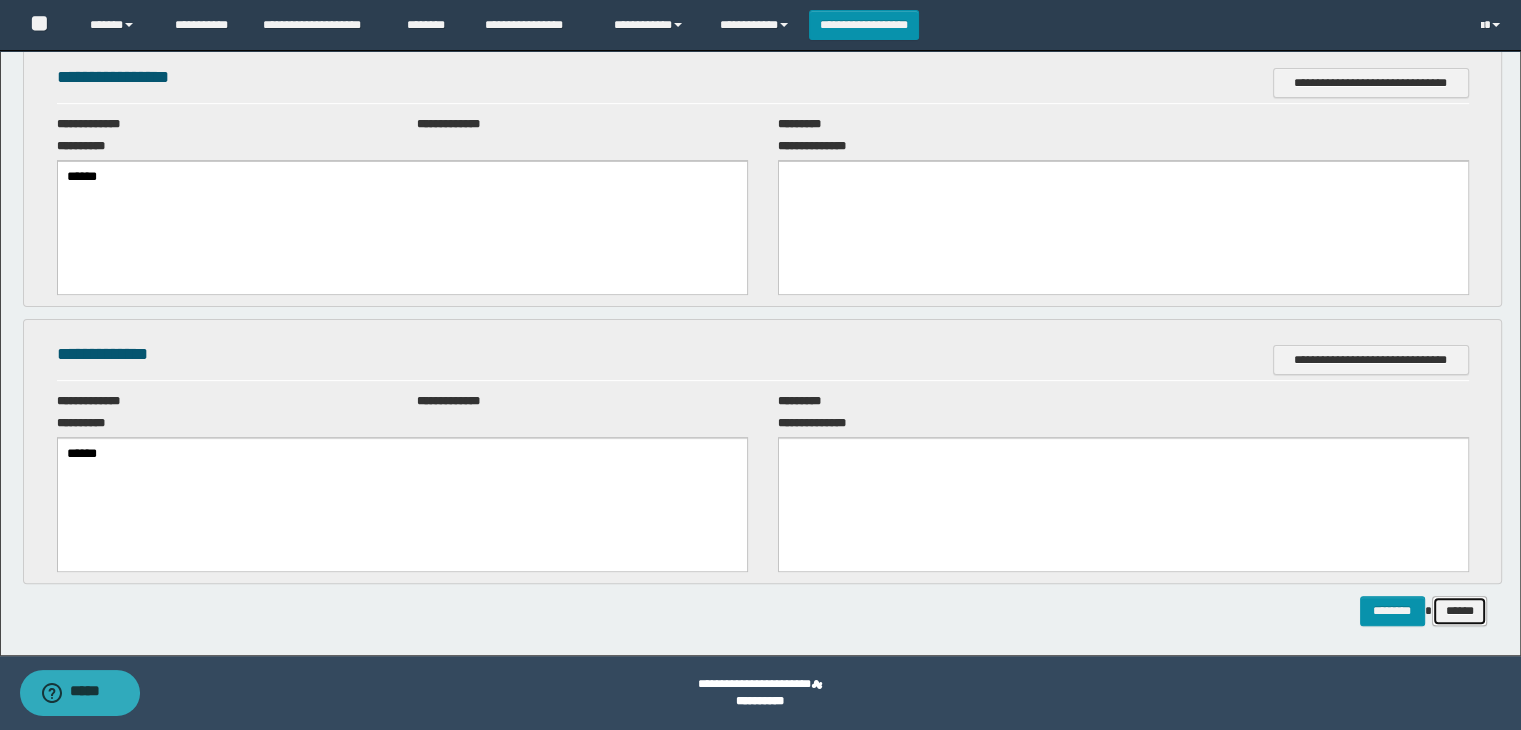 click on "******" at bounding box center (1460, 611) 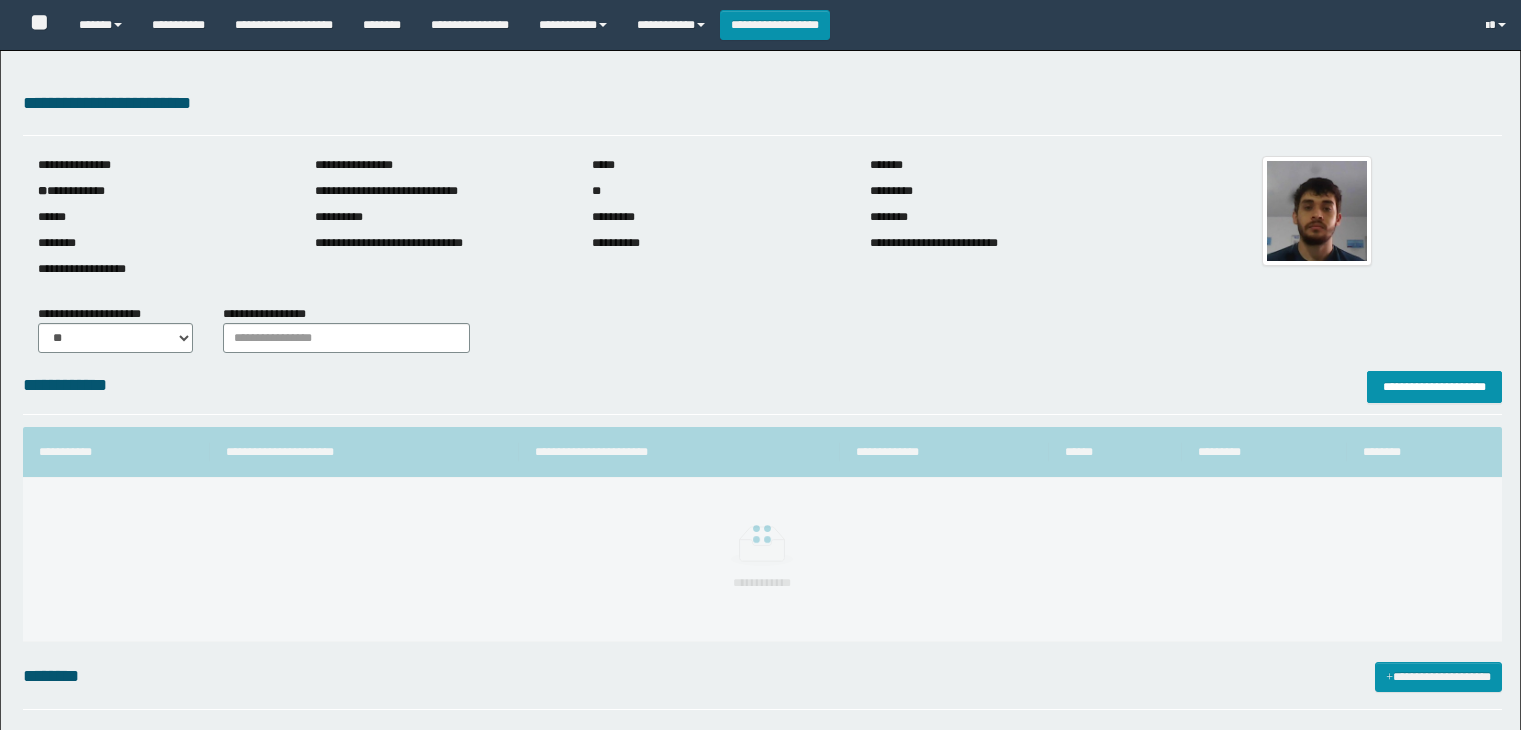 scroll, scrollTop: 0, scrollLeft: 0, axis: both 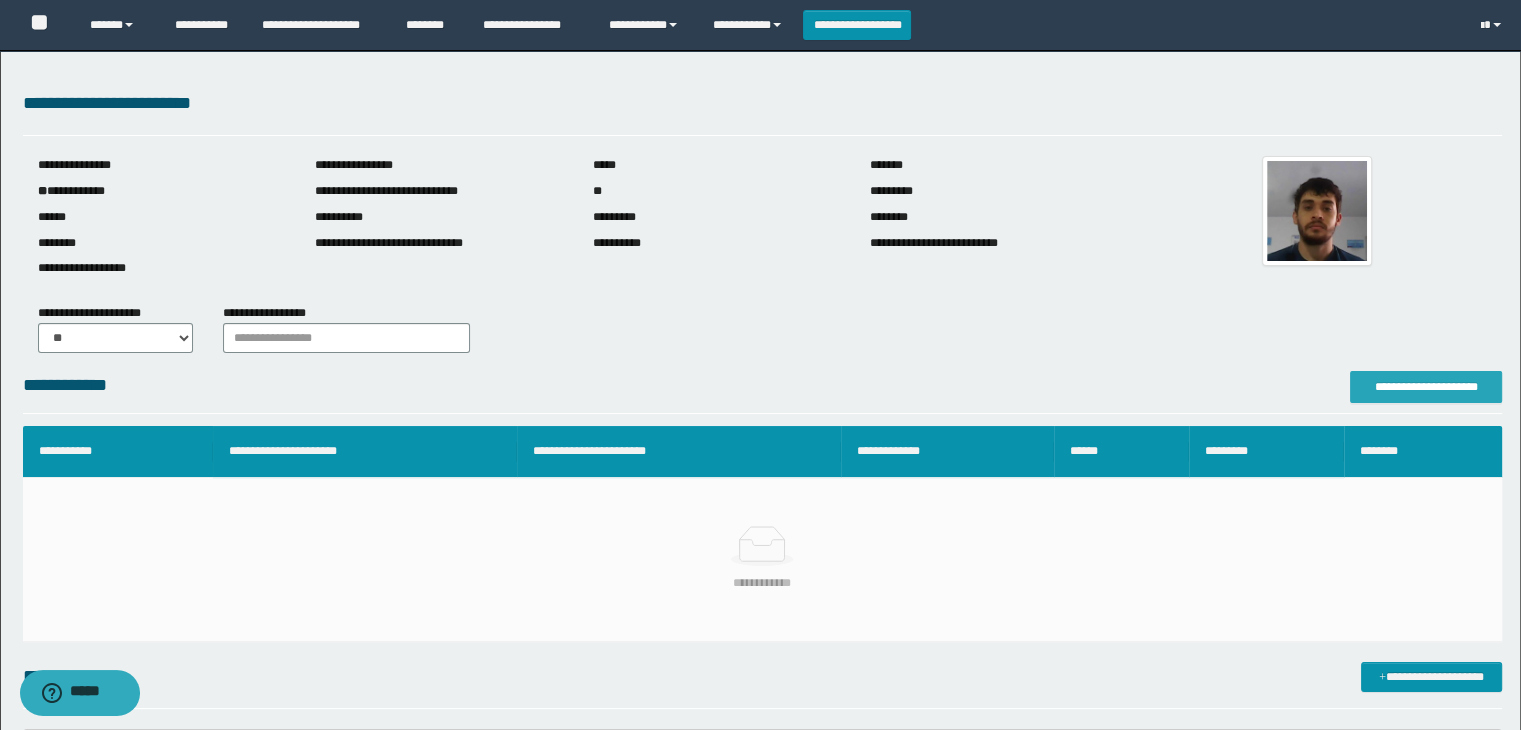 click on "**********" at bounding box center [1426, 387] 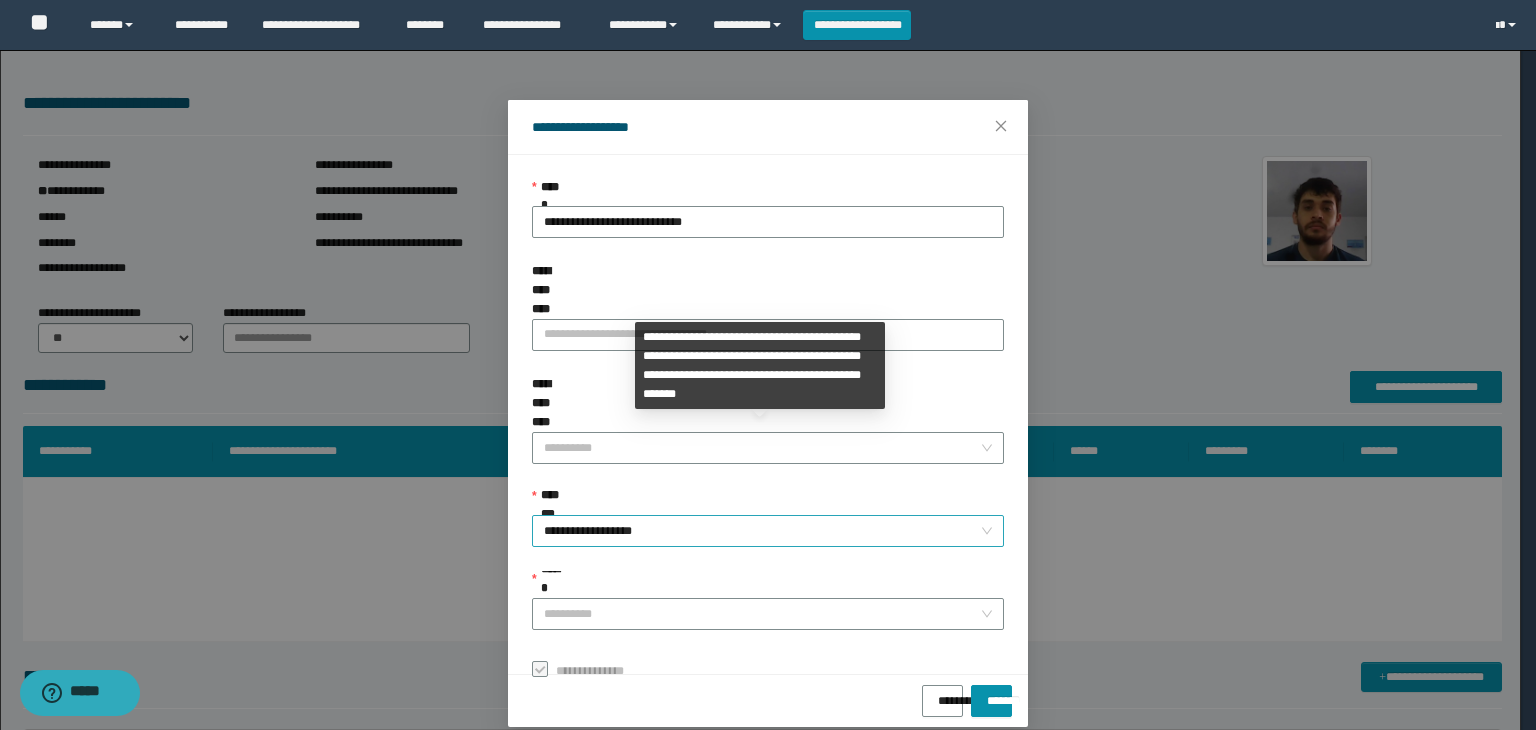 click on "**********" at bounding box center [768, 531] 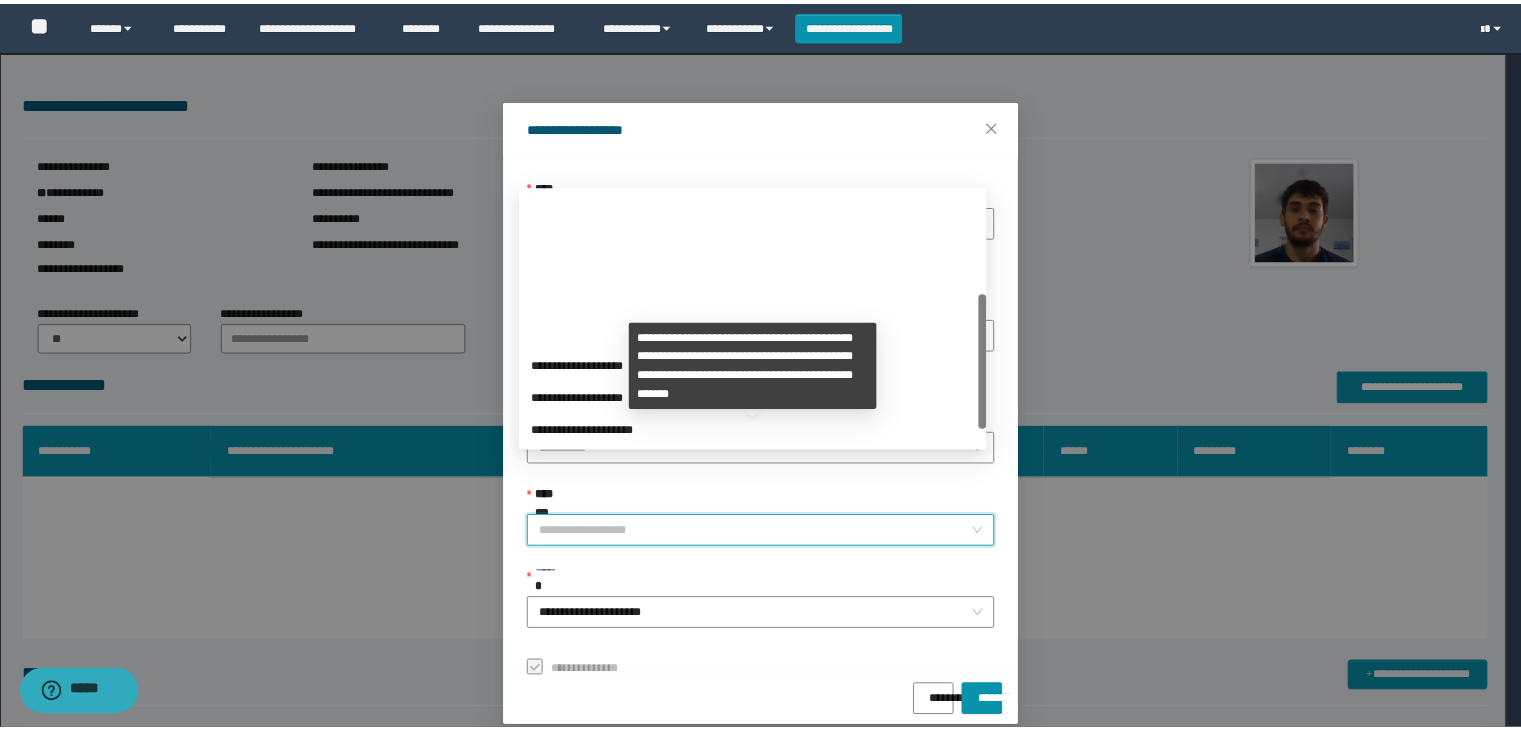 scroll, scrollTop: 192, scrollLeft: 0, axis: vertical 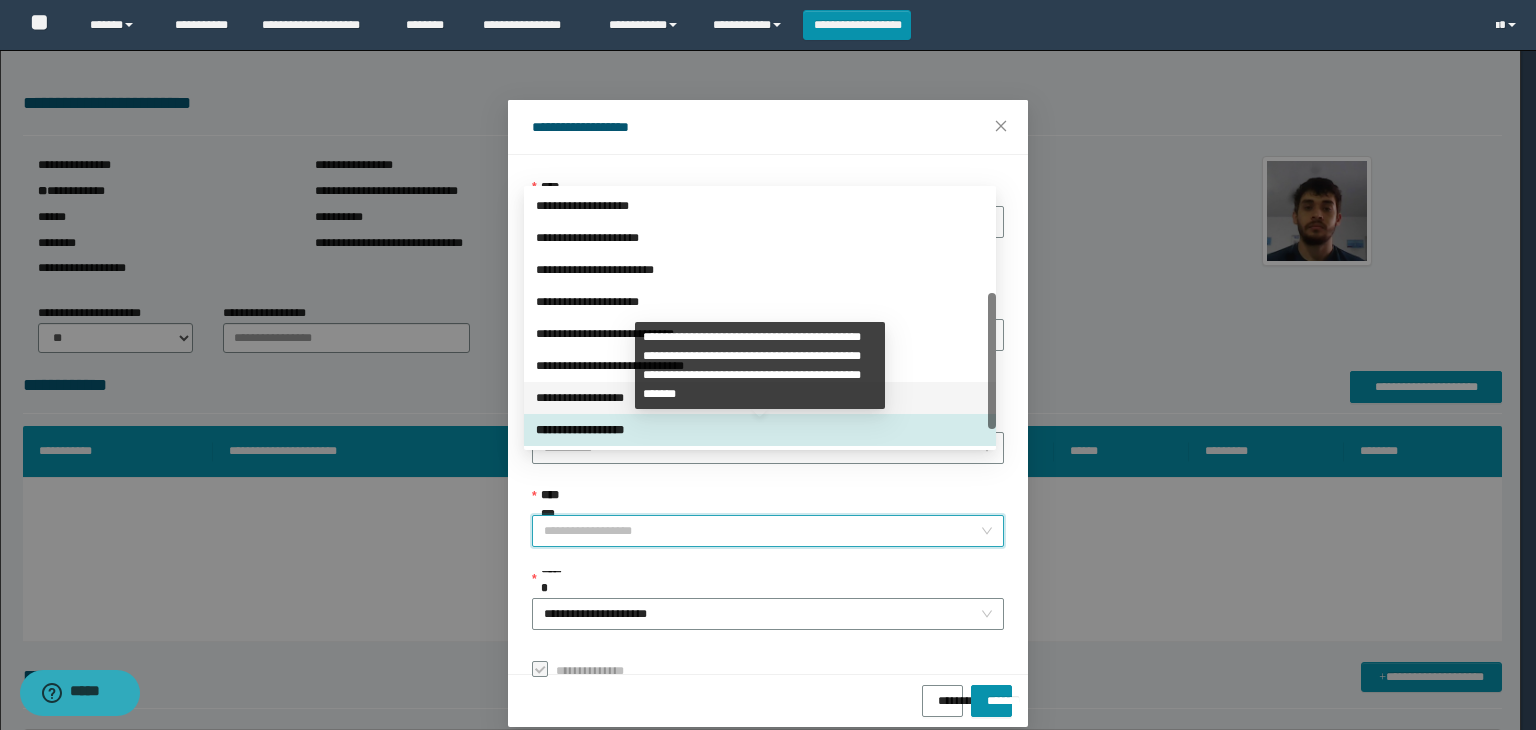 click on "**********" at bounding box center (760, 398) 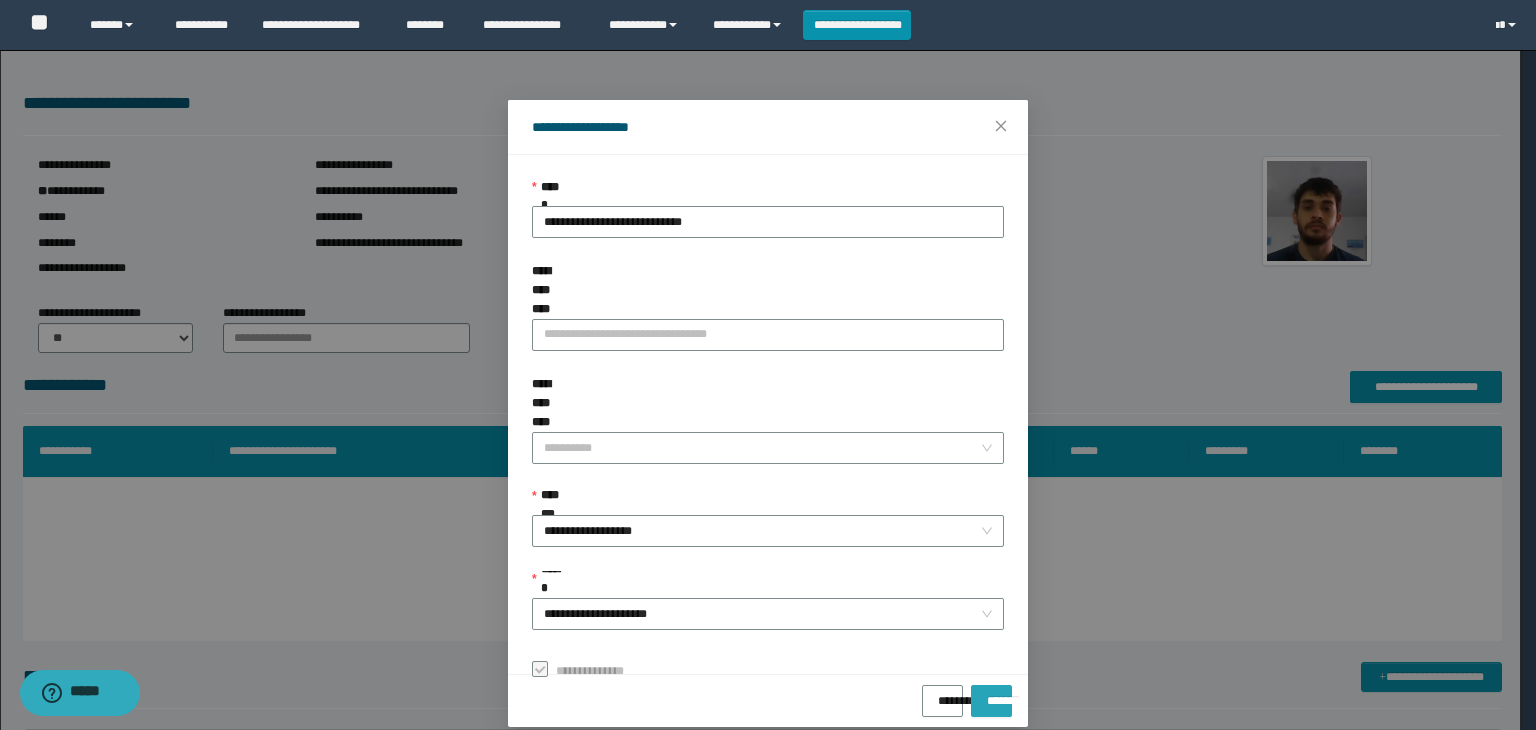 click on "*******" at bounding box center (991, 694) 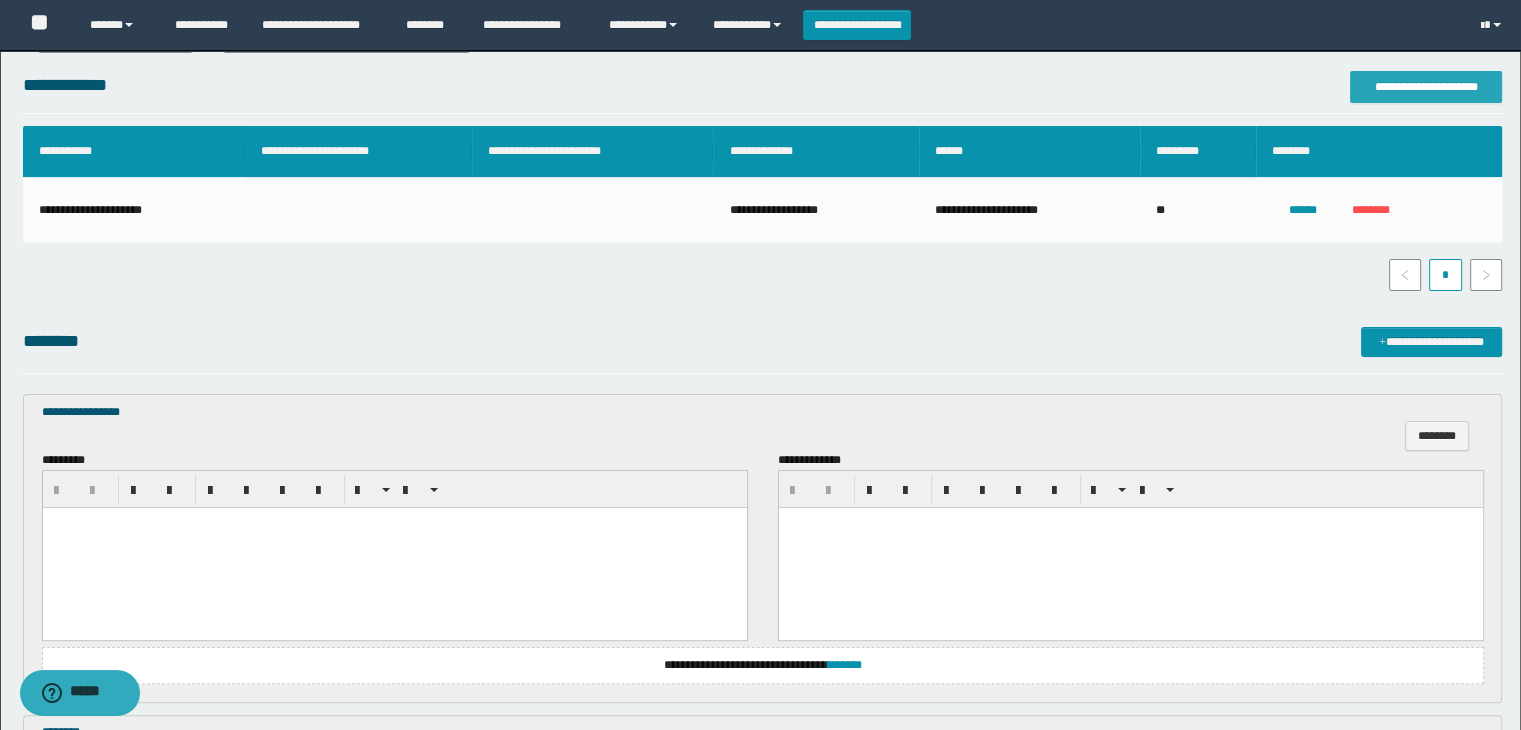 scroll, scrollTop: 400, scrollLeft: 0, axis: vertical 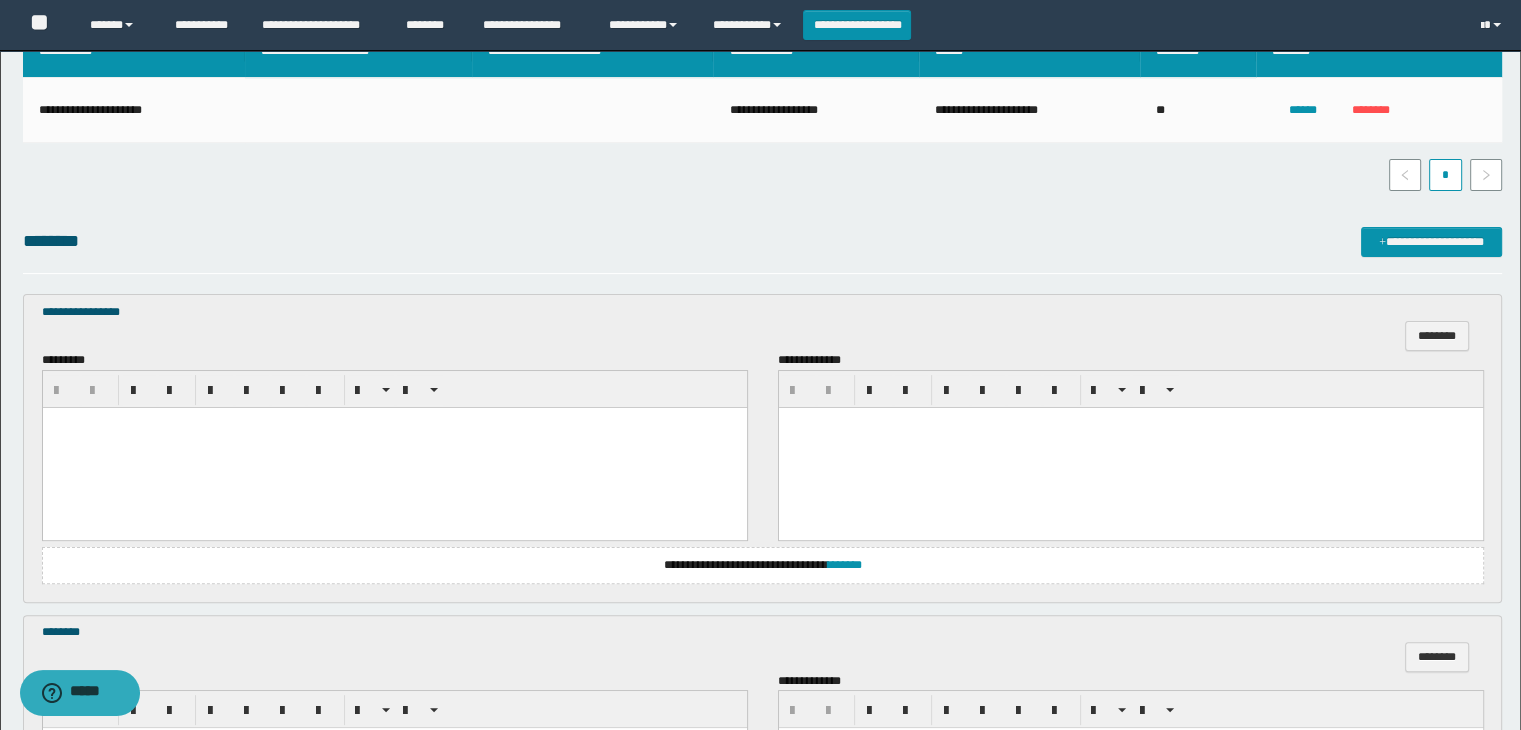 click at bounding box center [394, 422] 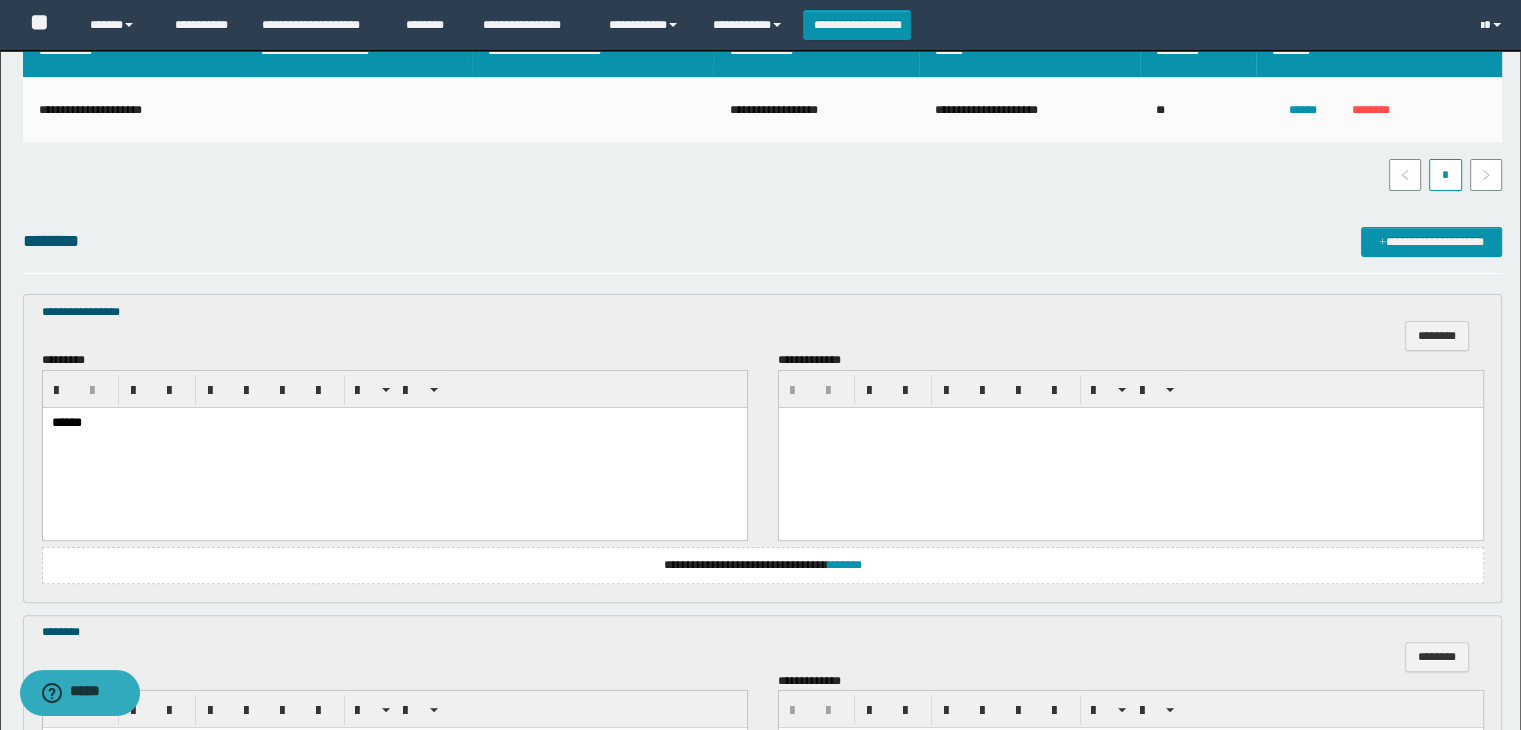 scroll, scrollTop: 700, scrollLeft: 0, axis: vertical 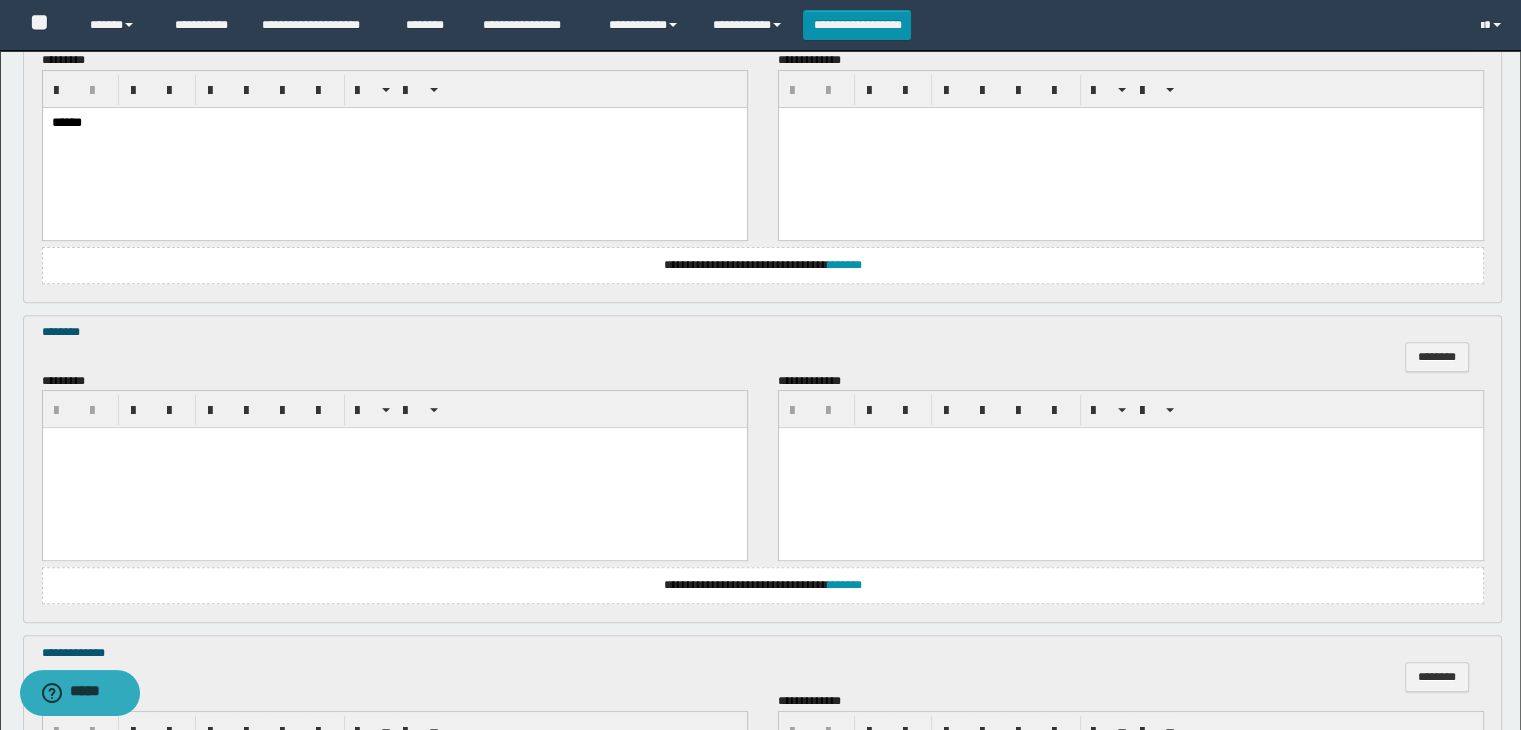 click at bounding box center [394, 443] 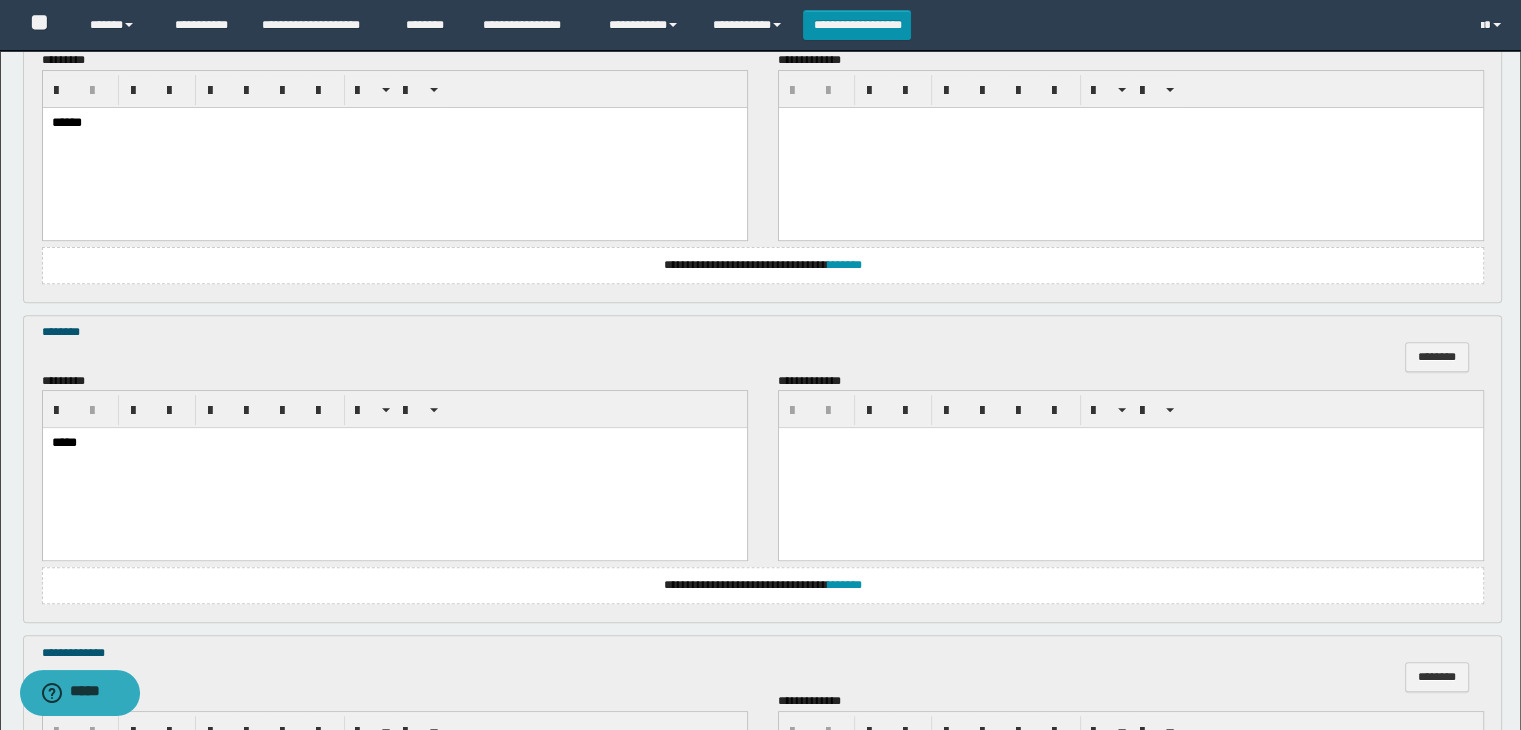 scroll, scrollTop: 1000, scrollLeft: 0, axis: vertical 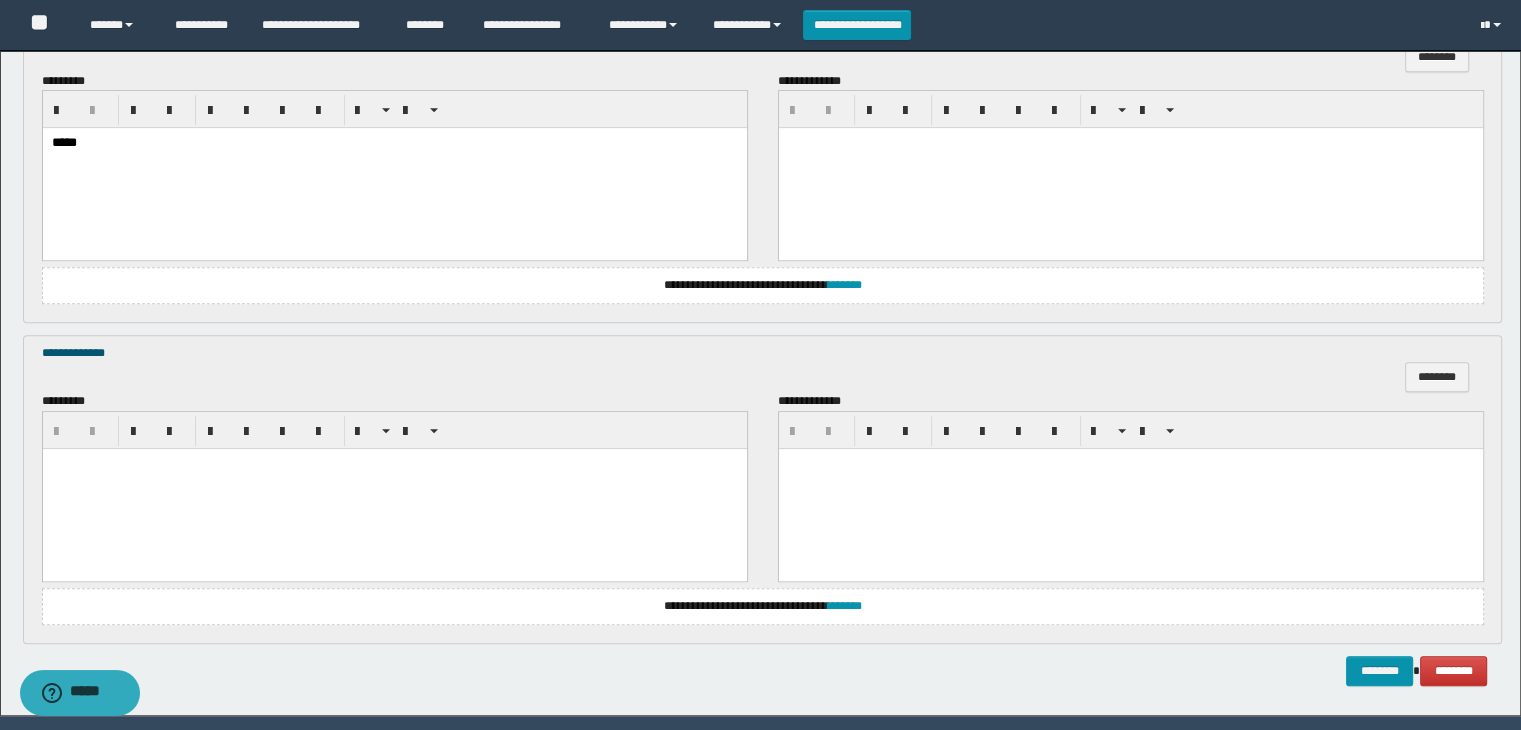 click at bounding box center [394, 488] 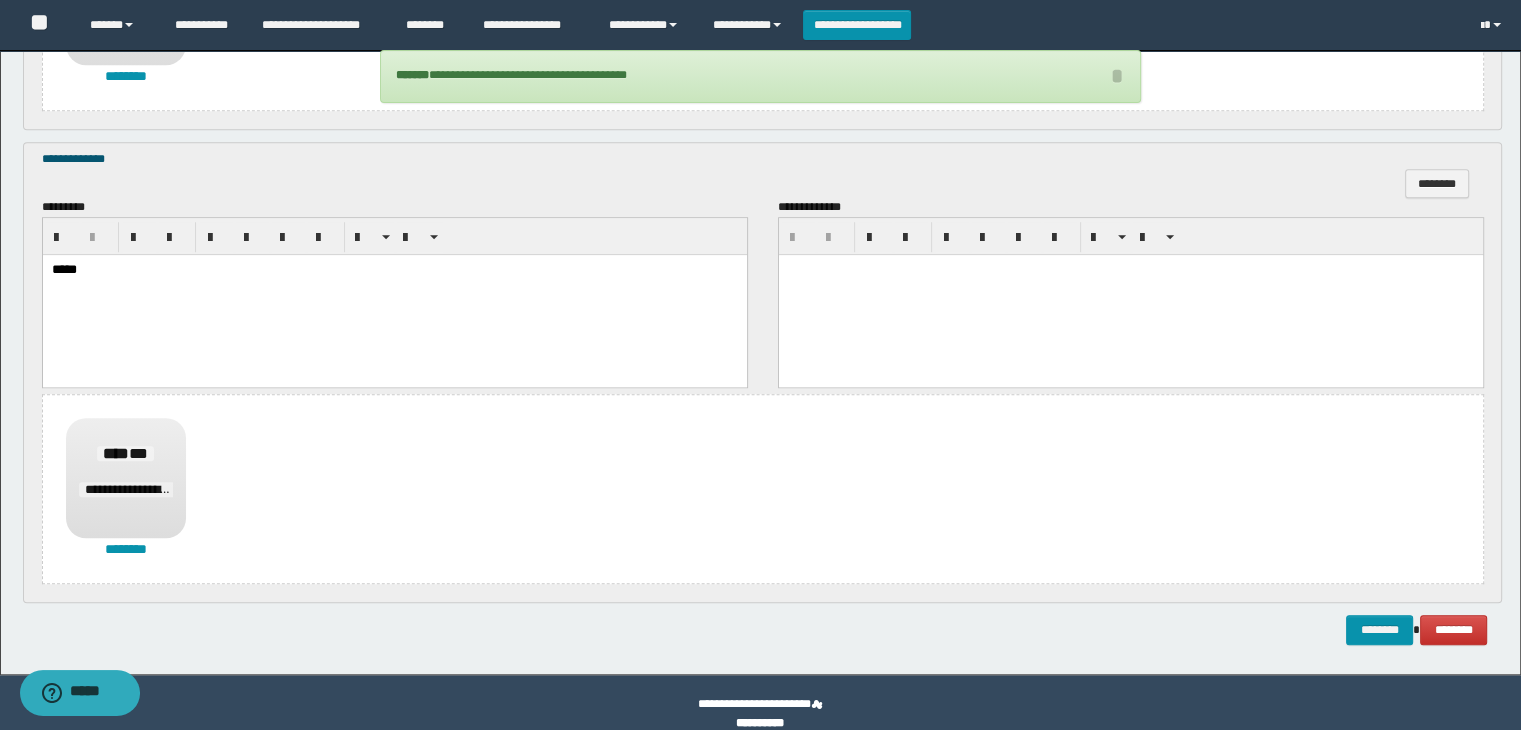 scroll, scrollTop: 1523, scrollLeft: 0, axis: vertical 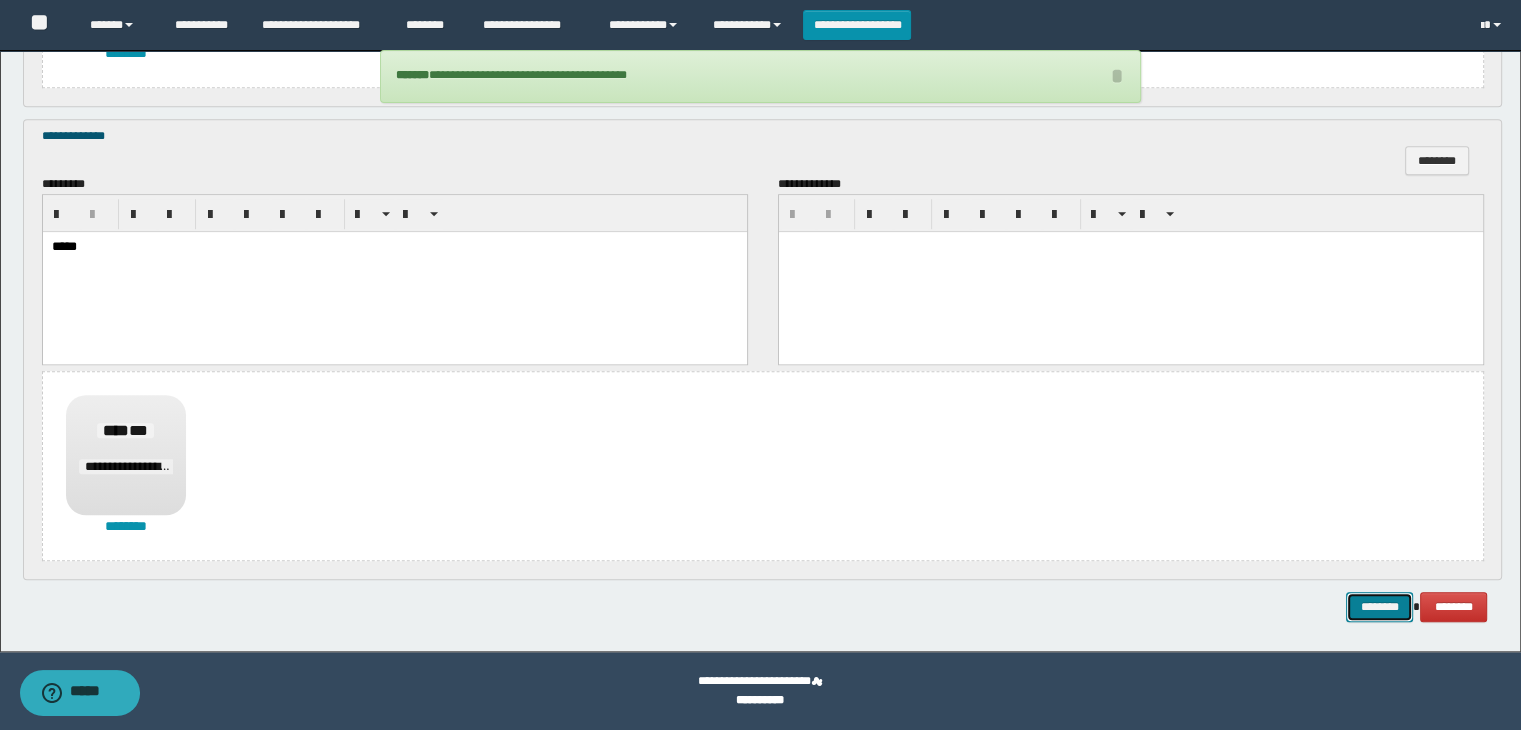 click on "********" at bounding box center [1379, 607] 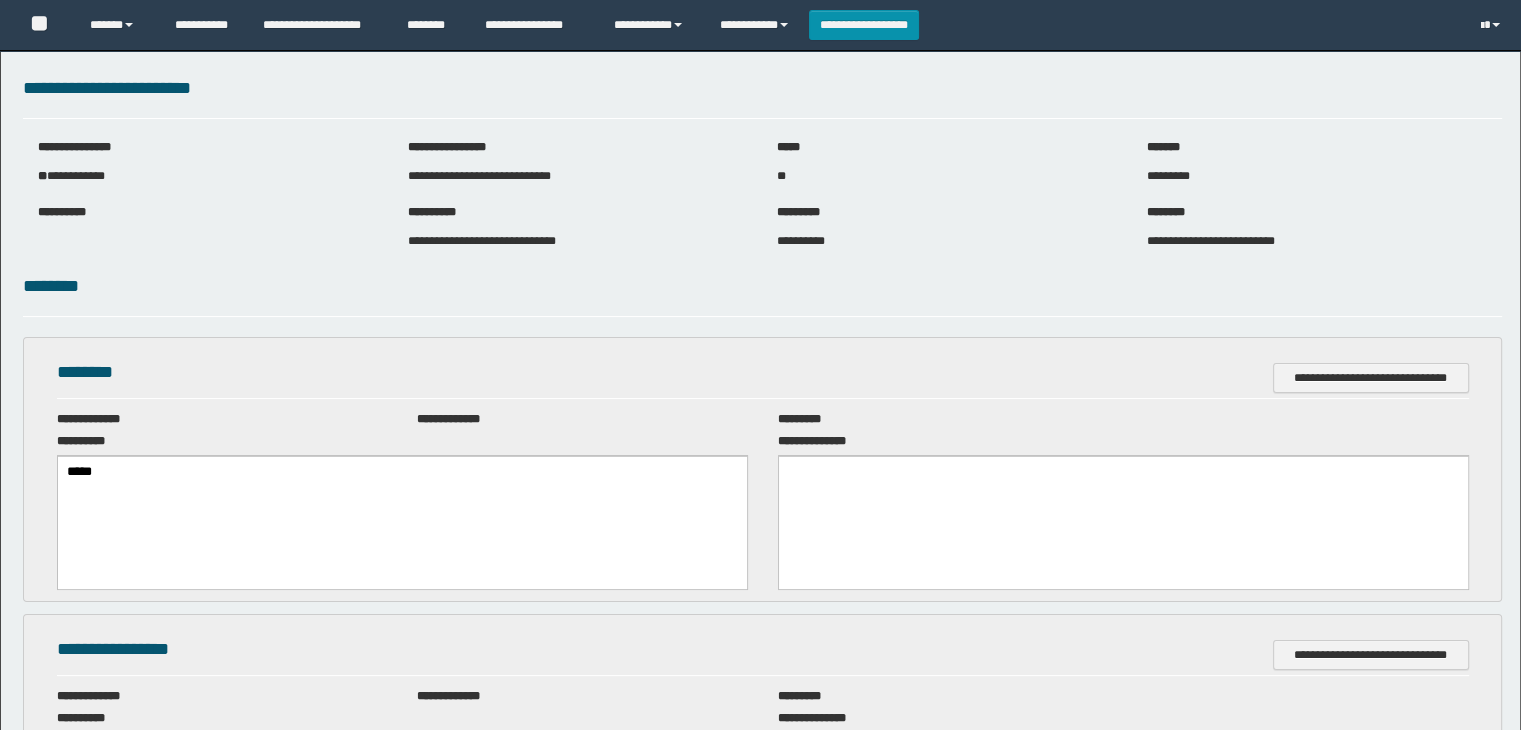 scroll, scrollTop: 0, scrollLeft: 0, axis: both 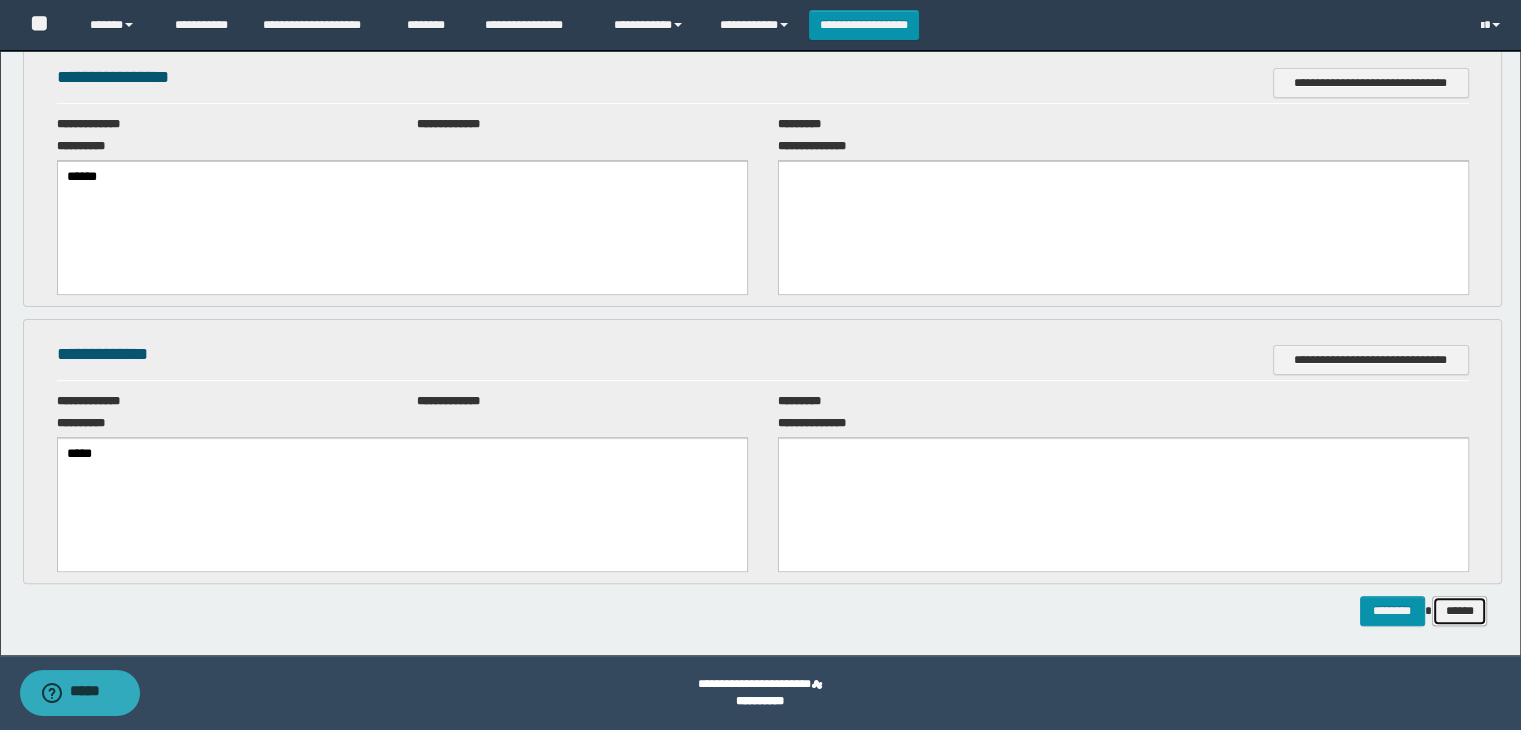 click on "******" at bounding box center [1460, 611] 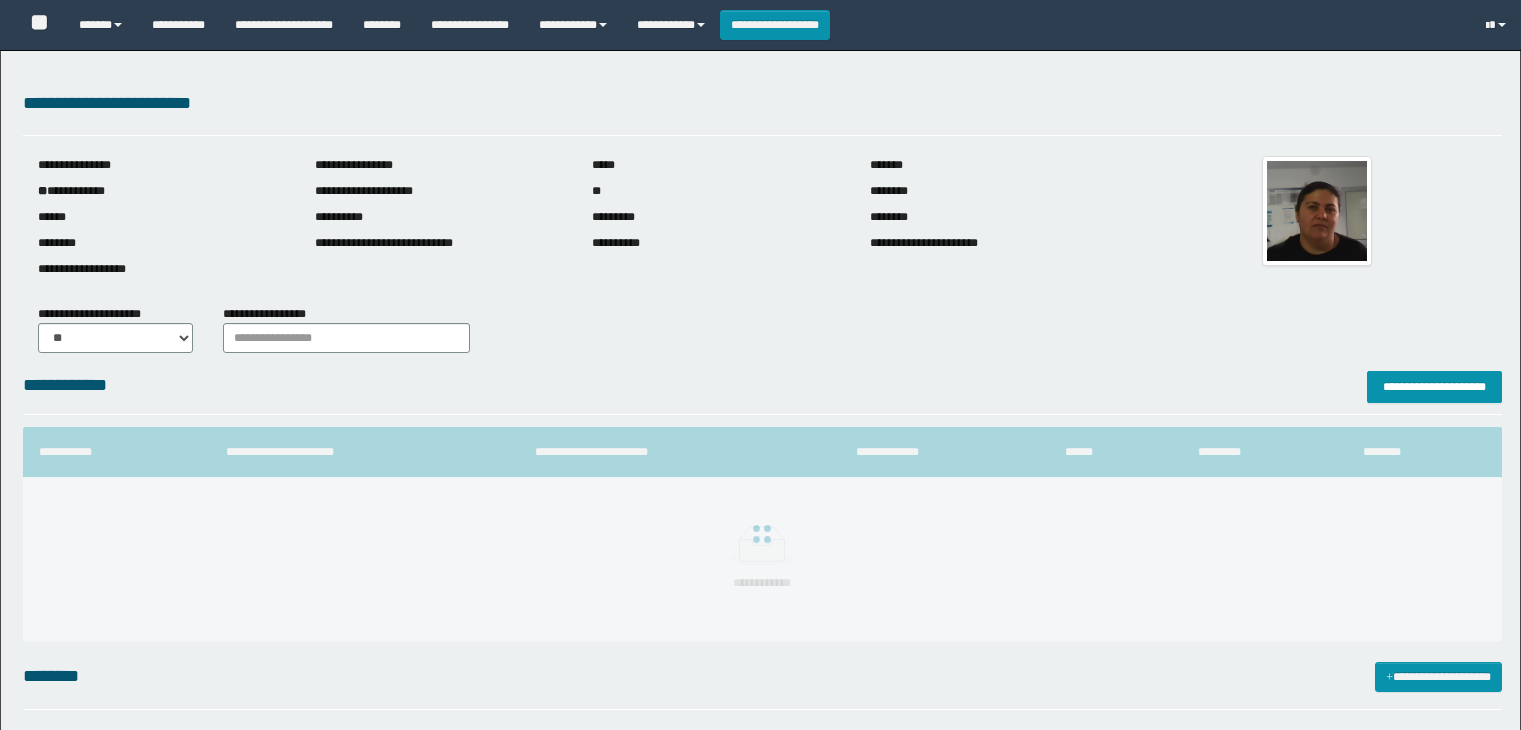 scroll, scrollTop: 0, scrollLeft: 0, axis: both 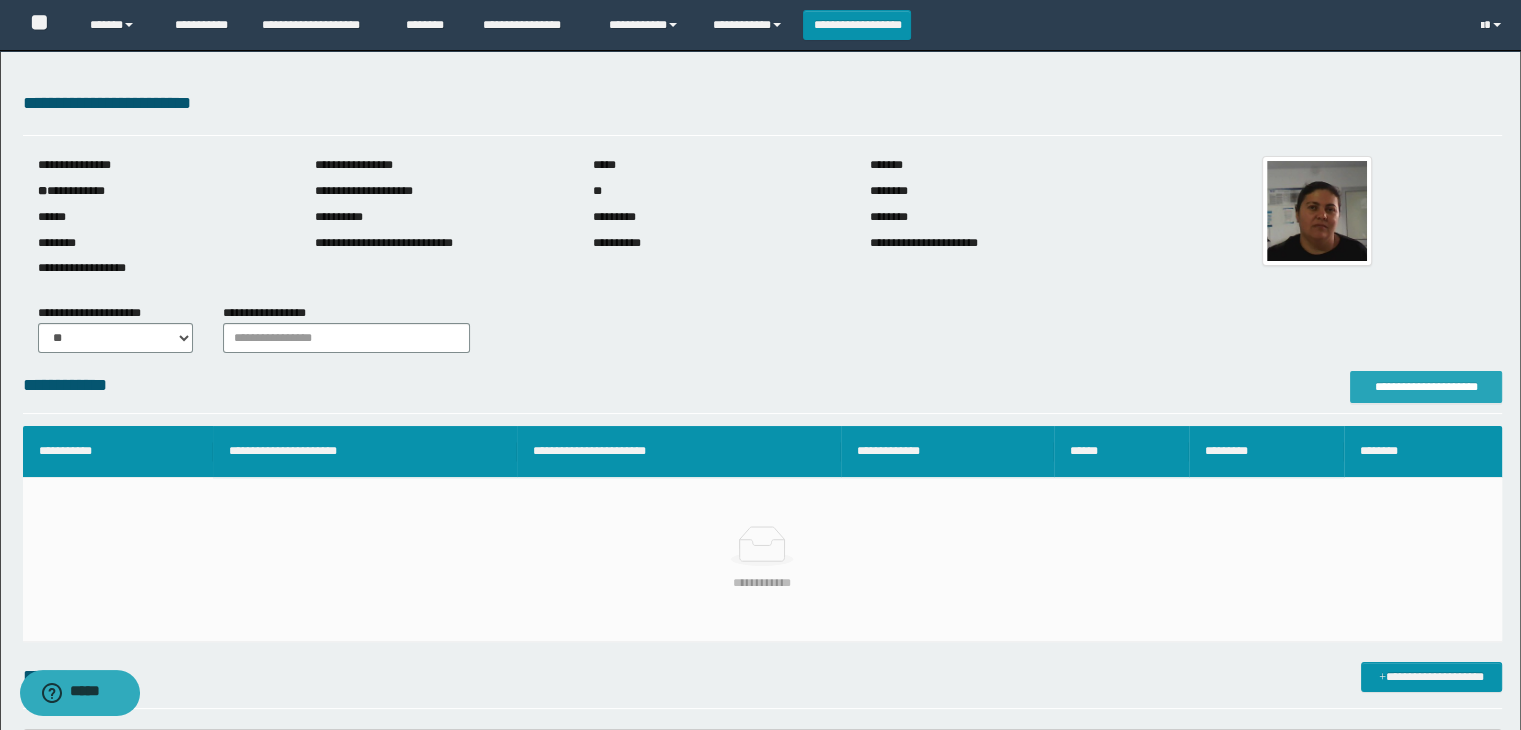 click on "**********" at bounding box center (1426, 387) 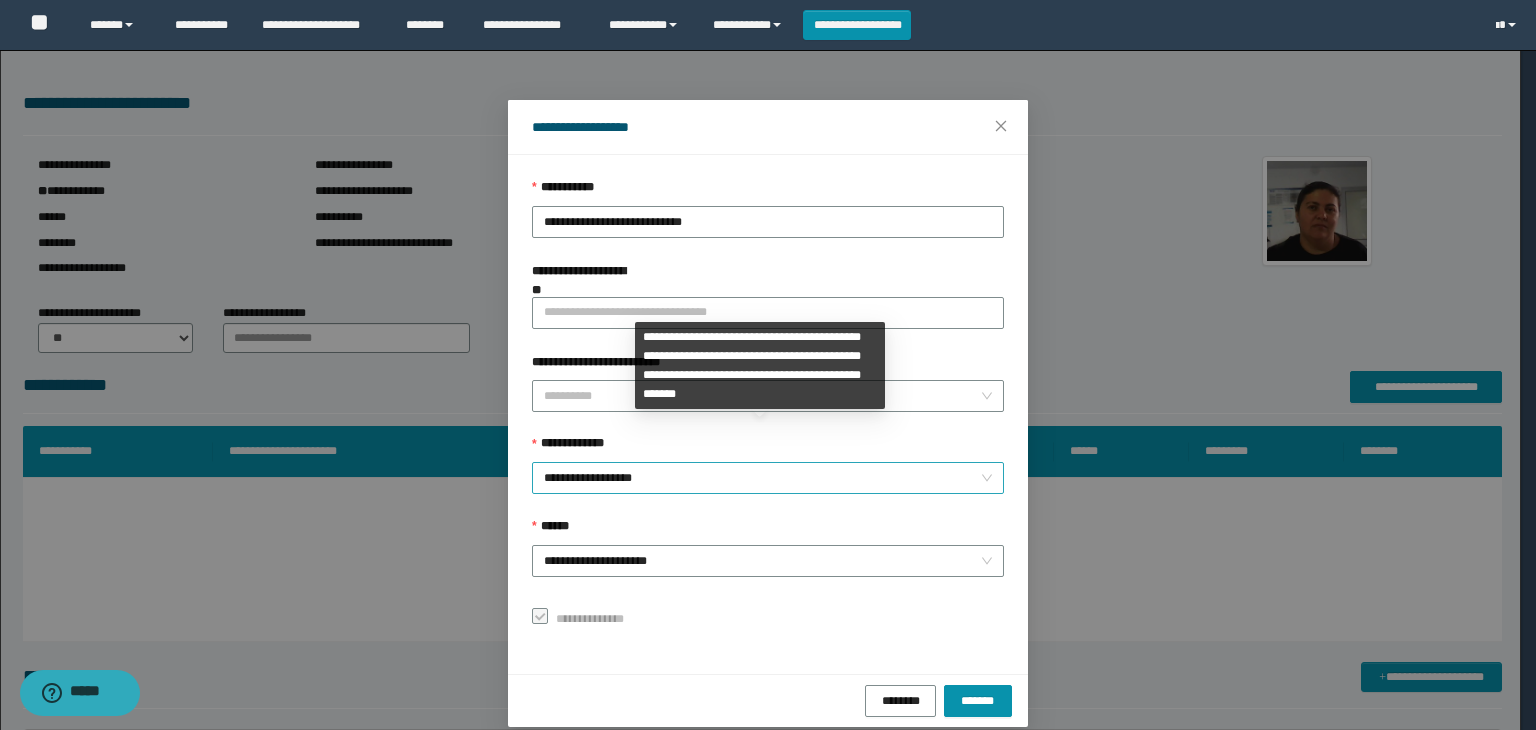 click on "**********" at bounding box center (768, 478) 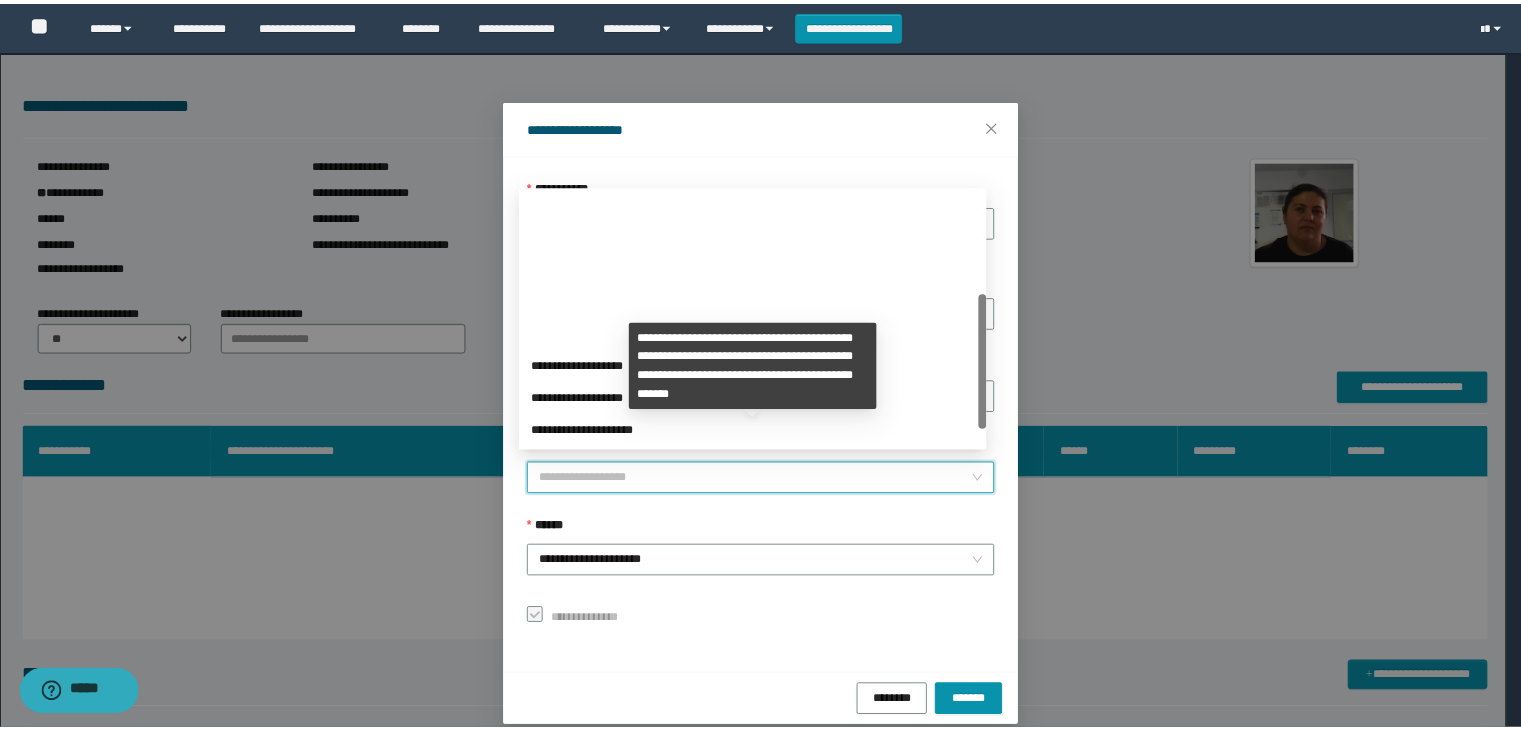 scroll, scrollTop: 192, scrollLeft: 0, axis: vertical 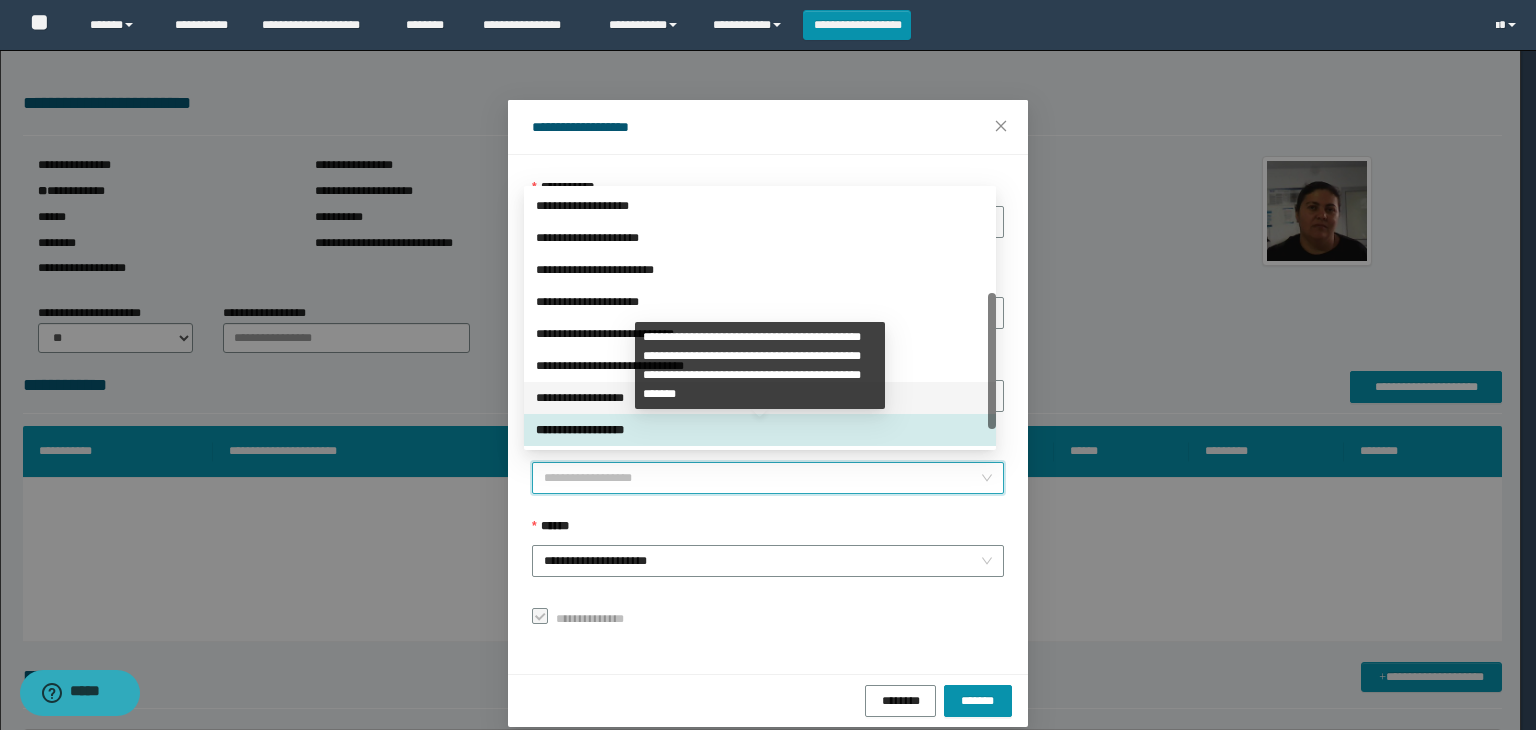 click on "**********" at bounding box center [760, 398] 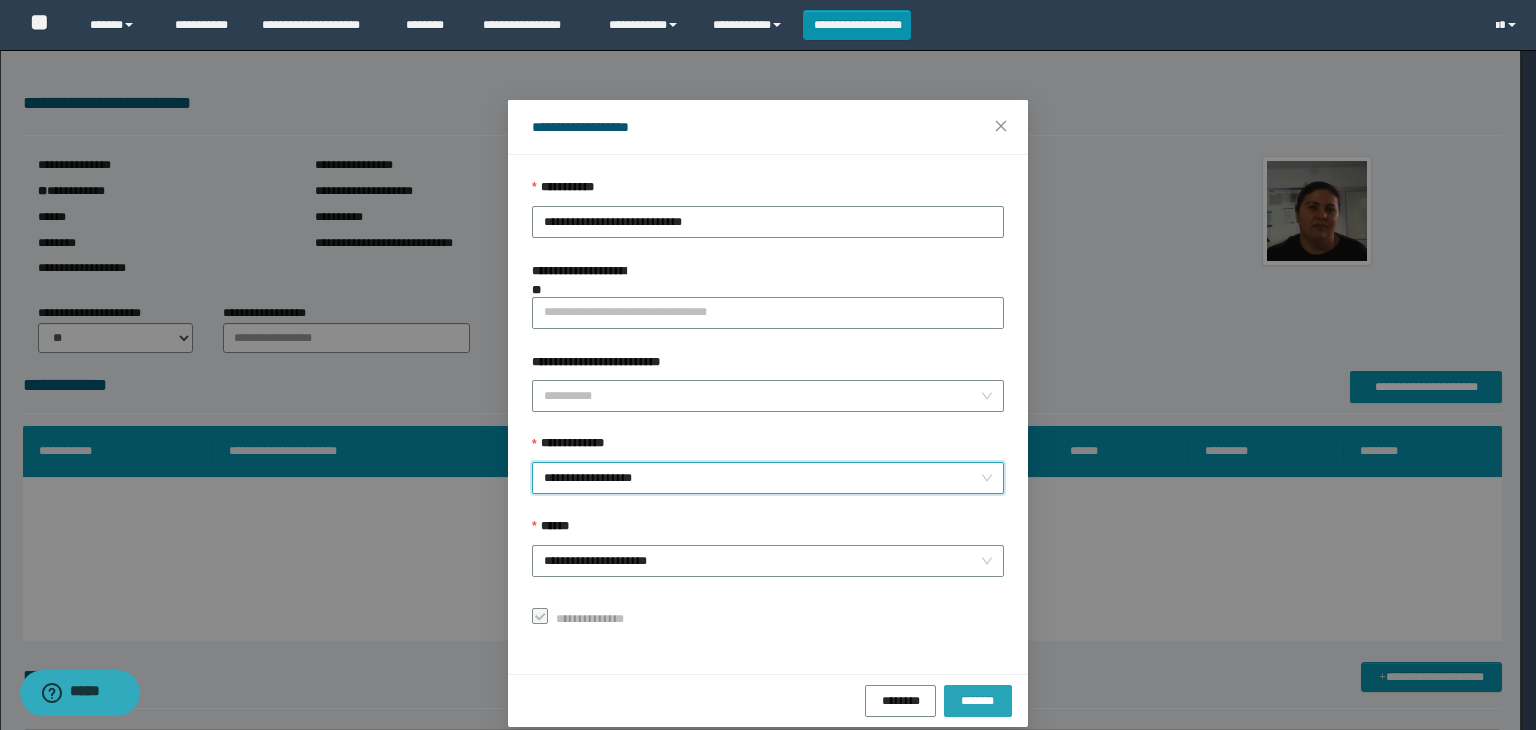 click on "*******" at bounding box center (978, 700) 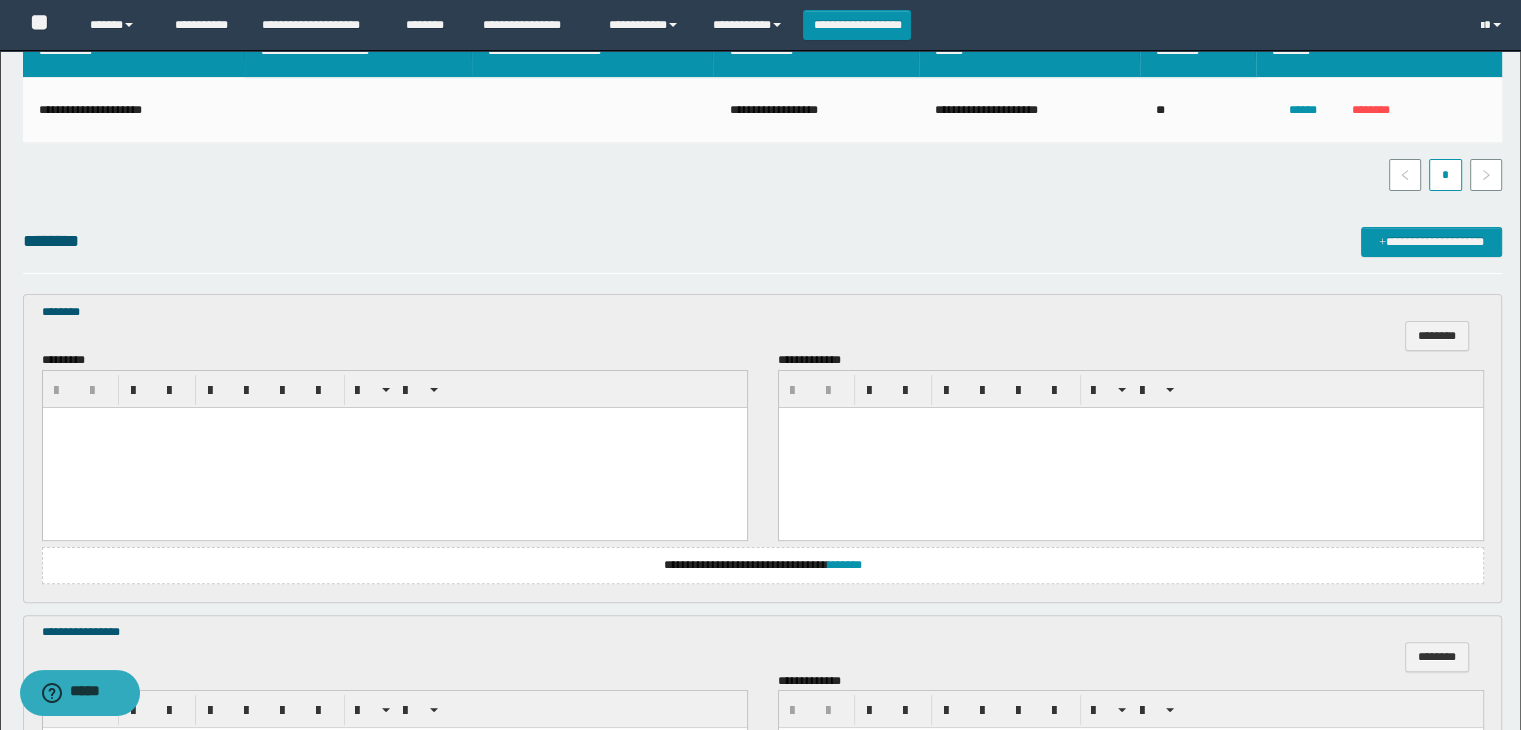 scroll, scrollTop: 500, scrollLeft: 0, axis: vertical 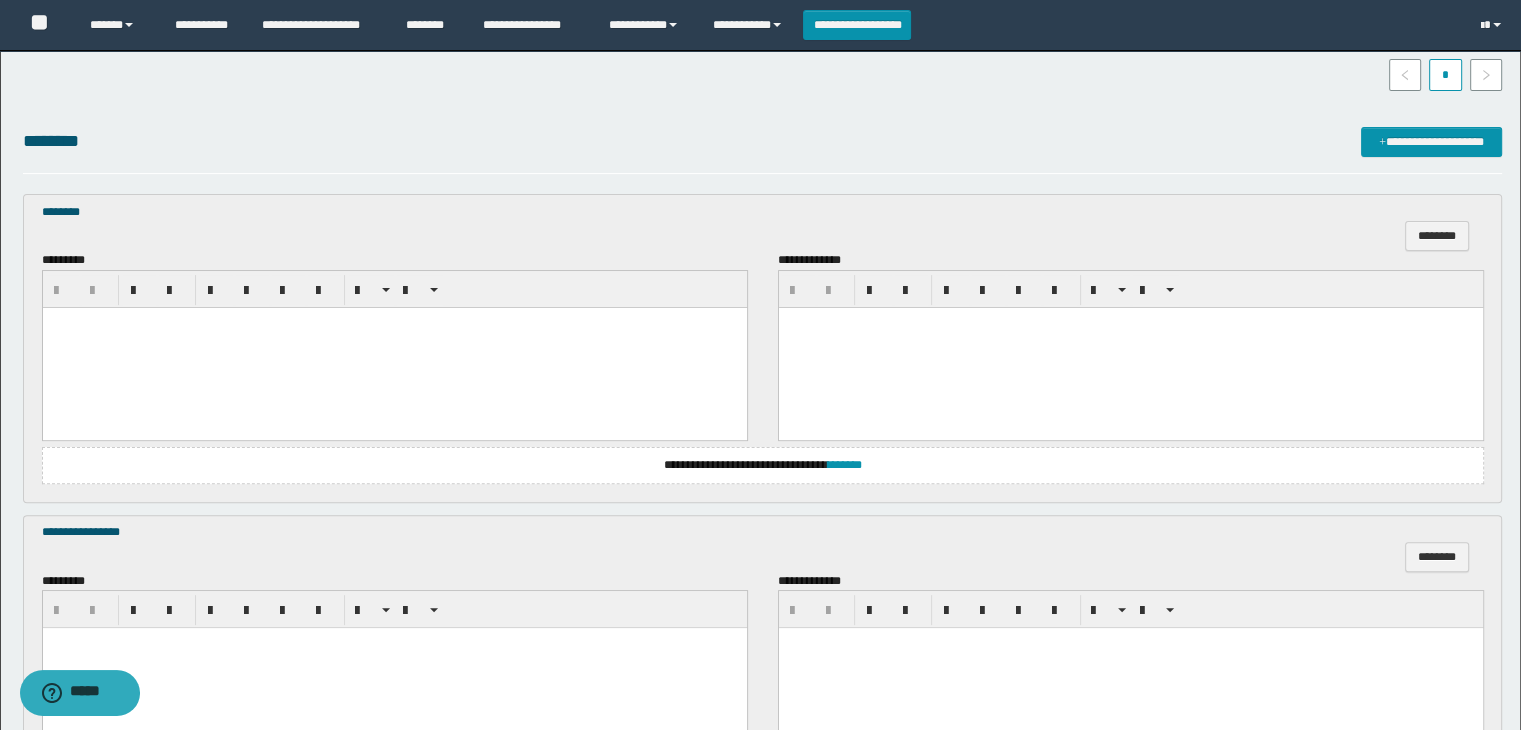click at bounding box center (394, 347) 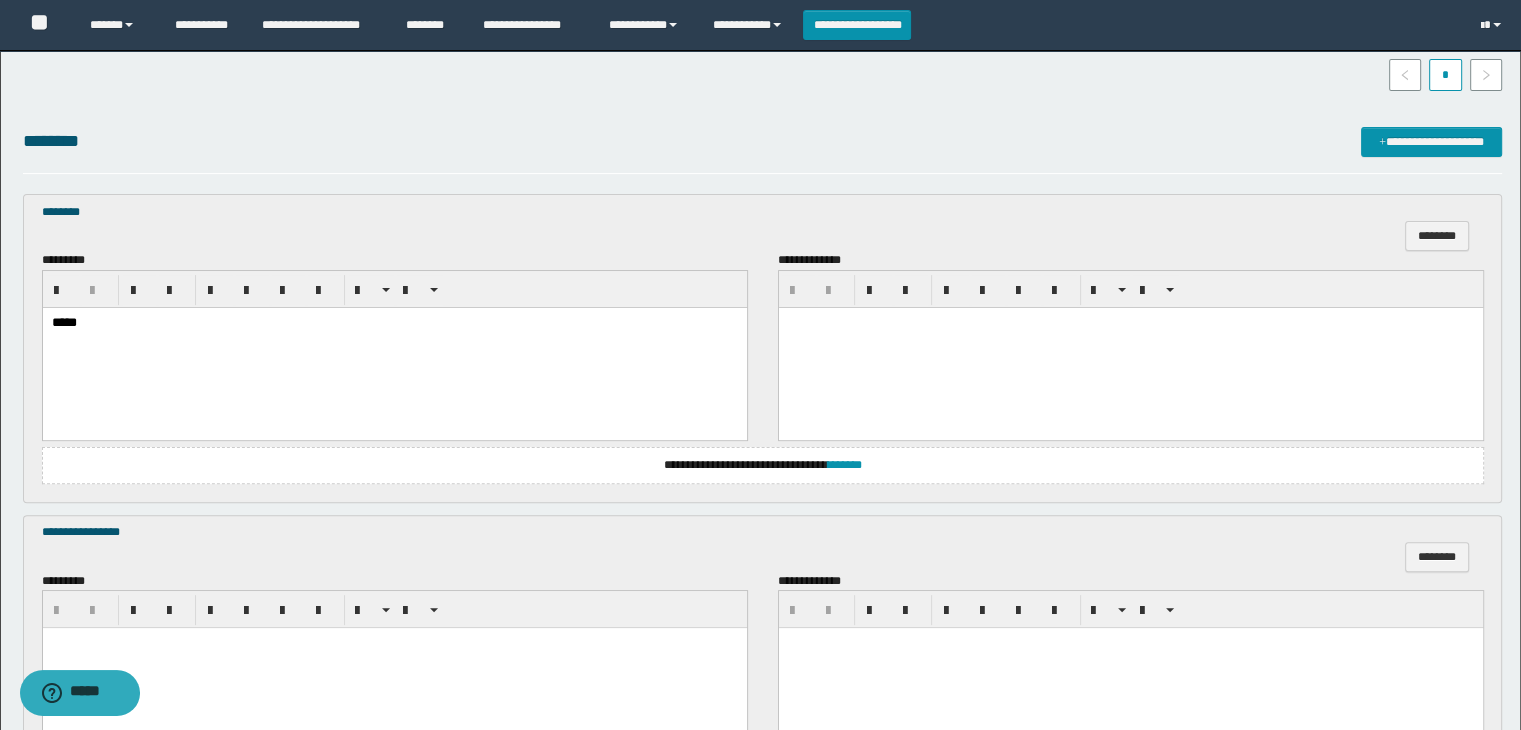 scroll, scrollTop: 743, scrollLeft: 0, axis: vertical 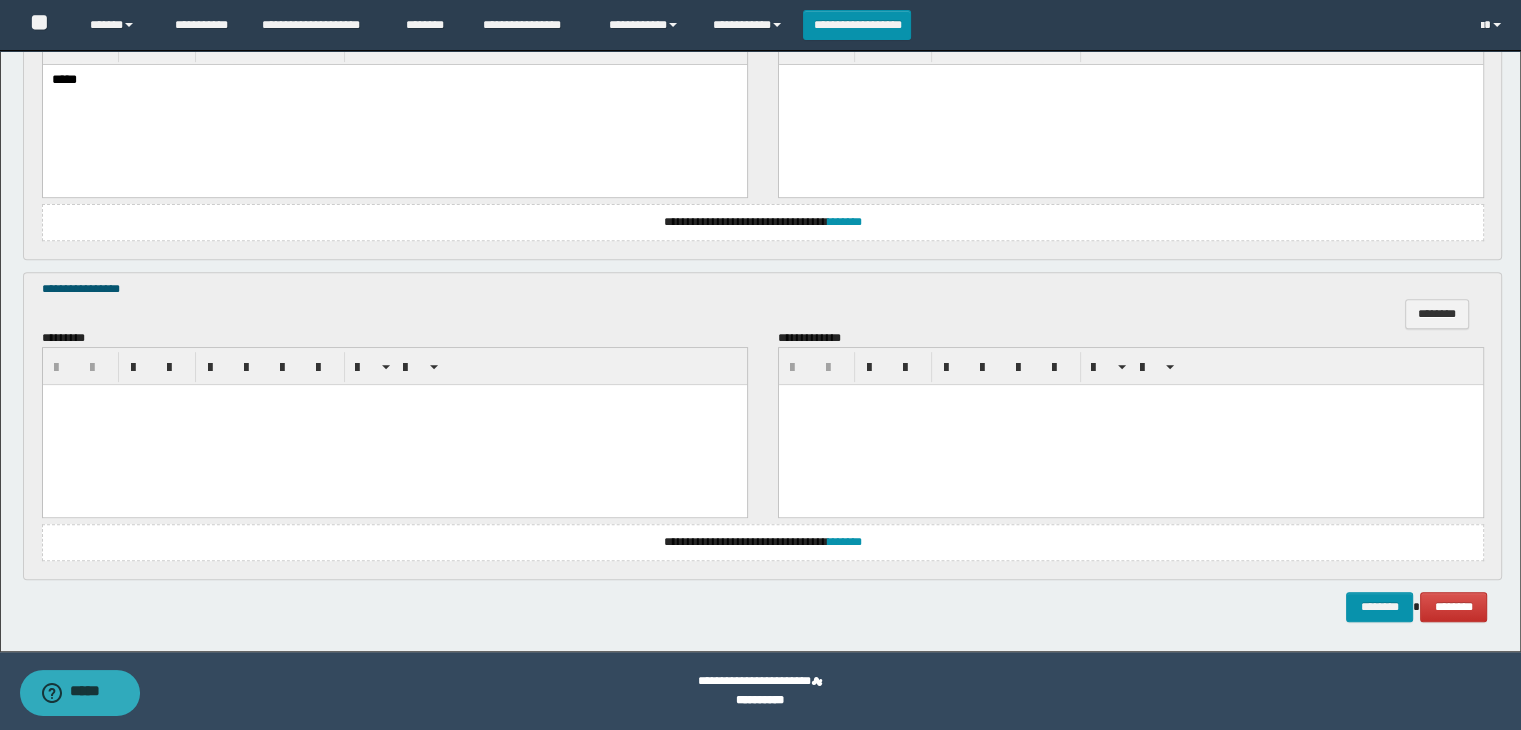 click at bounding box center [394, 425] 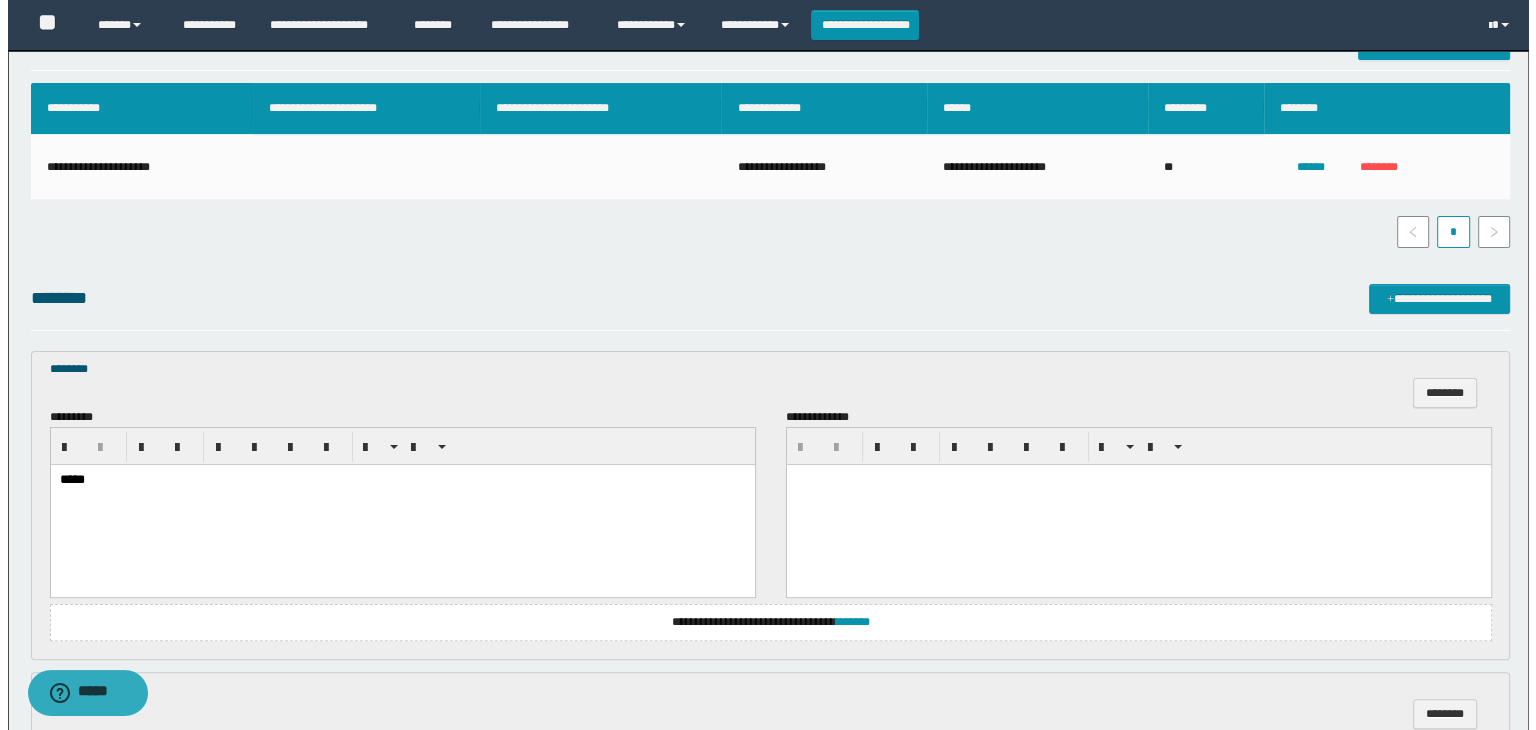 scroll, scrollTop: 243, scrollLeft: 0, axis: vertical 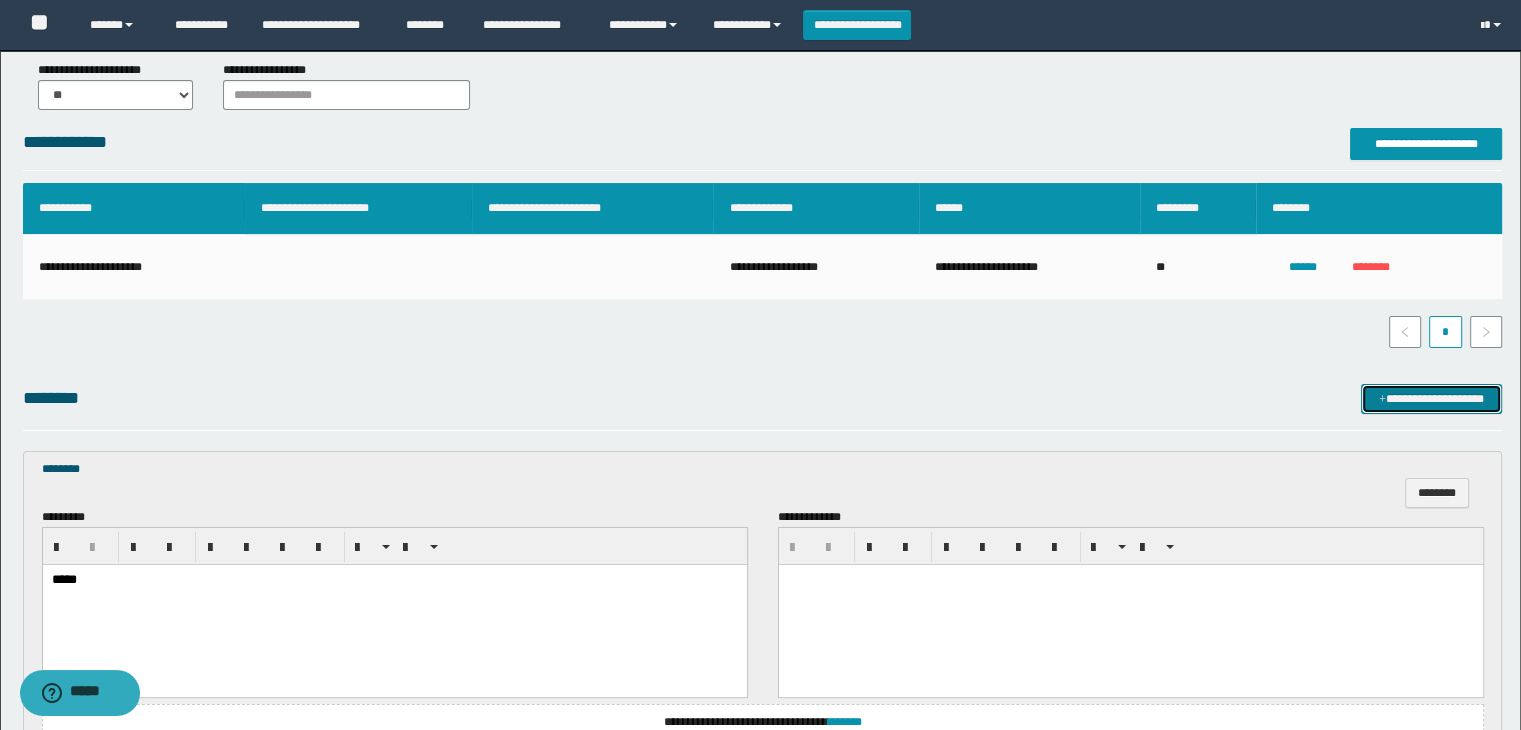 click on "**********" at bounding box center (1431, 399) 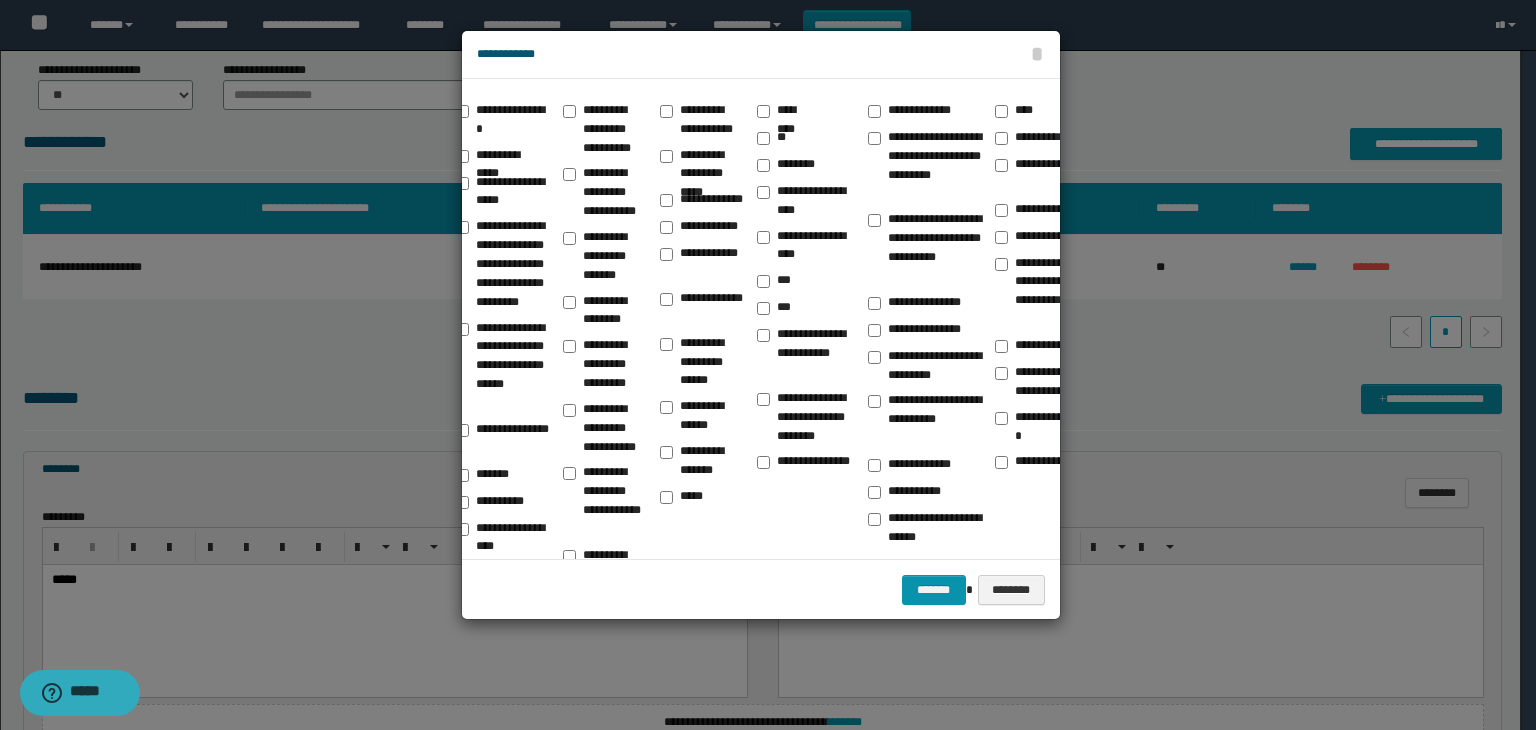 scroll, scrollTop: 0, scrollLeft: 1388, axis: horizontal 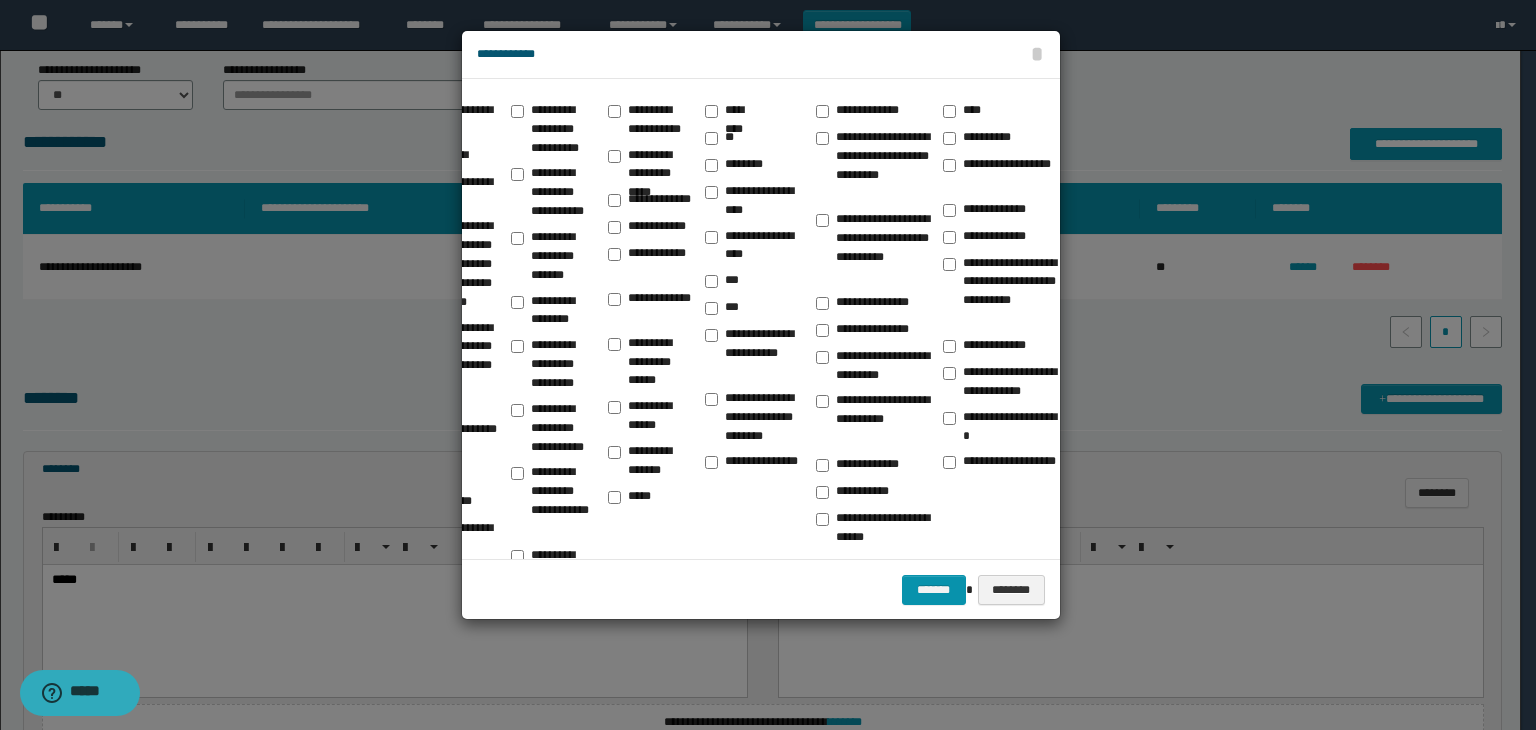 click on "**********" at bounding box center [857, 465] 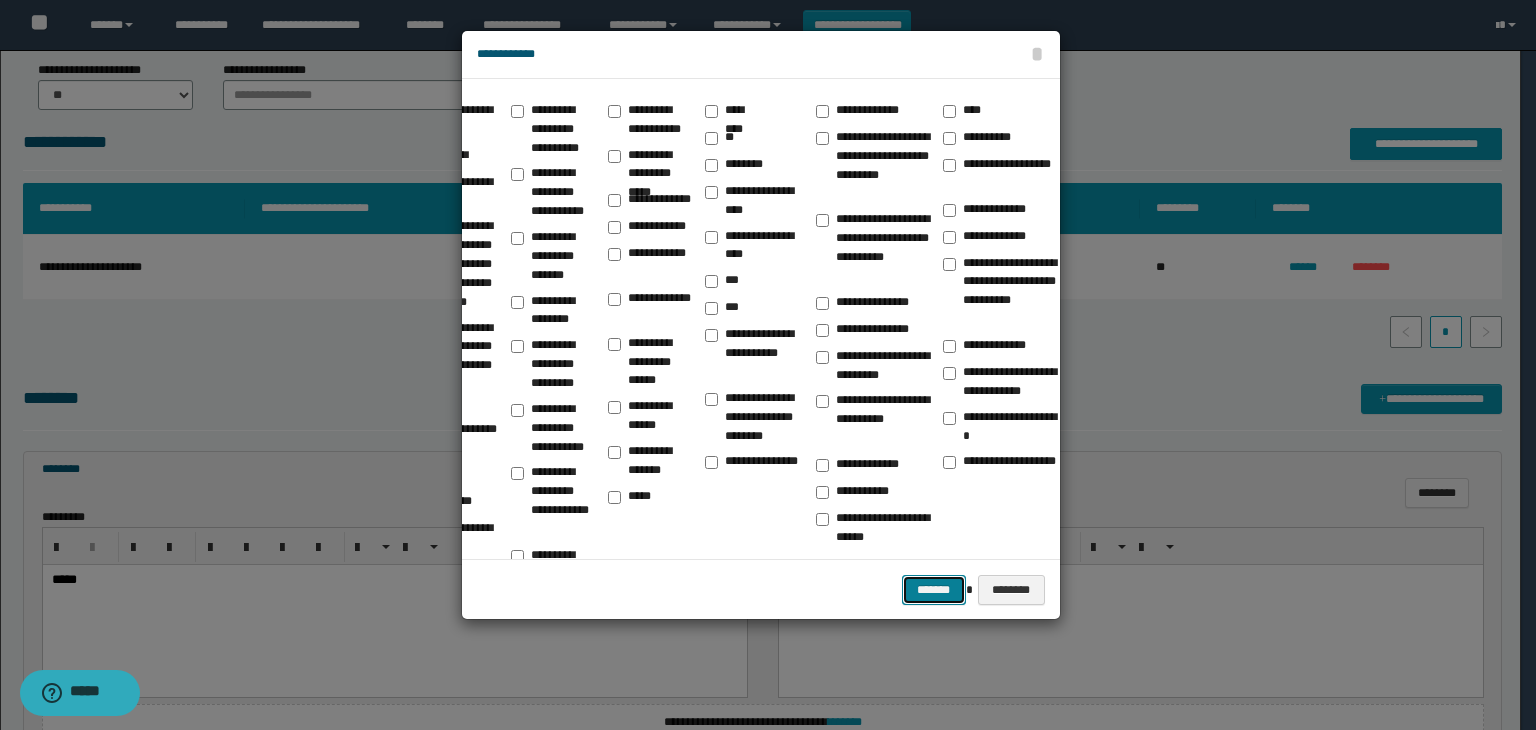click on "*******" at bounding box center [934, 590] 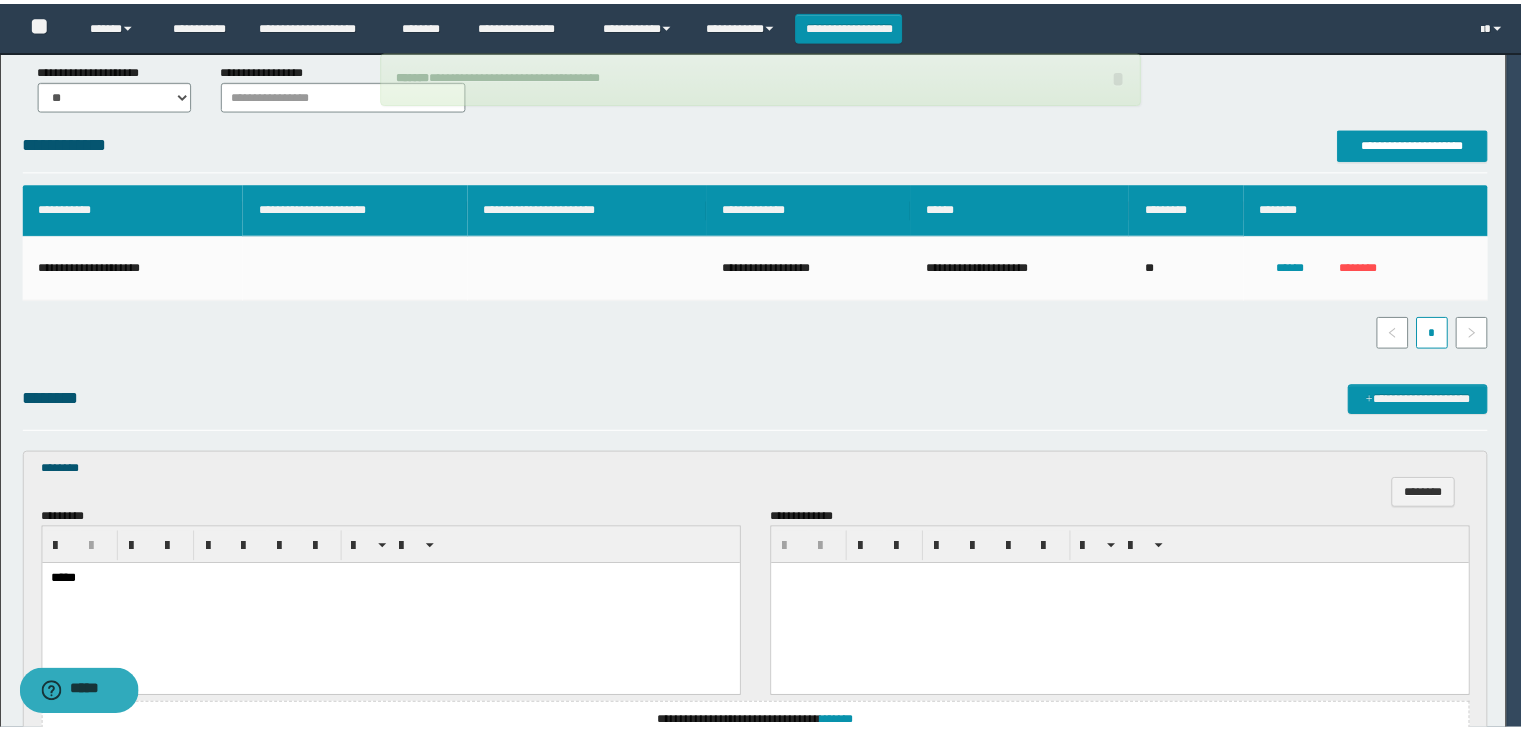 scroll, scrollTop: 0, scrollLeft: 0, axis: both 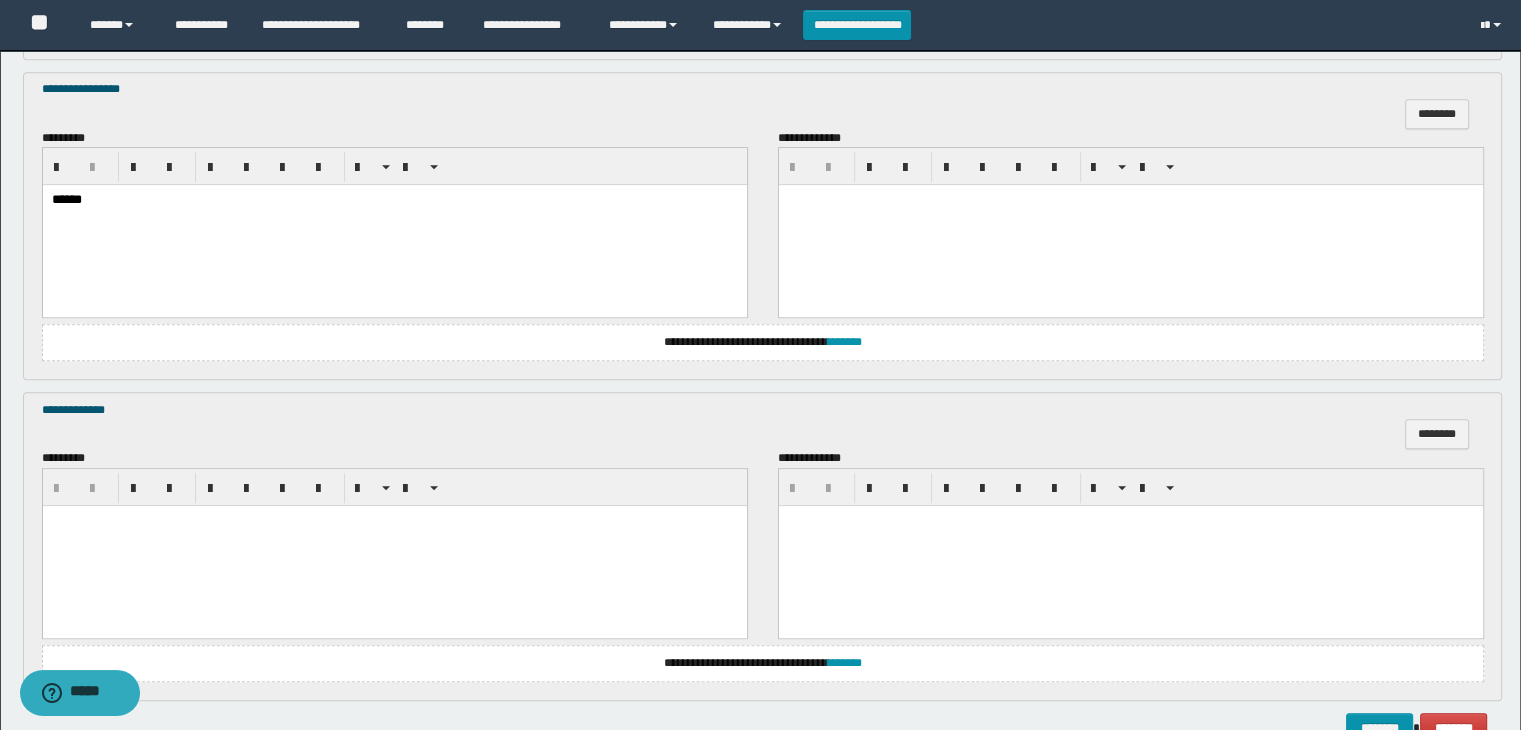 click at bounding box center [394, 520] 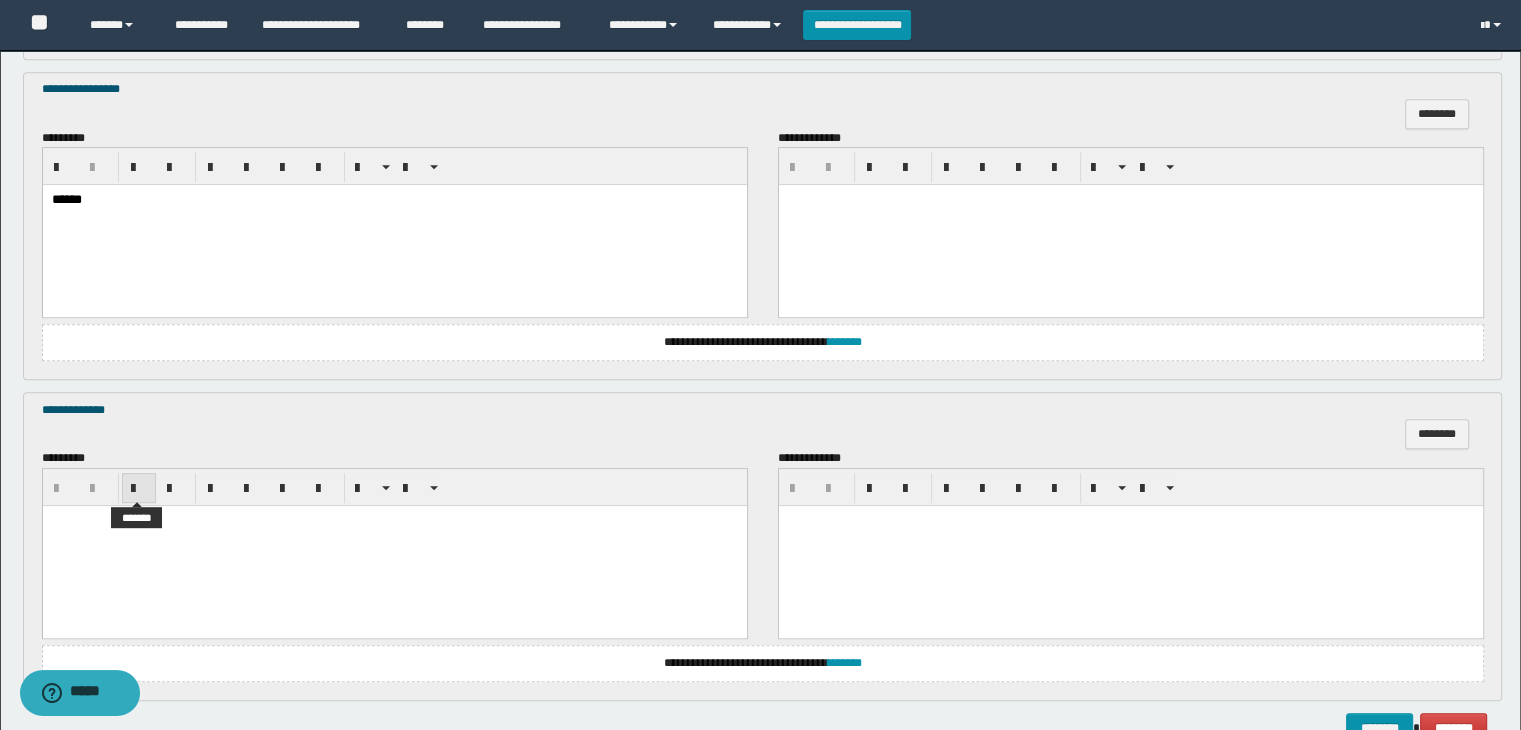 type 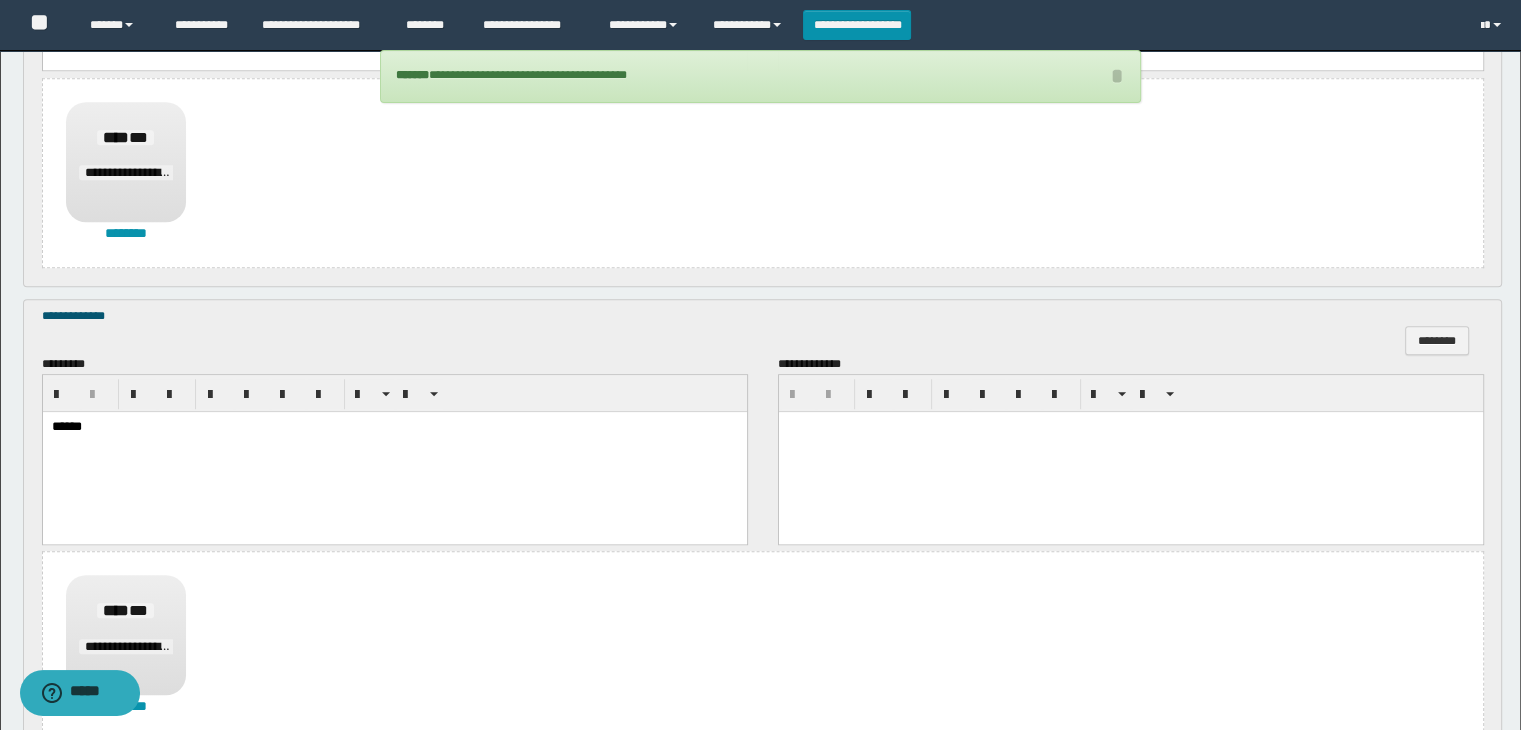 scroll, scrollTop: 1523, scrollLeft: 0, axis: vertical 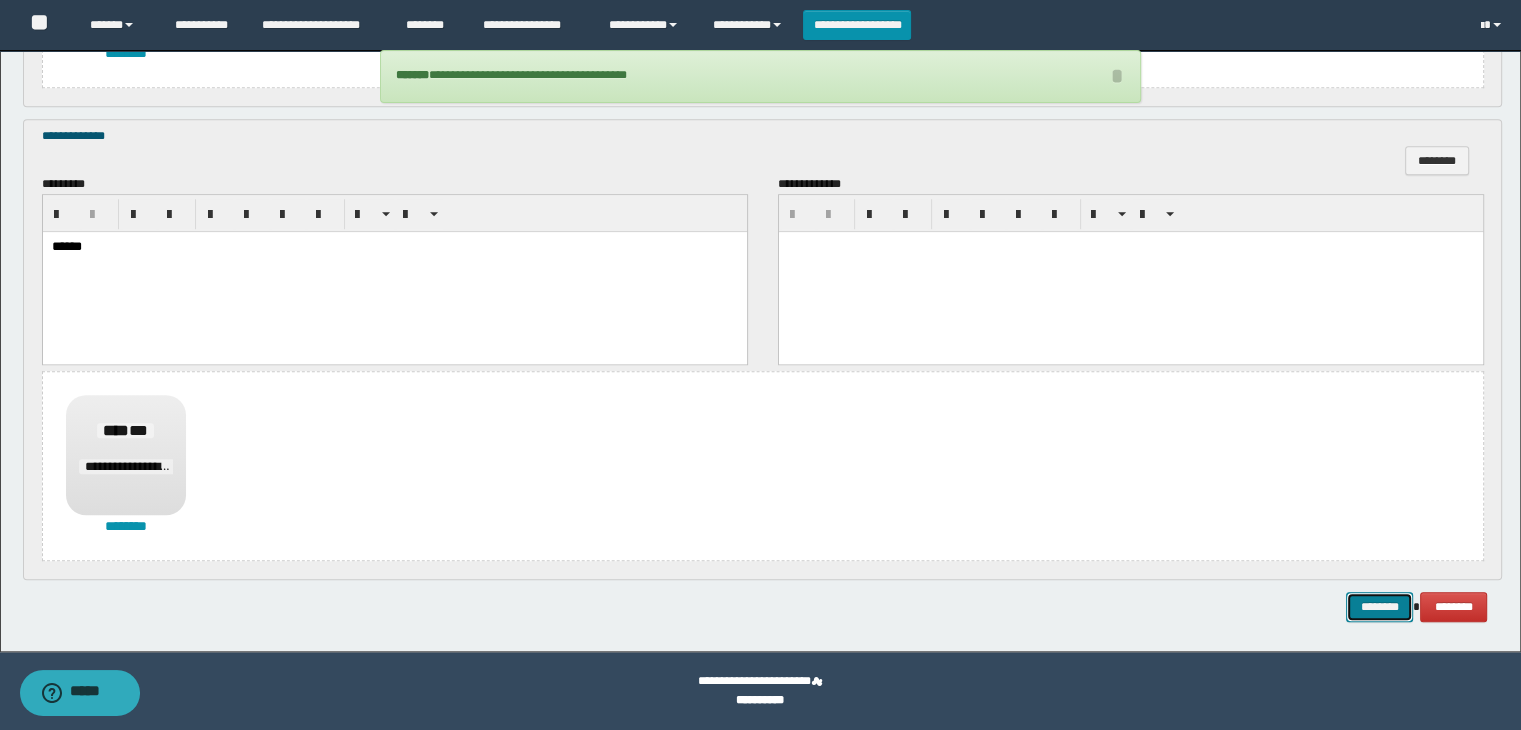 click on "********" at bounding box center [1379, 607] 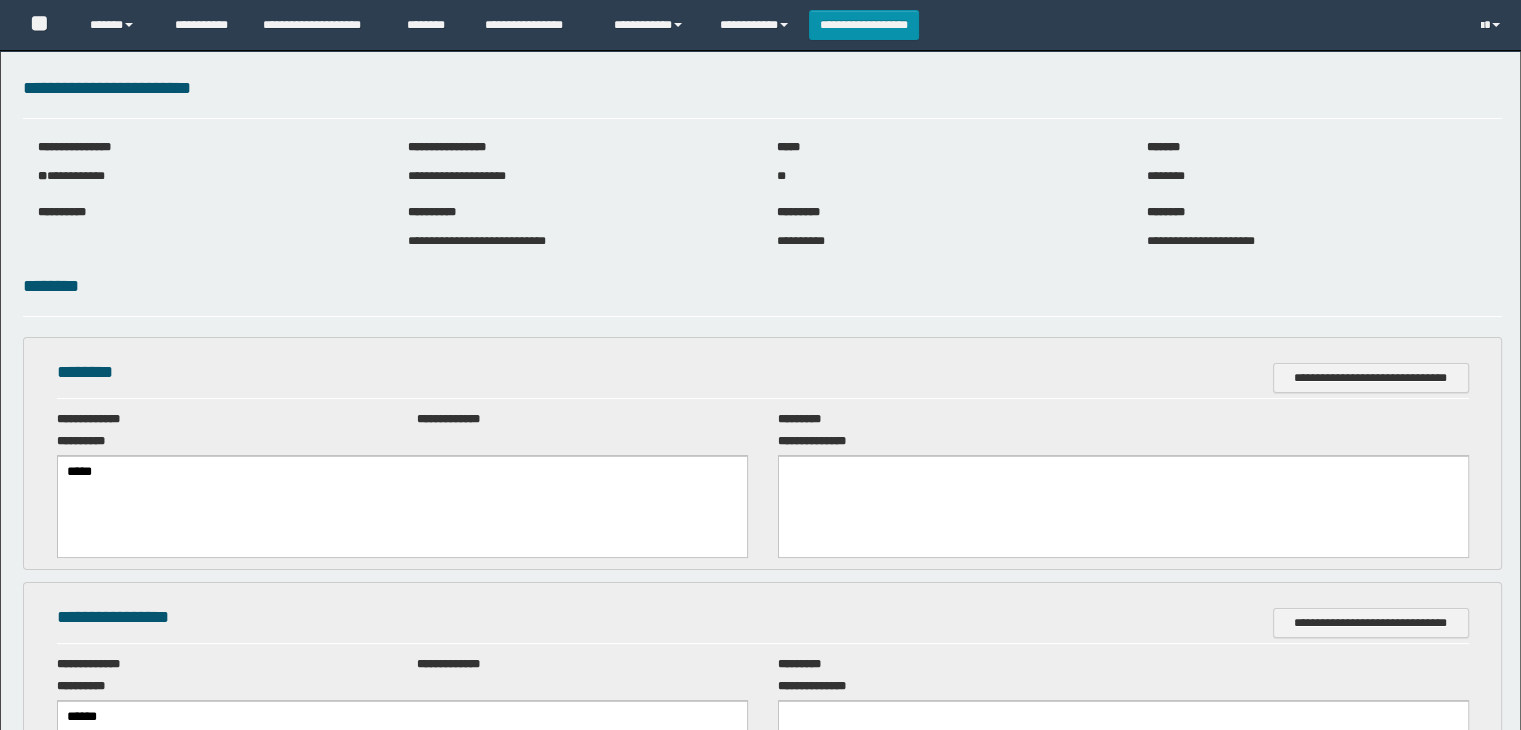 scroll, scrollTop: 0, scrollLeft: 0, axis: both 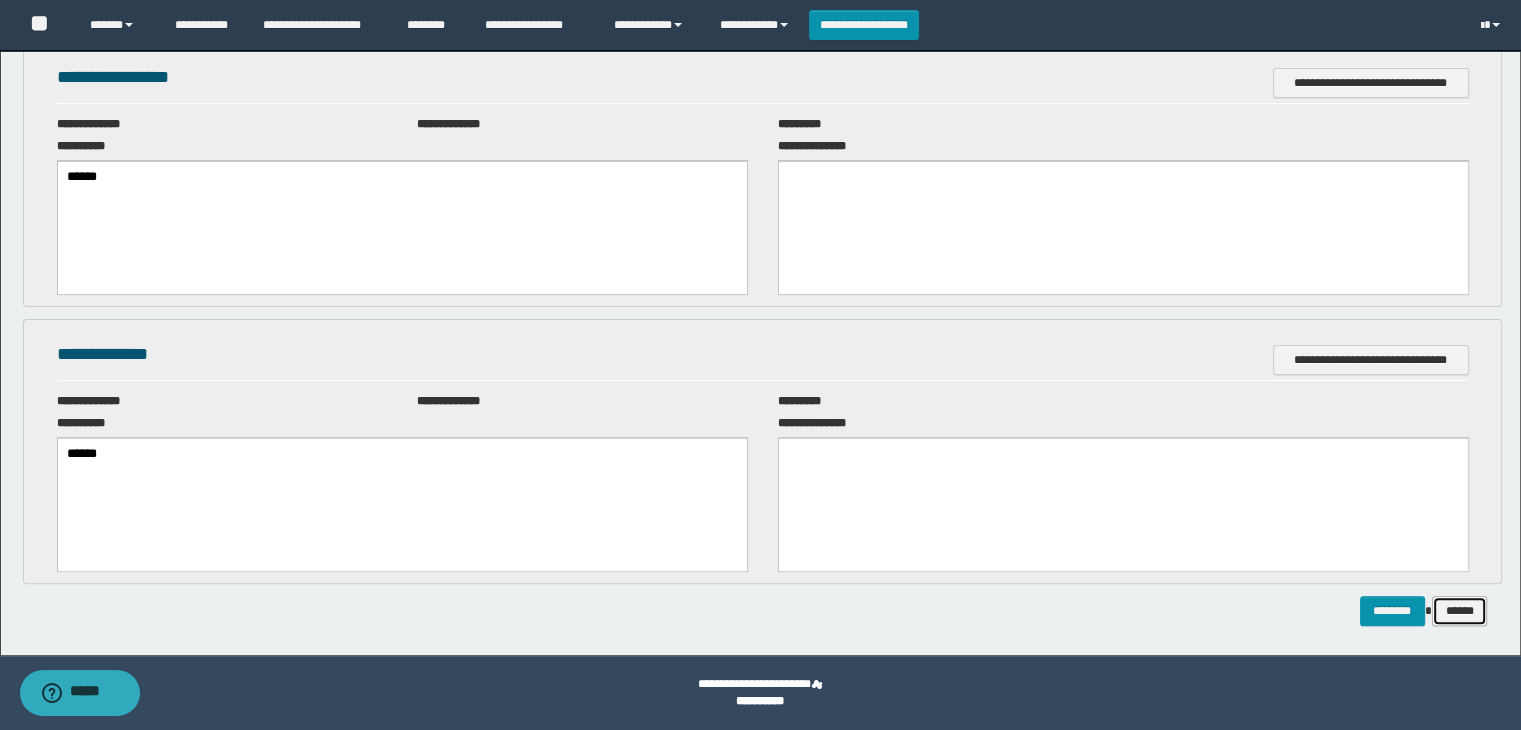 click on "******" at bounding box center [1460, 611] 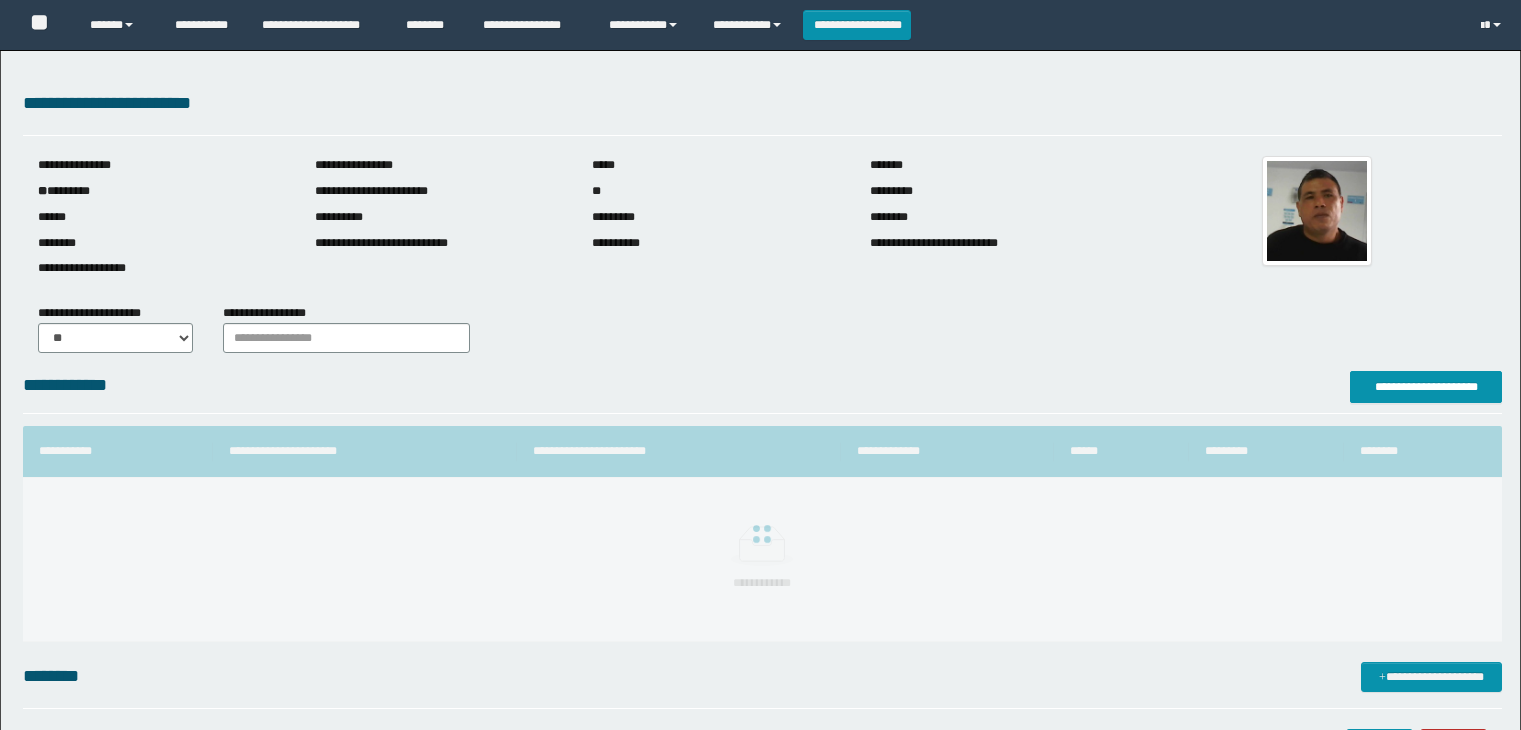 scroll, scrollTop: 0, scrollLeft: 0, axis: both 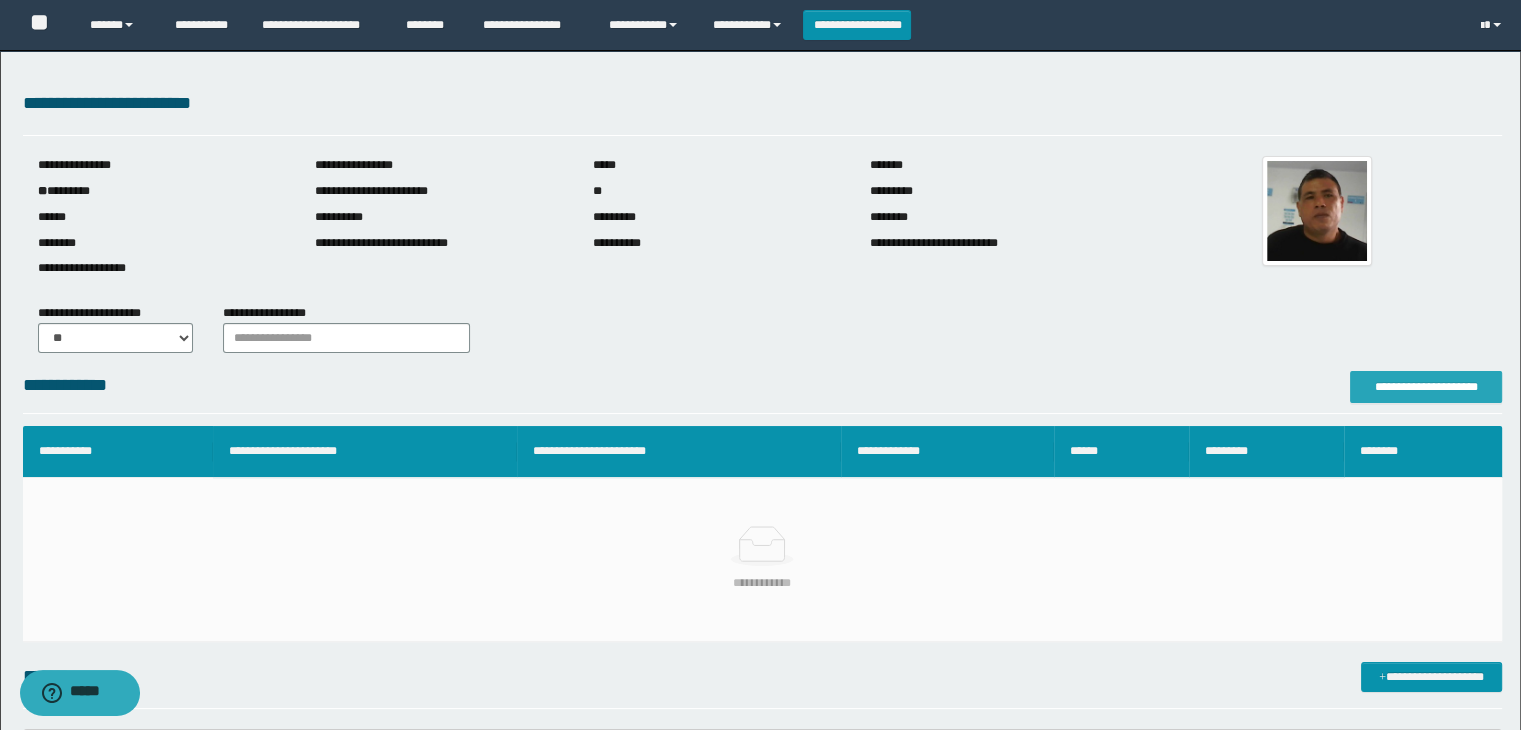 click on "**********" at bounding box center (1426, 387) 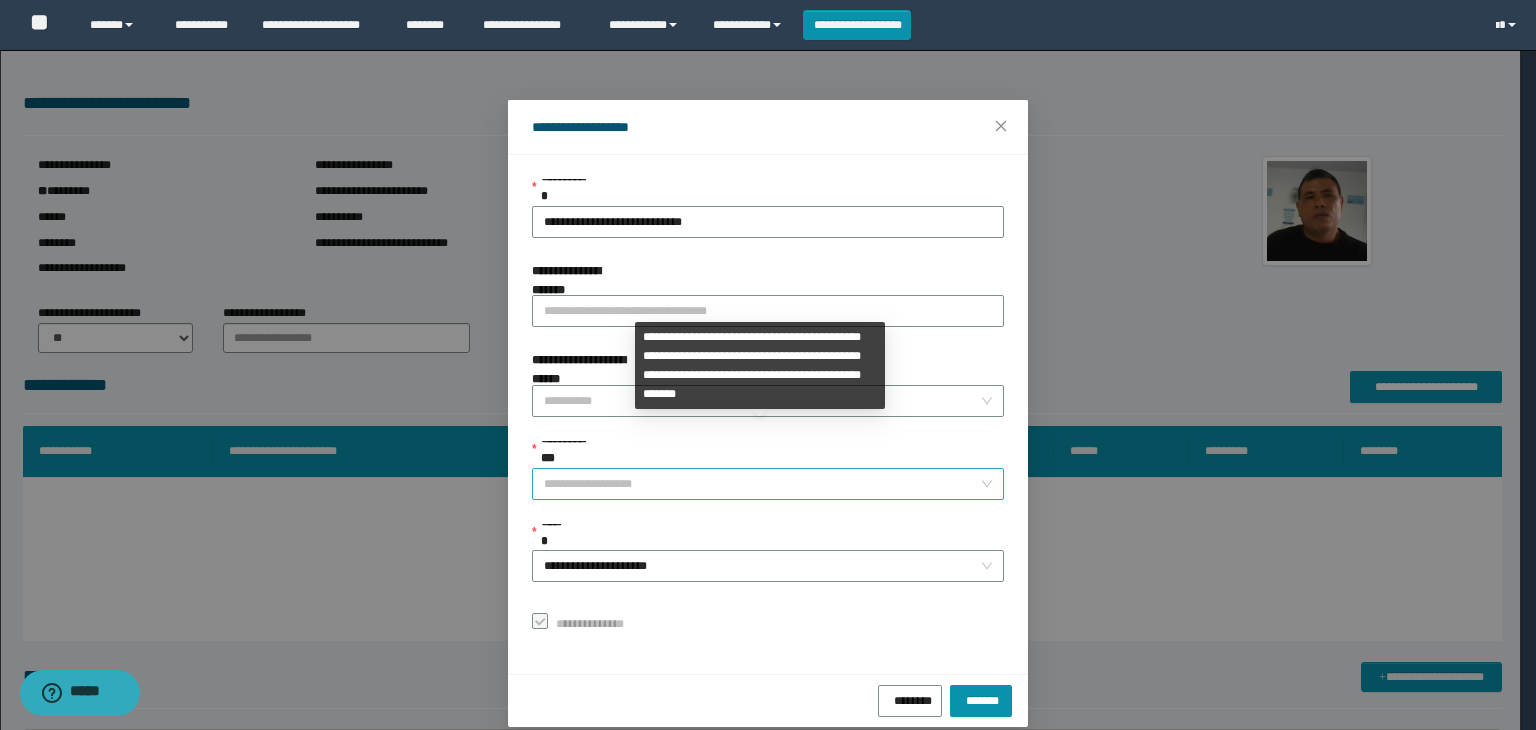 click on "**********" at bounding box center (768, 484) 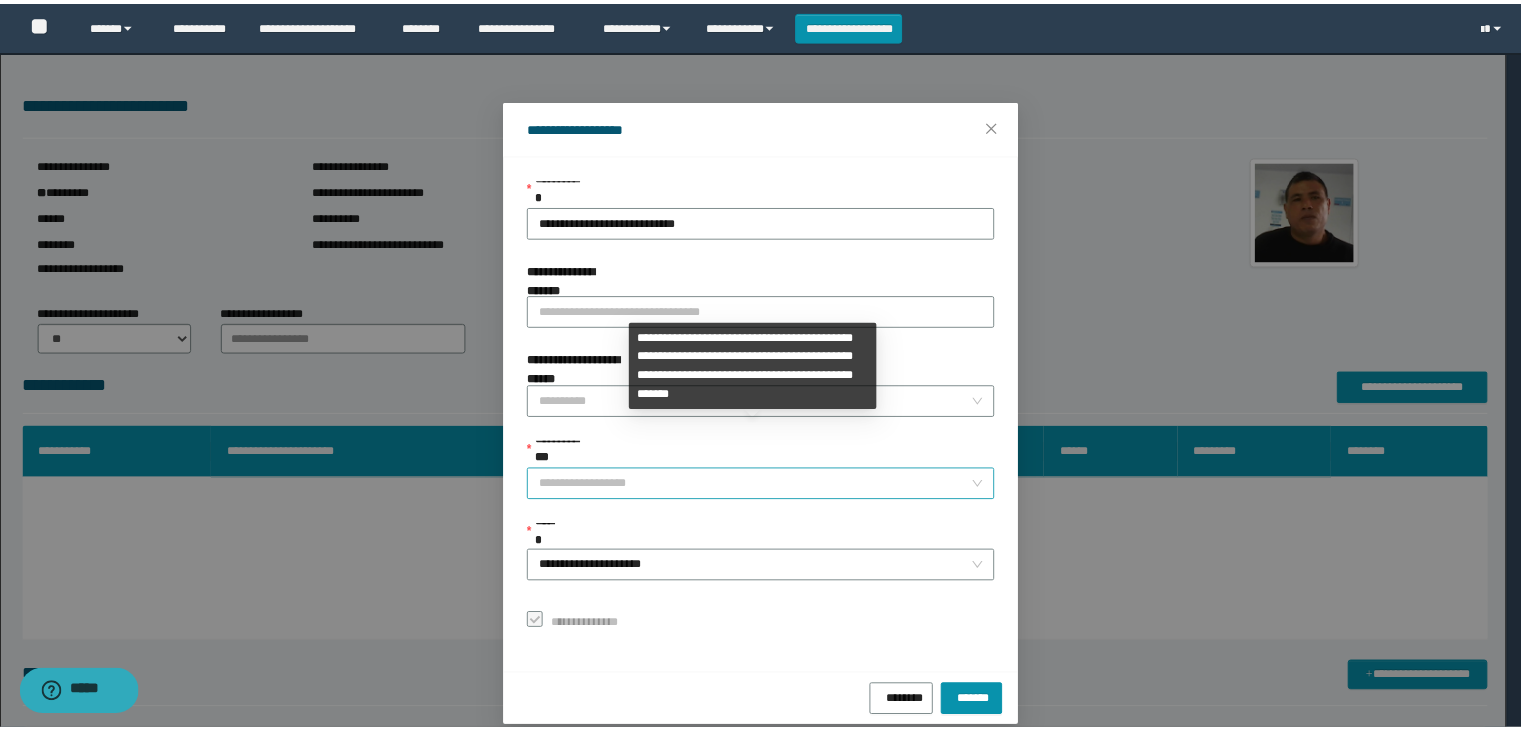 scroll, scrollTop: 192, scrollLeft: 0, axis: vertical 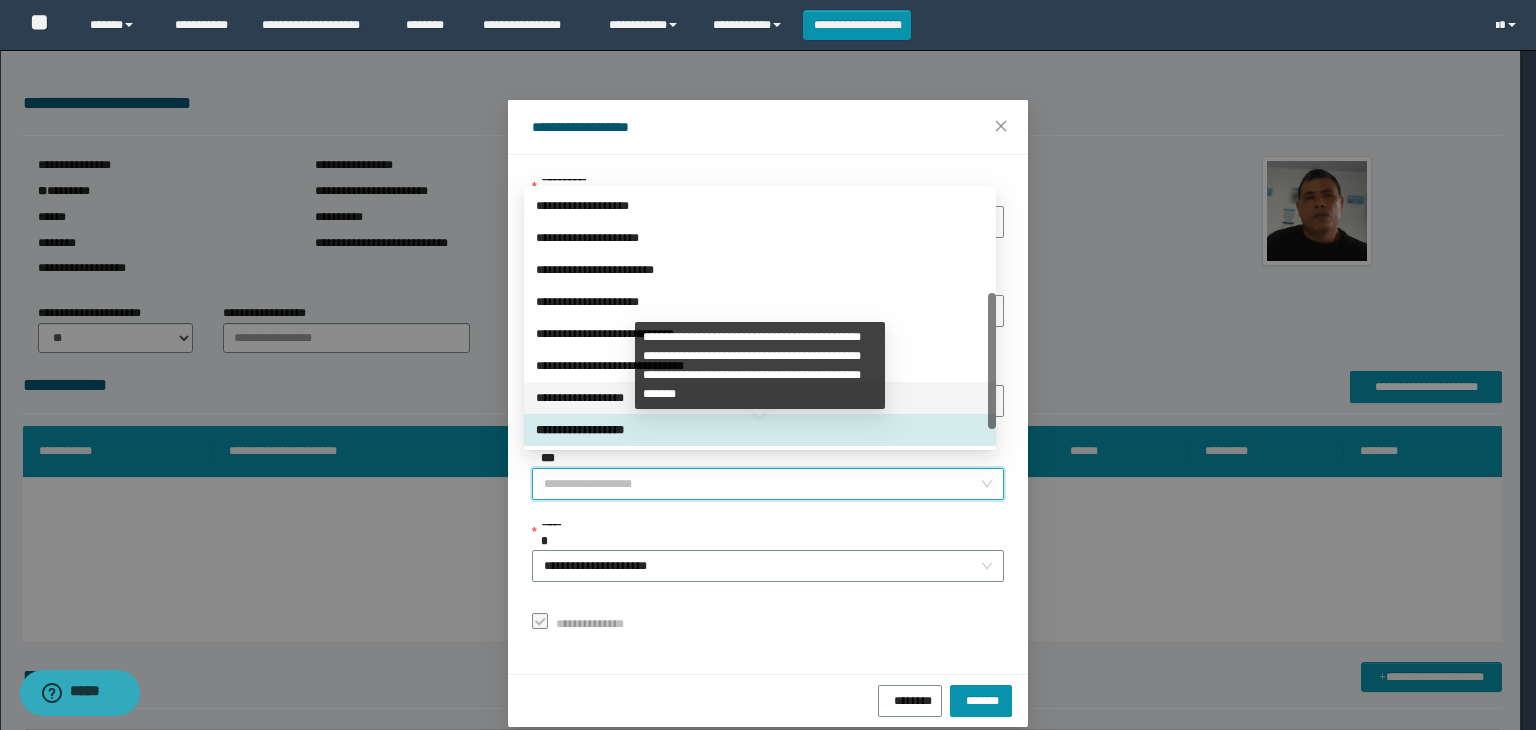 click on "**********" at bounding box center (760, 398) 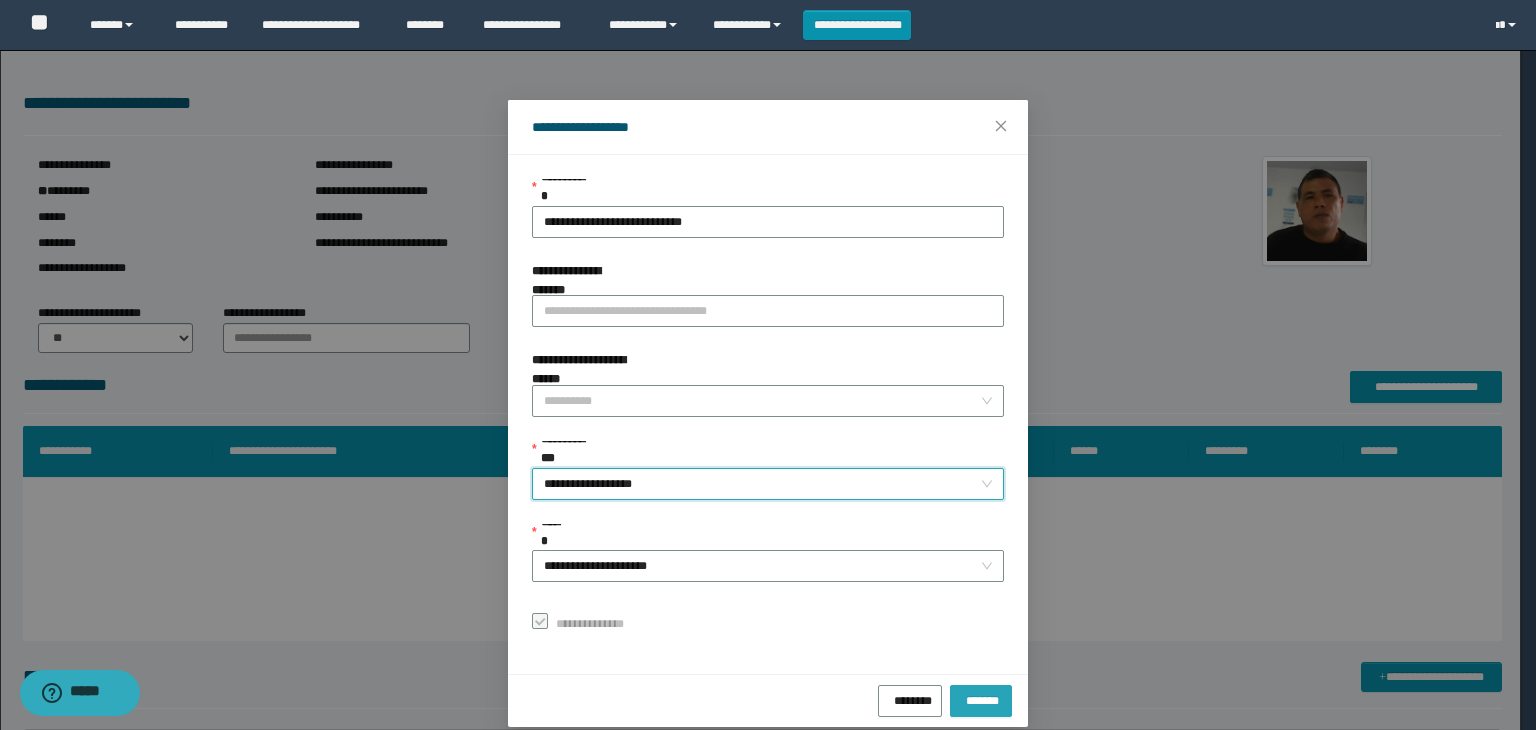 click on "*******" at bounding box center [981, 698] 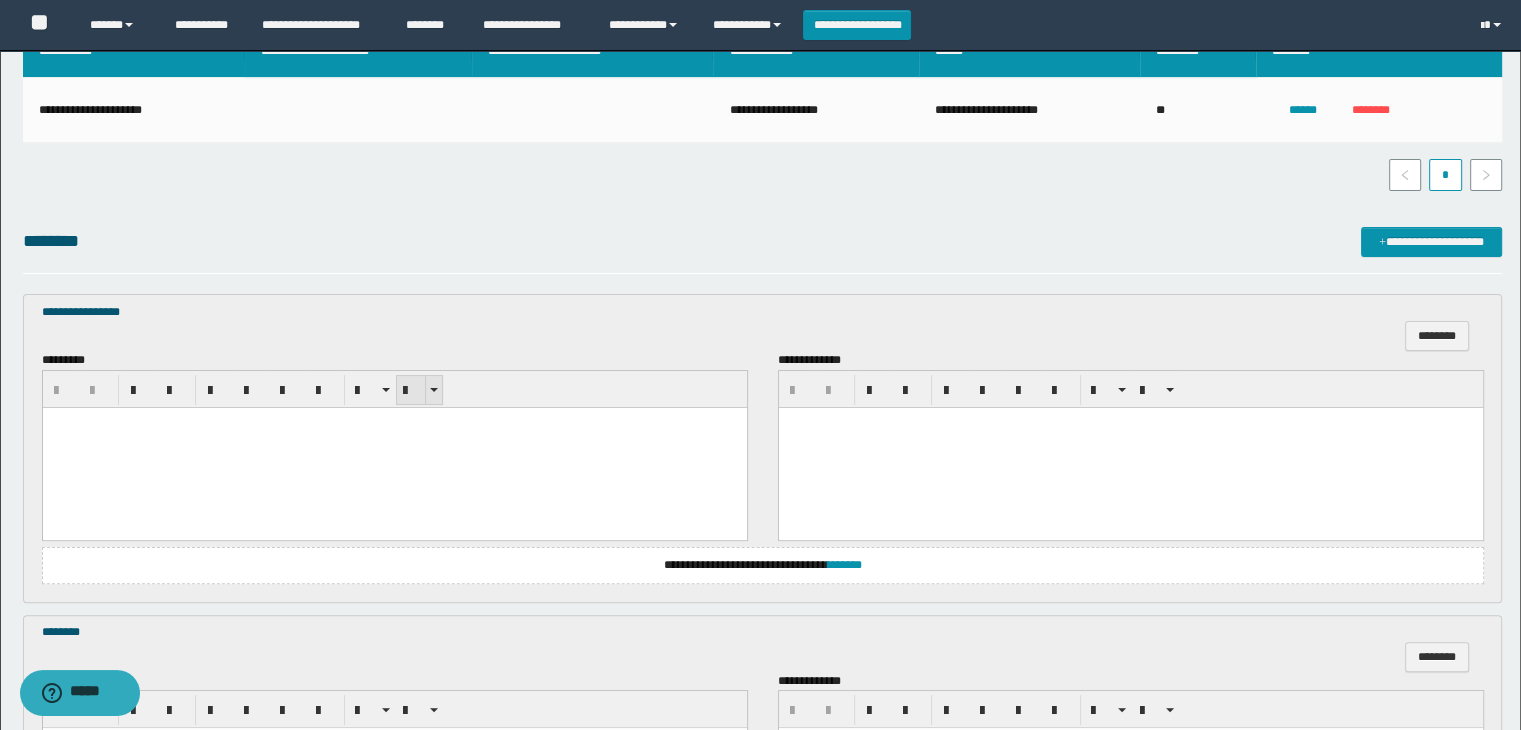 scroll, scrollTop: 500, scrollLeft: 0, axis: vertical 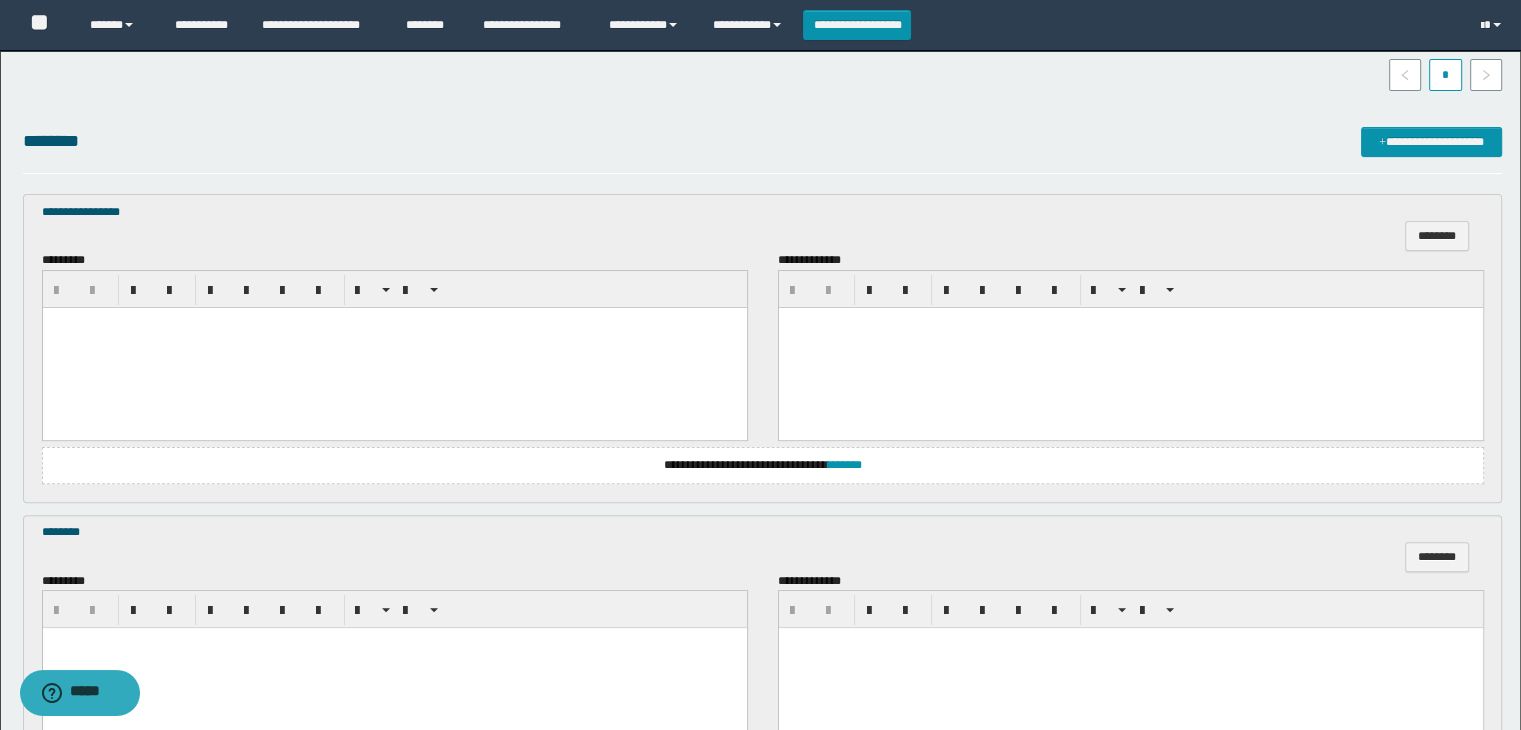 click at bounding box center [394, 347] 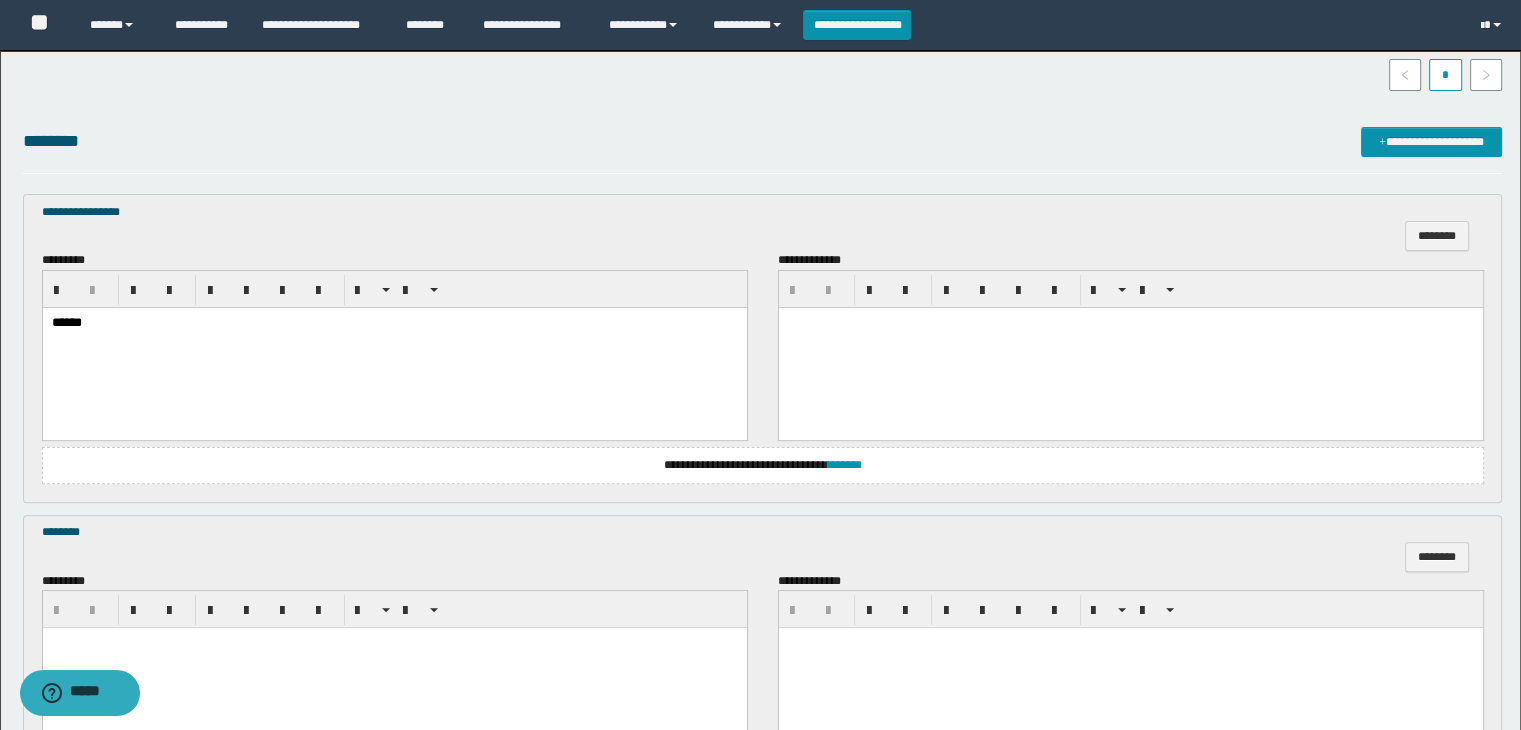 scroll, scrollTop: 800, scrollLeft: 0, axis: vertical 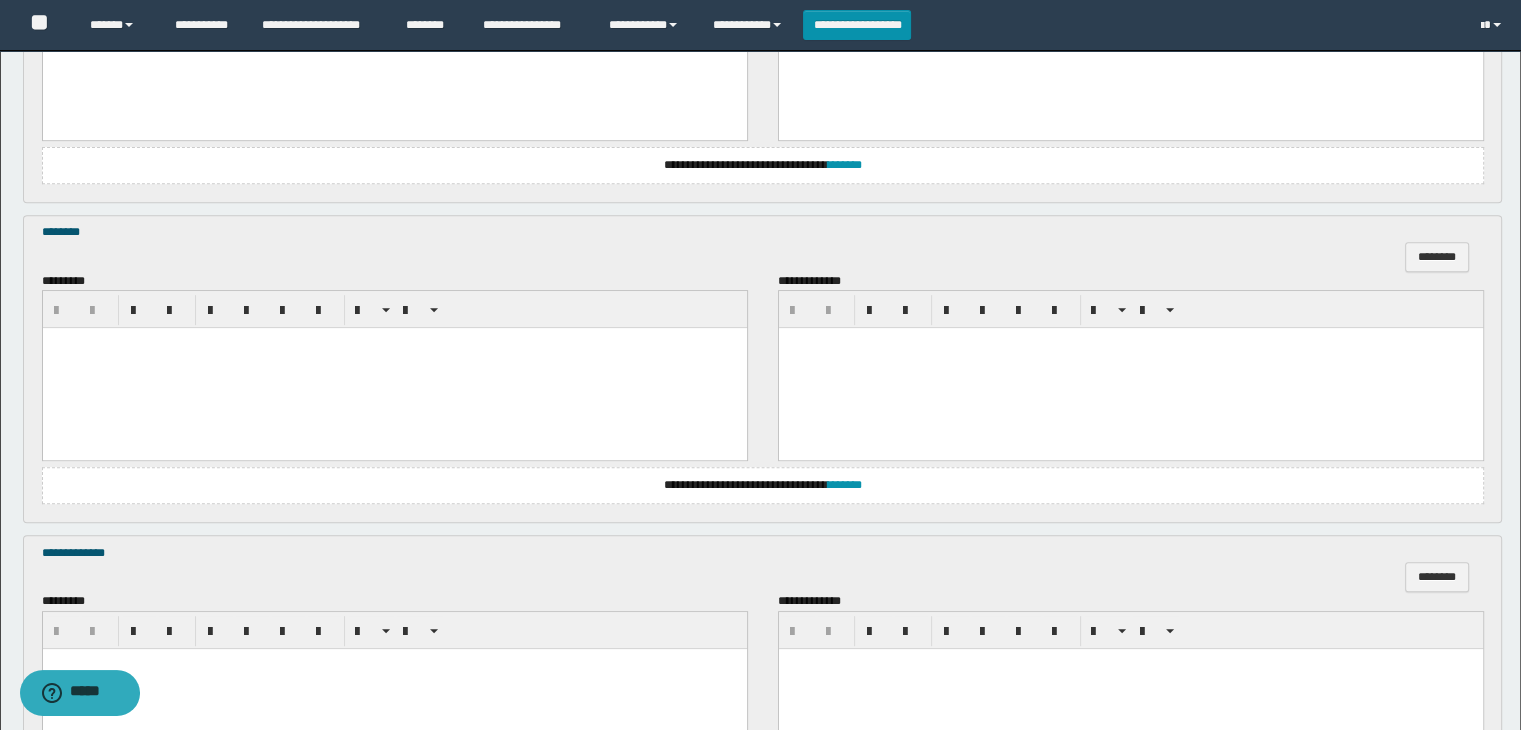 click at bounding box center (394, 368) 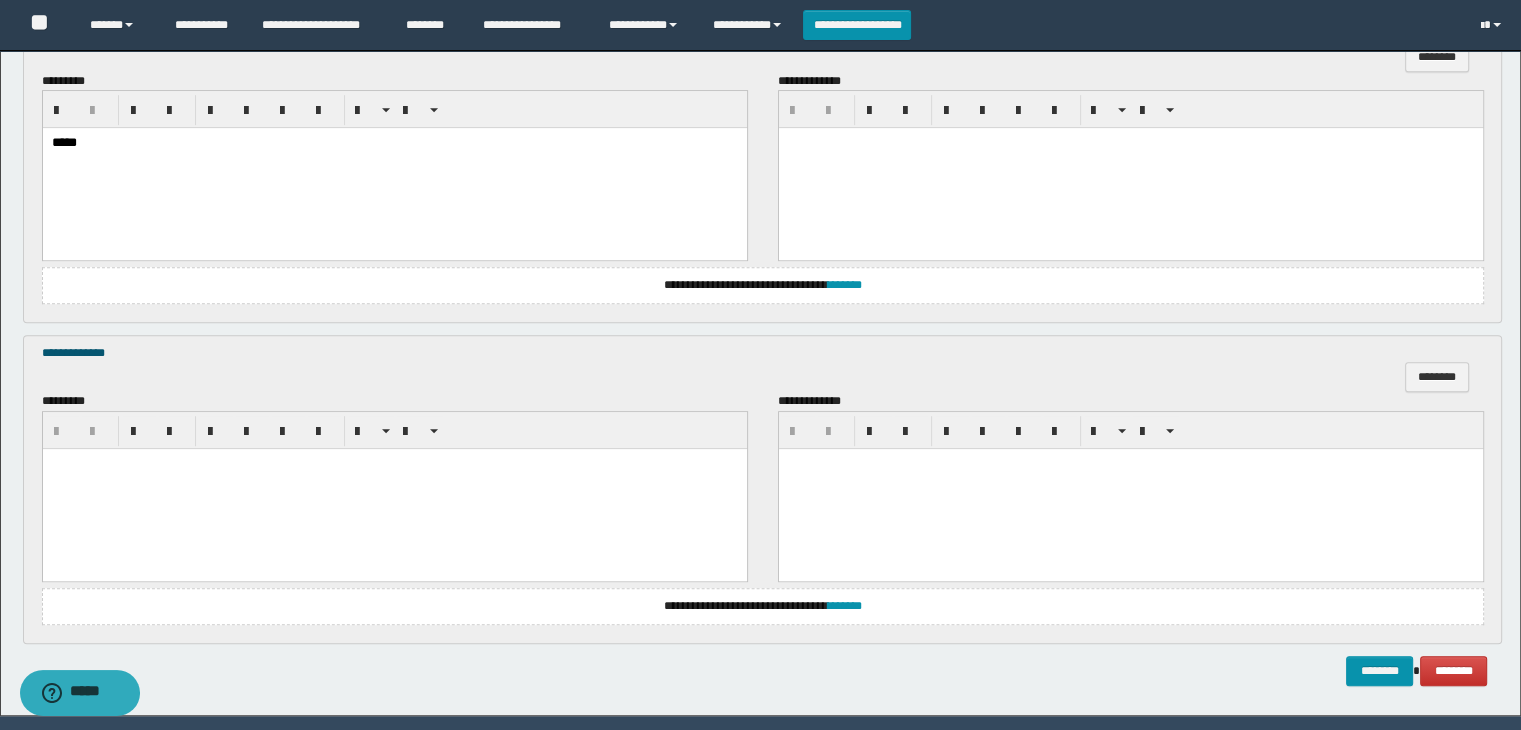scroll, scrollTop: 1064, scrollLeft: 0, axis: vertical 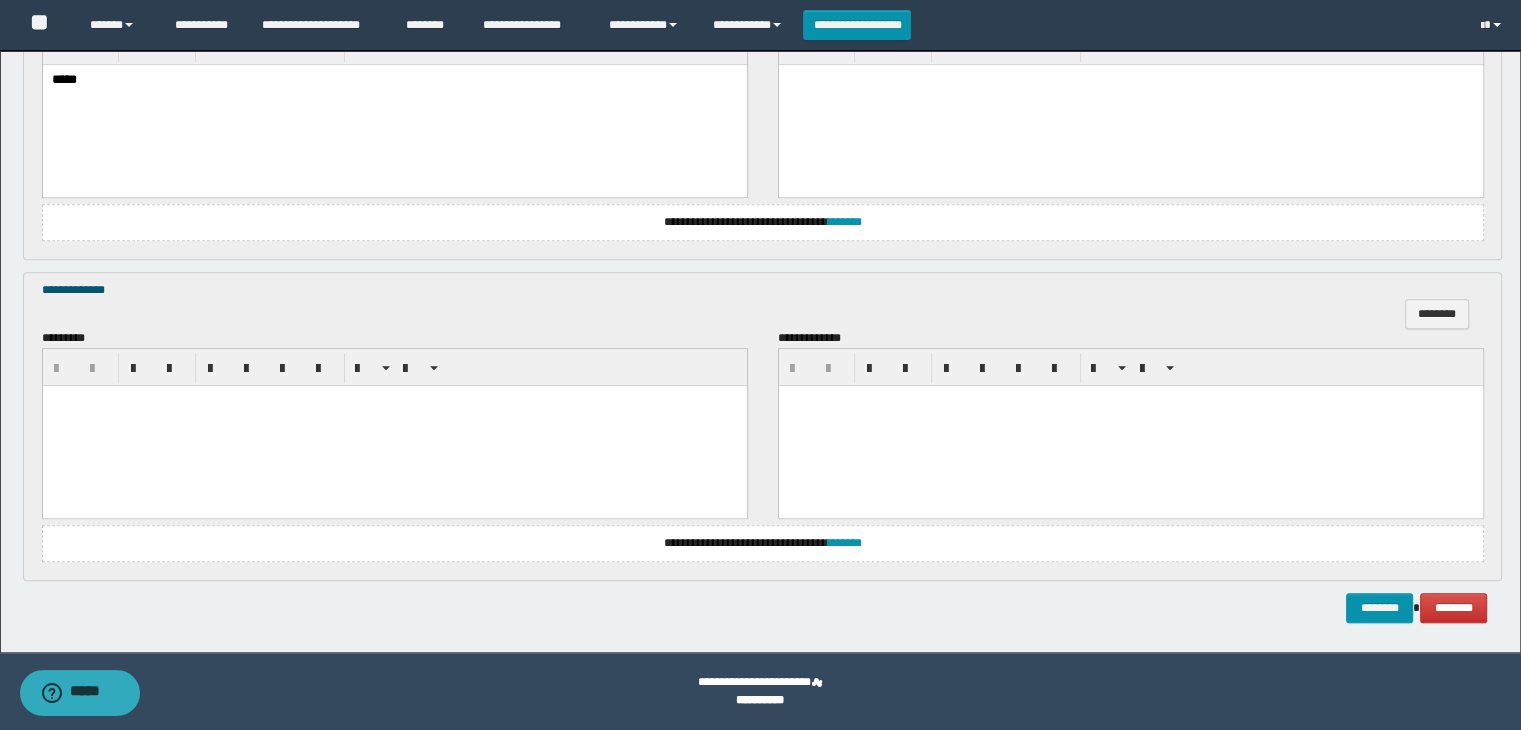 click at bounding box center (394, 425) 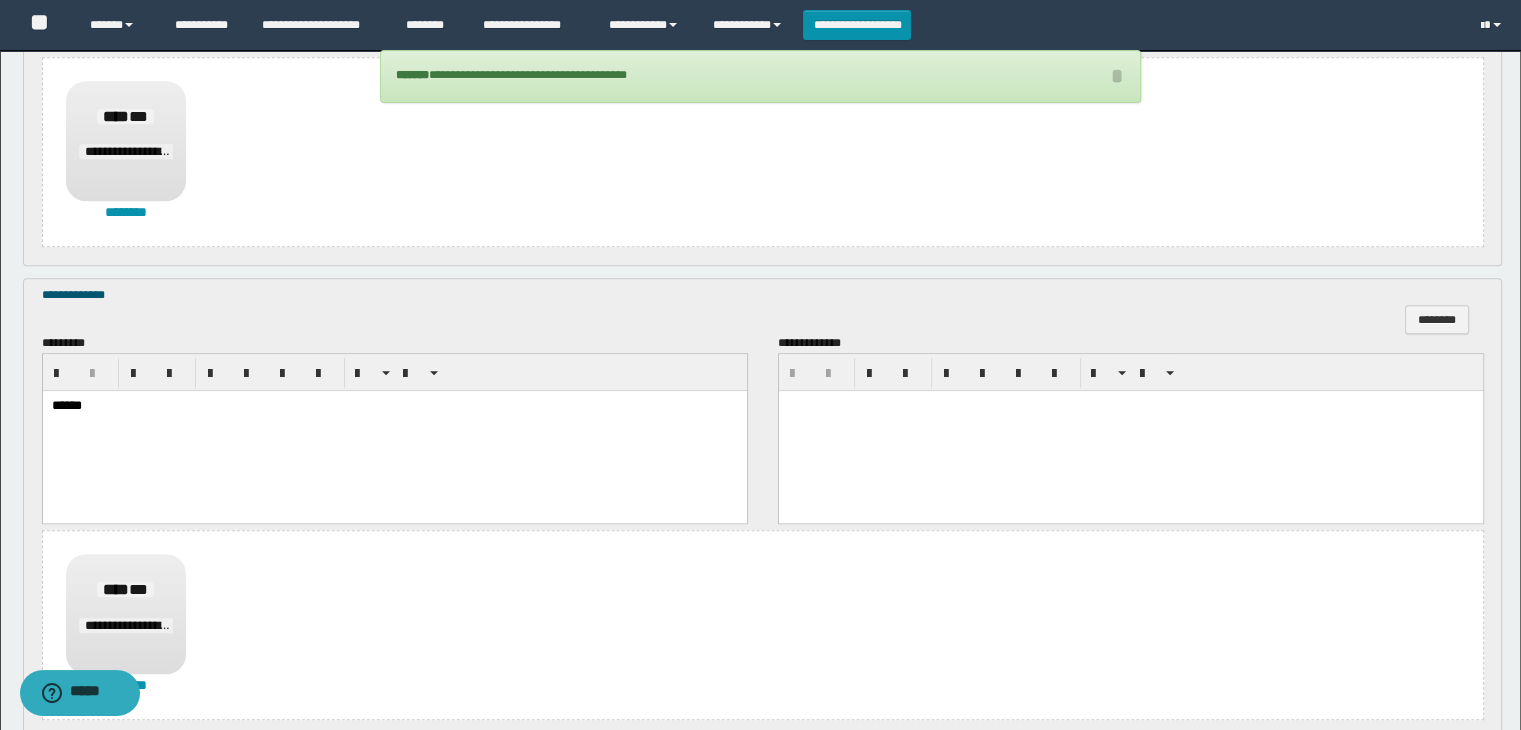 scroll, scrollTop: 1523, scrollLeft: 0, axis: vertical 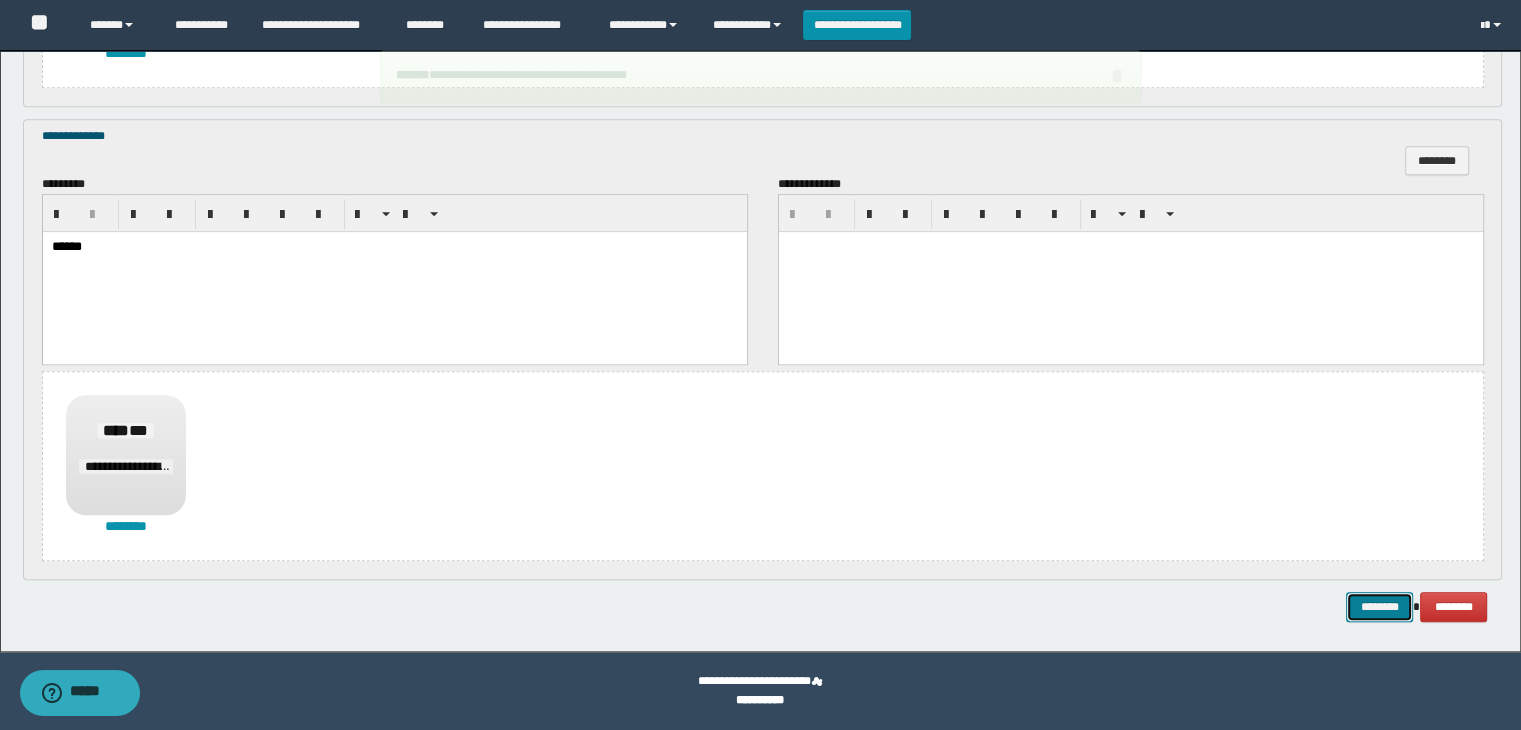 click on "********" at bounding box center [1379, 607] 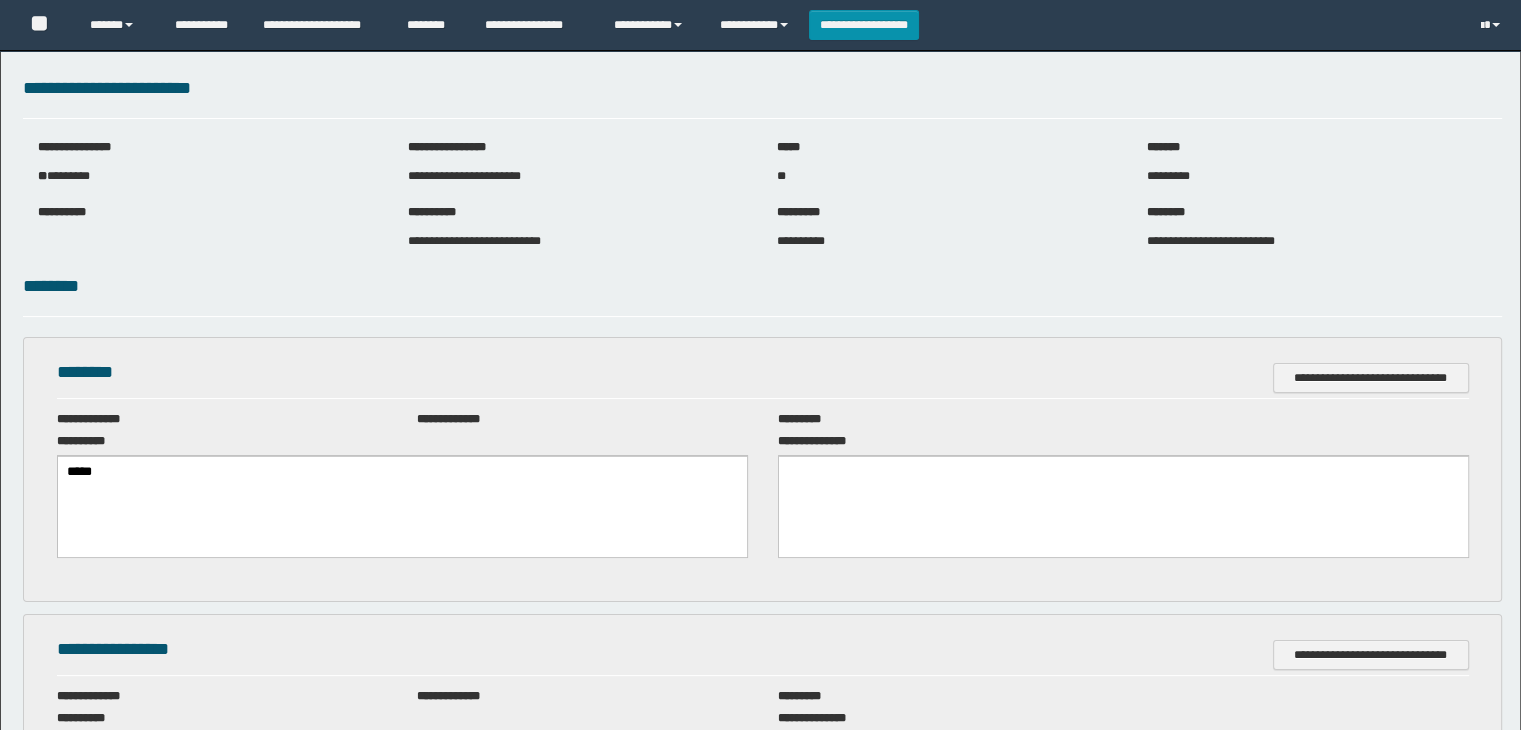 scroll, scrollTop: 0, scrollLeft: 0, axis: both 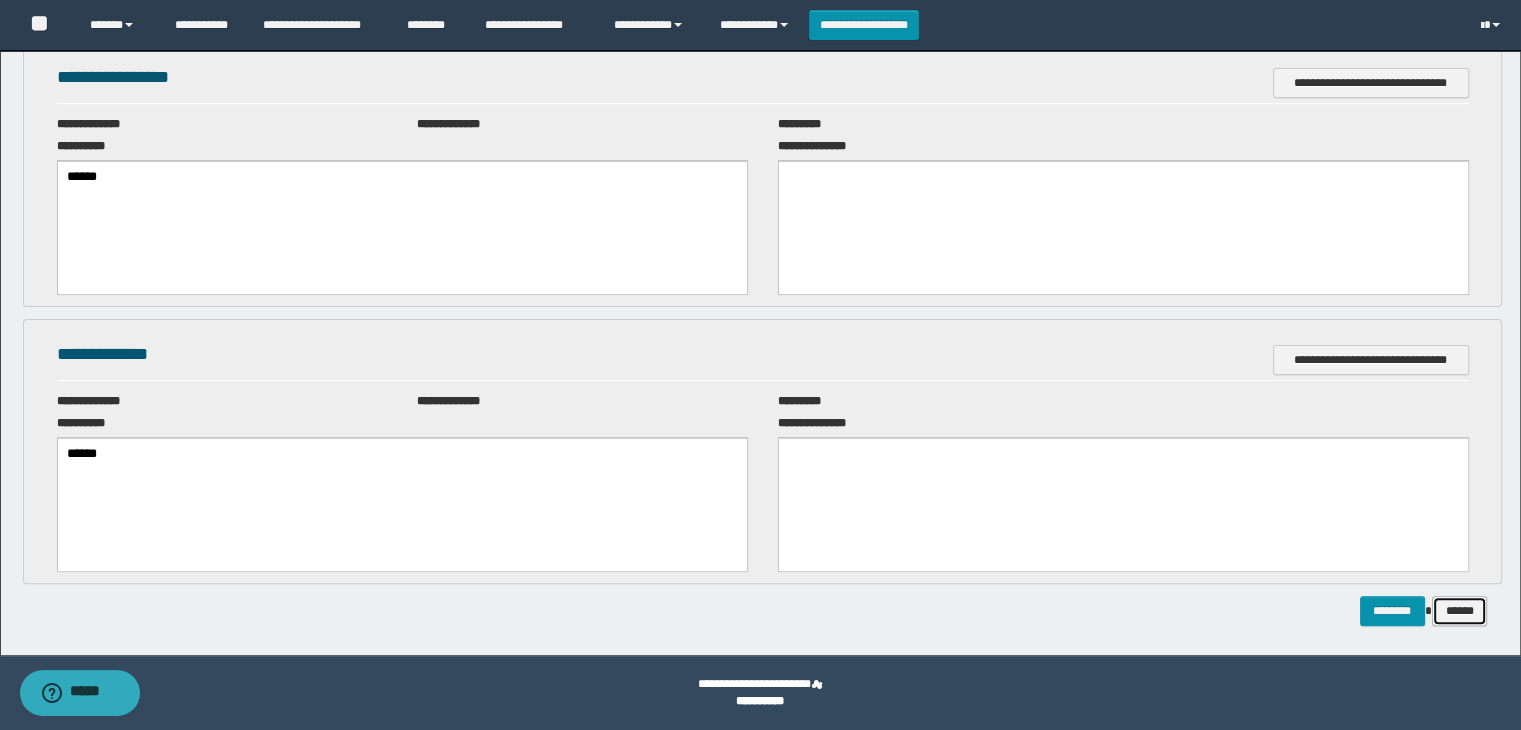 click on "******" at bounding box center (1460, 611) 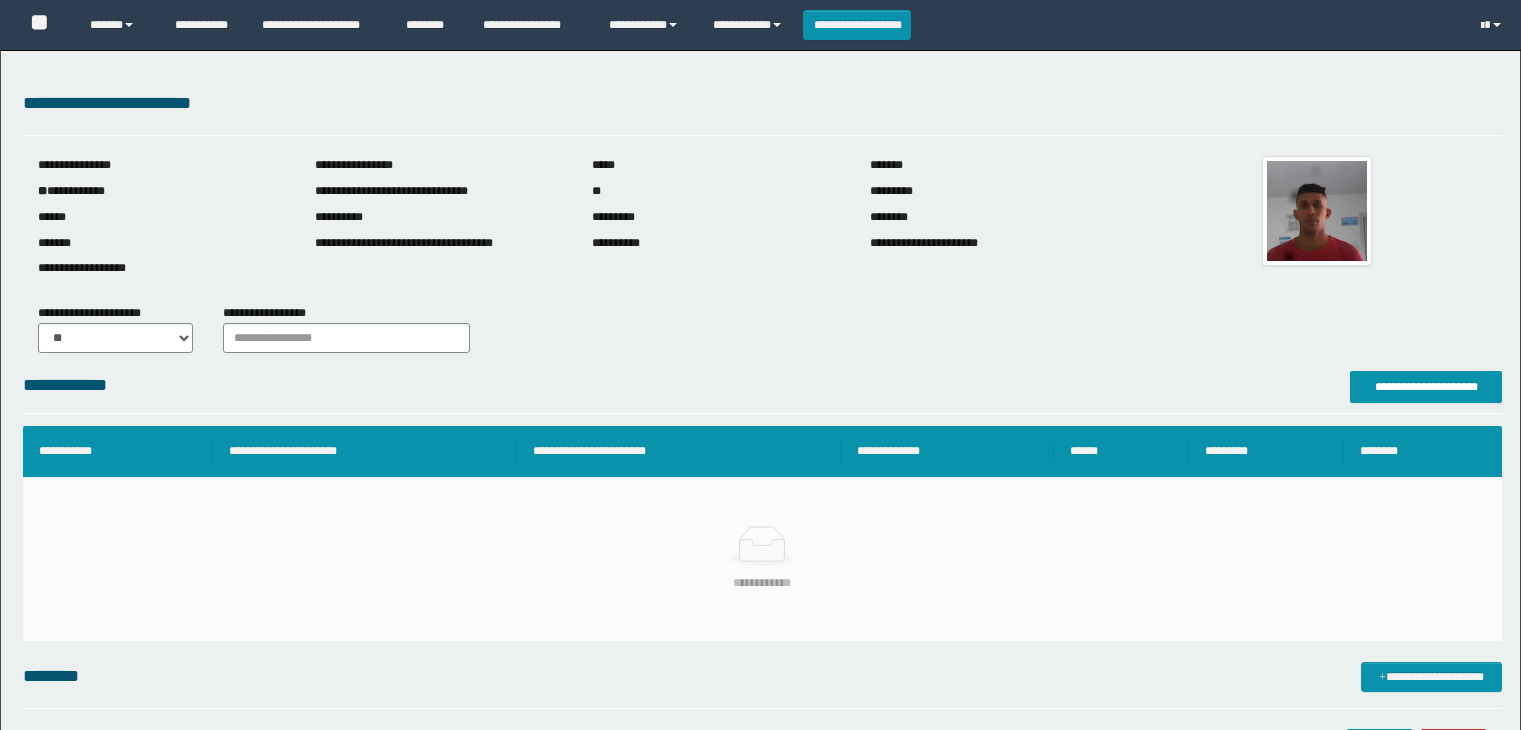 scroll, scrollTop: 0, scrollLeft: 0, axis: both 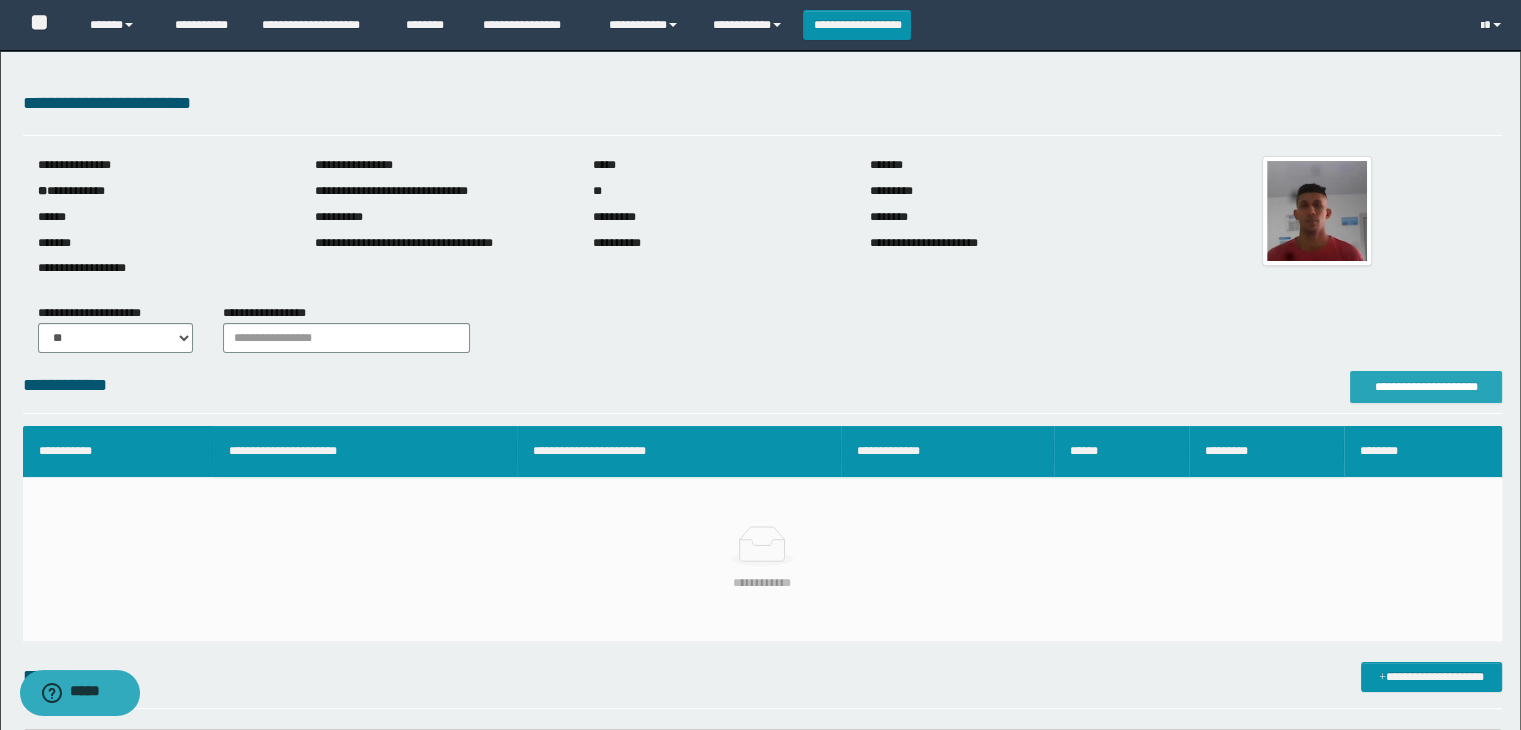 click on "**********" at bounding box center [1426, 387] 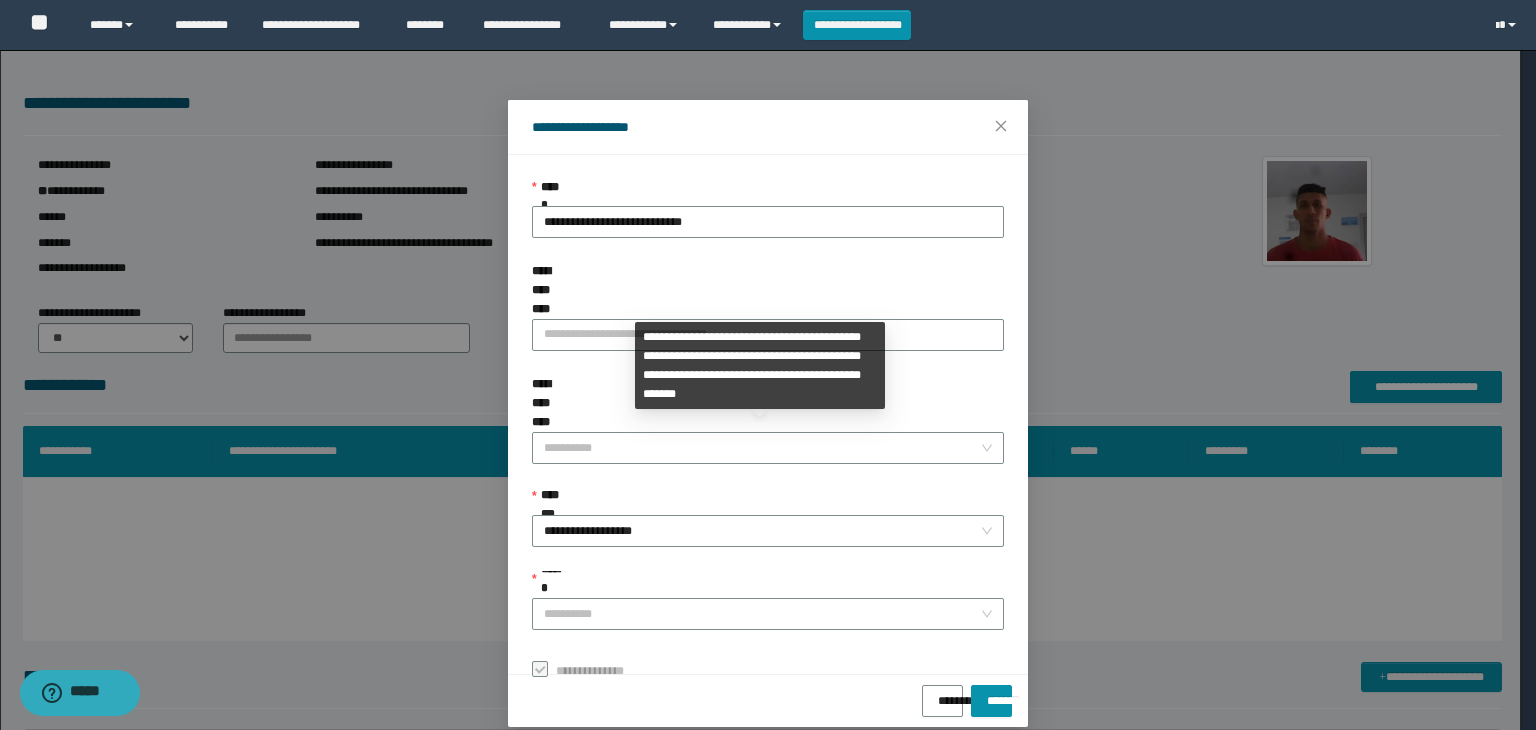 click on "**********" at bounding box center [768, 531] 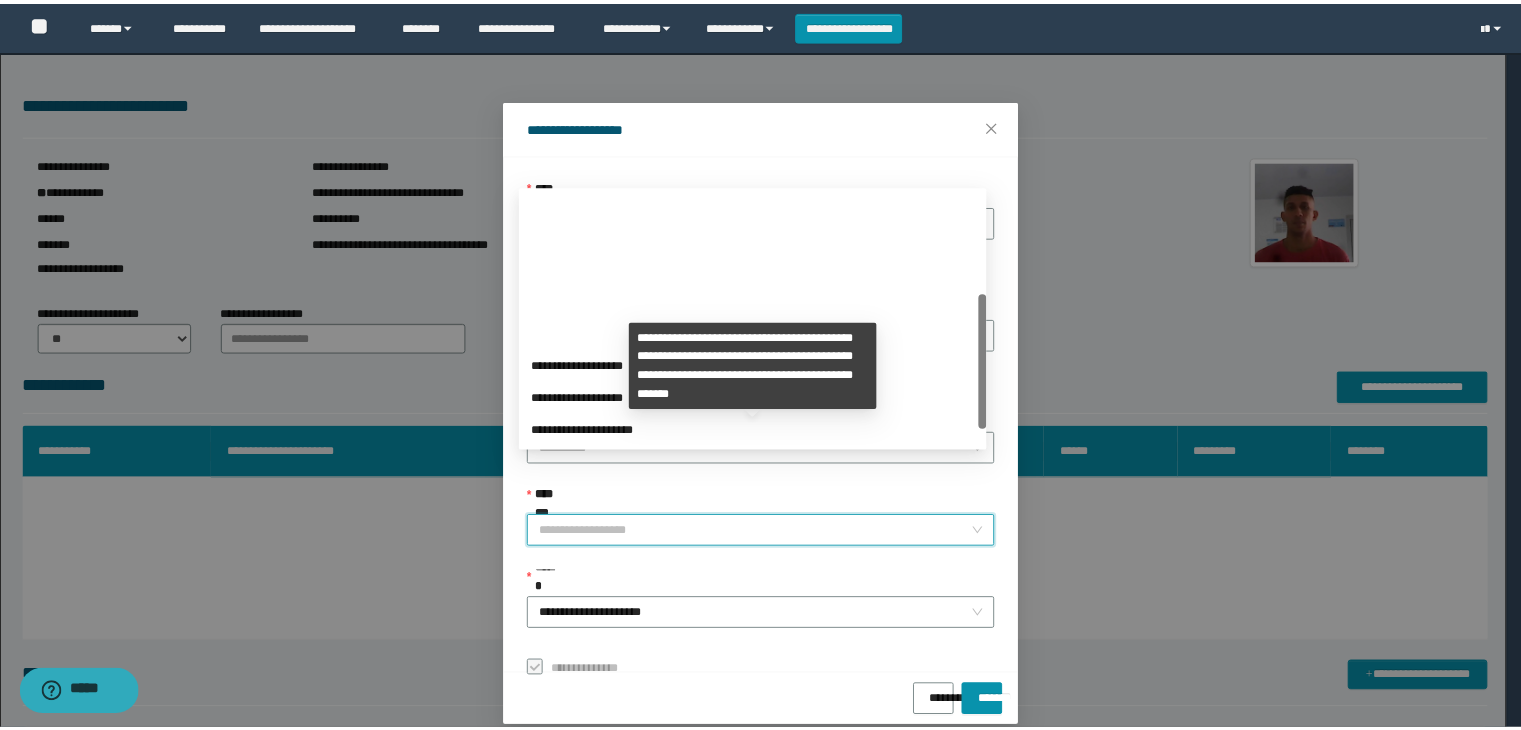 scroll, scrollTop: 192, scrollLeft: 0, axis: vertical 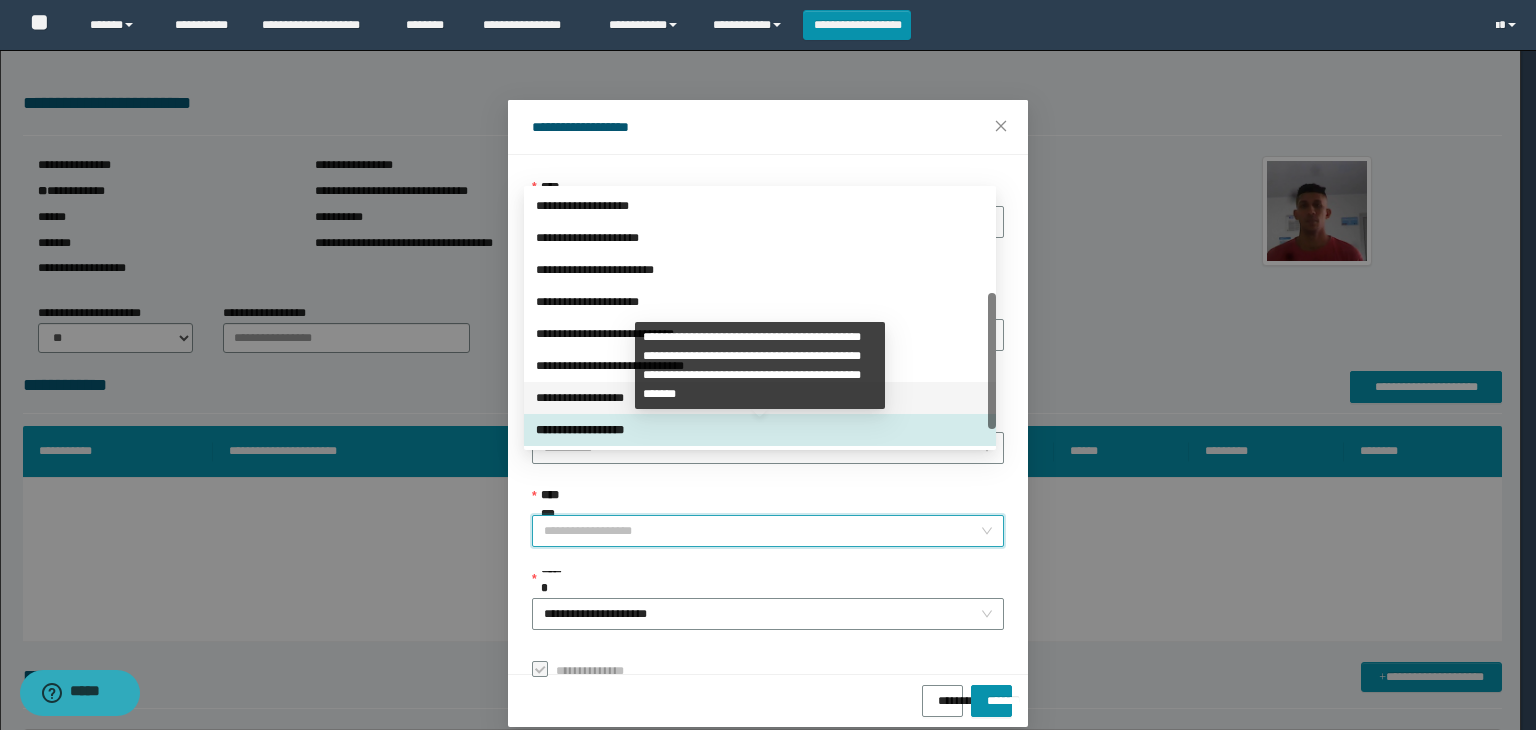 click on "**********" at bounding box center [760, 398] 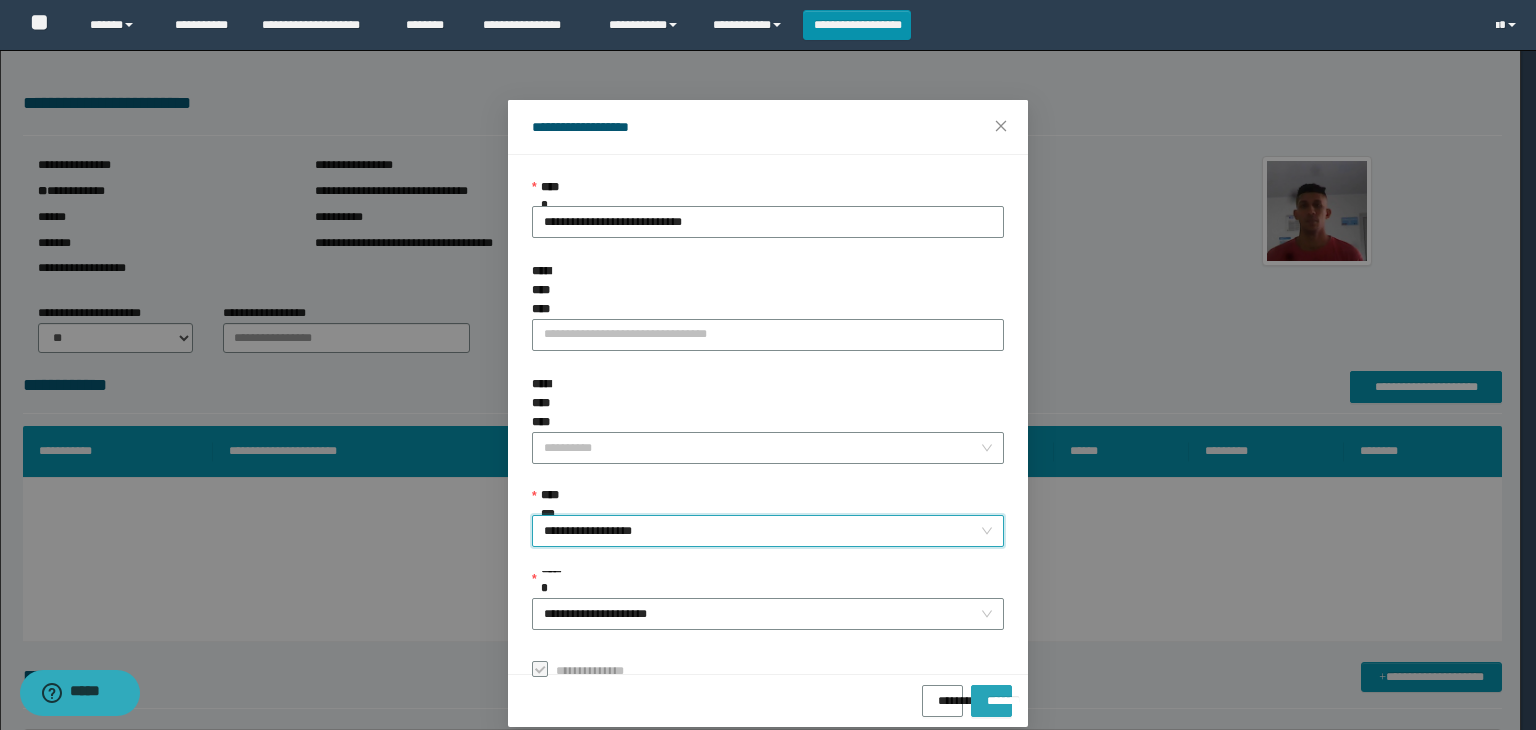 click on "*******" at bounding box center [991, 701] 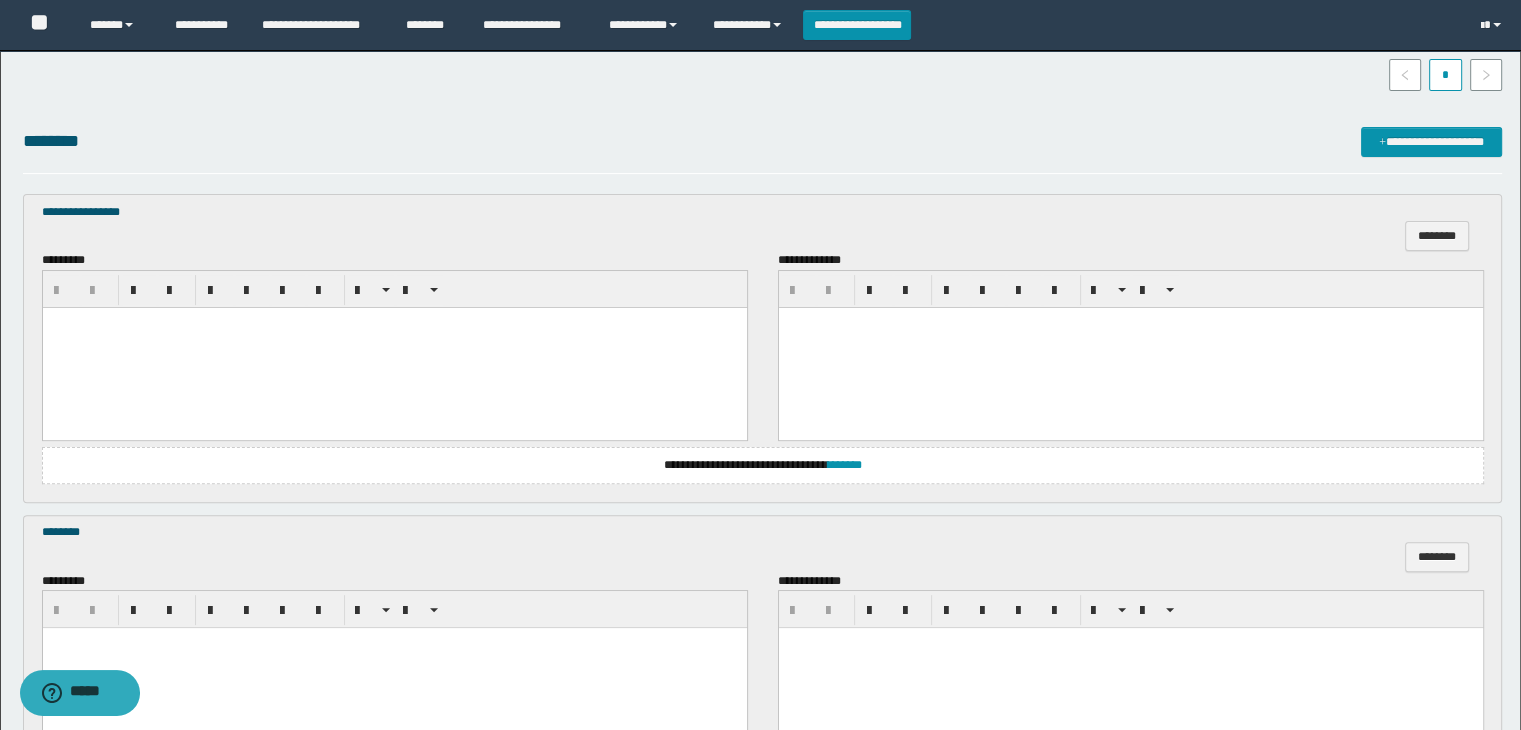 scroll, scrollTop: 600, scrollLeft: 0, axis: vertical 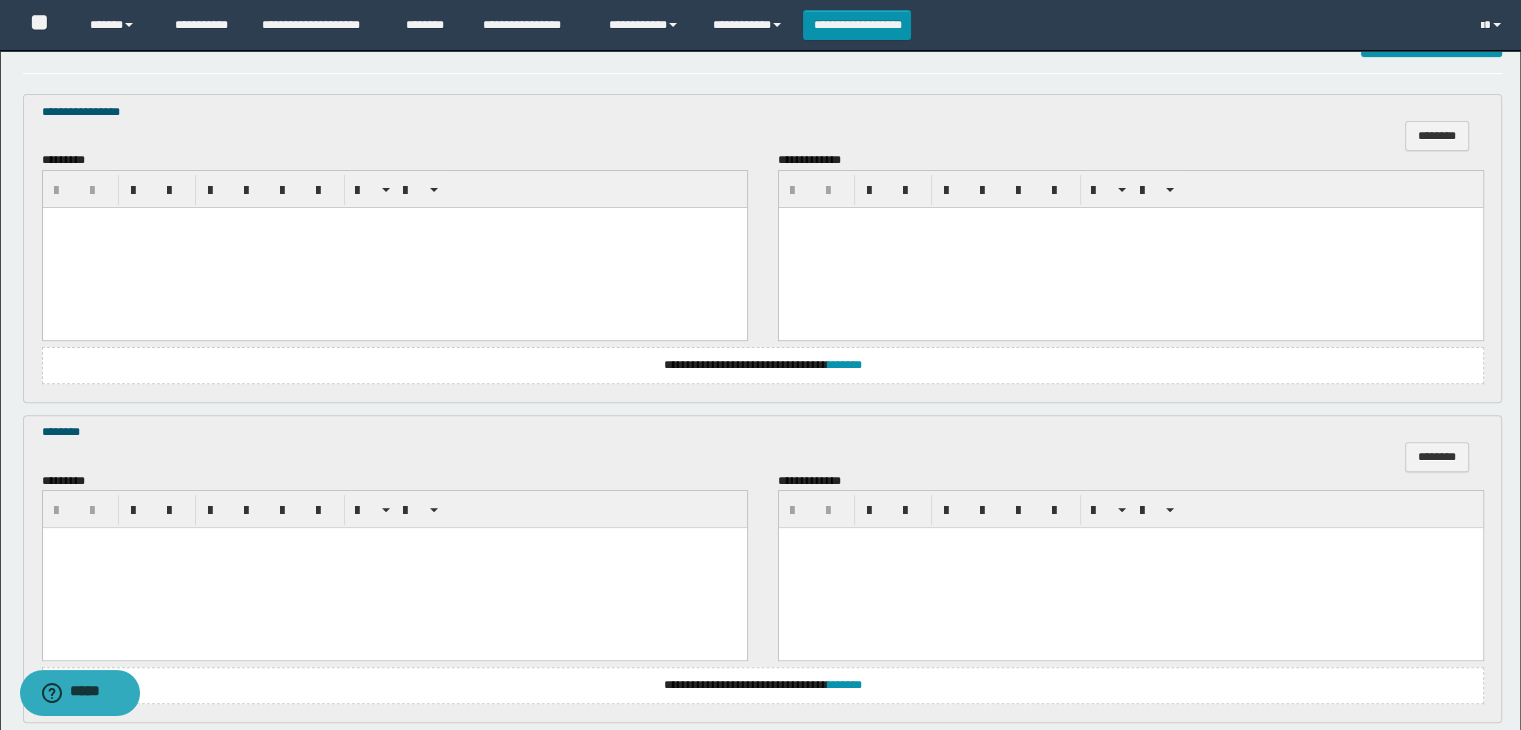 click at bounding box center [394, 247] 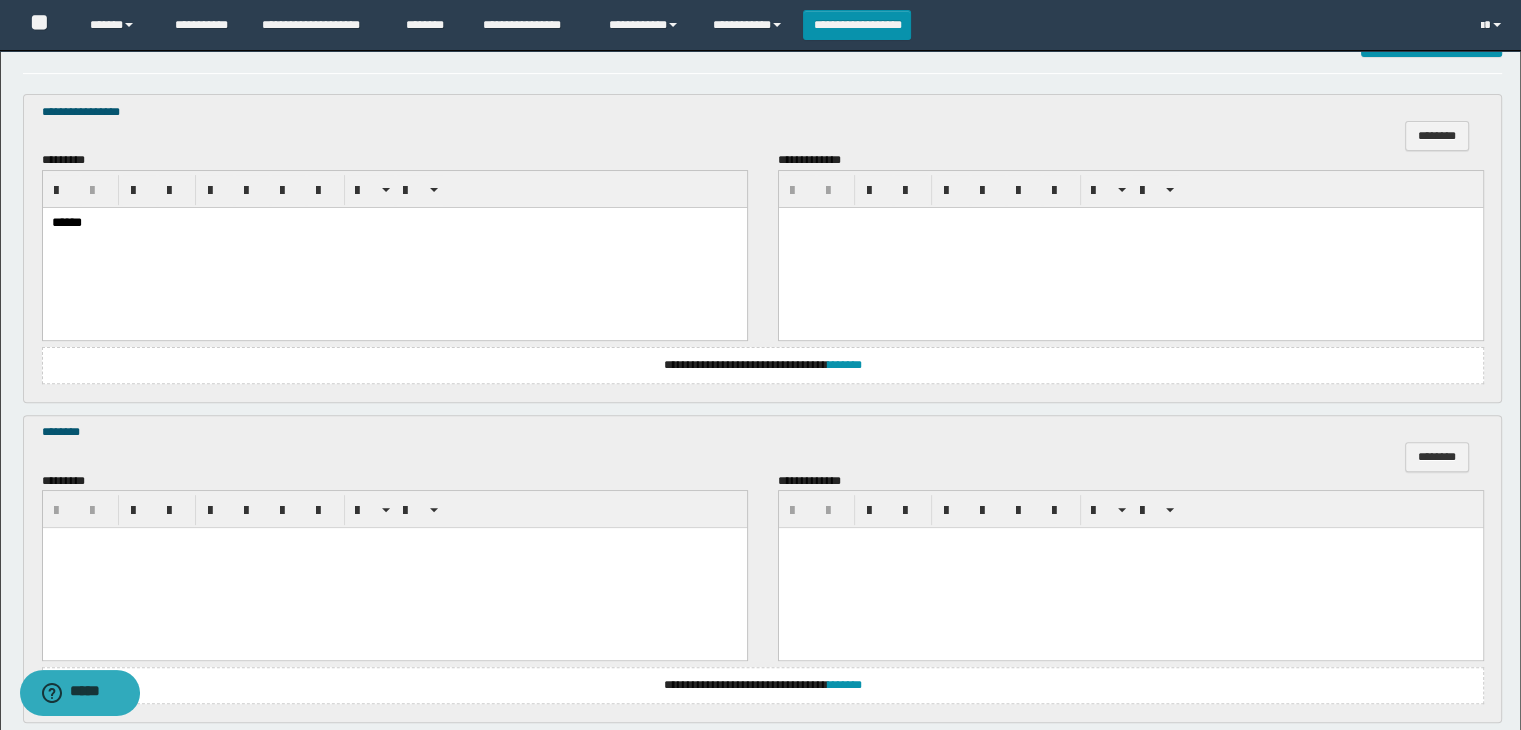 scroll, scrollTop: 800, scrollLeft: 0, axis: vertical 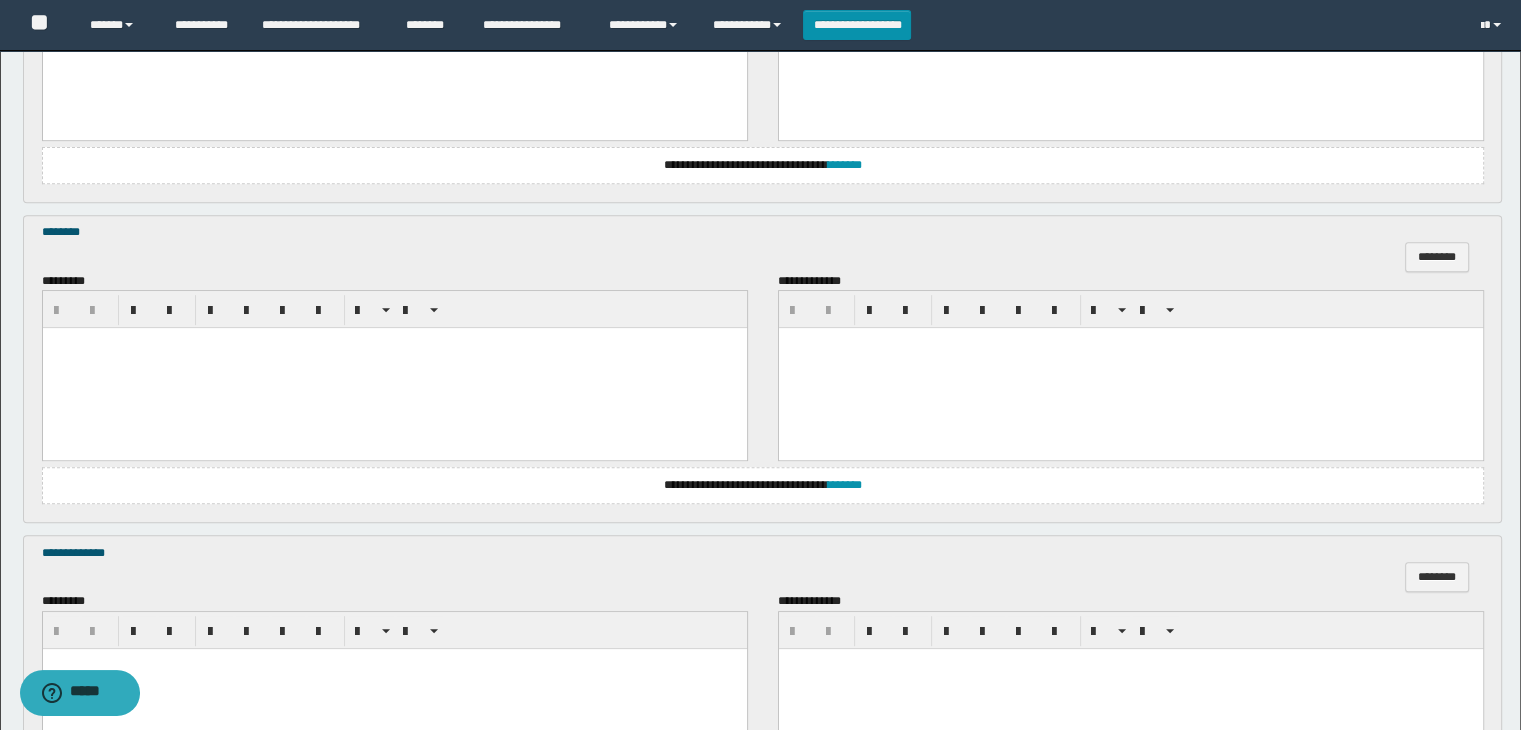 click at bounding box center (394, 368) 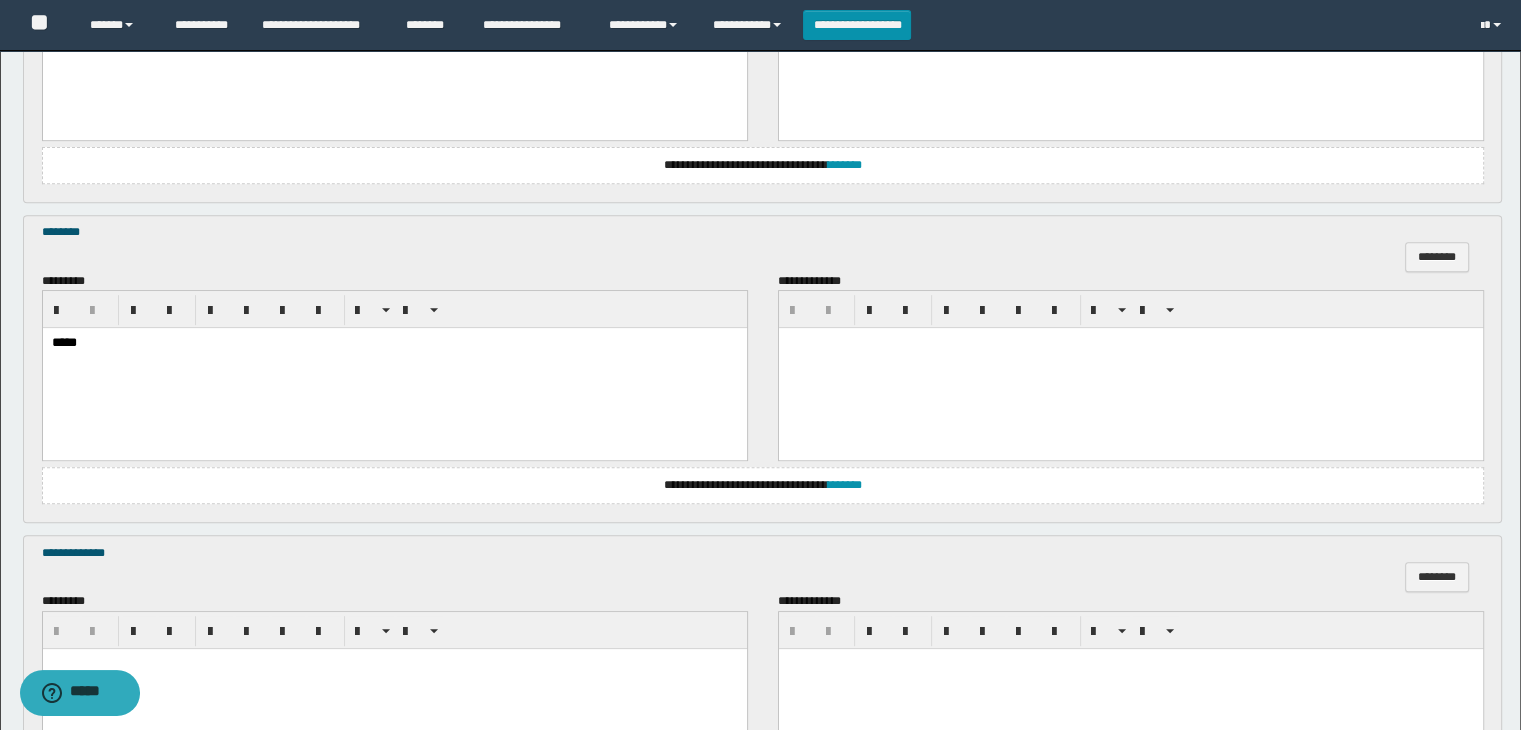 scroll, scrollTop: 1064, scrollLeft: 0, axis: vertical 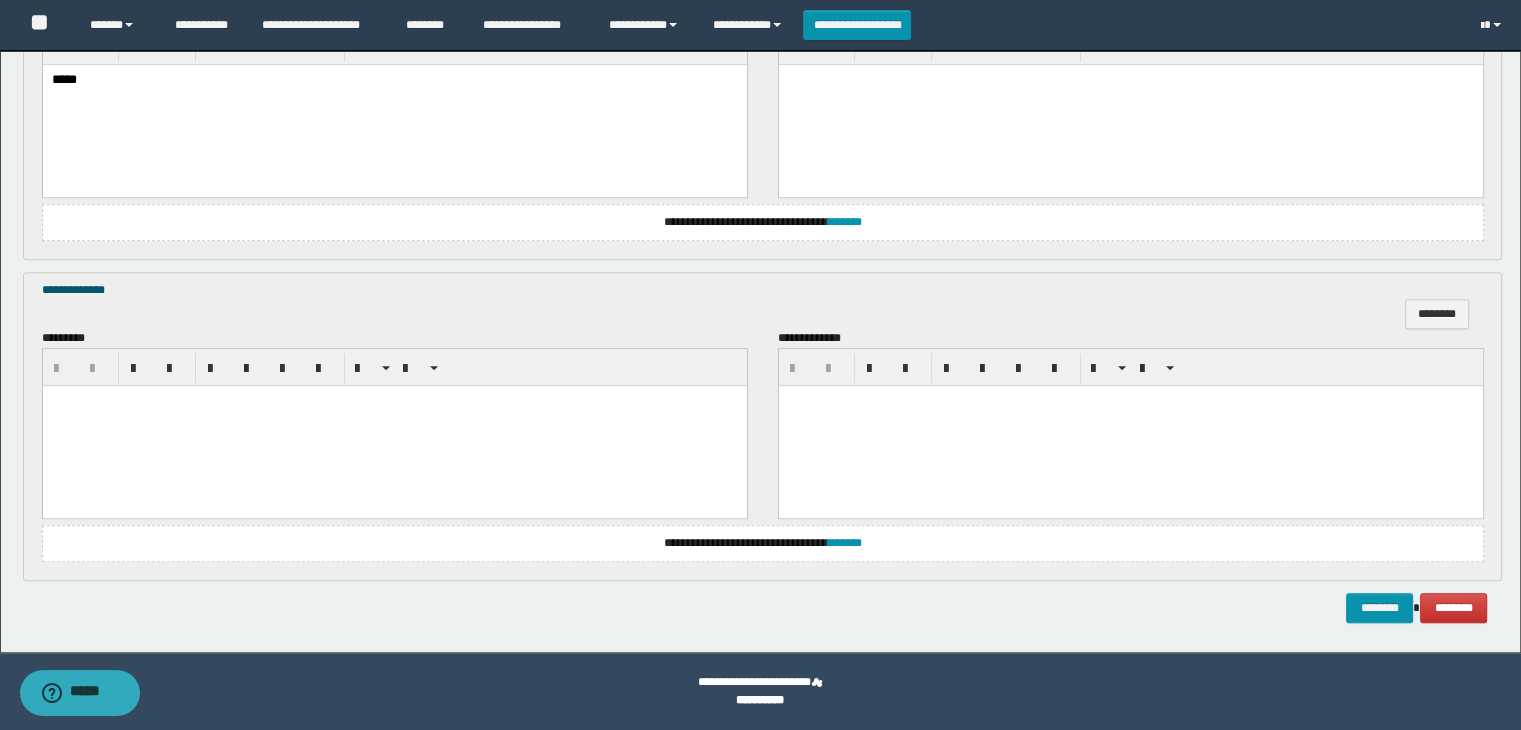 click at bounding box center [394, 425] 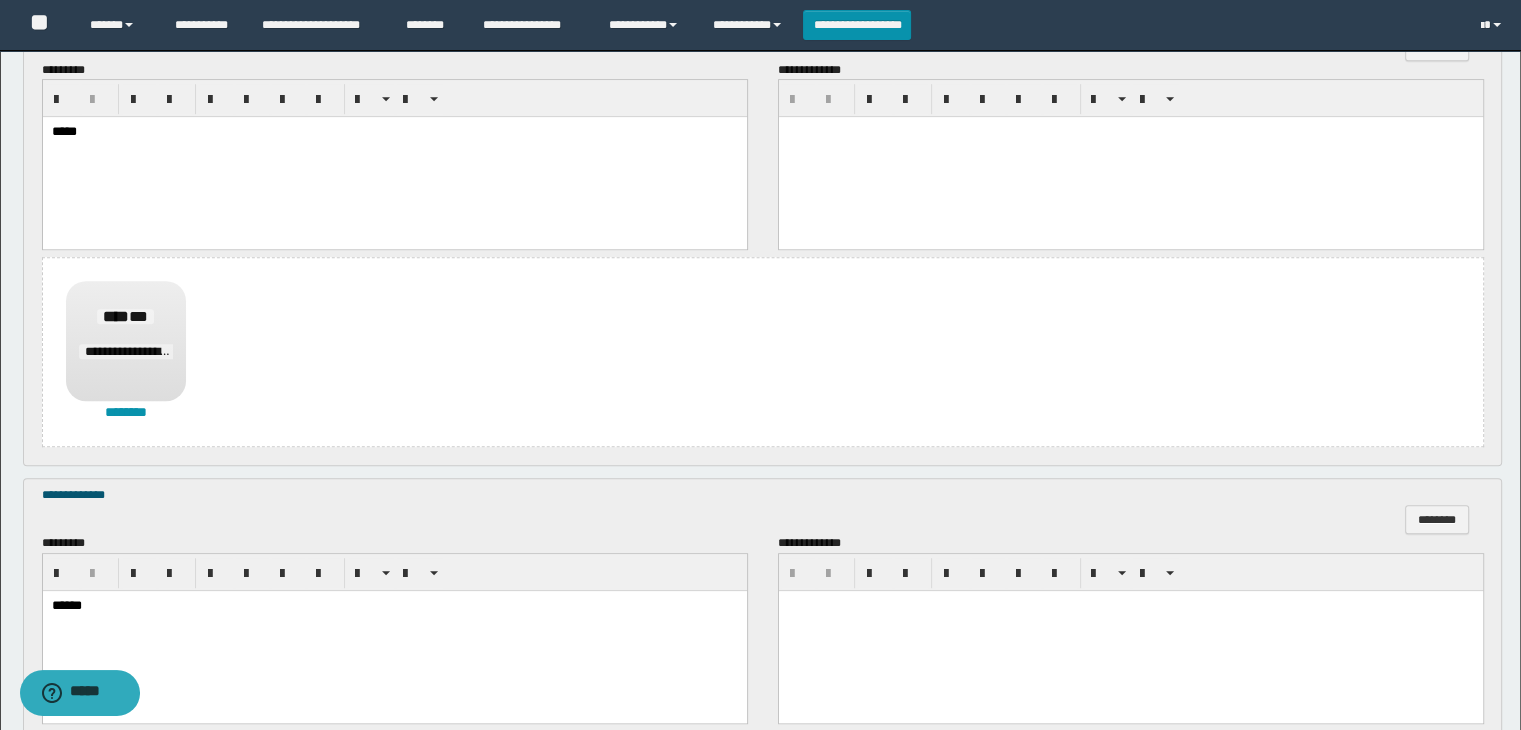 scroll, scrollTop: 1523, scrollLeft: 0, axis: vertical 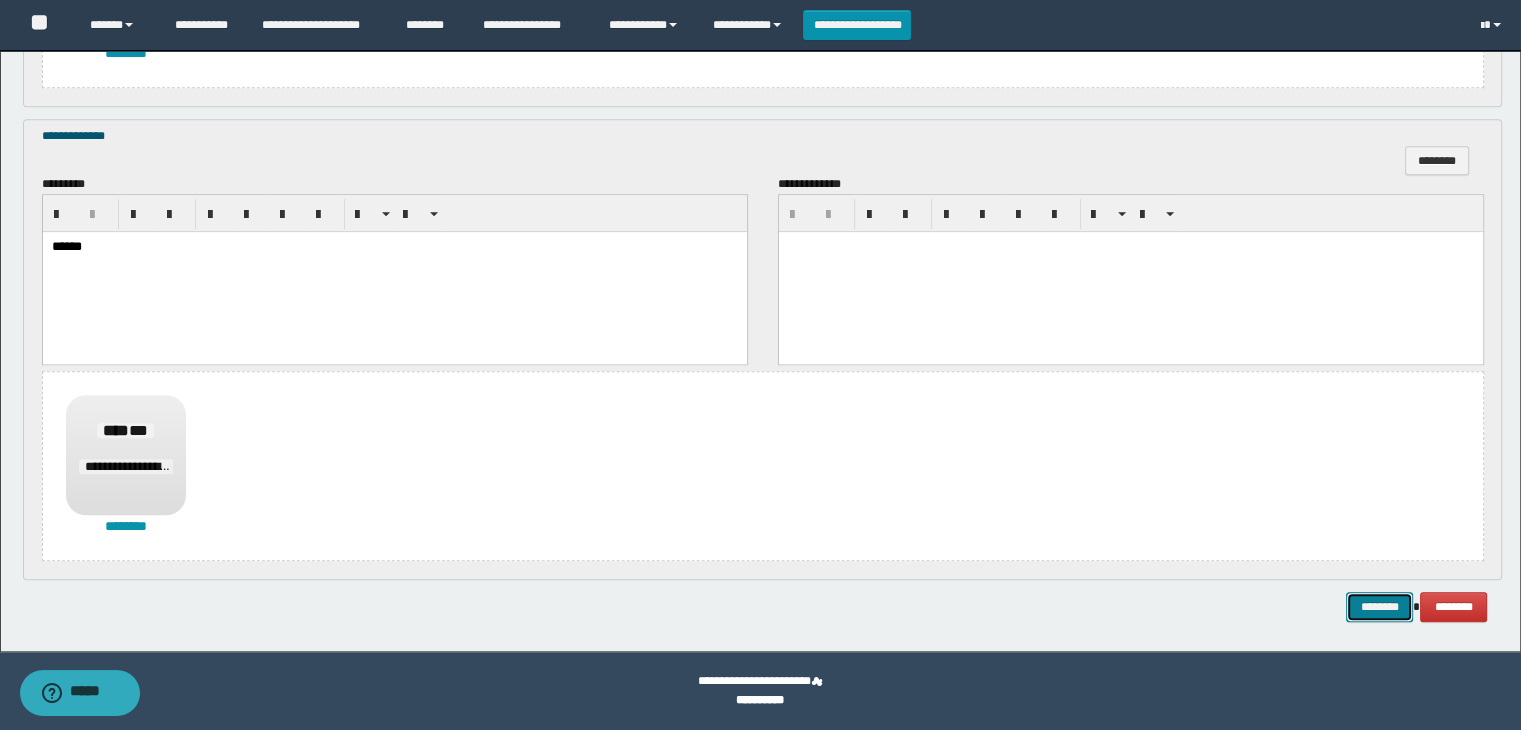 click on "********" at bounding box center (1379, 607) 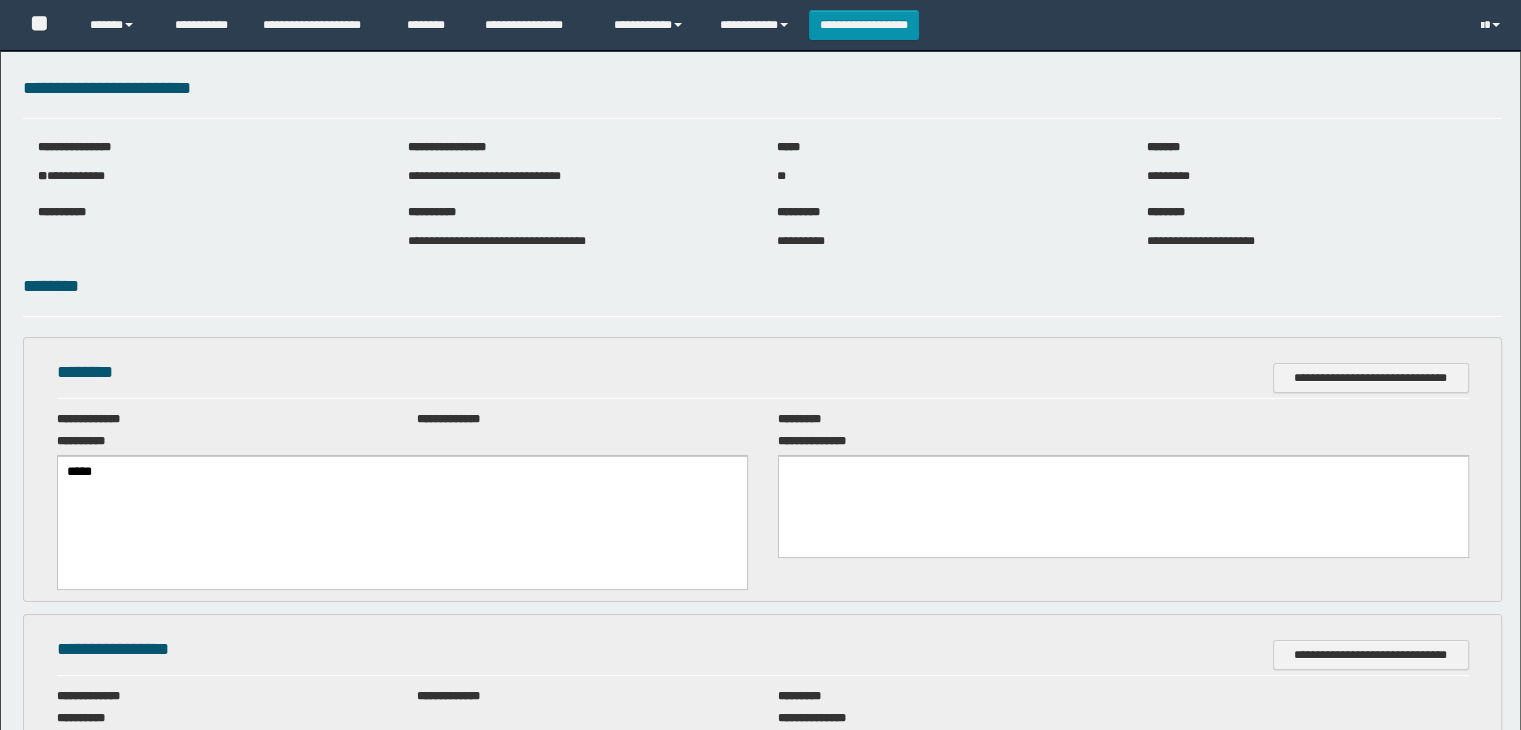 scroll, scrollTop: 0, scrollLeft: 0, axis: both 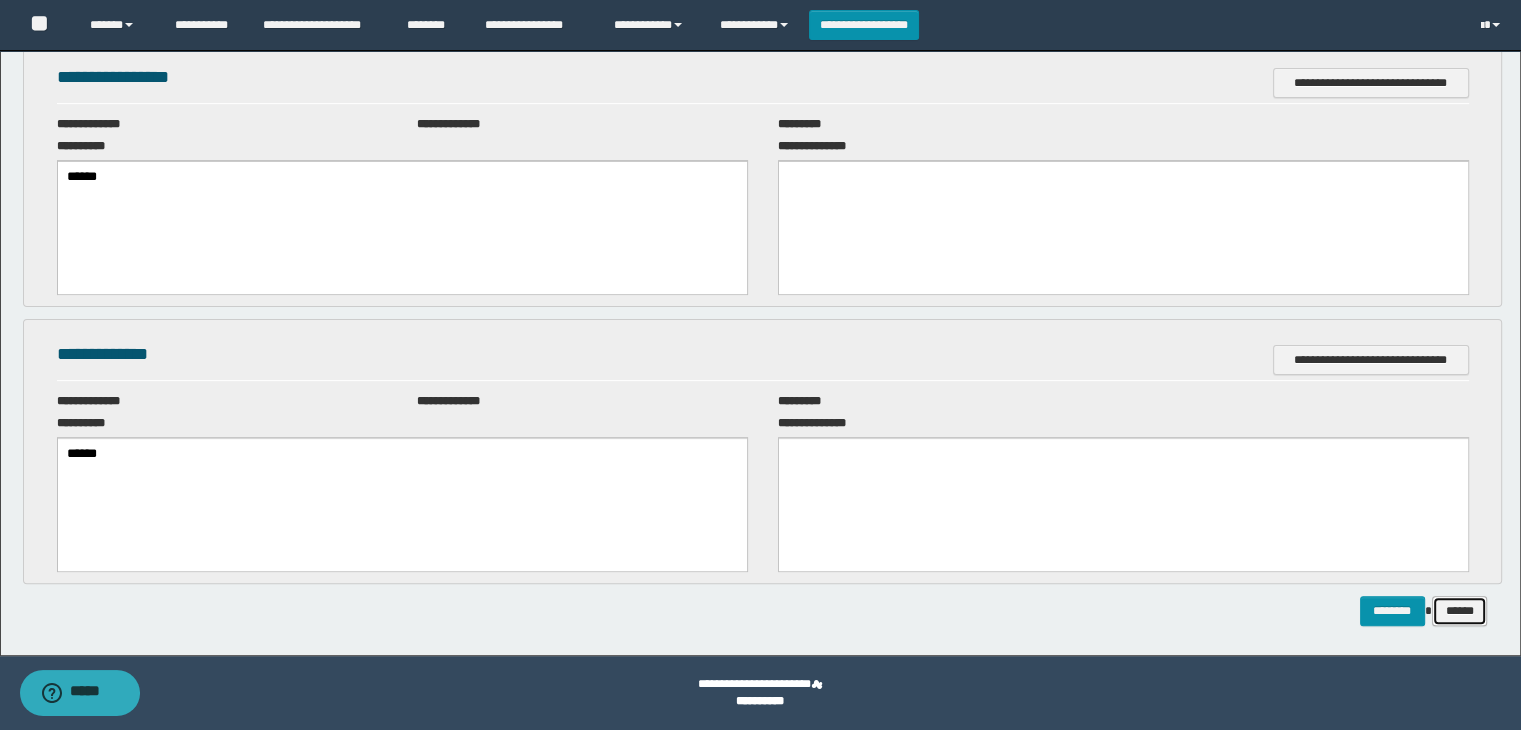 click on "******" at bounding box center [1460, 611] 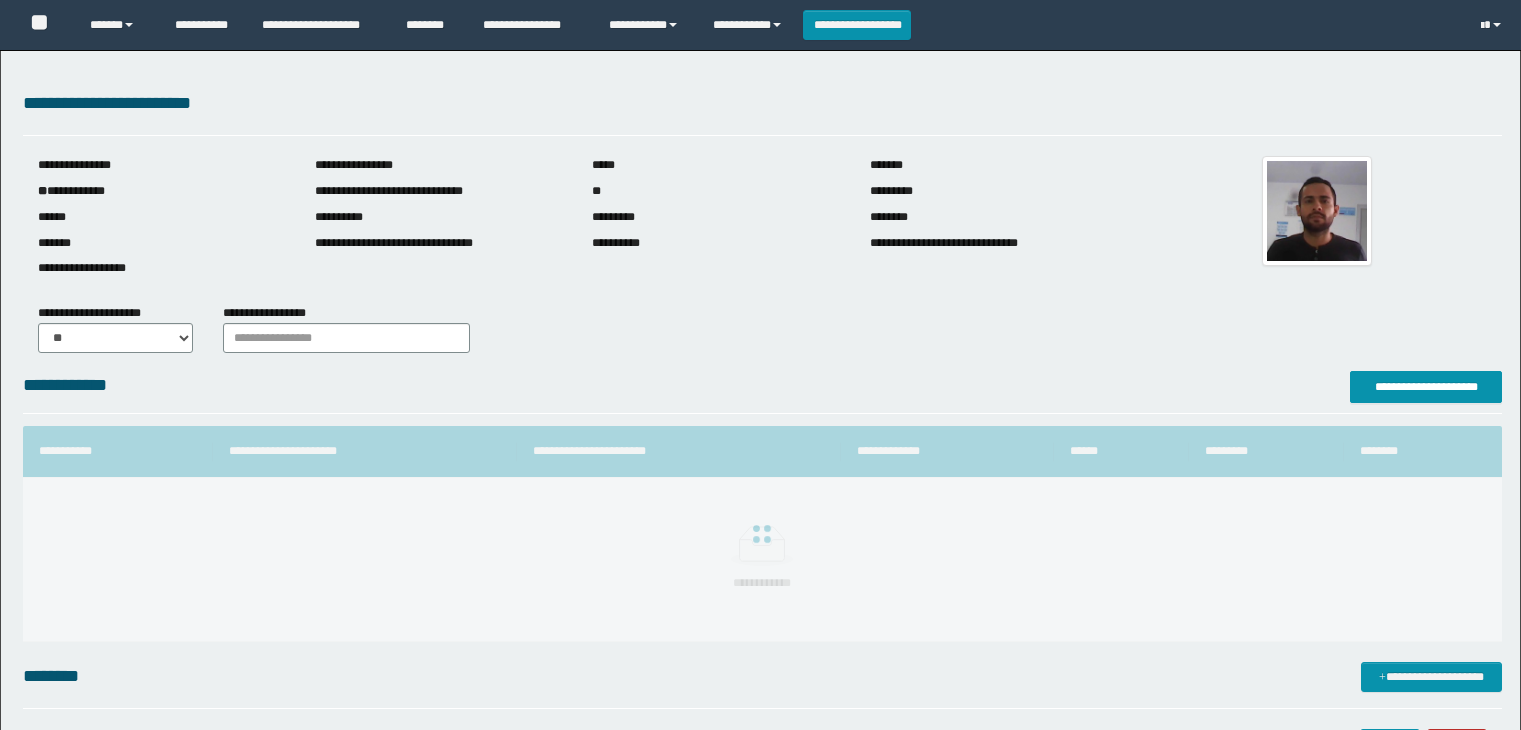 scroll, scrollTop: 0, scrollLeft: 0, axis: both 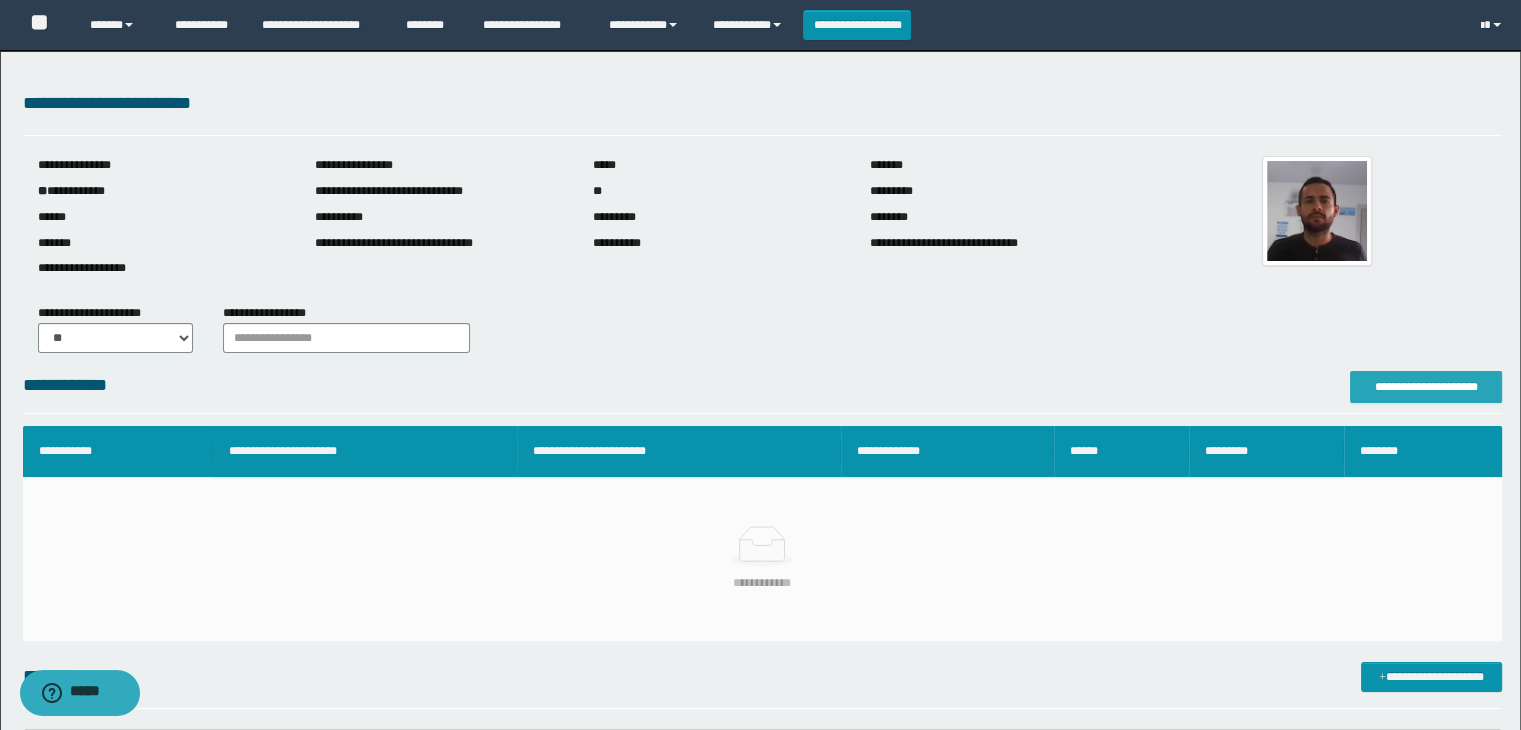 click on "**********" at bounding box center [1426, 387] 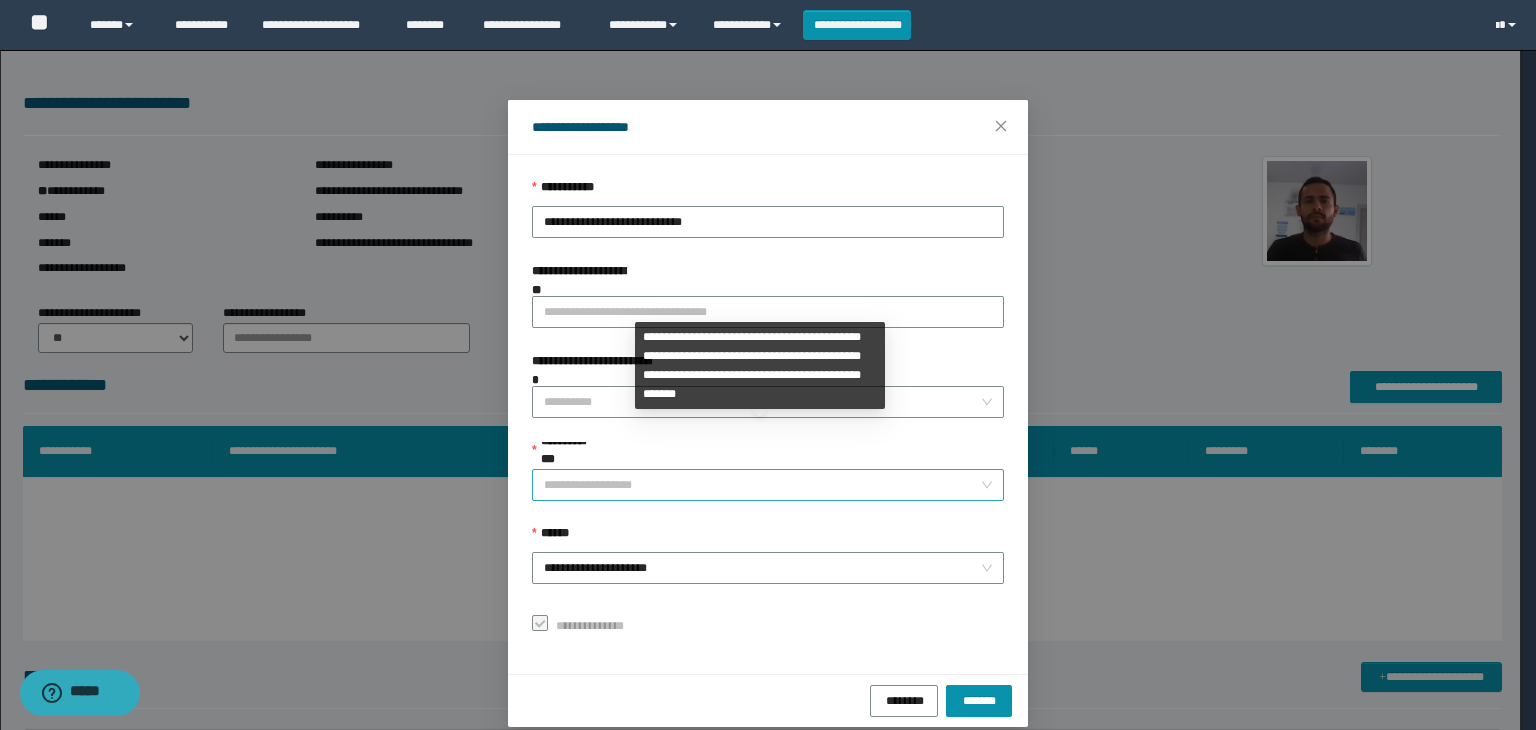 click on "**********" at bounding box center [768, 485] 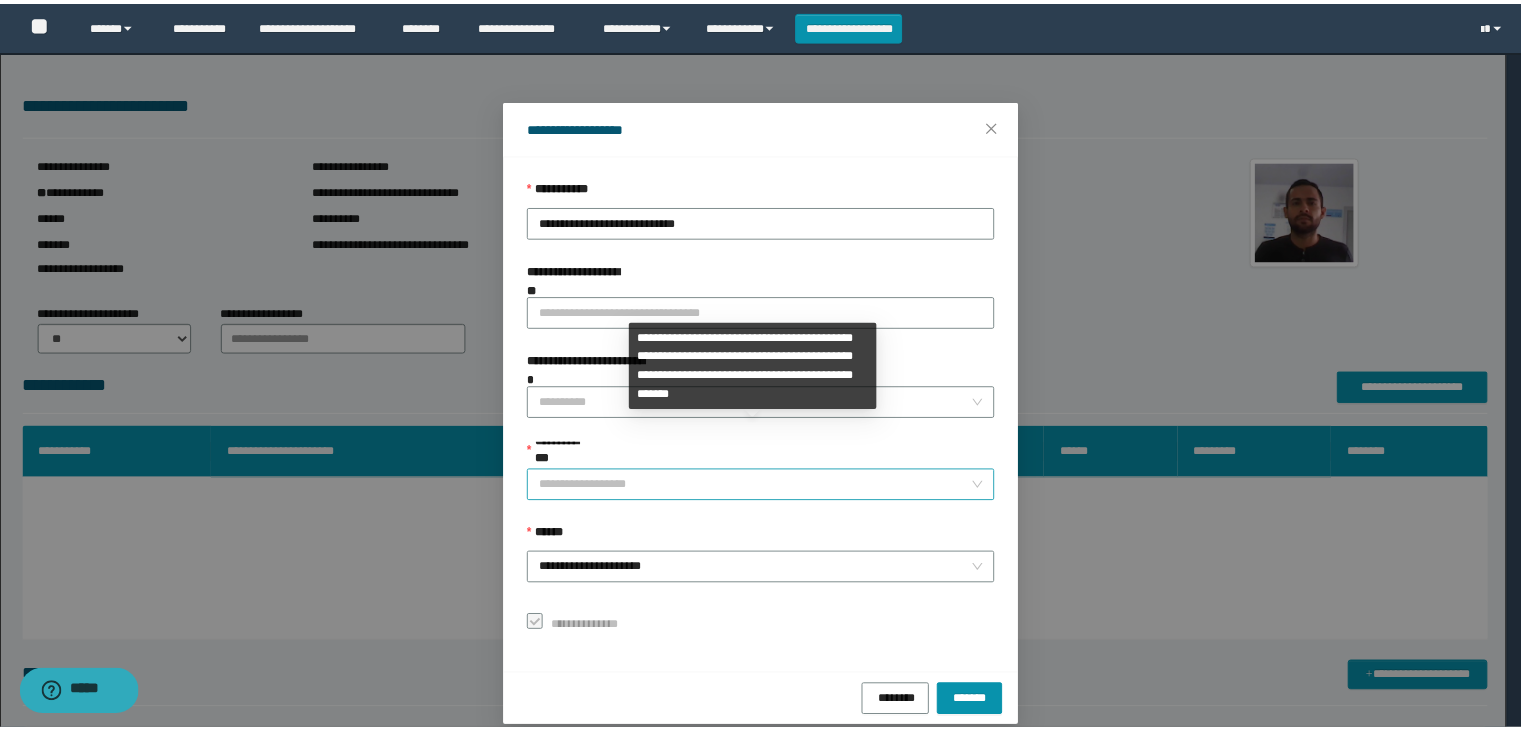 scroll, scrollTop: 192, scrollLeft: 0, axis: vertical 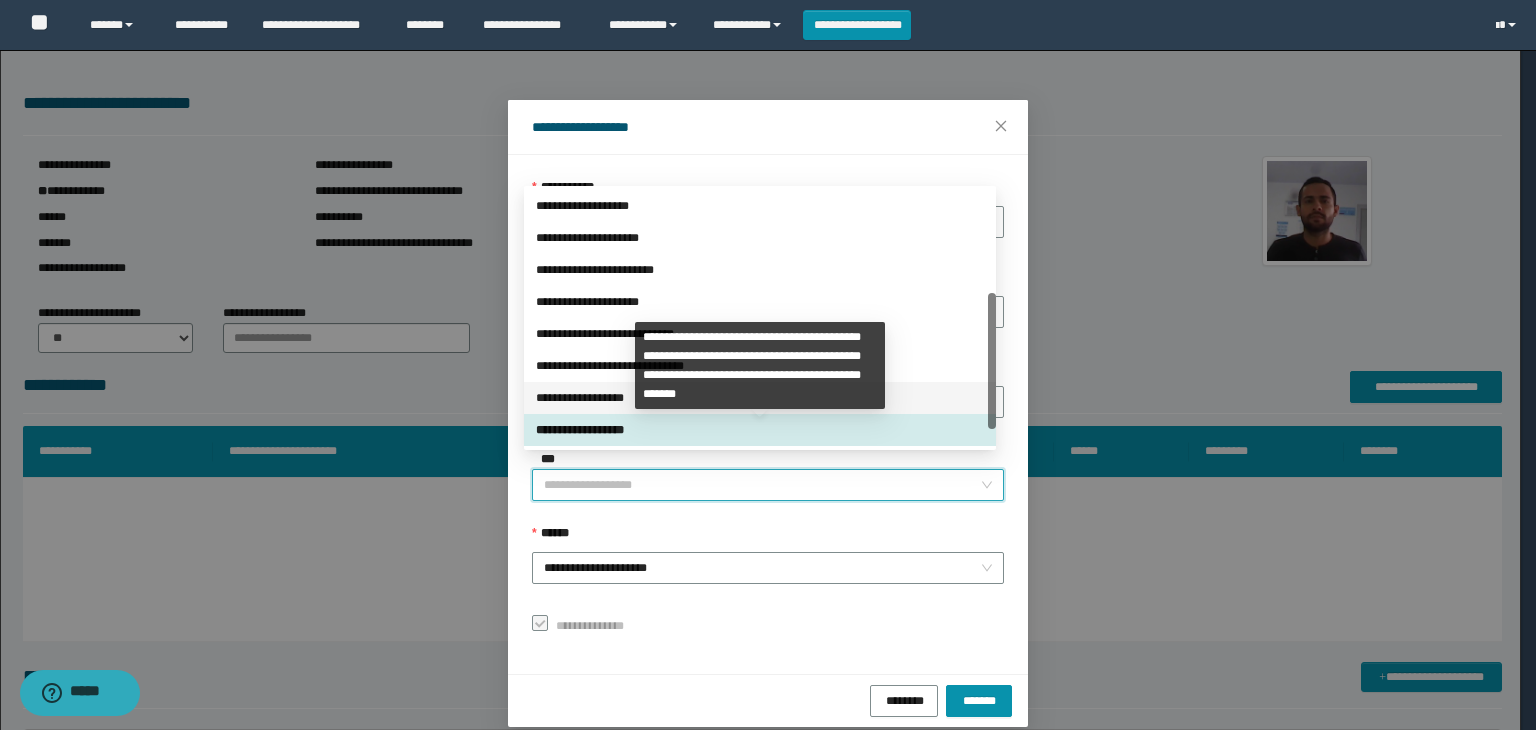 click on "**********" at bounding box center (760, 398) 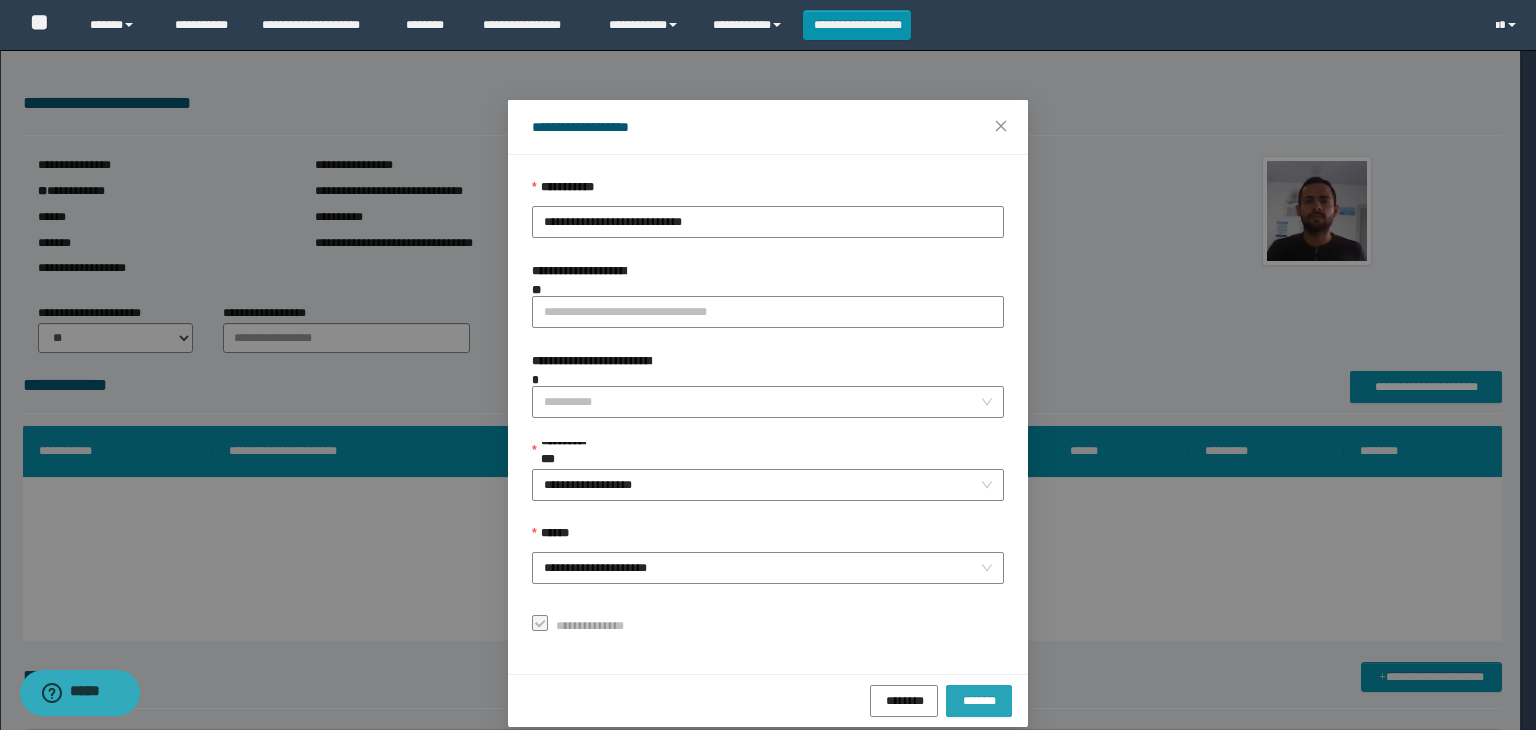 click on "*******" at bounding box center [979, 699] 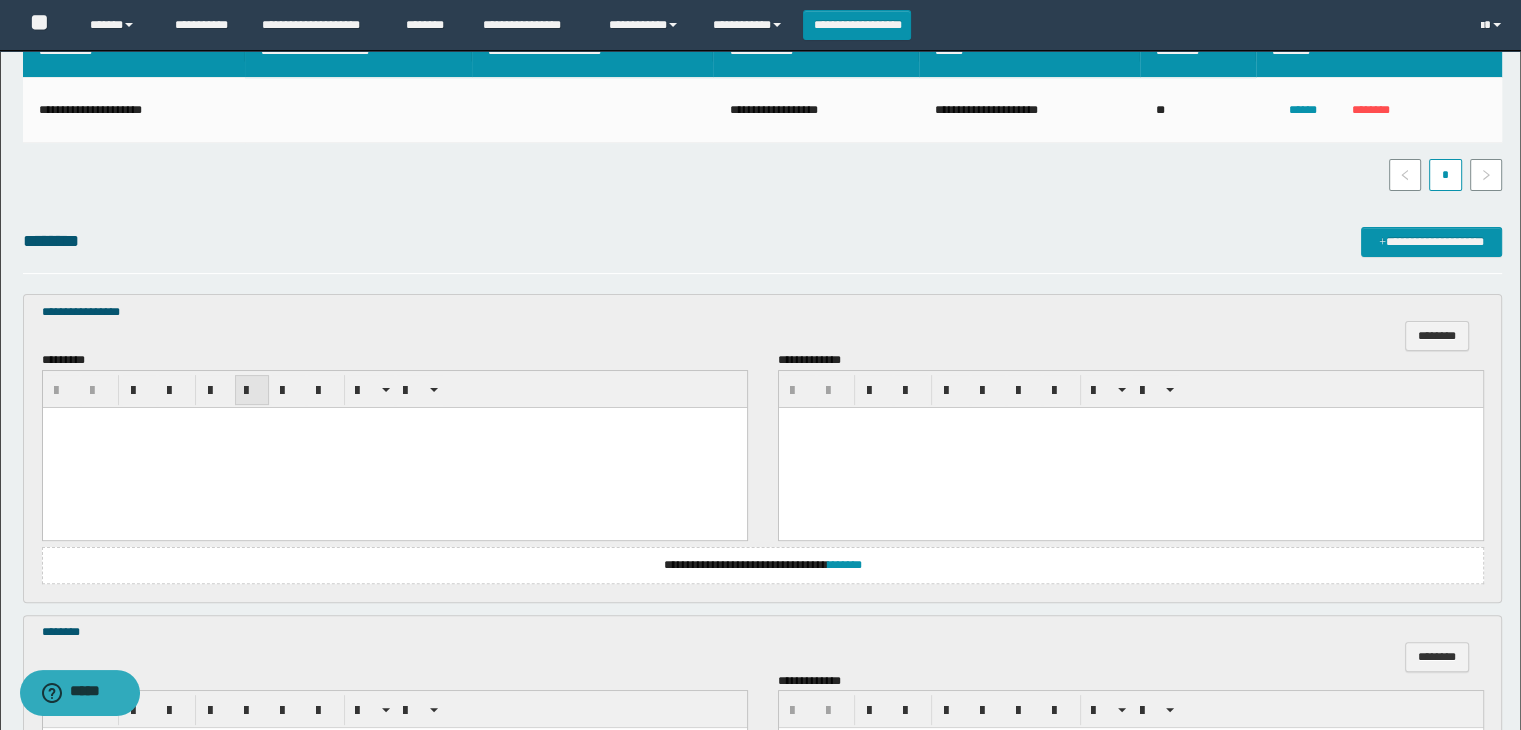scroll, scrollTop: 600, scrollLeft: 0, axis: vertical 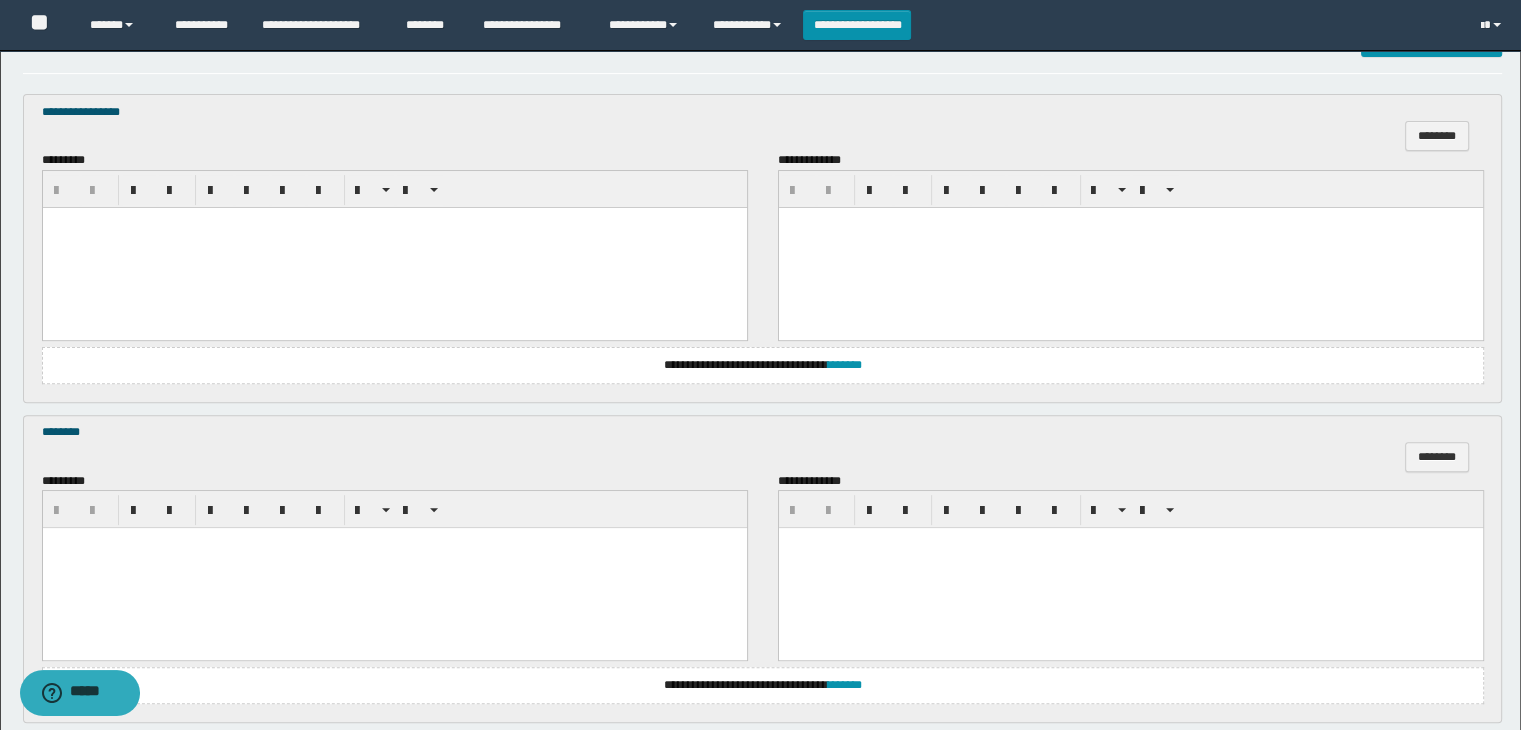 click at bounding box center (394, 247) 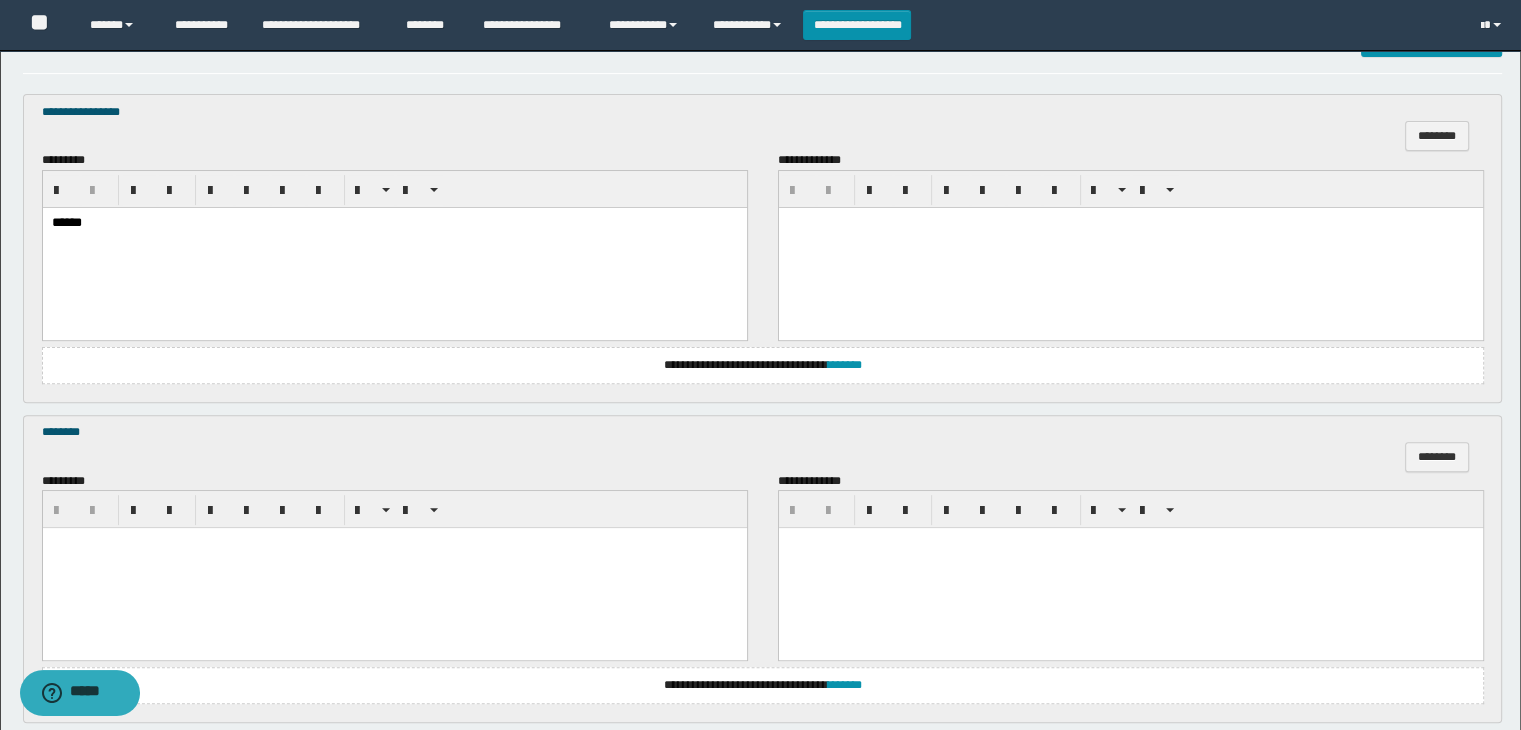 scroll, scrollTop: 800, scrollLeft: 0, axis: vertical 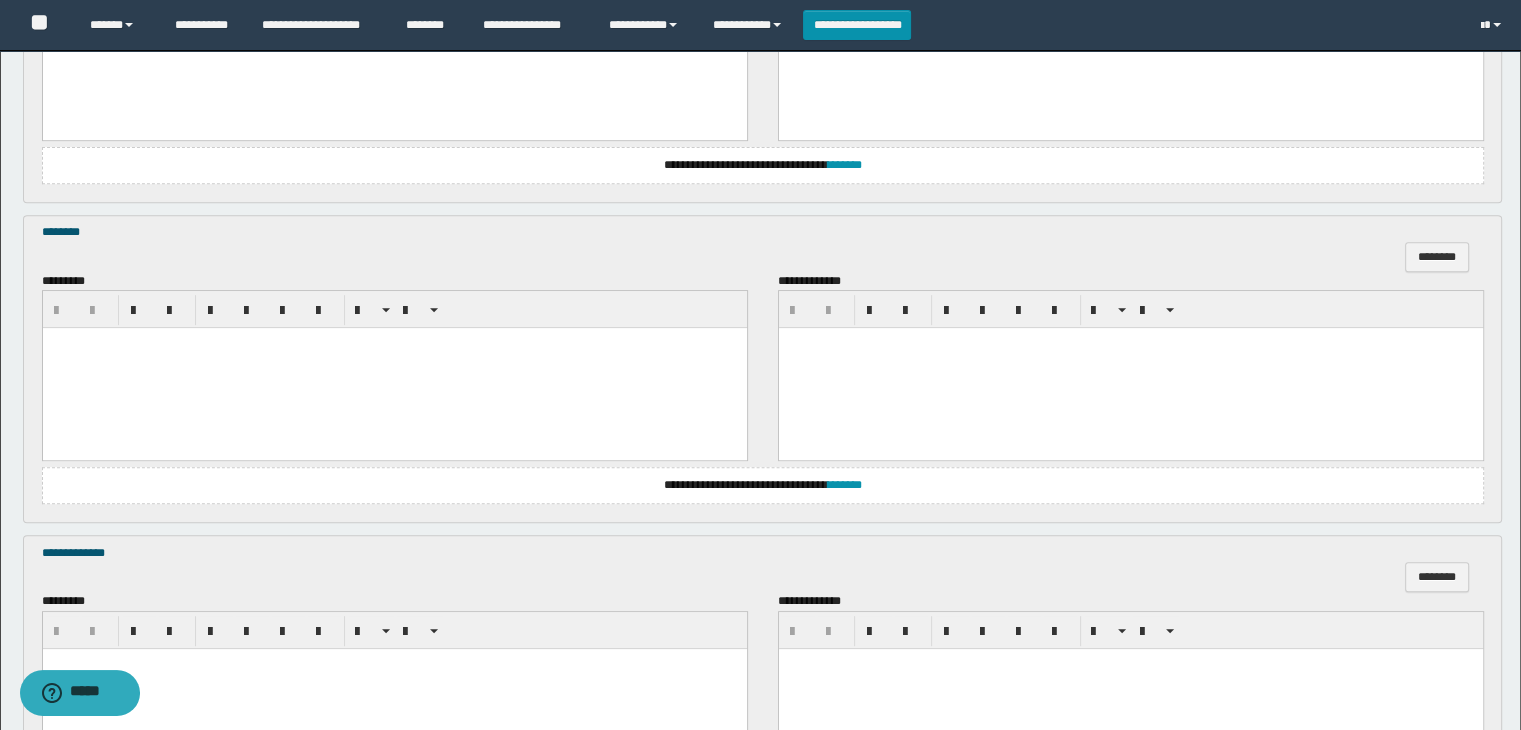 click at bounding box center (394, 368) 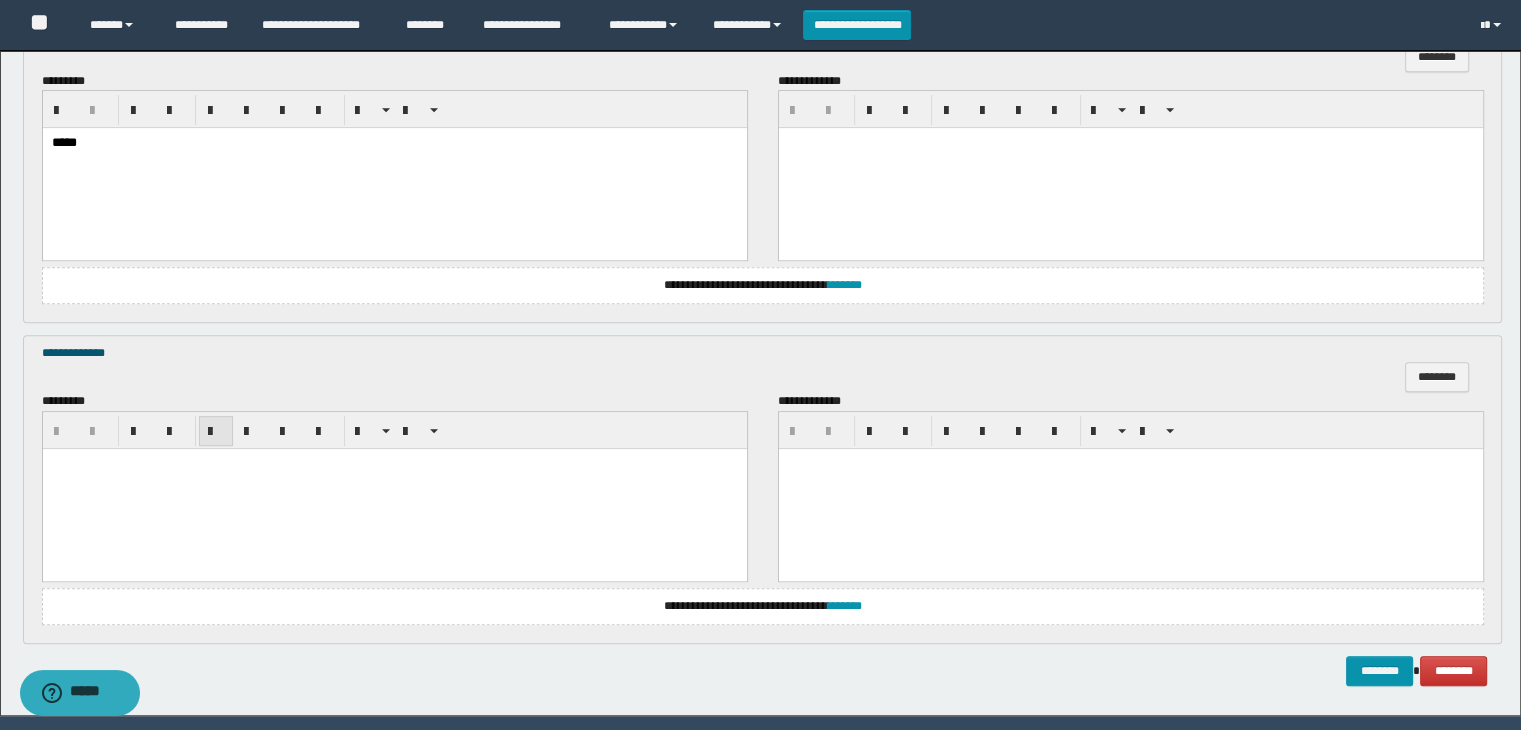 scroll, scrollTop: 1064, scrollLeft: 0, axis: vertical 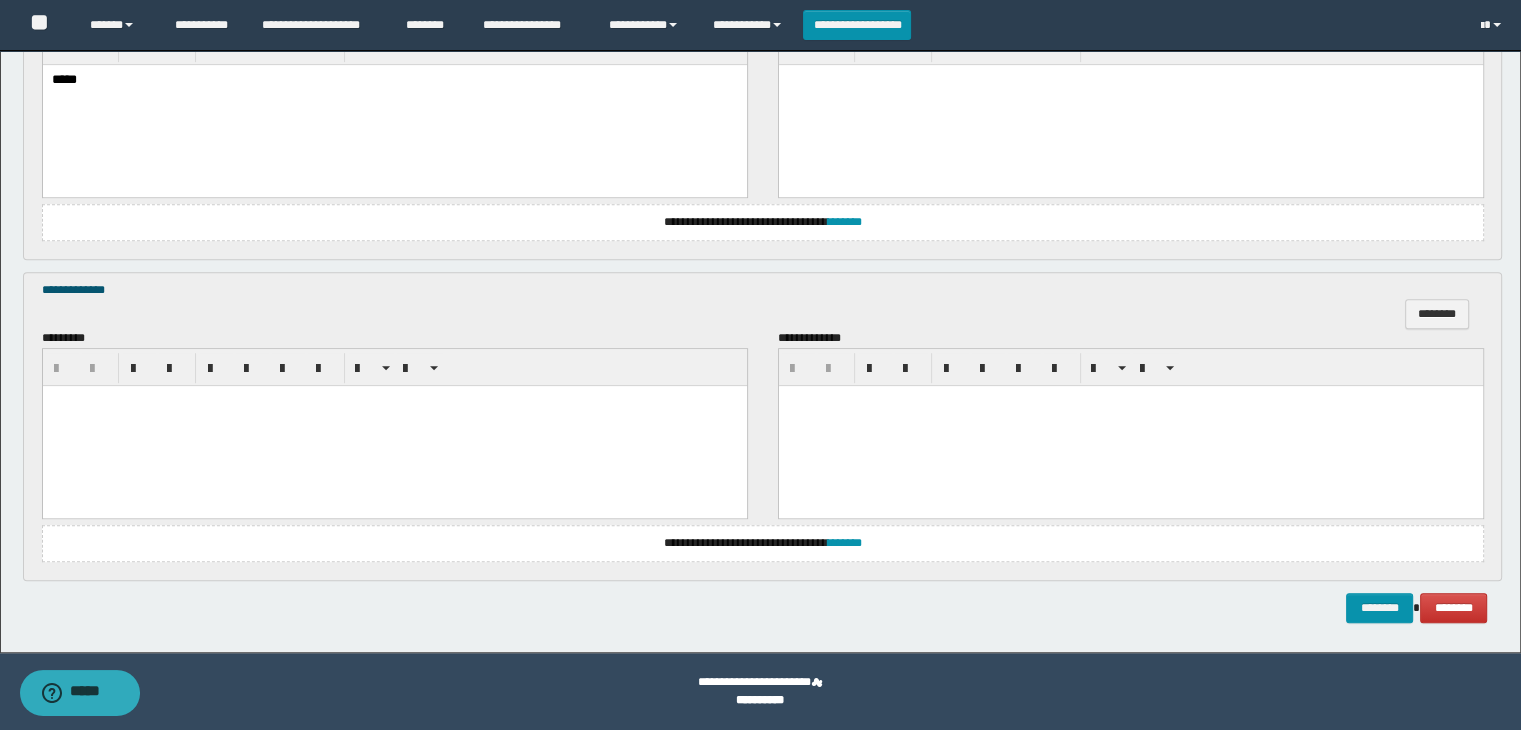 click at bounding box center [394, 425] 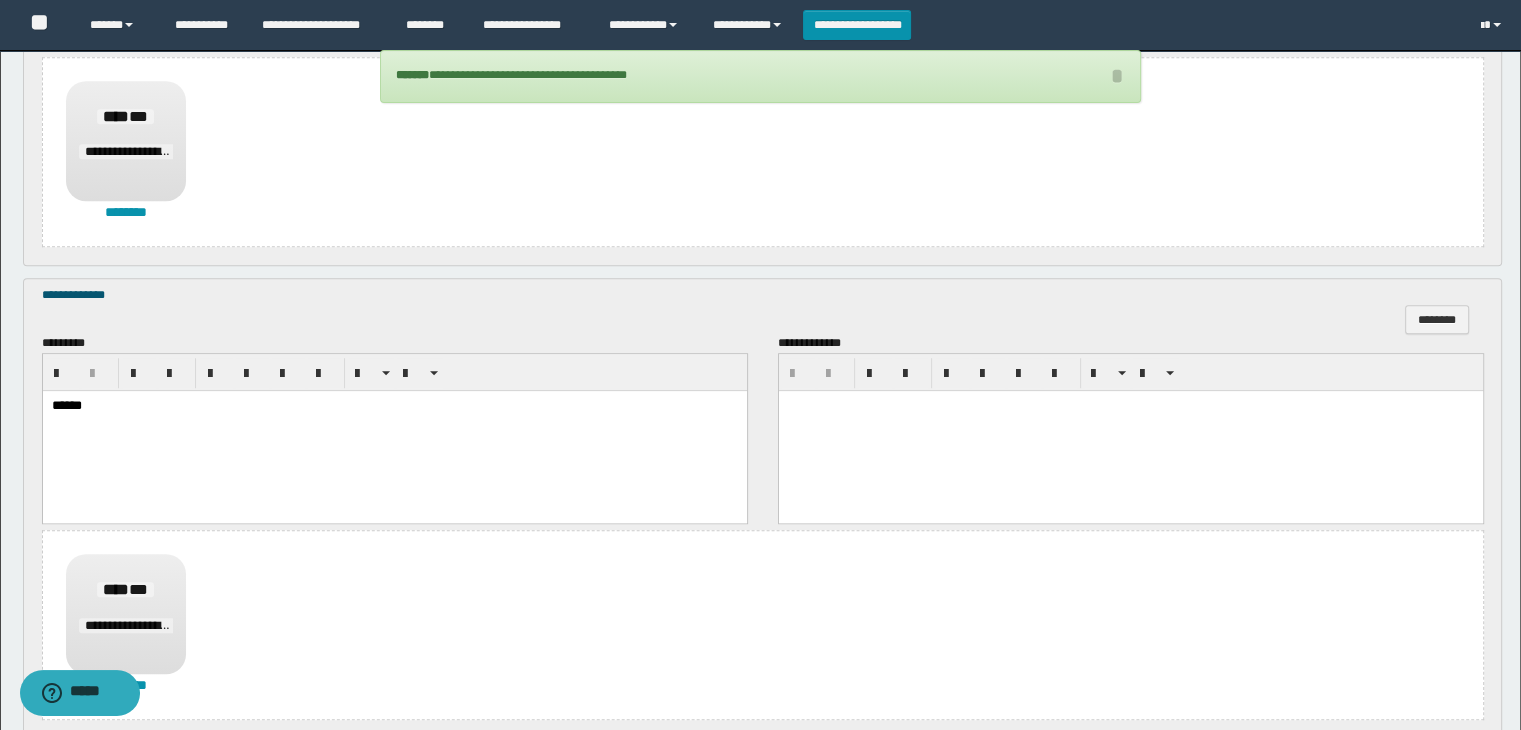 scroll, scrollTop: 1523, scrollLeft: 0, axis: vertical 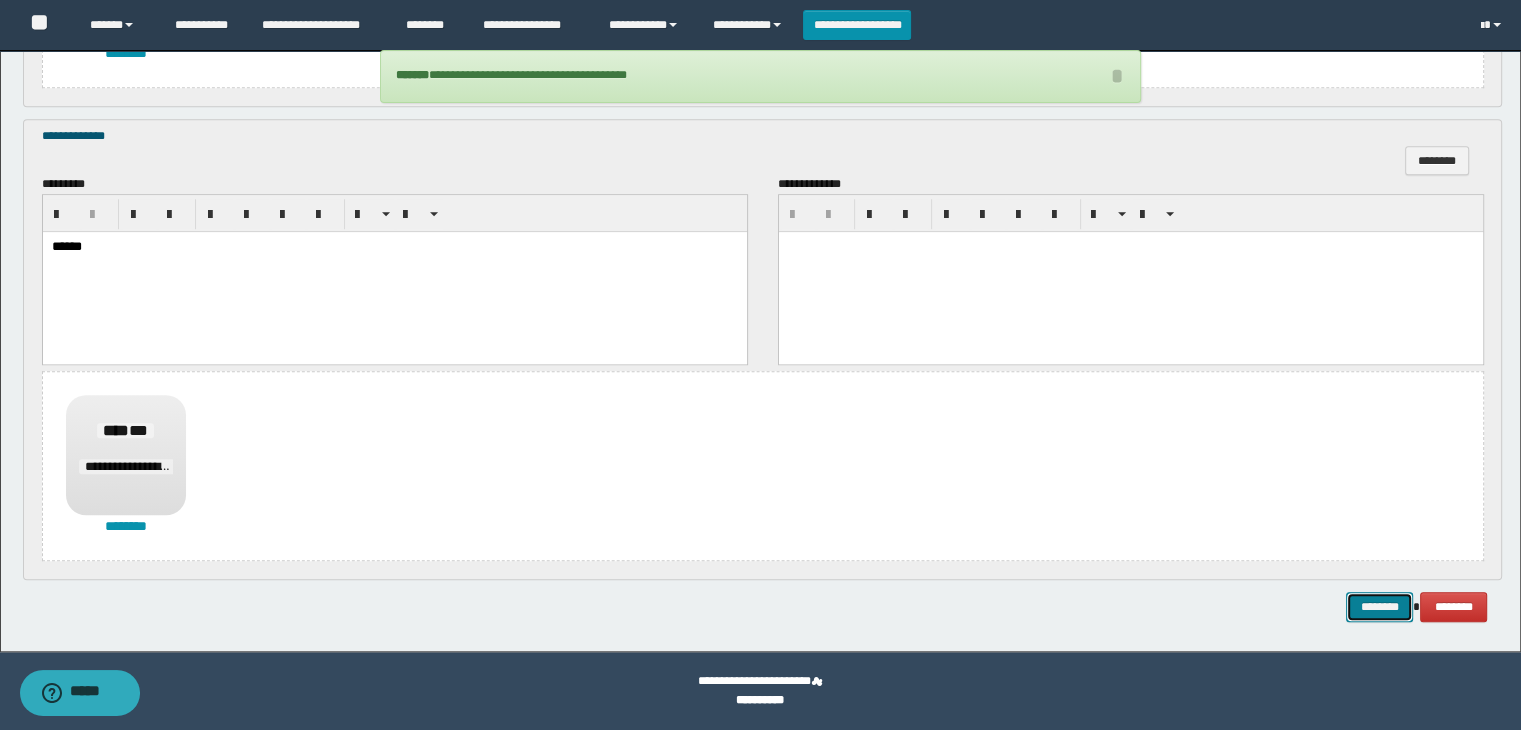 click on "********" at bounding box center (1379, 607) 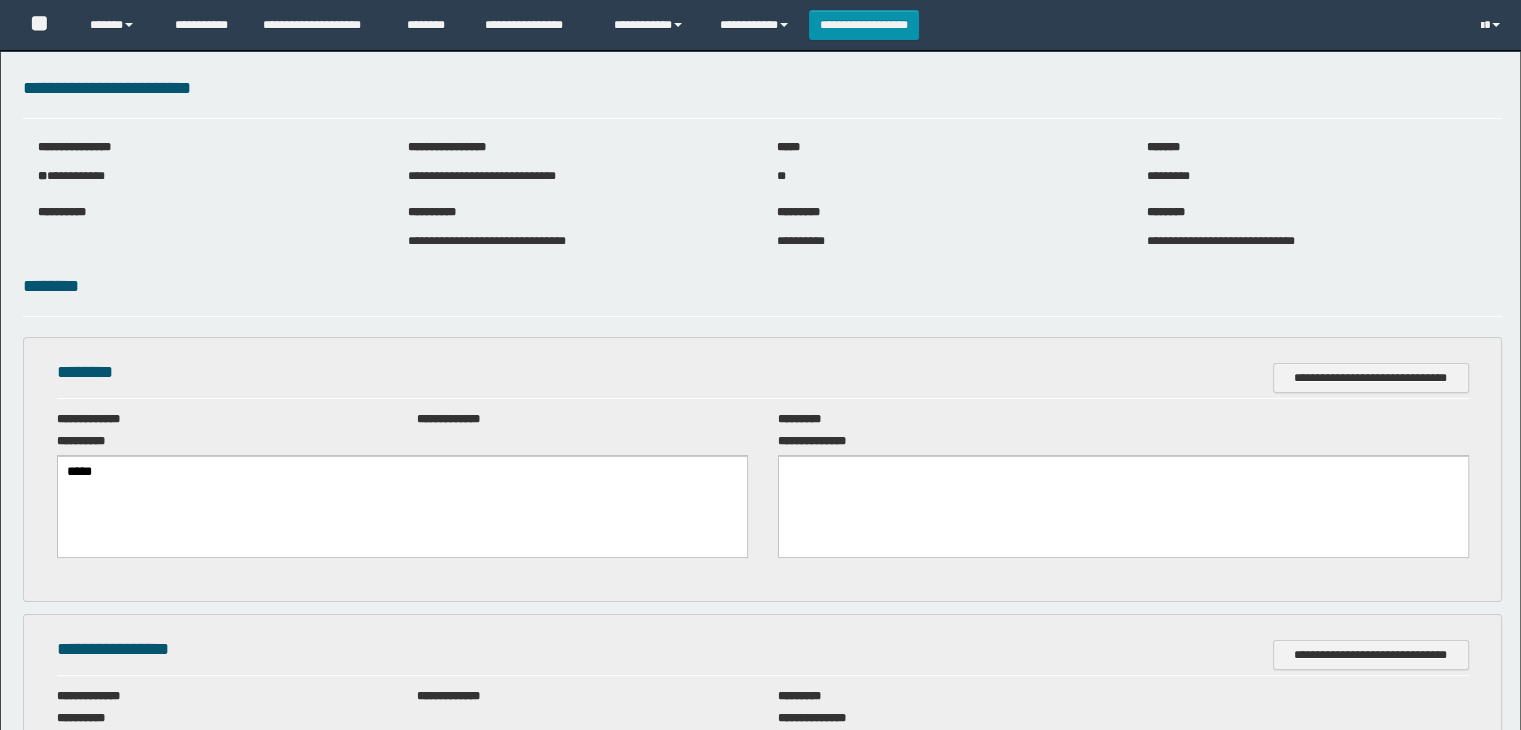 scroll, scrollTop: 0, scrollLeft: 0, axis: both 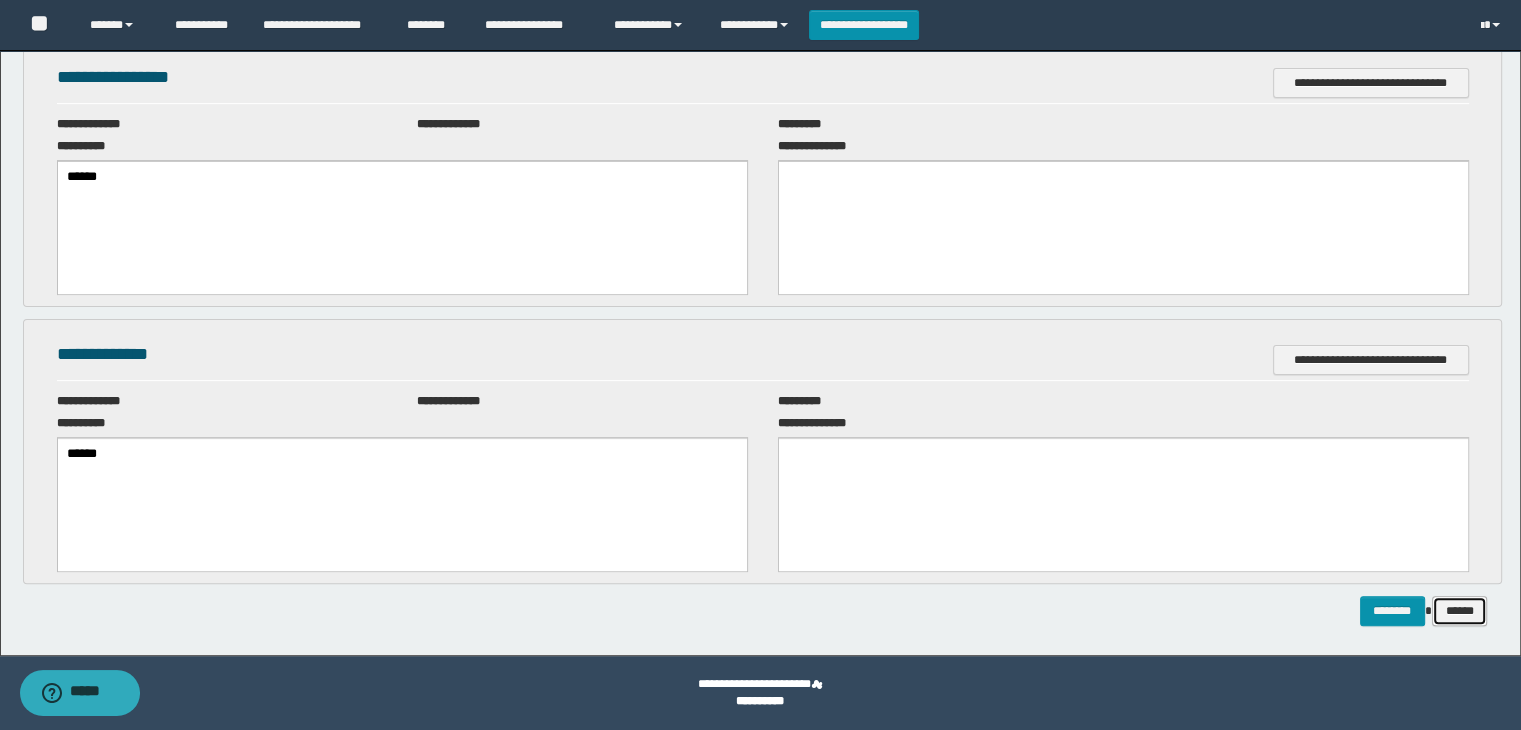 click on "******" at bounding box center [1460, 611] 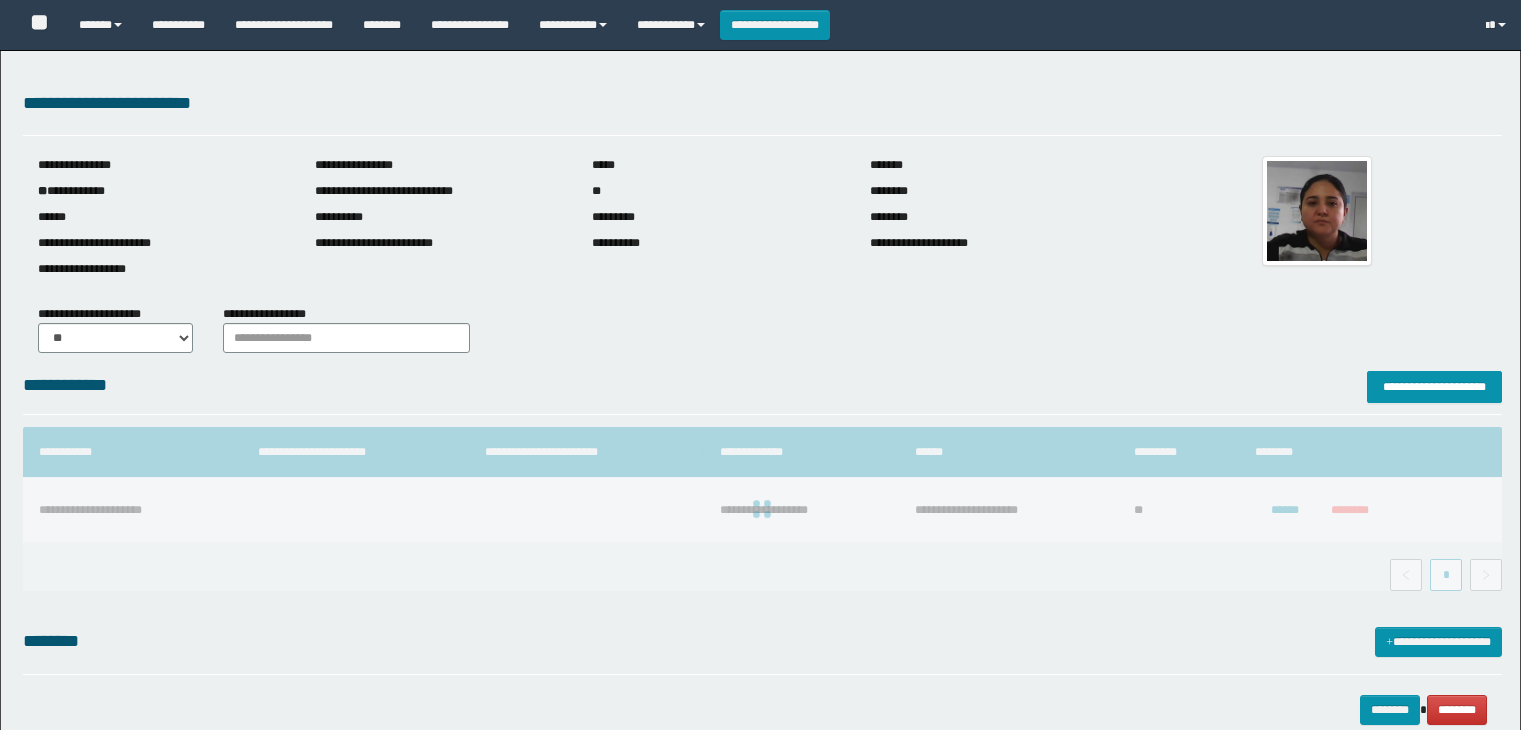 scroll, scrollTop: 0, scrollLeft: 0, axis: both 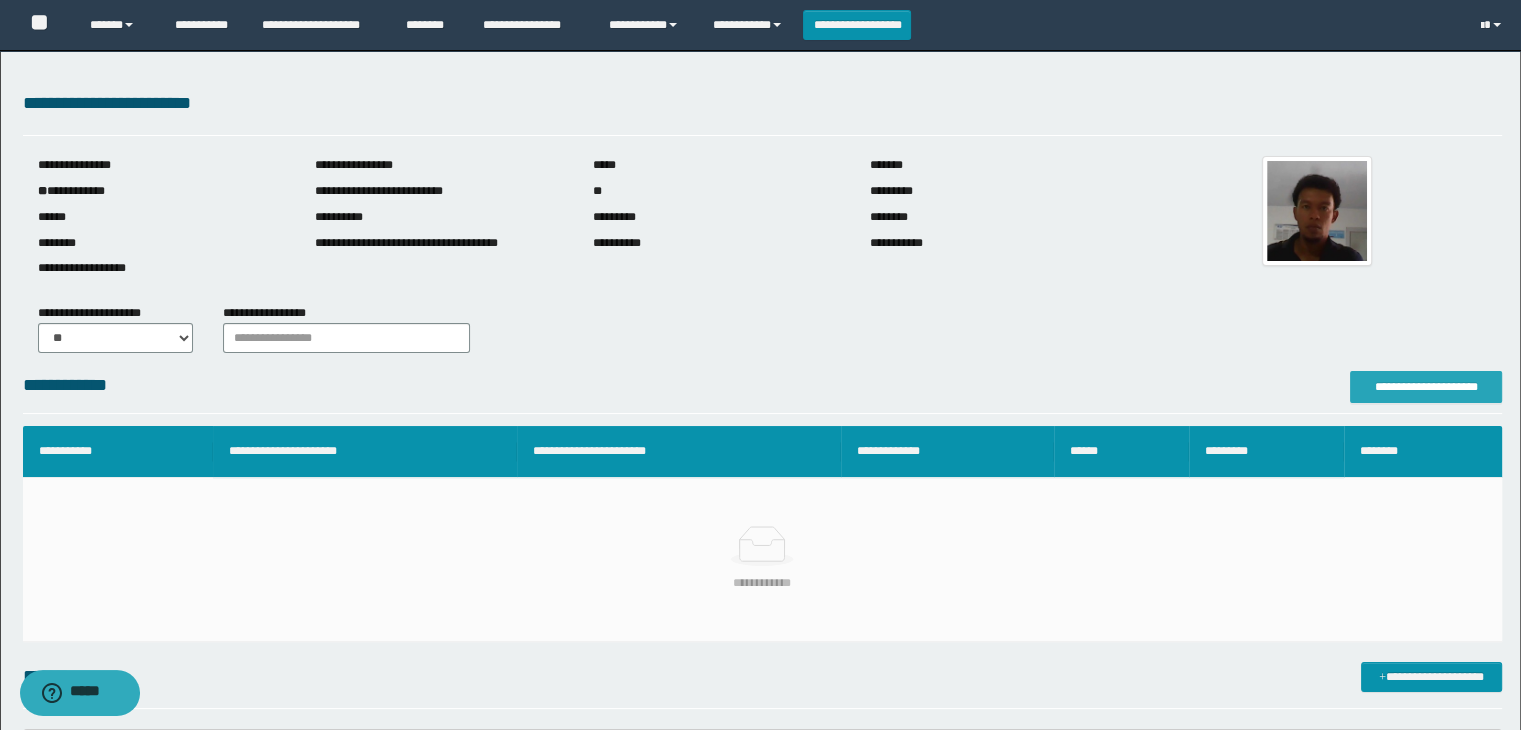click on "**********" at bounding box center [1426, 387] 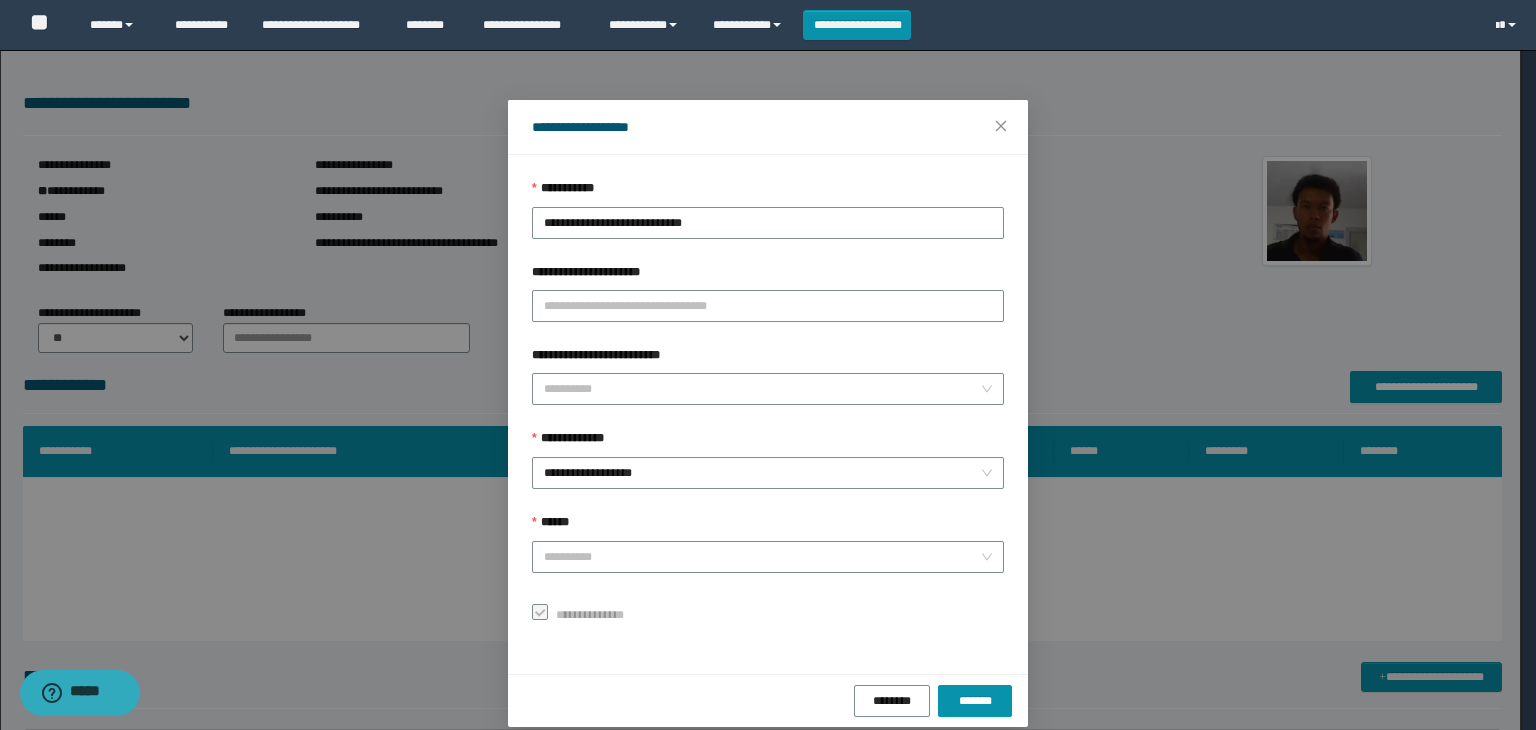 click on "**********" at bounding box center [768, 473] 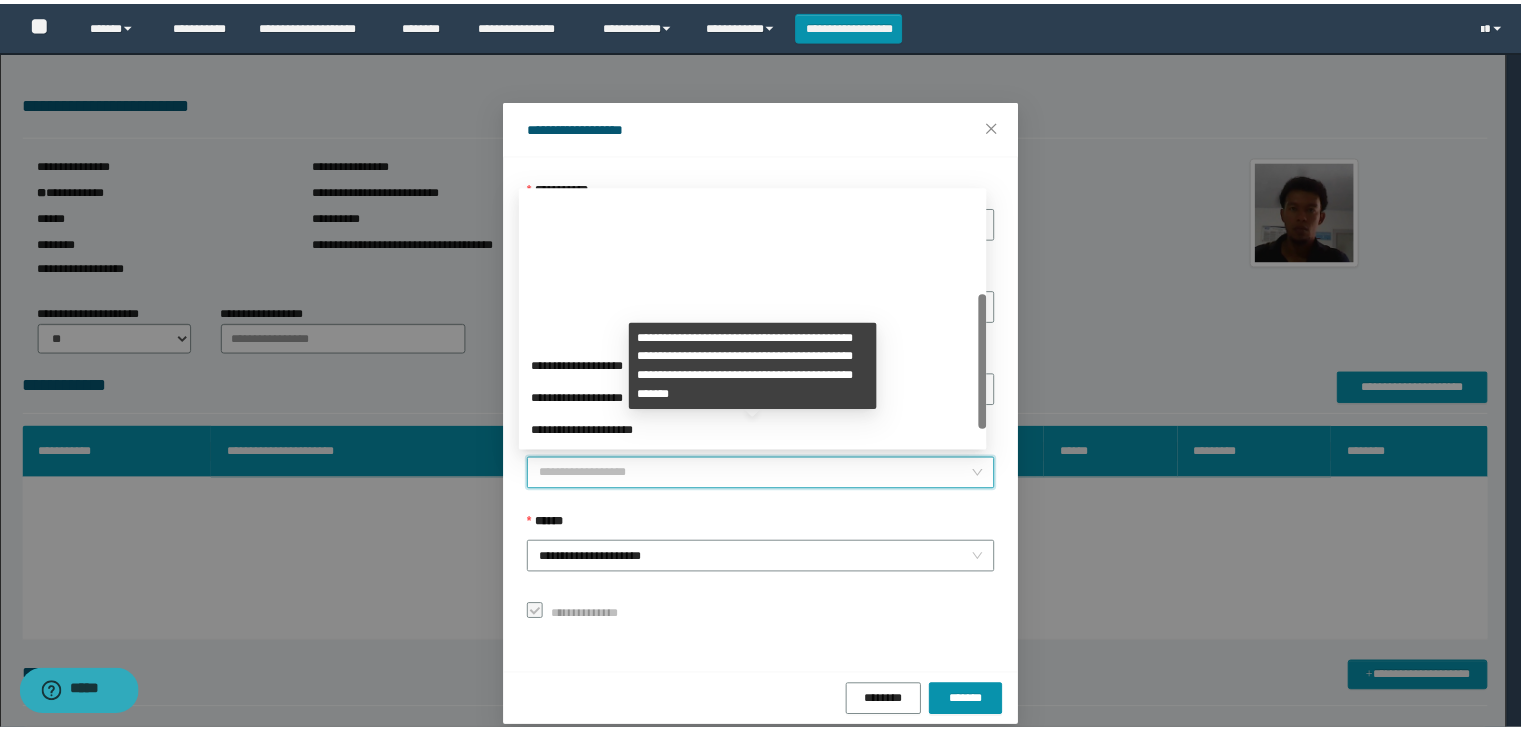 scroll, scrollTop: 192, scrollLeft: 0, axis: vertical 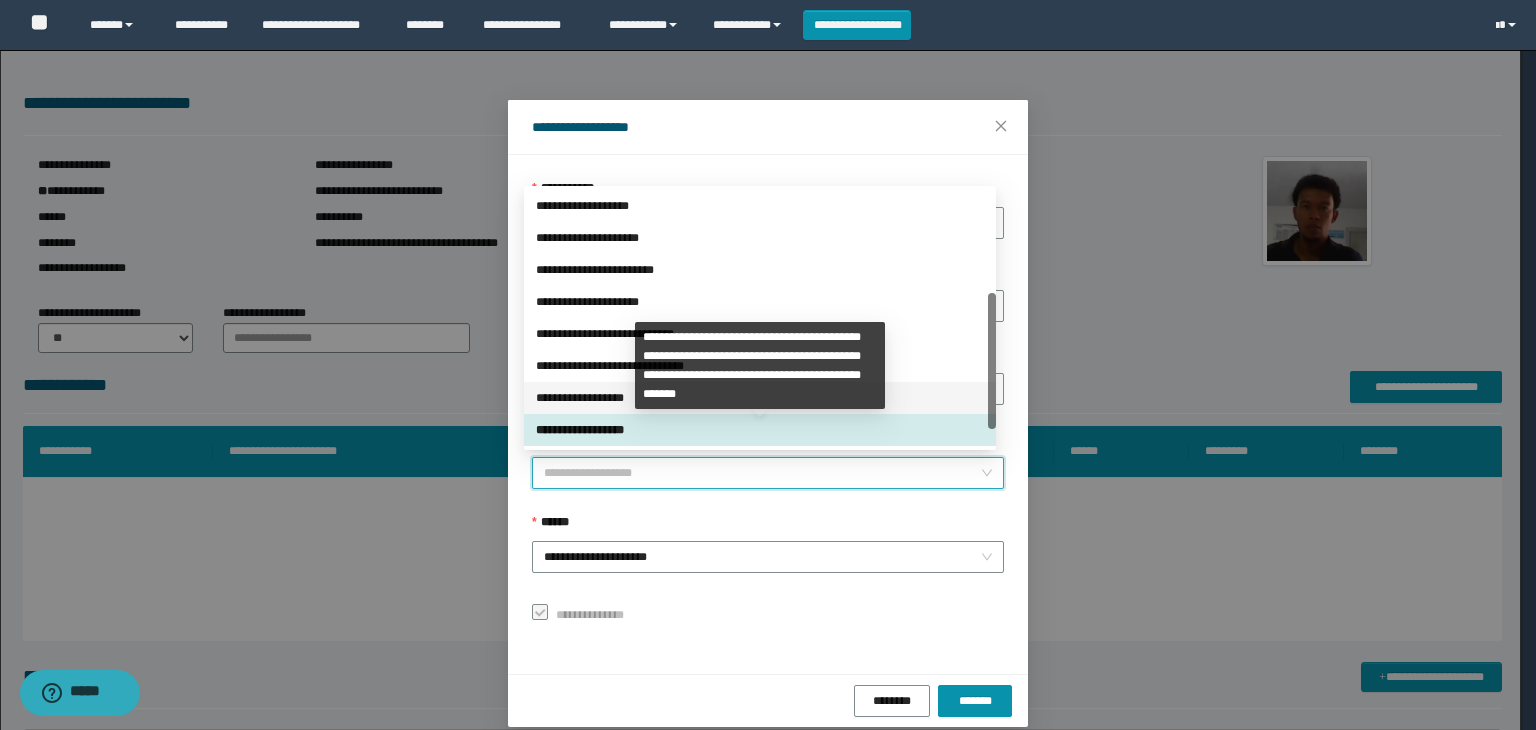 click on "**********" at bounding box center [760, 398] 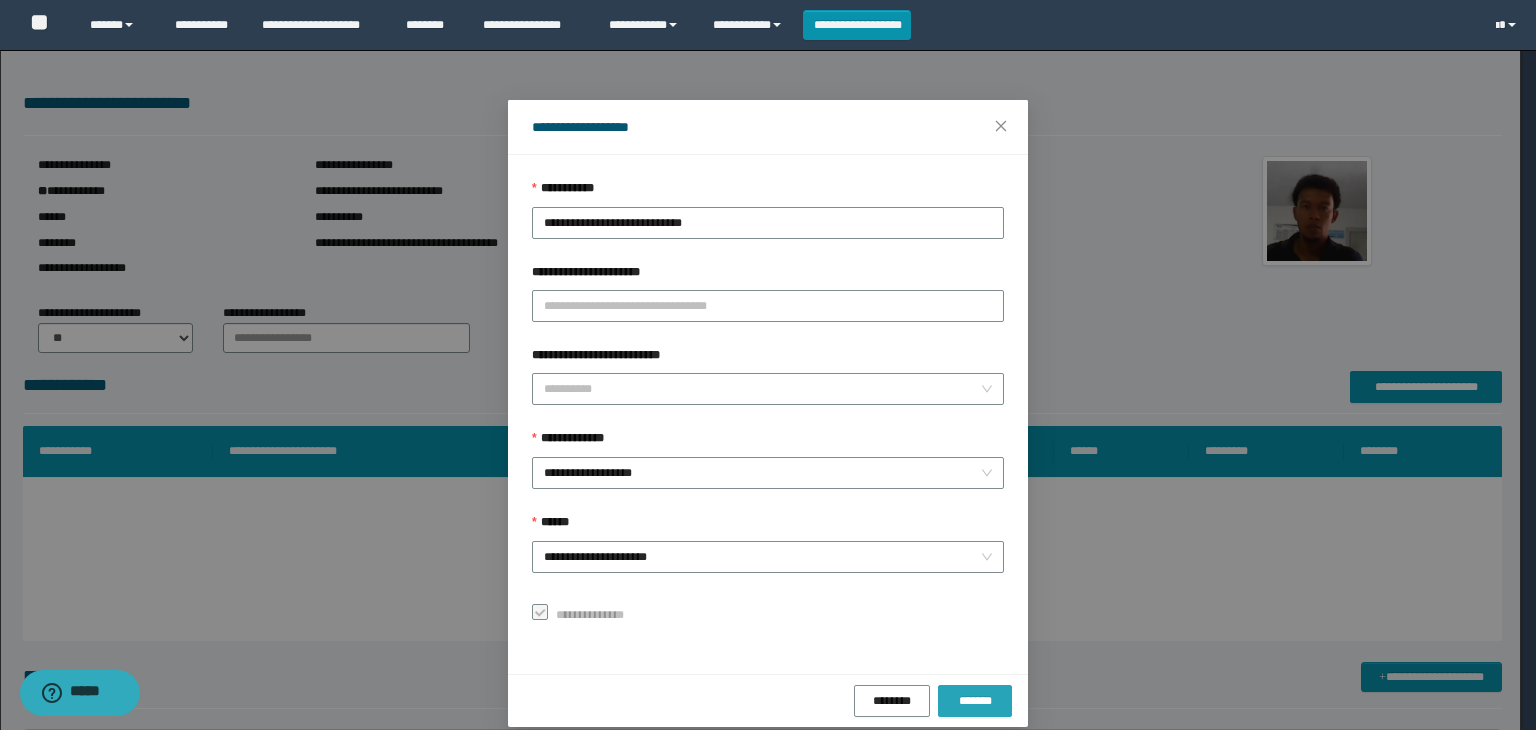 click on "*******" at bounding box center (975, 701) 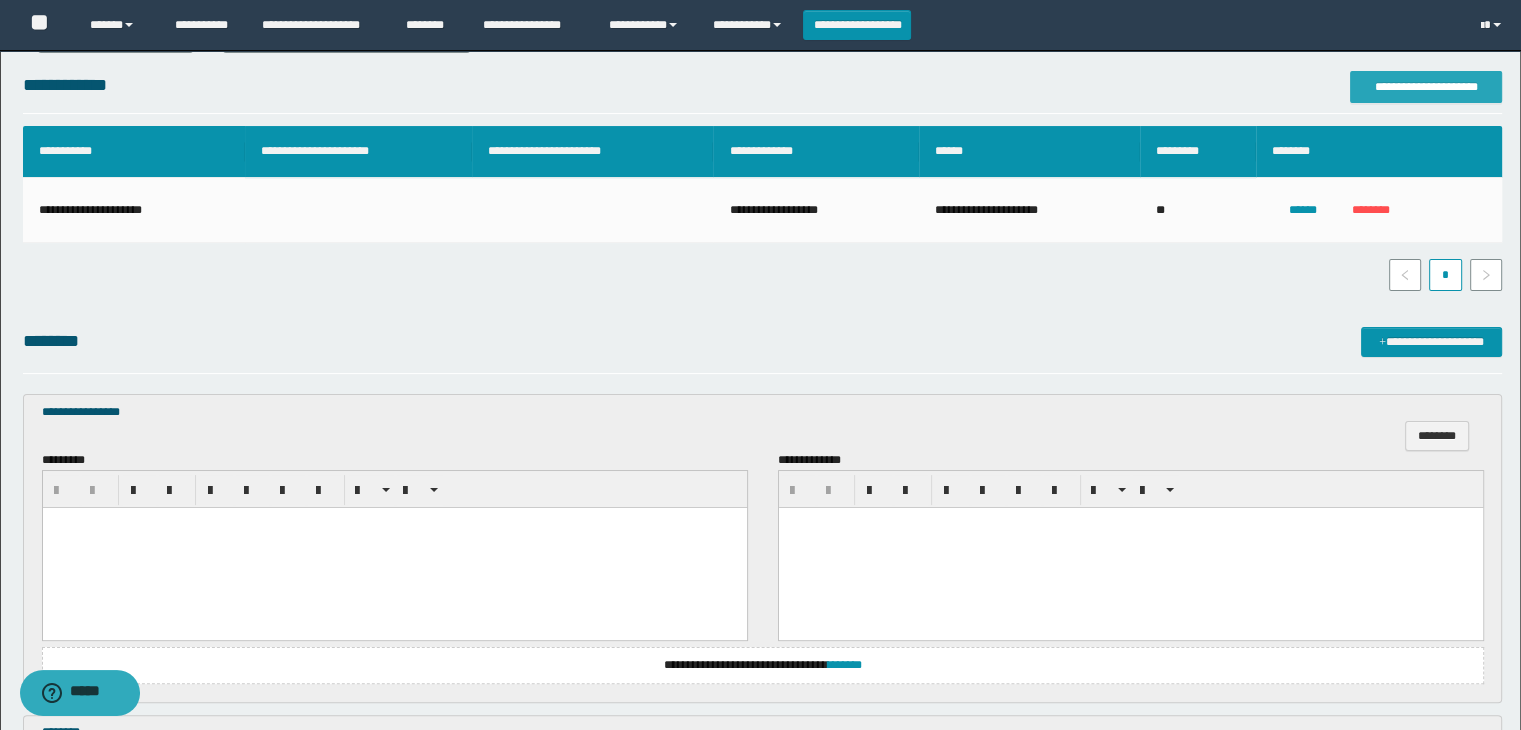 scroll, scrollTop: 400, scrollLeft: 0, axis: vertical 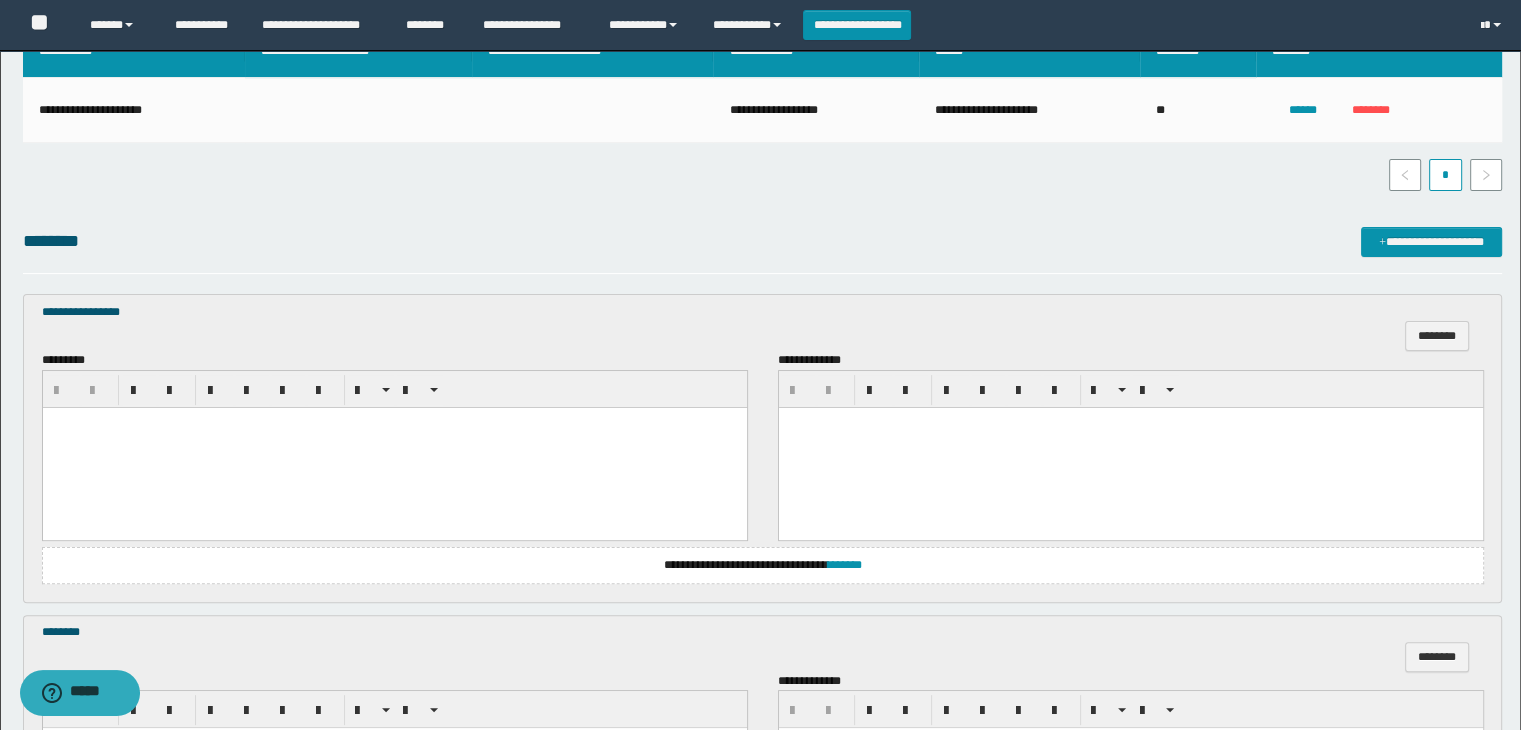 click at bounding box center [394, 422] 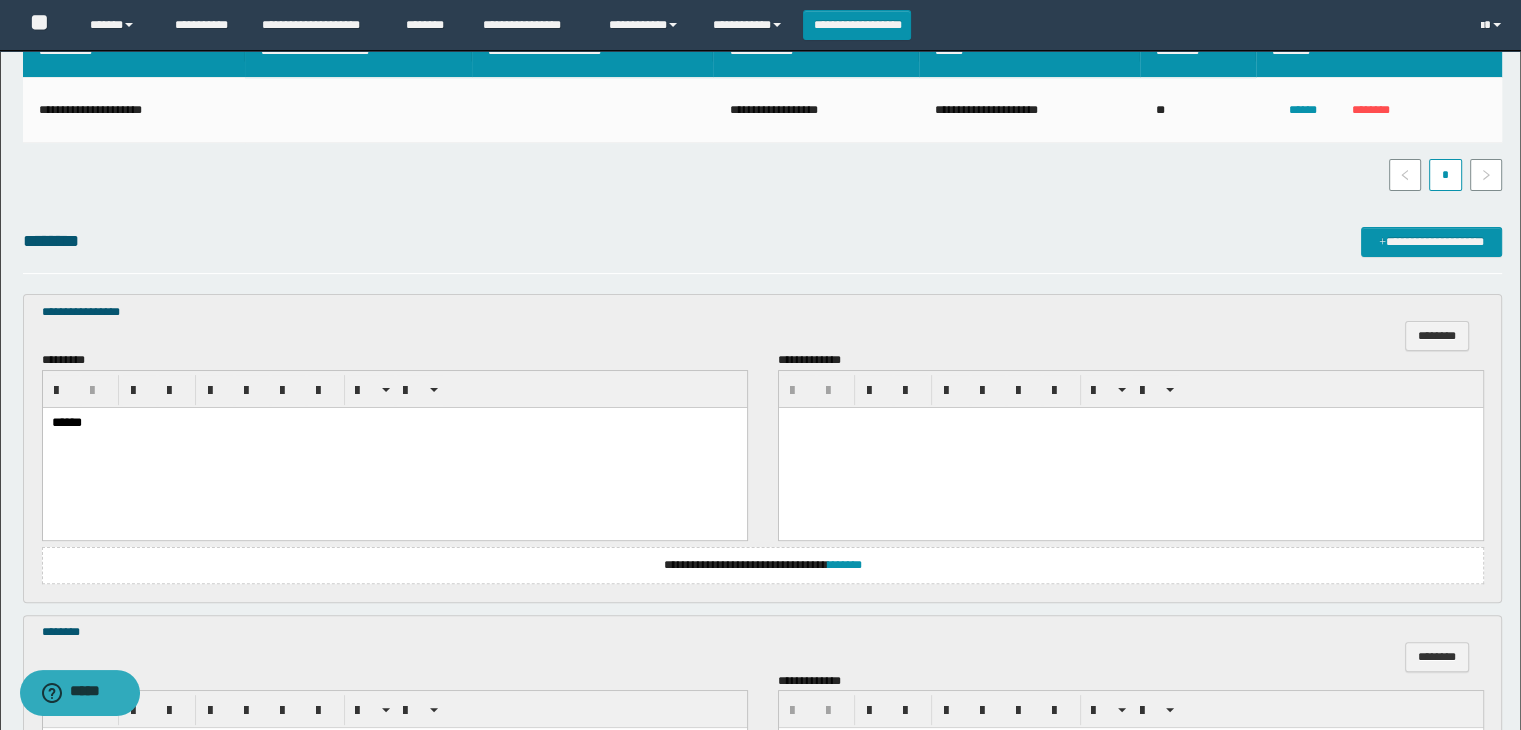 scroll, scrollTop: 700, scrollLeft: 0, axis: vertical 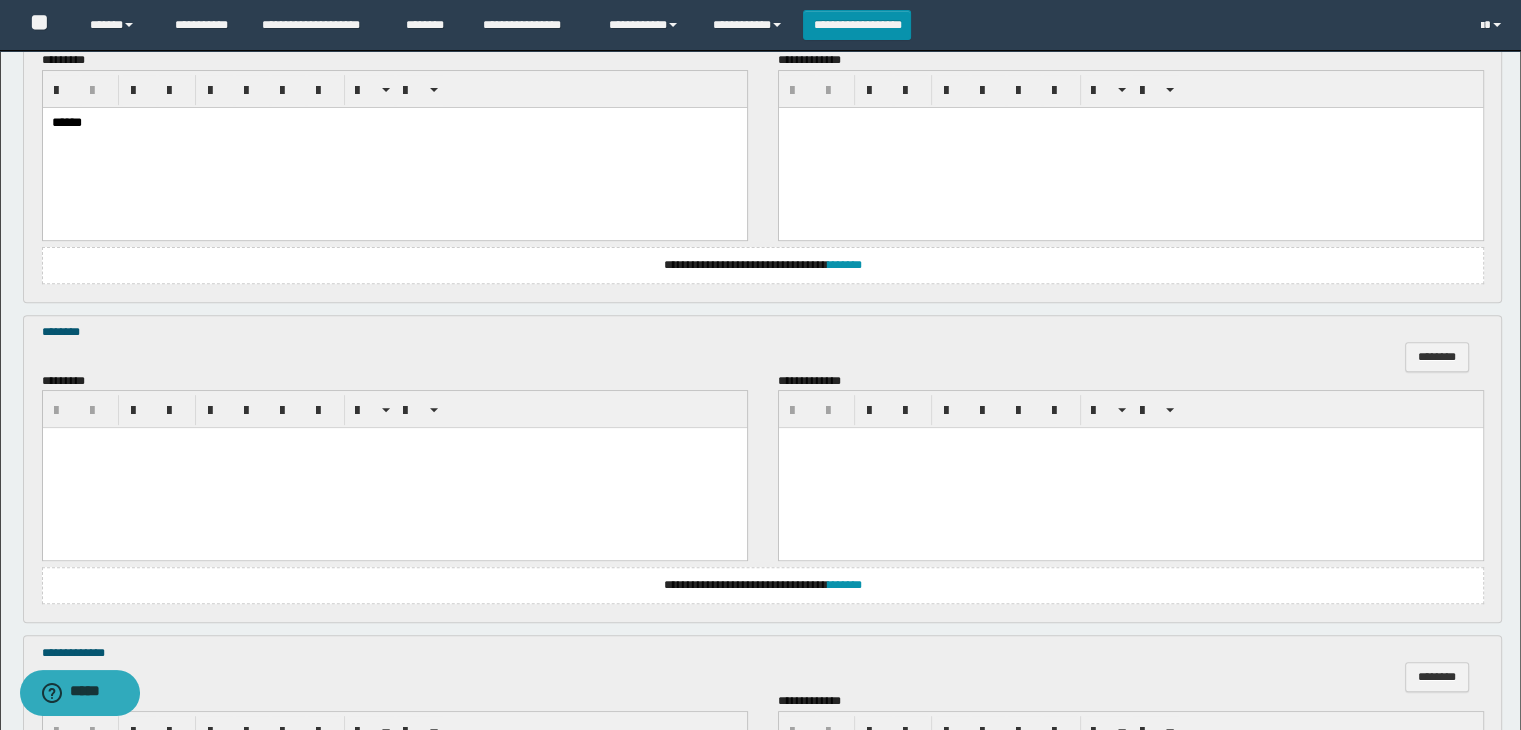 click at bounding box center [394, 443] 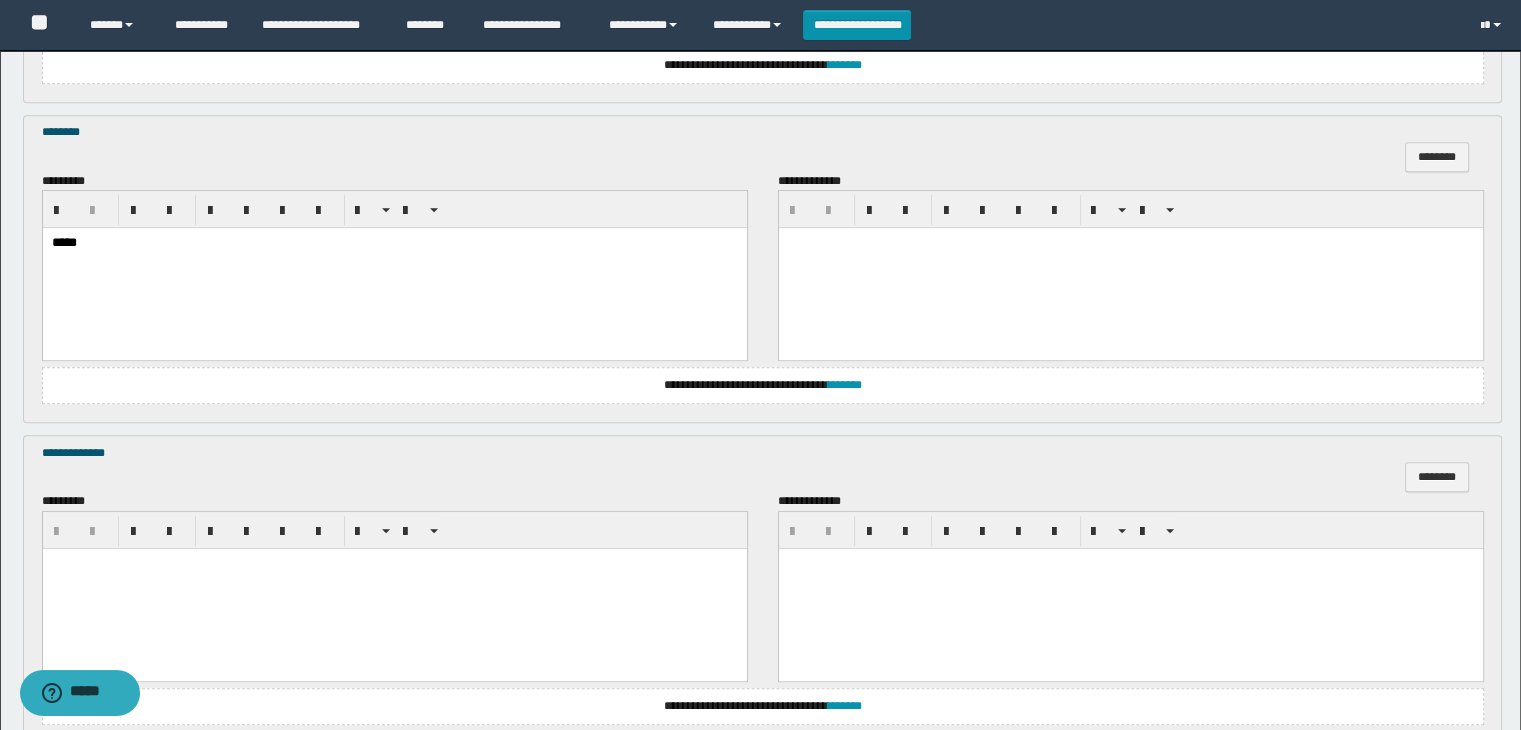 scroll, scrollTop: 1000, scrollLeft: 0, axis: vertical 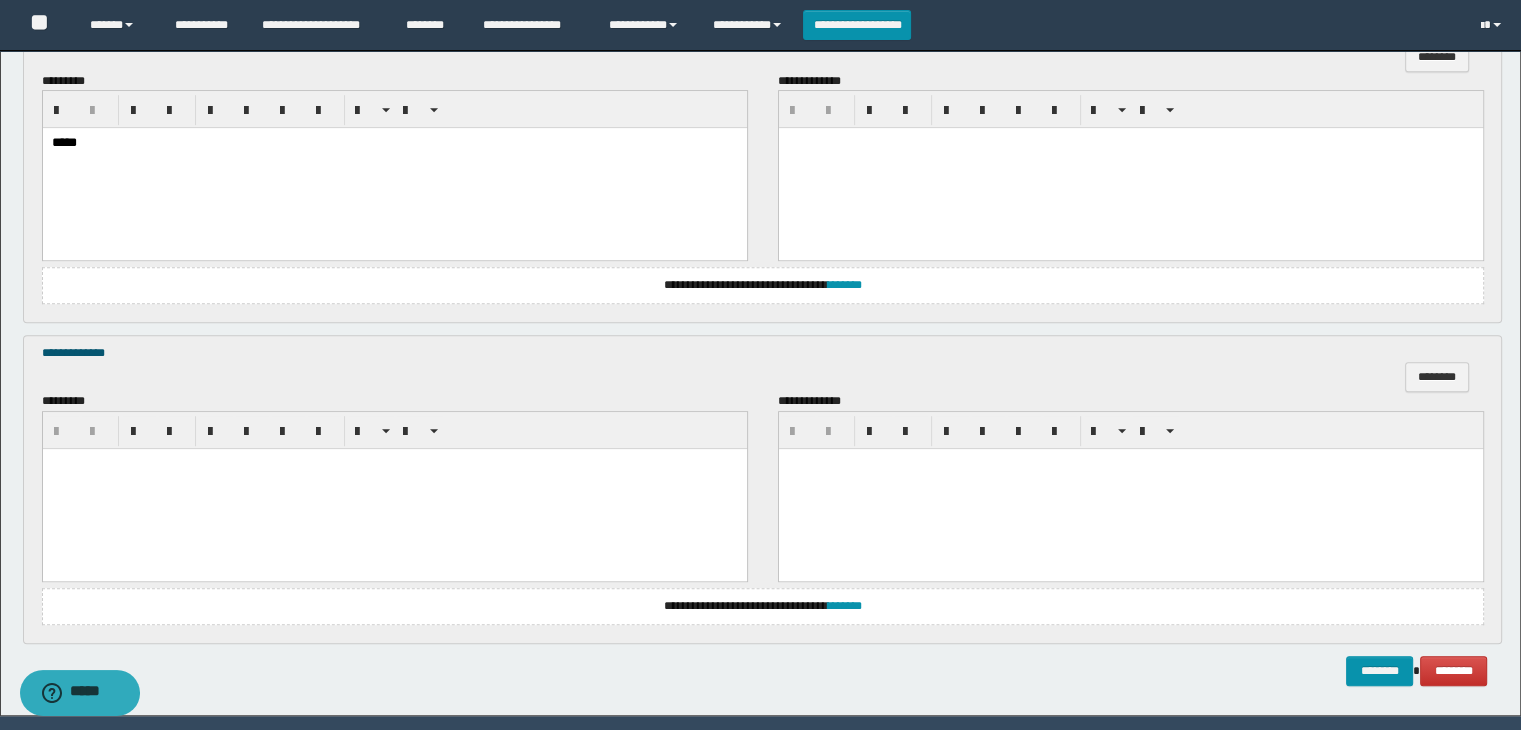 click at bounding box center [394, 463] 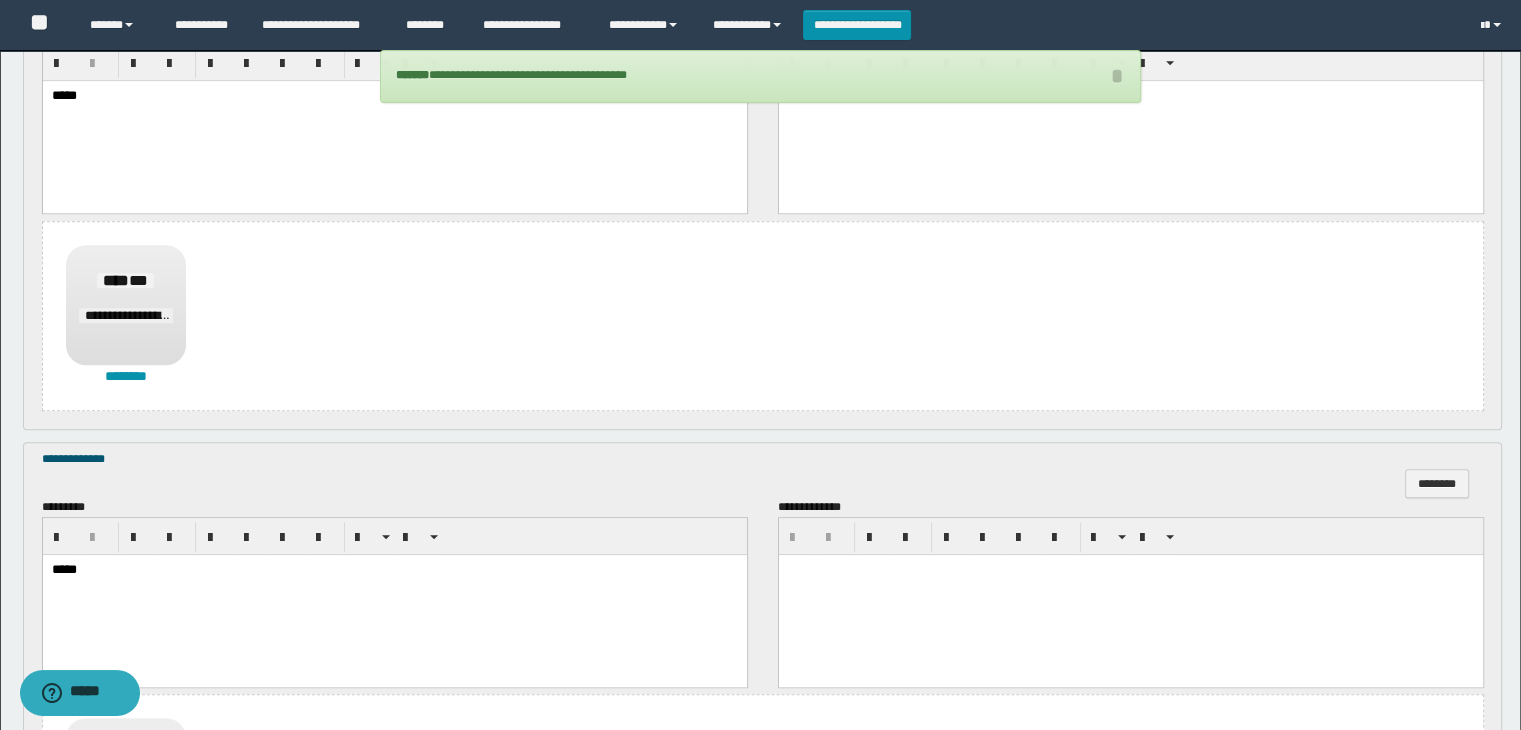 scroll, scrollTop: 1523, scrollLeft: 0, axis: vertical 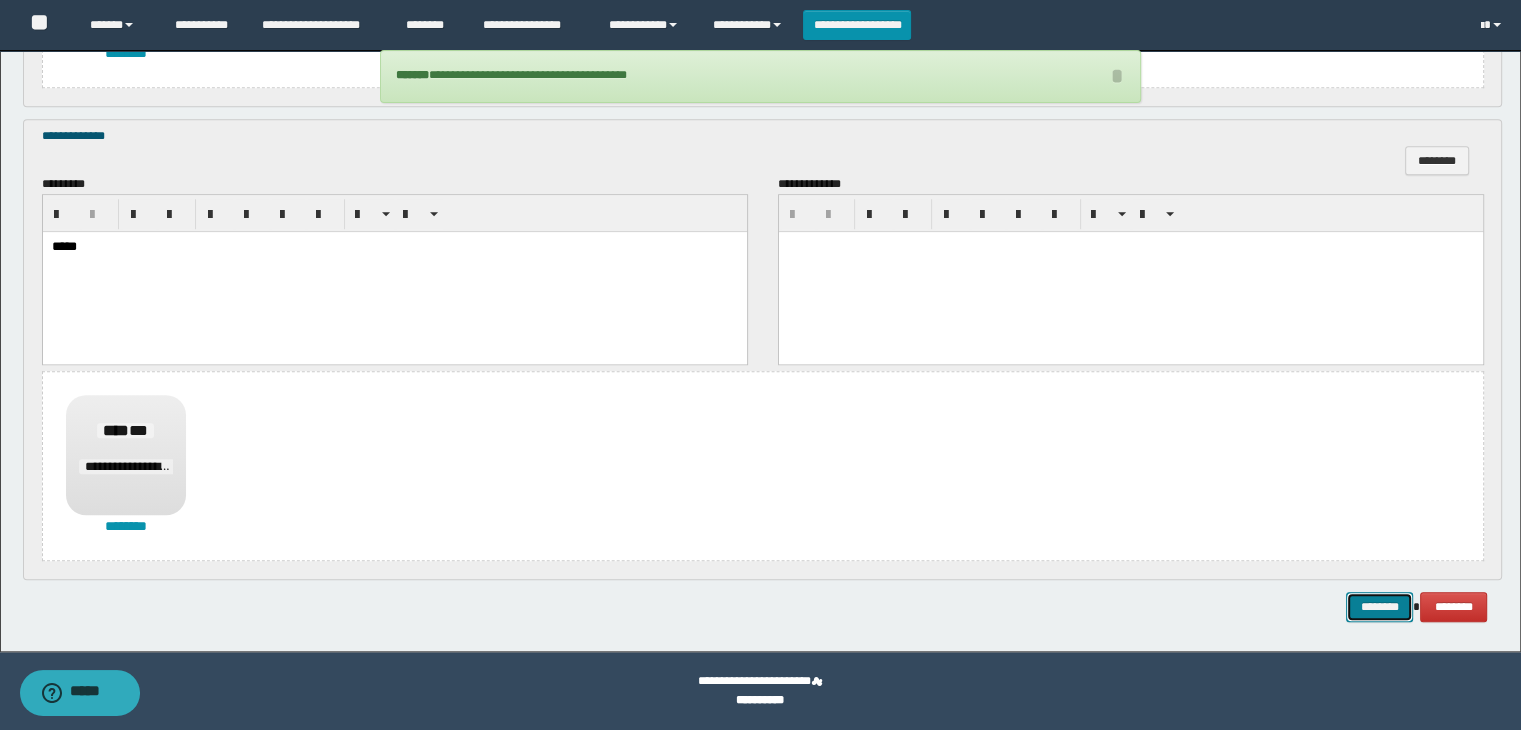 click on "********" at bounding box center [1379, 607] 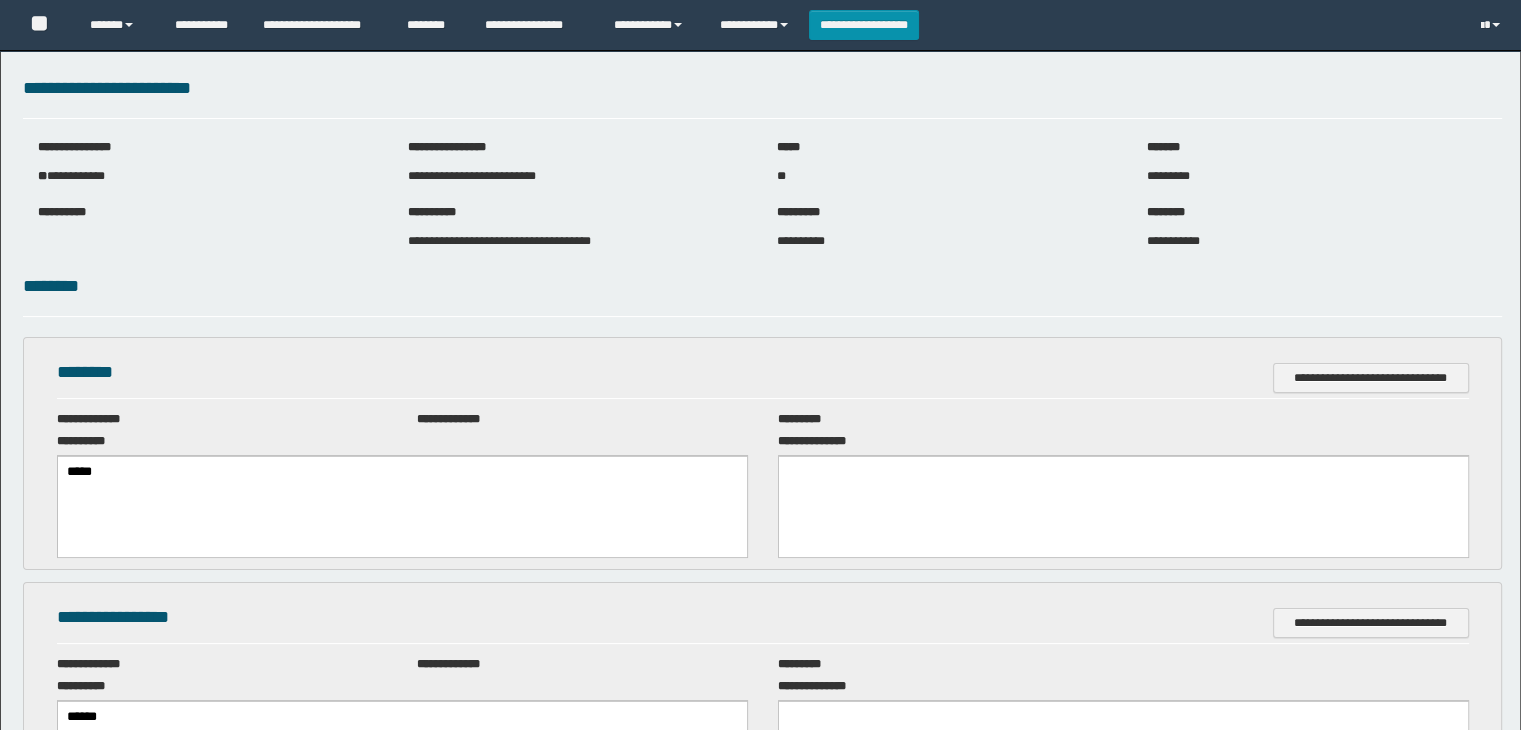 scroll, scrollTop: 0, scrollLeft: 0, axis: both 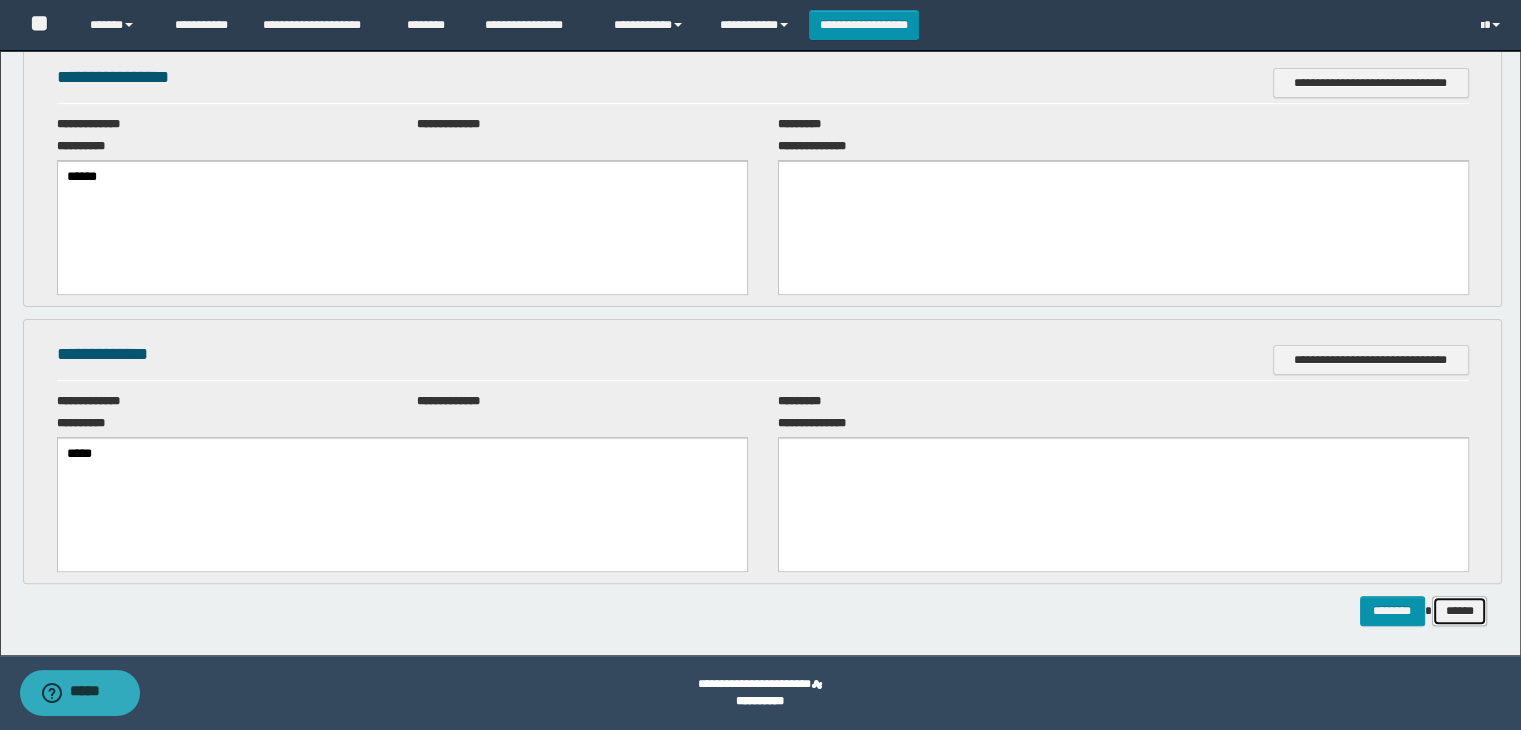 click on "******" at bounding box center [1460, 611] 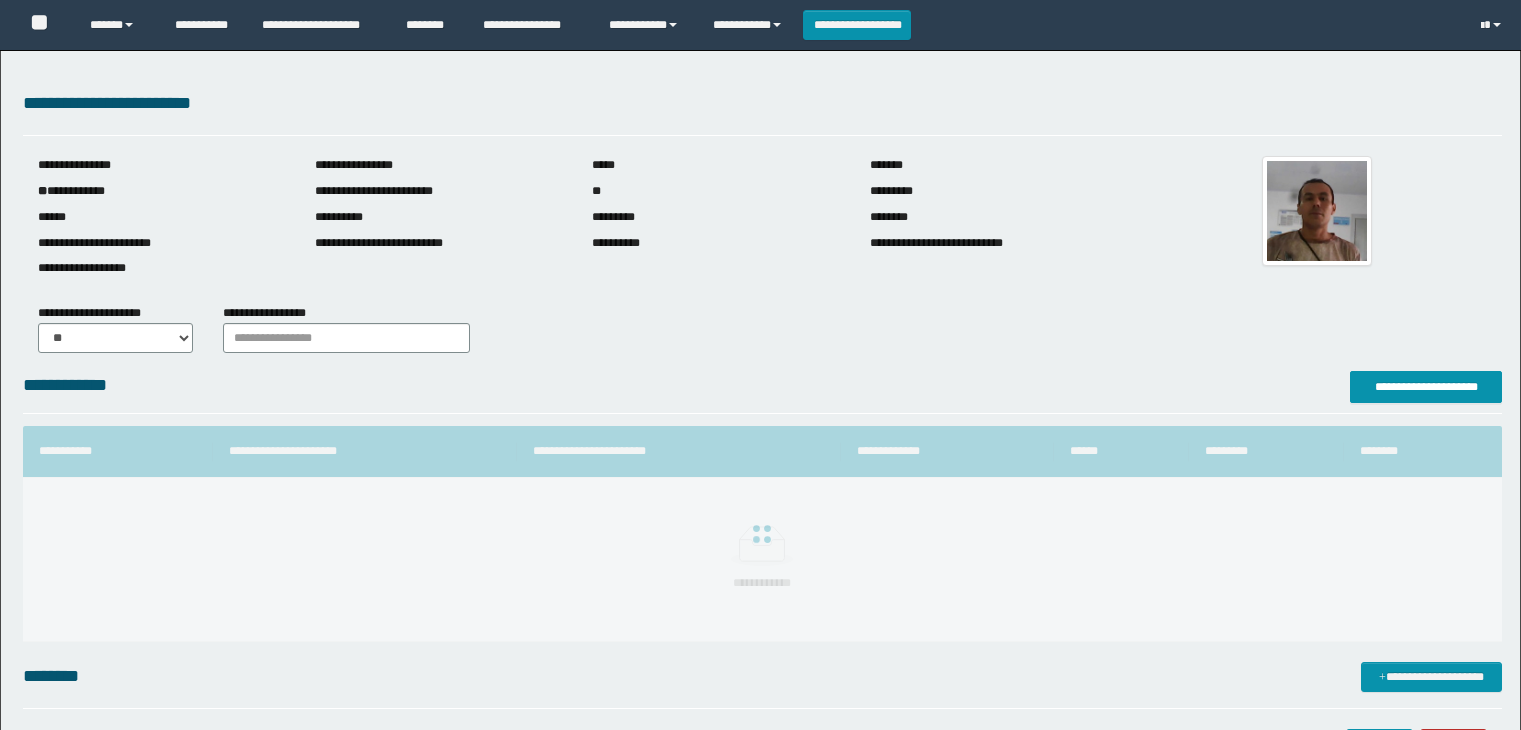 scroll, scrollTop: 0, scrollLeft: 0, axis: both 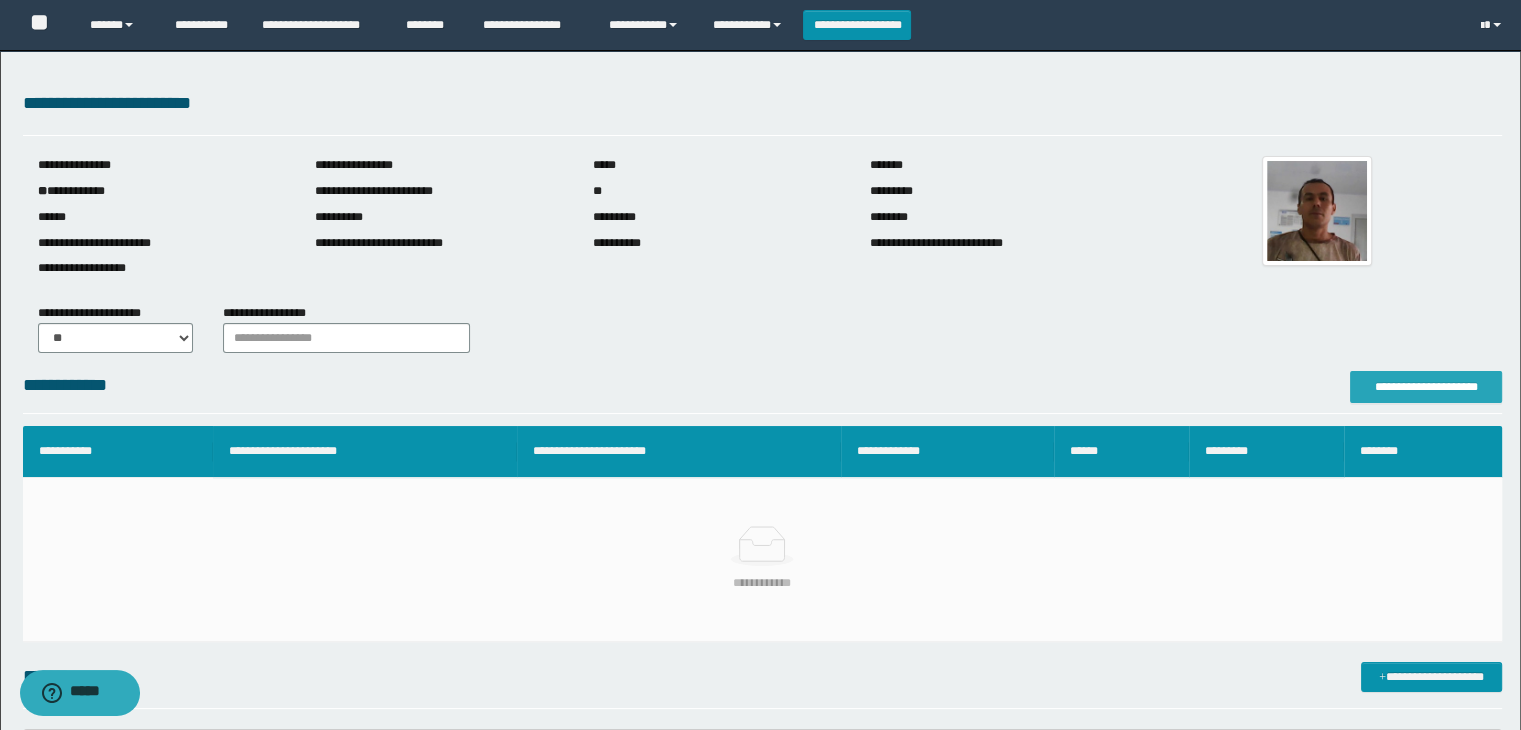 click on "**********" at bounding box center [1426, 387] 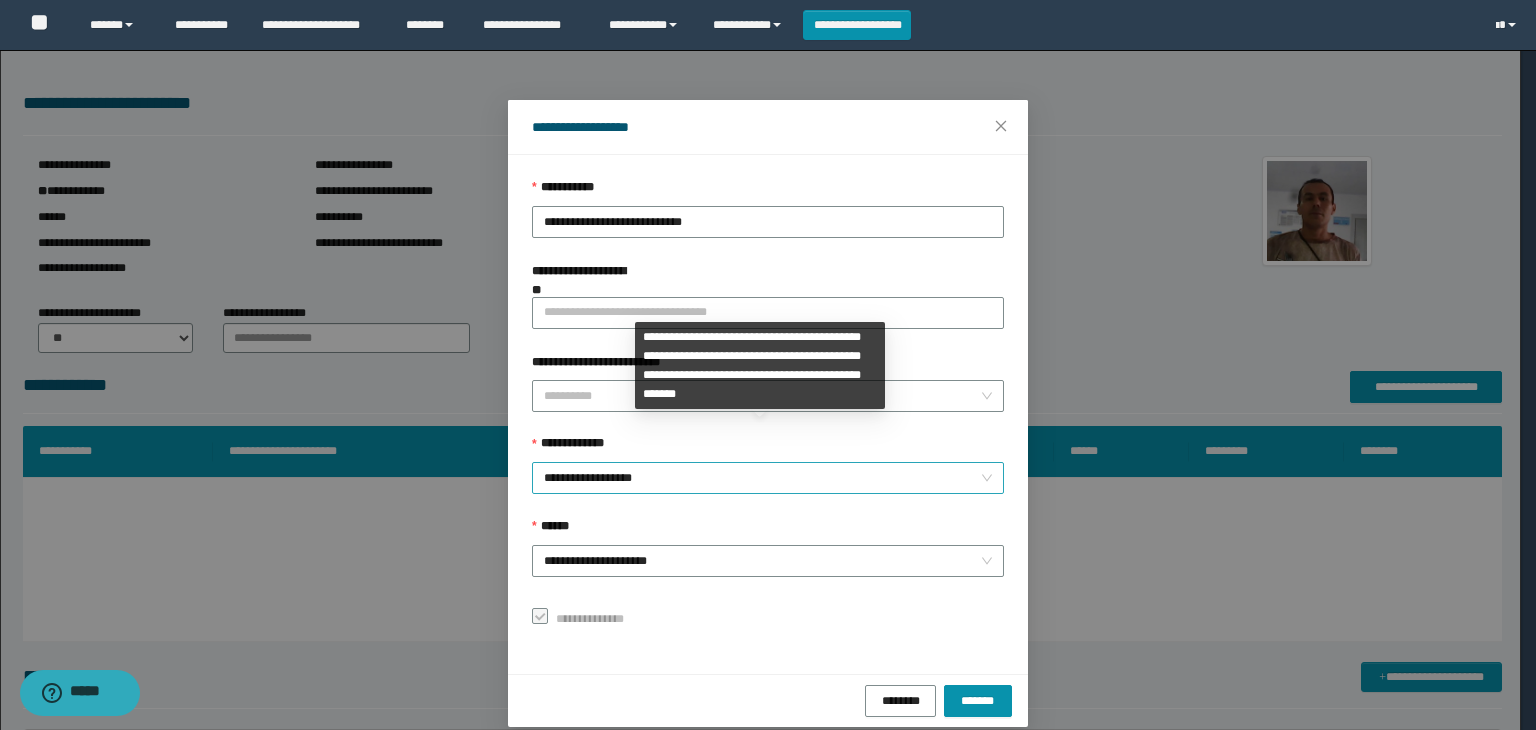 click on "**********" at bounding box center (768, 478) 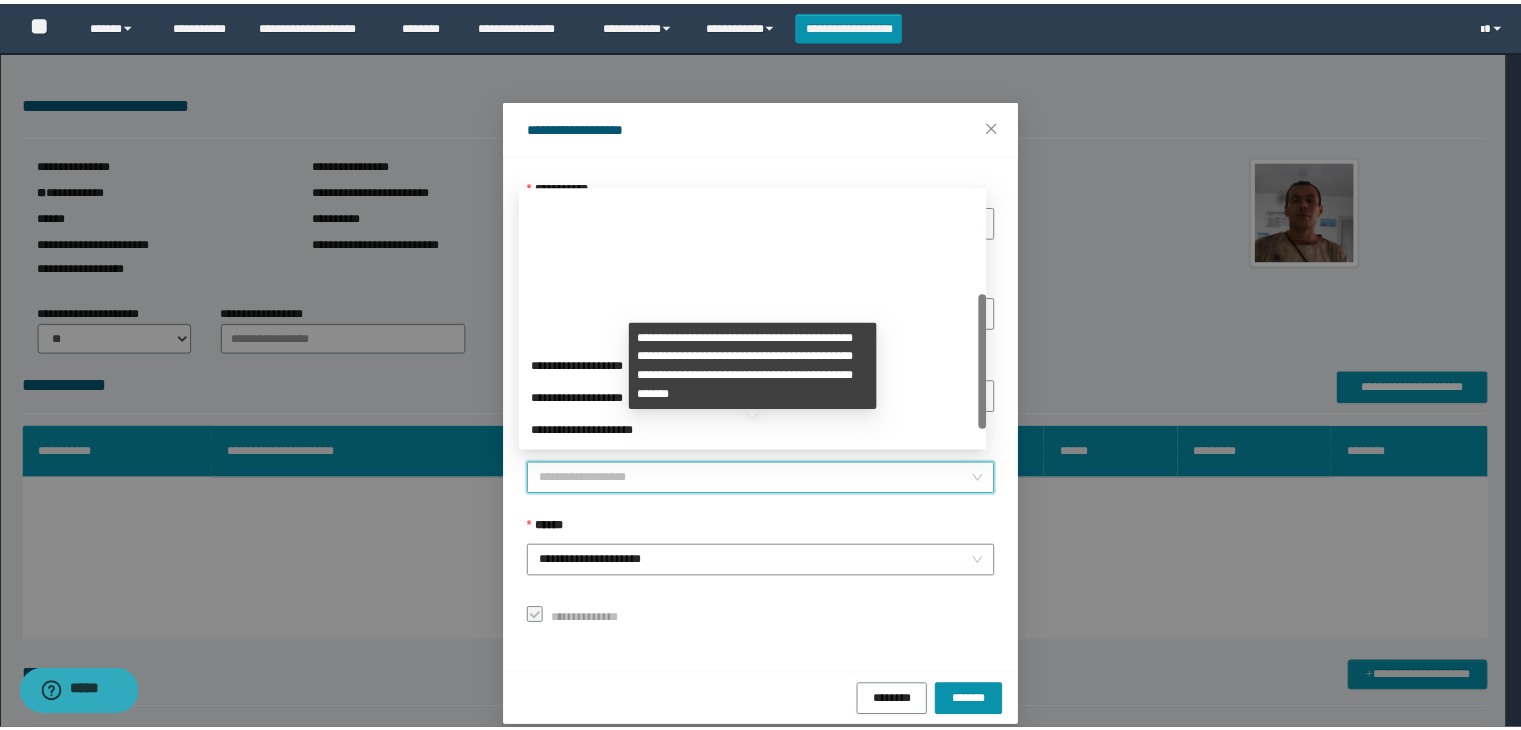 scroll, scrollTop: 192, scrollLeft: 0, axis: vertical 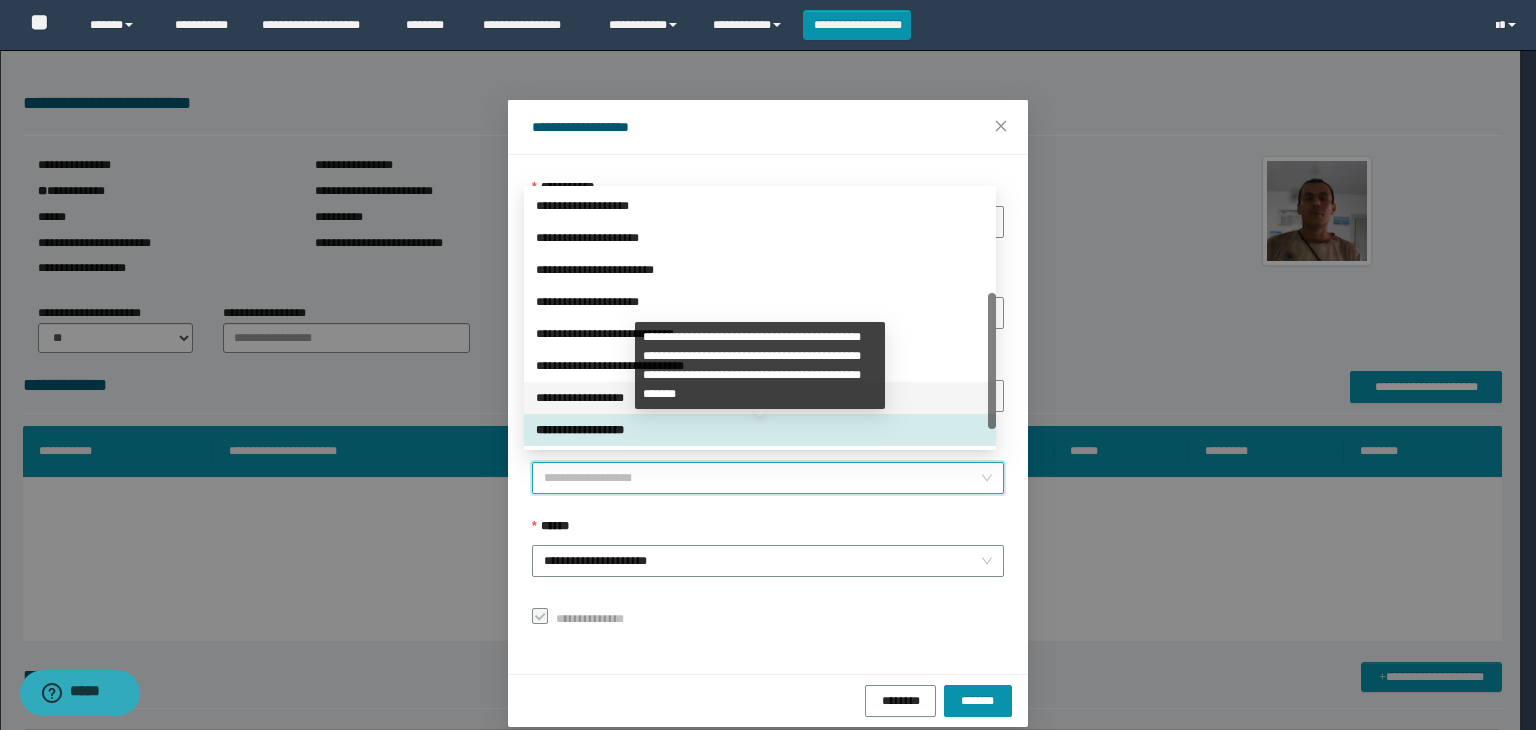 click on "**********" at bounding box center [760, 398] 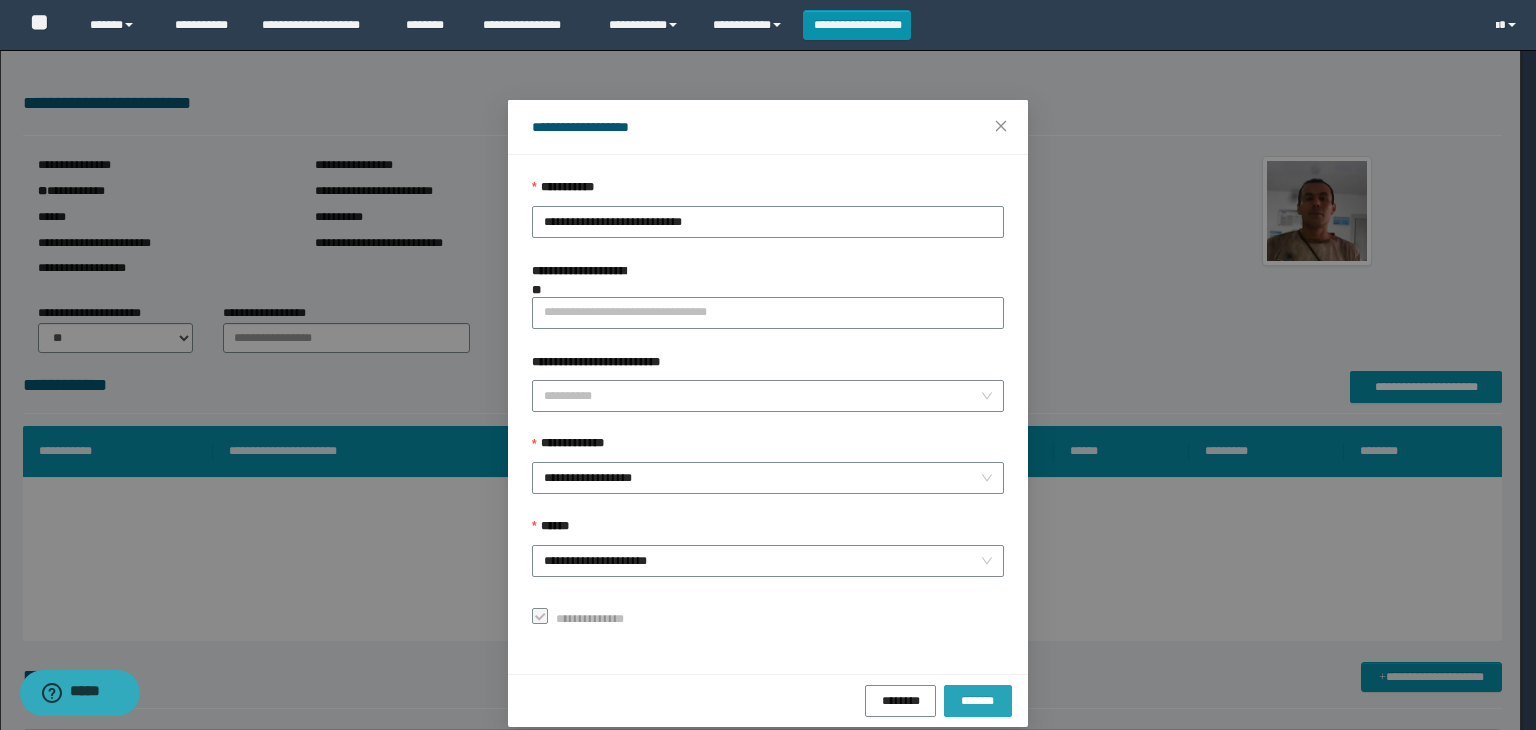 click on "*******" at bounding box center (978, 701) 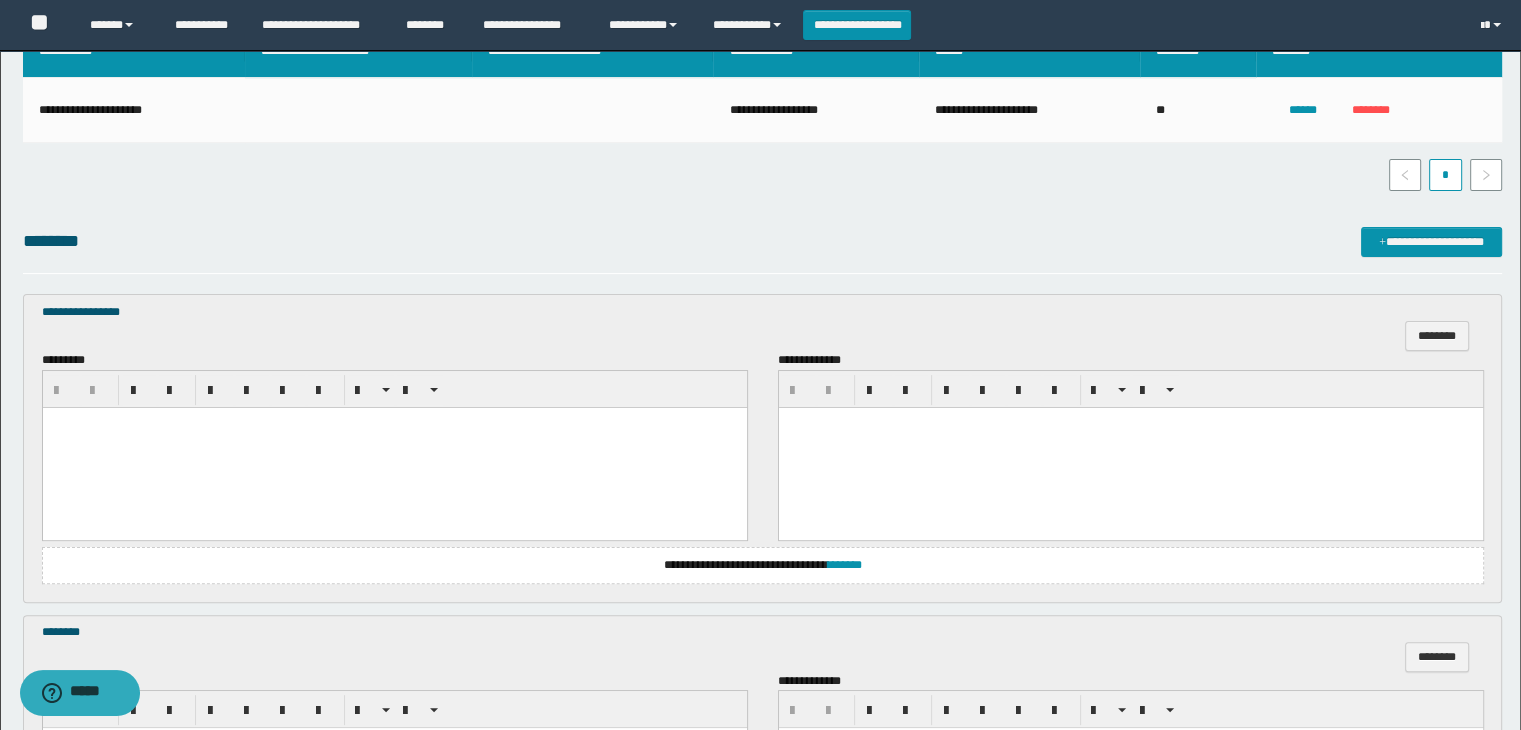 scroll, scrollTop: 500, scrollLeft: 0, axis: vertical 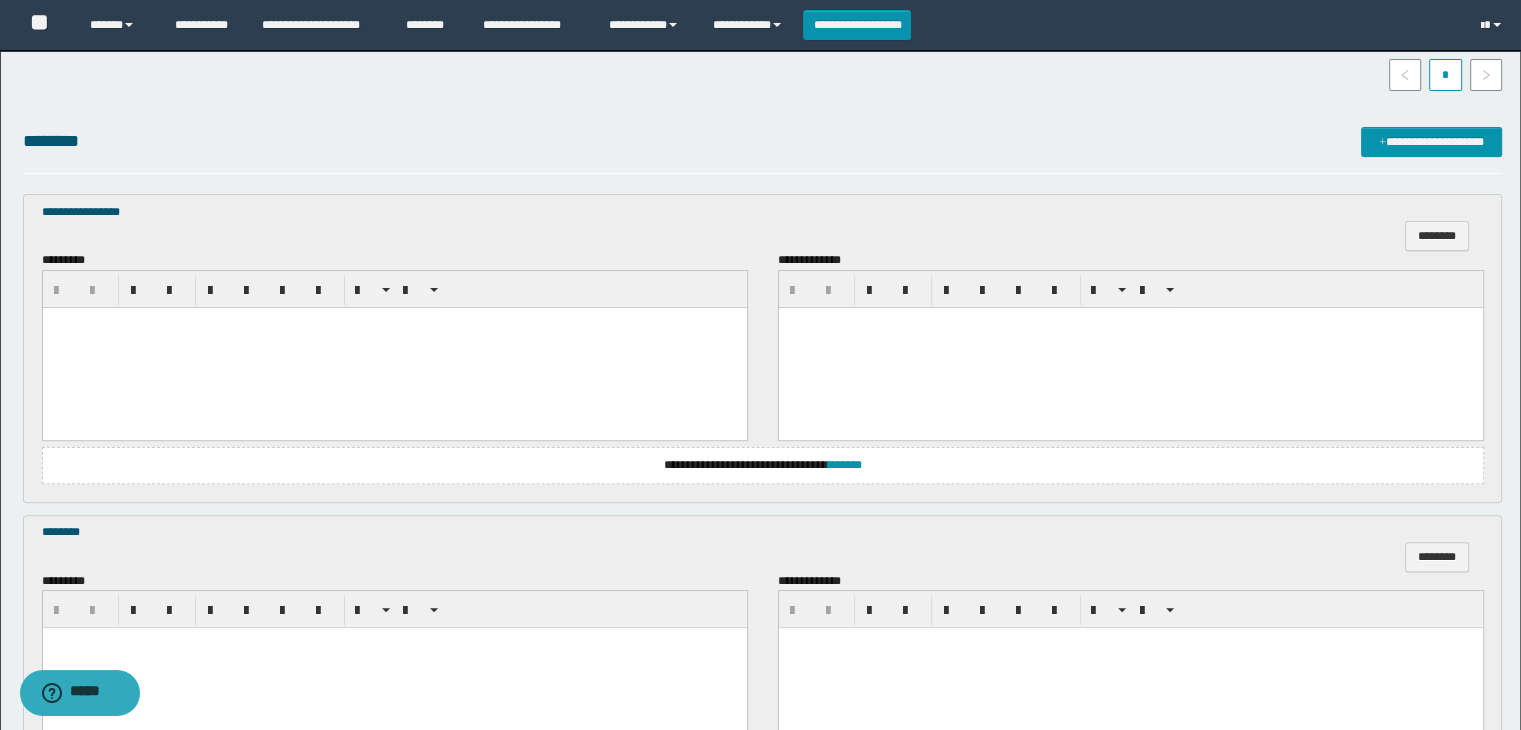 click at bounding box center (394, 347) 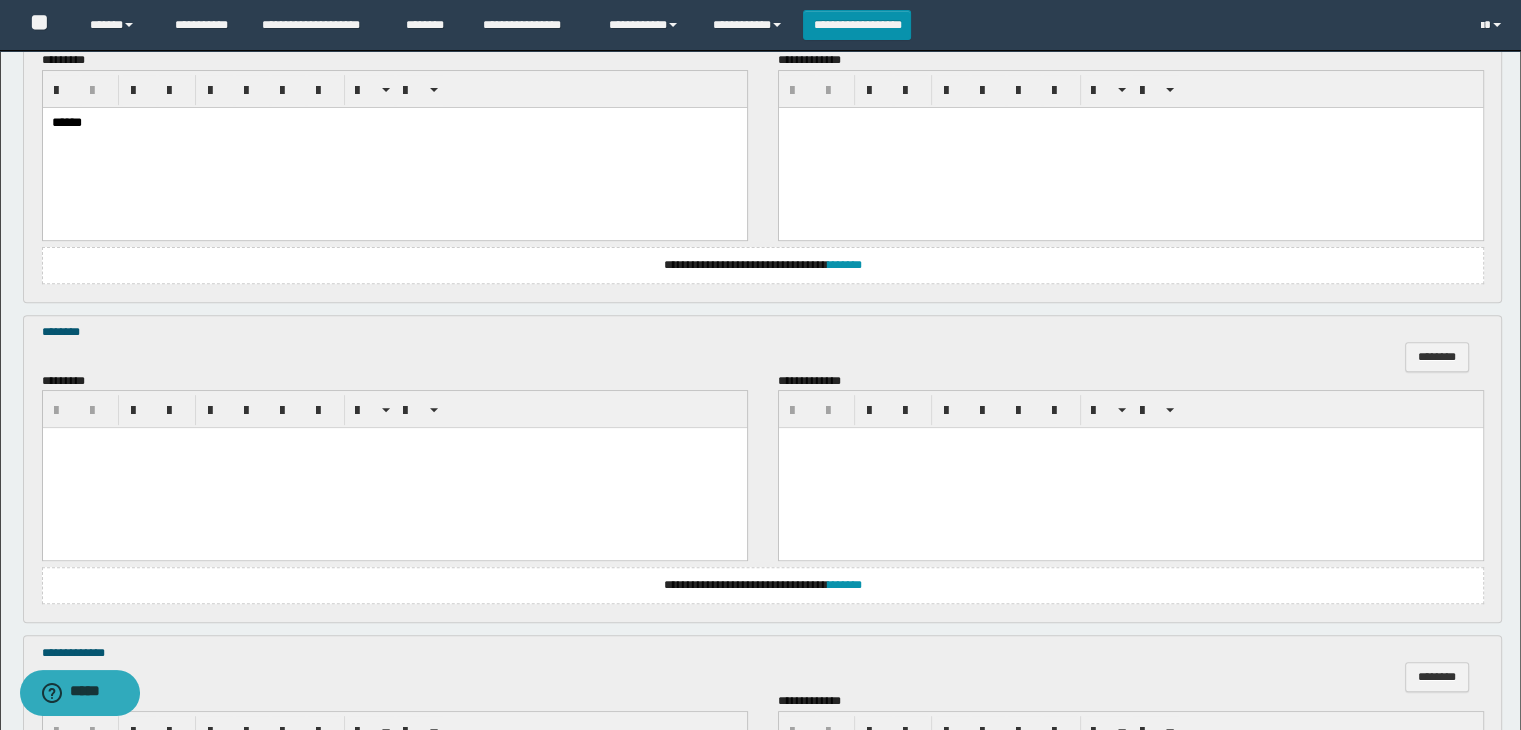 scroll, scrollTop: 800, scrollLeft: 0, axis: vertical 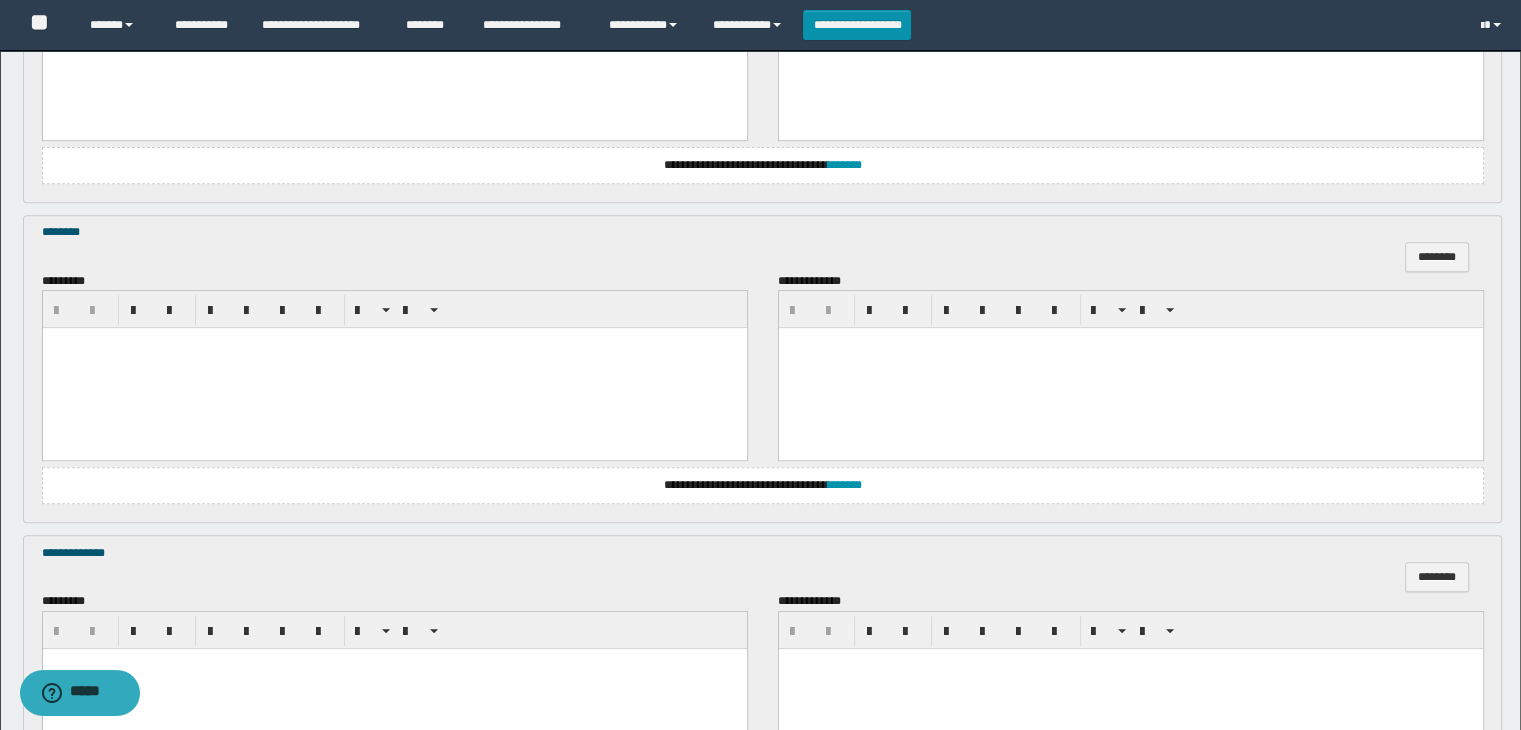 click at bounding box center [394, 368] 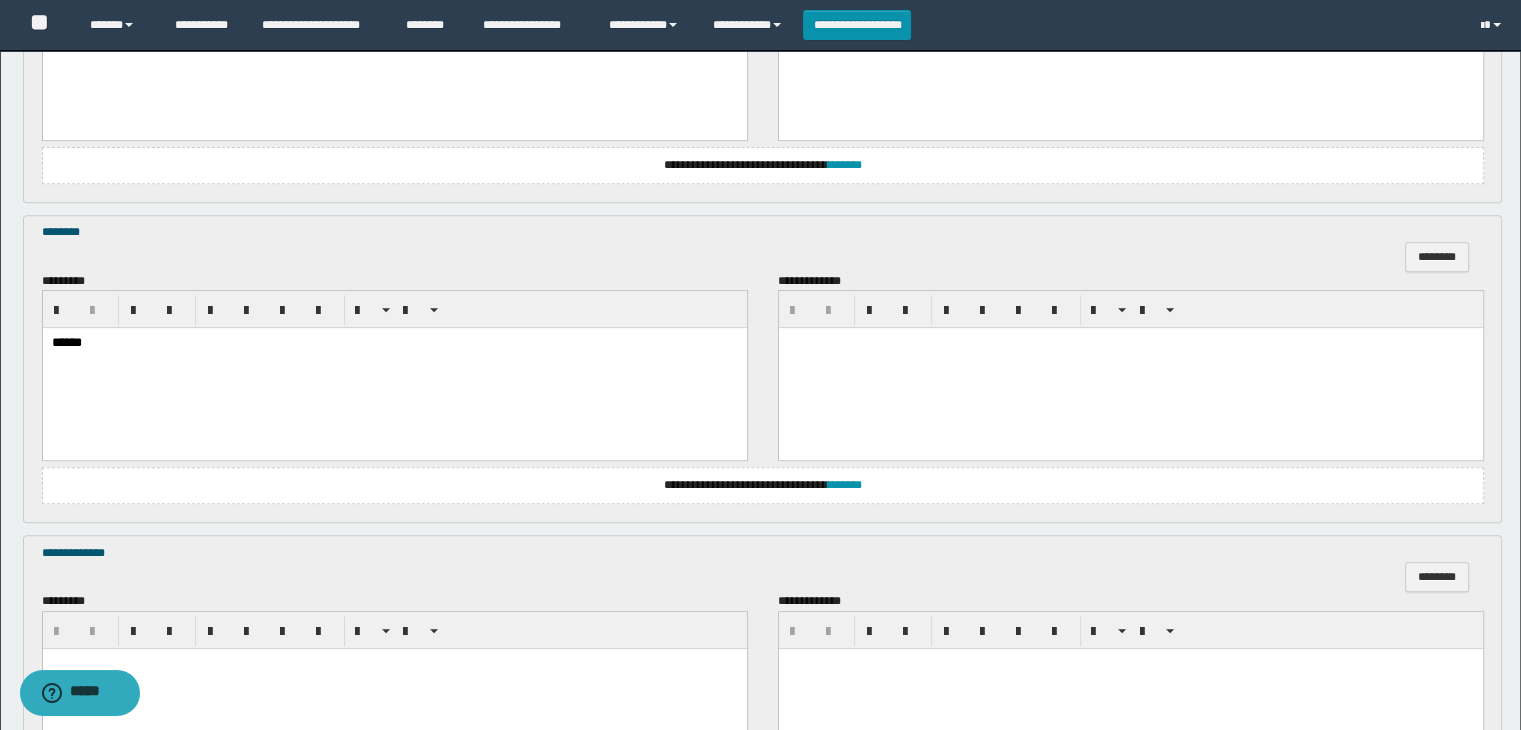 scroll, scrollTop: 1064, scrollLeft: 0, axis: vertical 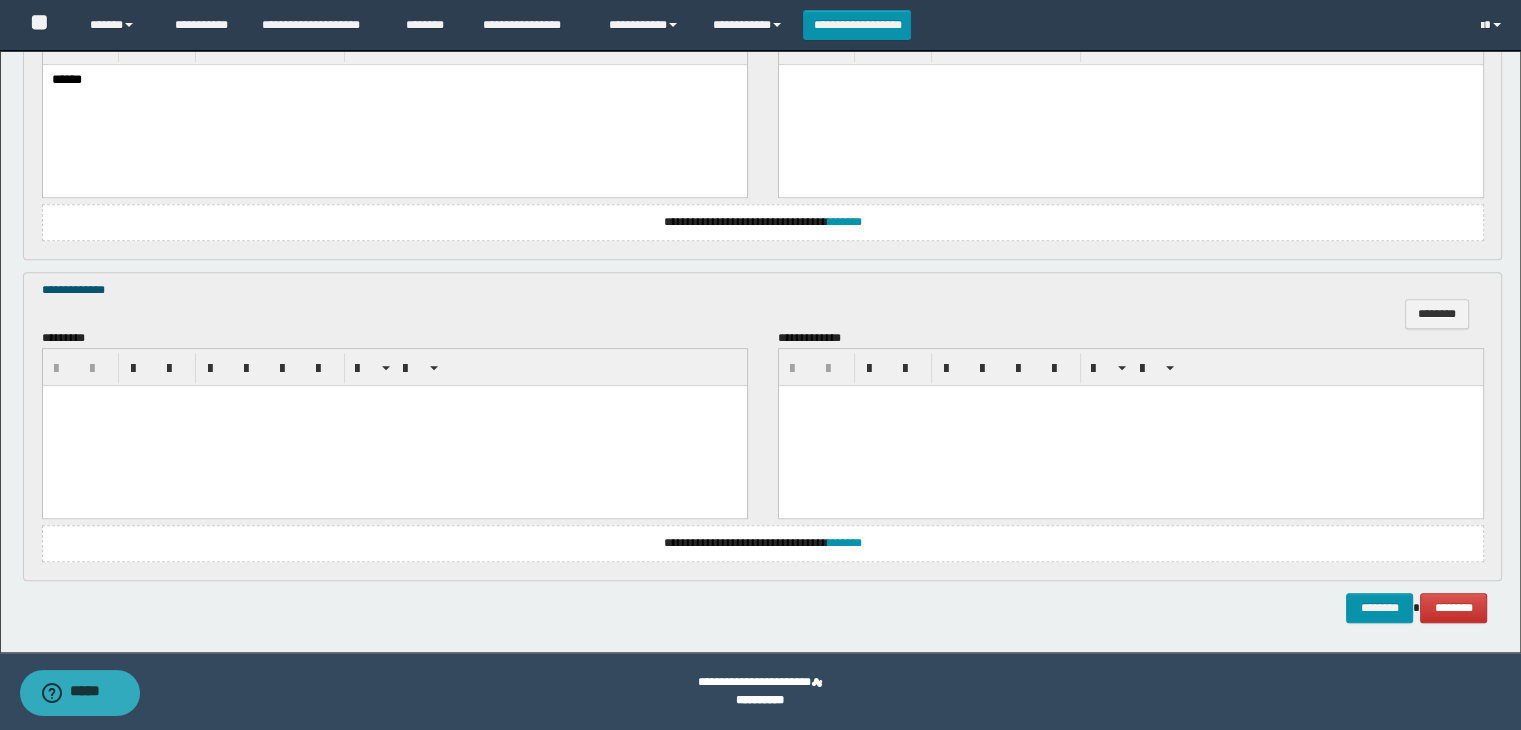 click at bounding box center [394, 425] 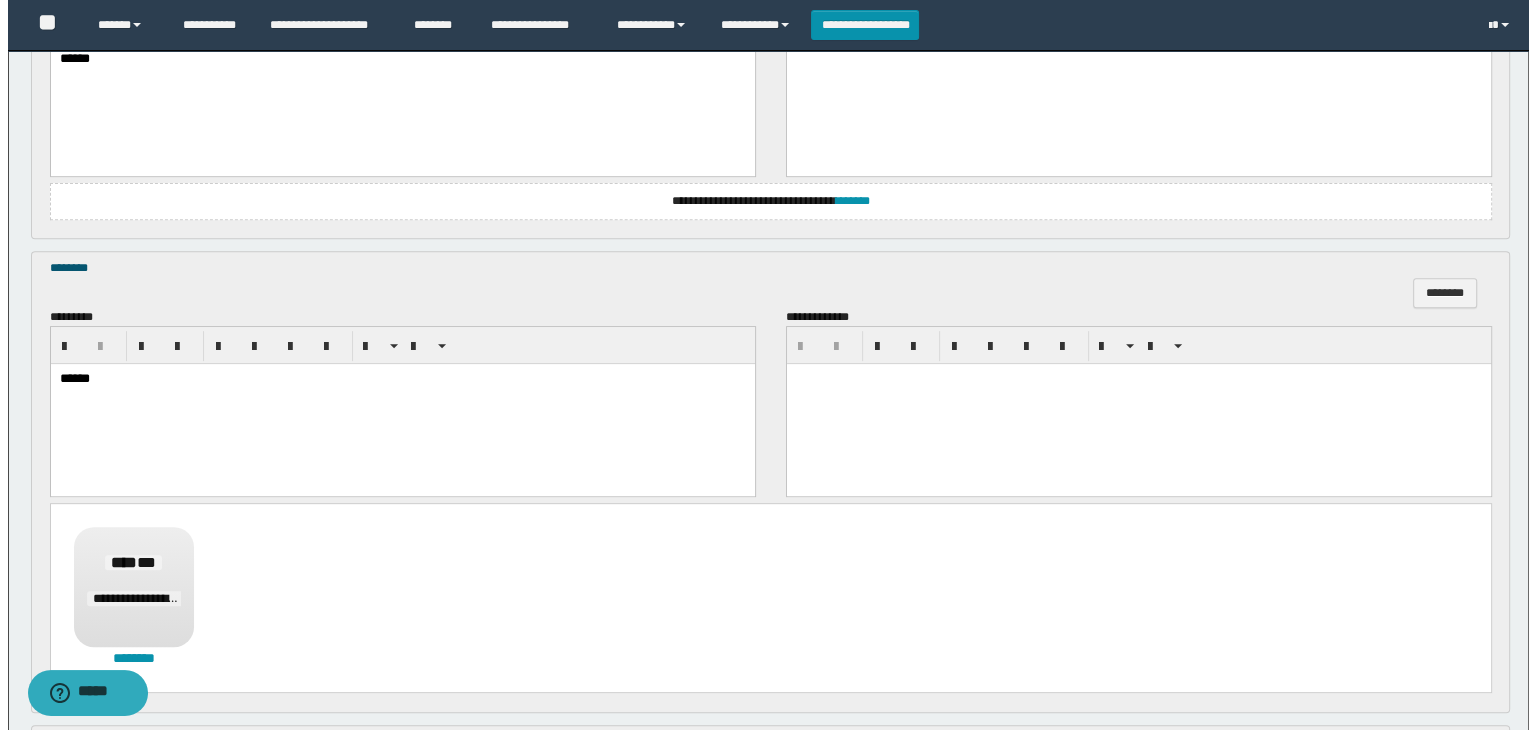 scroll, scrollTop: 664, scrollLeft: 0, axis: vertical 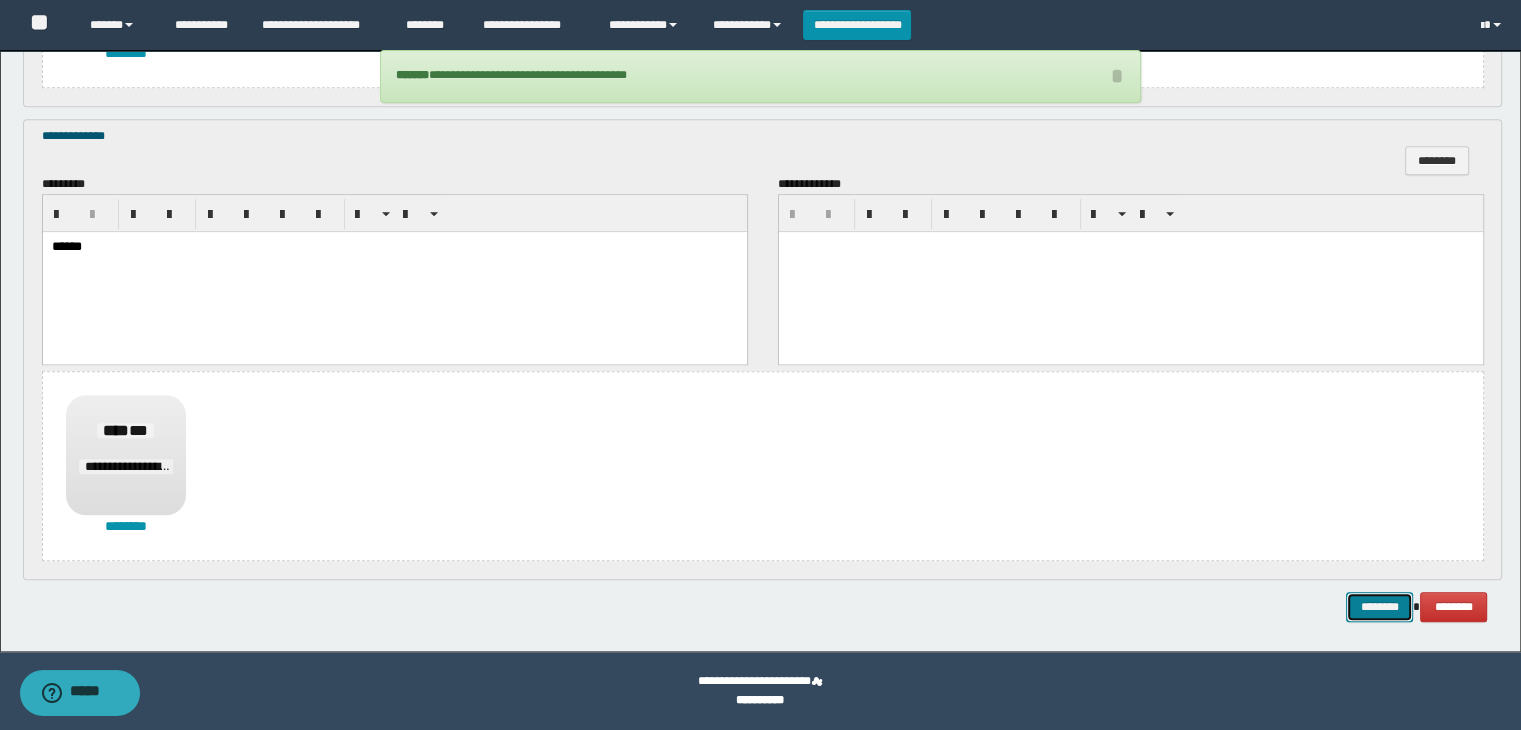 click on "********" at bounding box center (1379, 607) 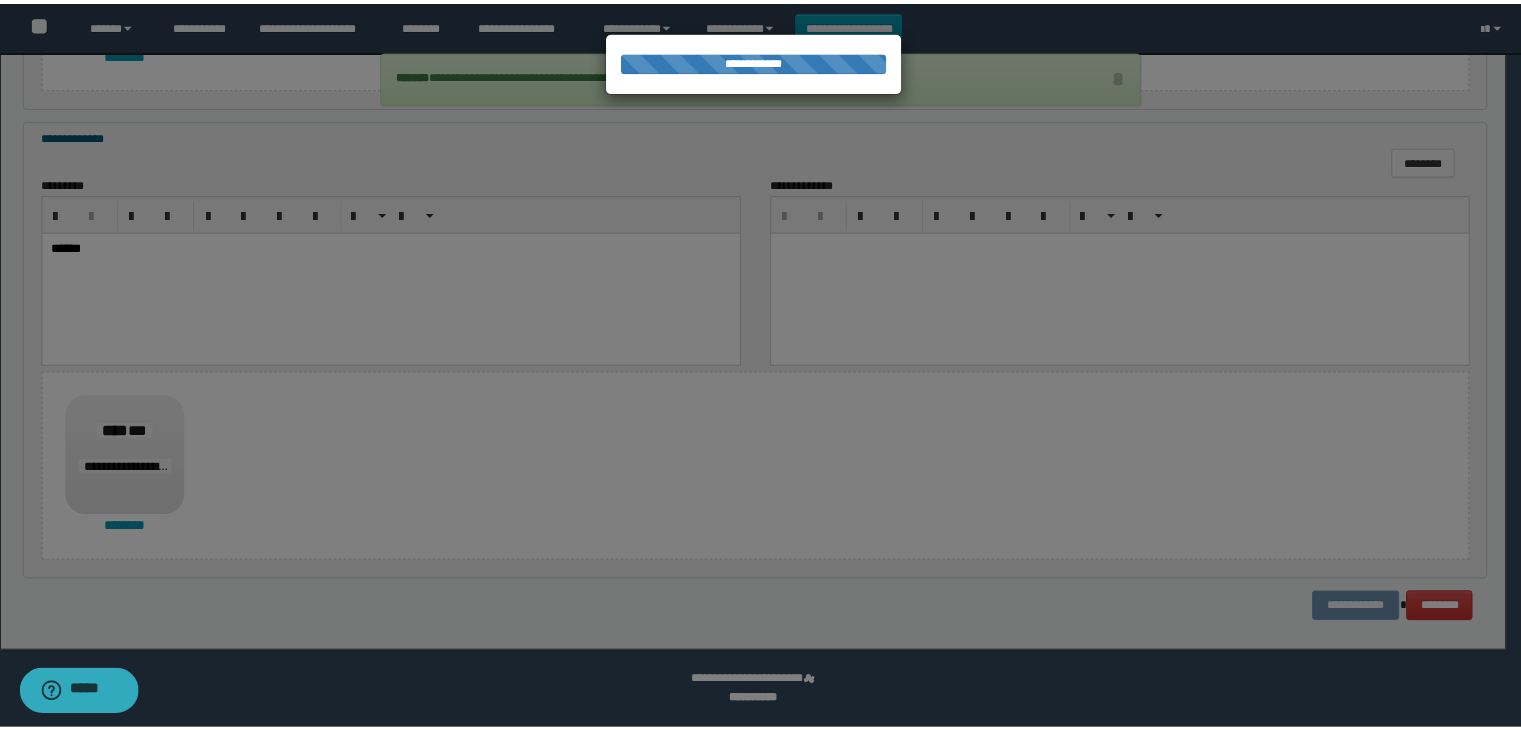 scroll, scrollTop: 0, scrollLeft: 0, axis: both 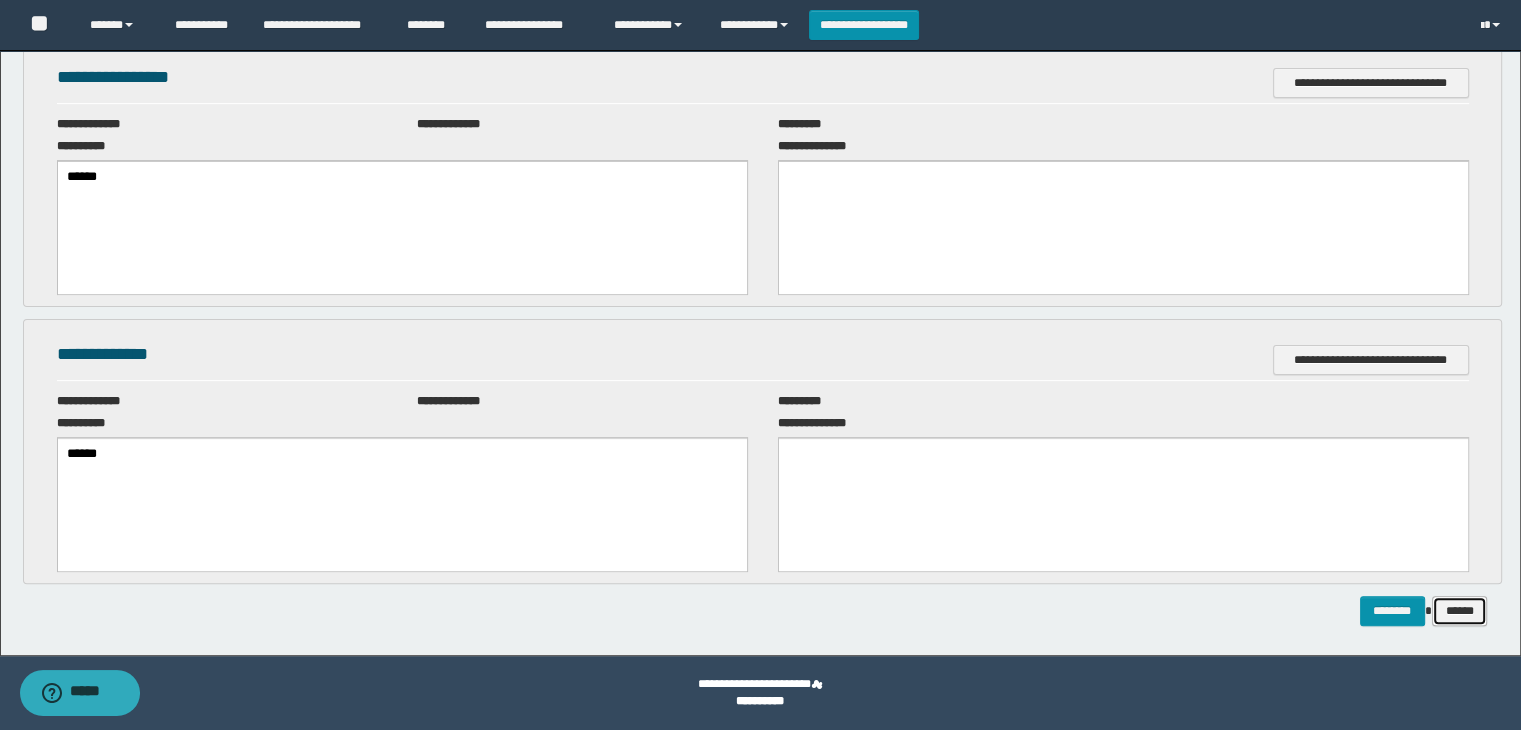 click on "******" at bounding box center (1460, 611) 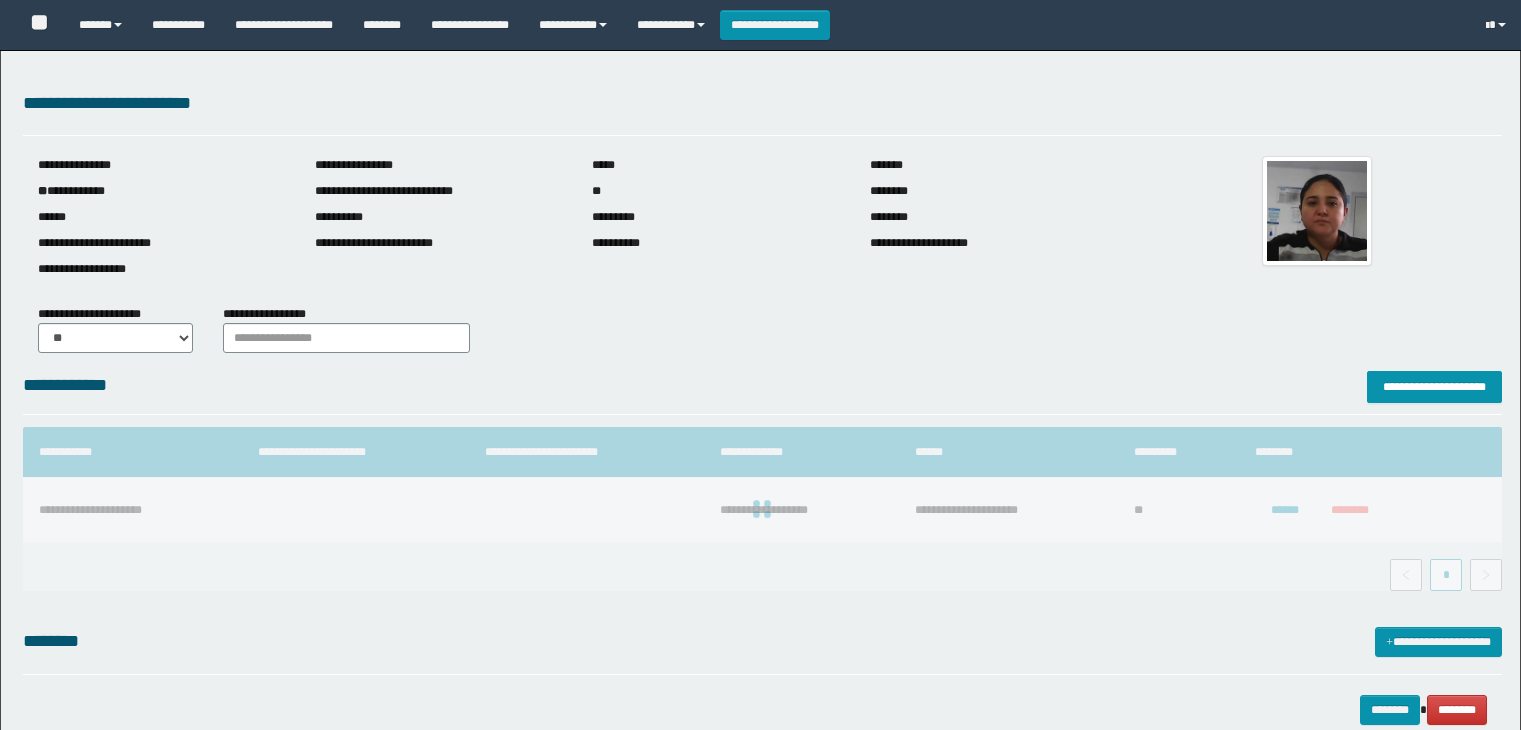 scroll, scrollTop: 0, scrollLeft: 0, axis: both 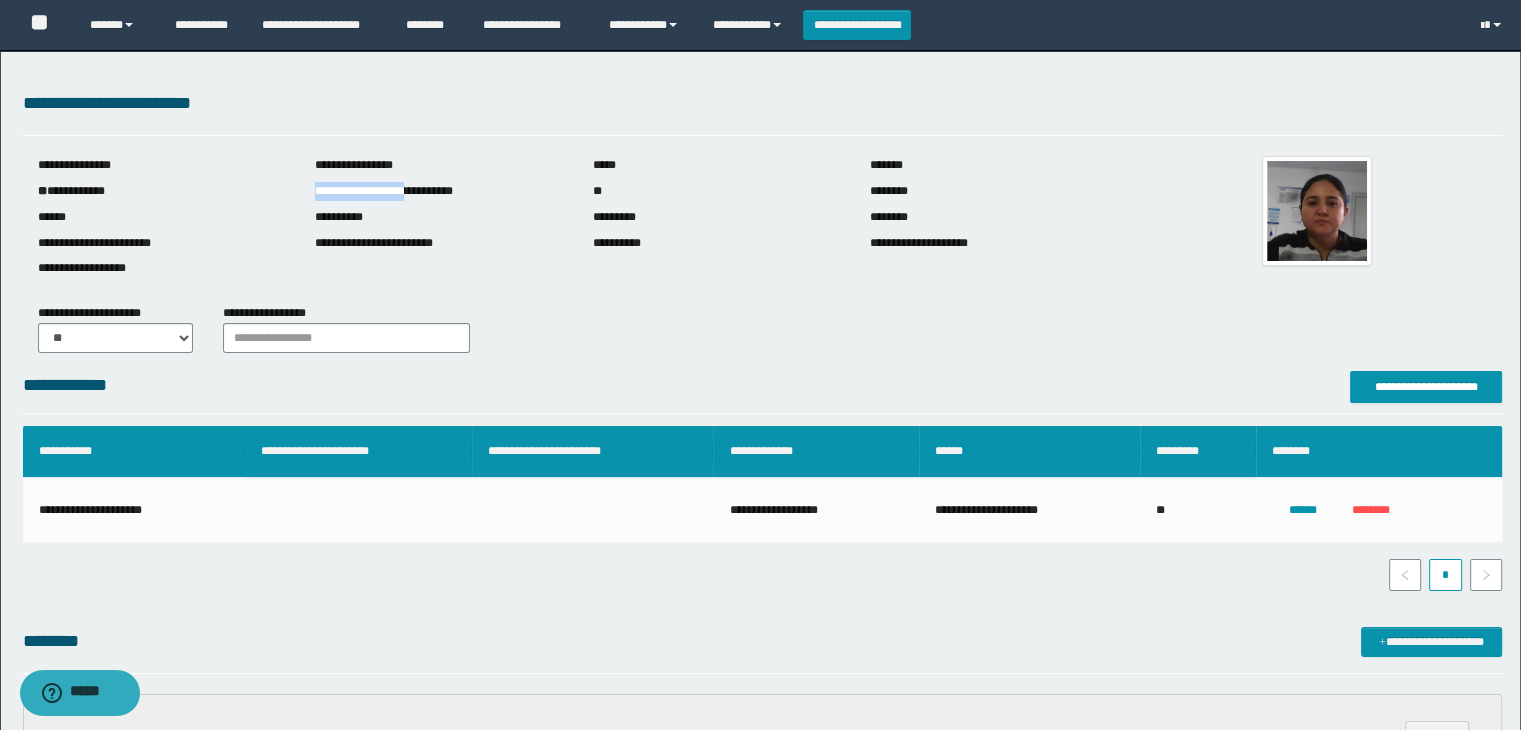 drag, startPoint x: 308, startPoint y: 190, endPoint x: 418, endPoint y: 199, distance: 110.36757 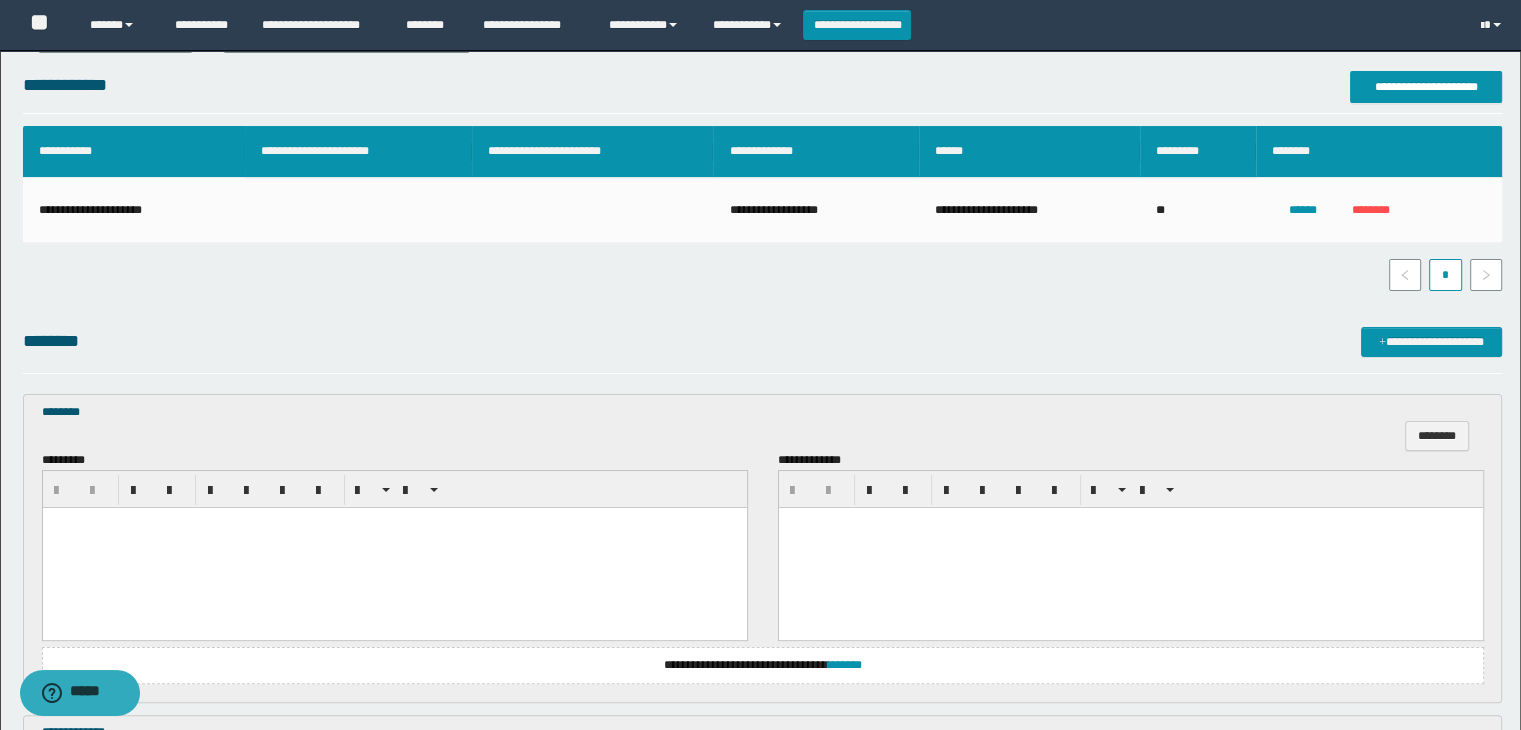 scroll, scrollTop: 500, scrollLeft: 0, axis: vertical 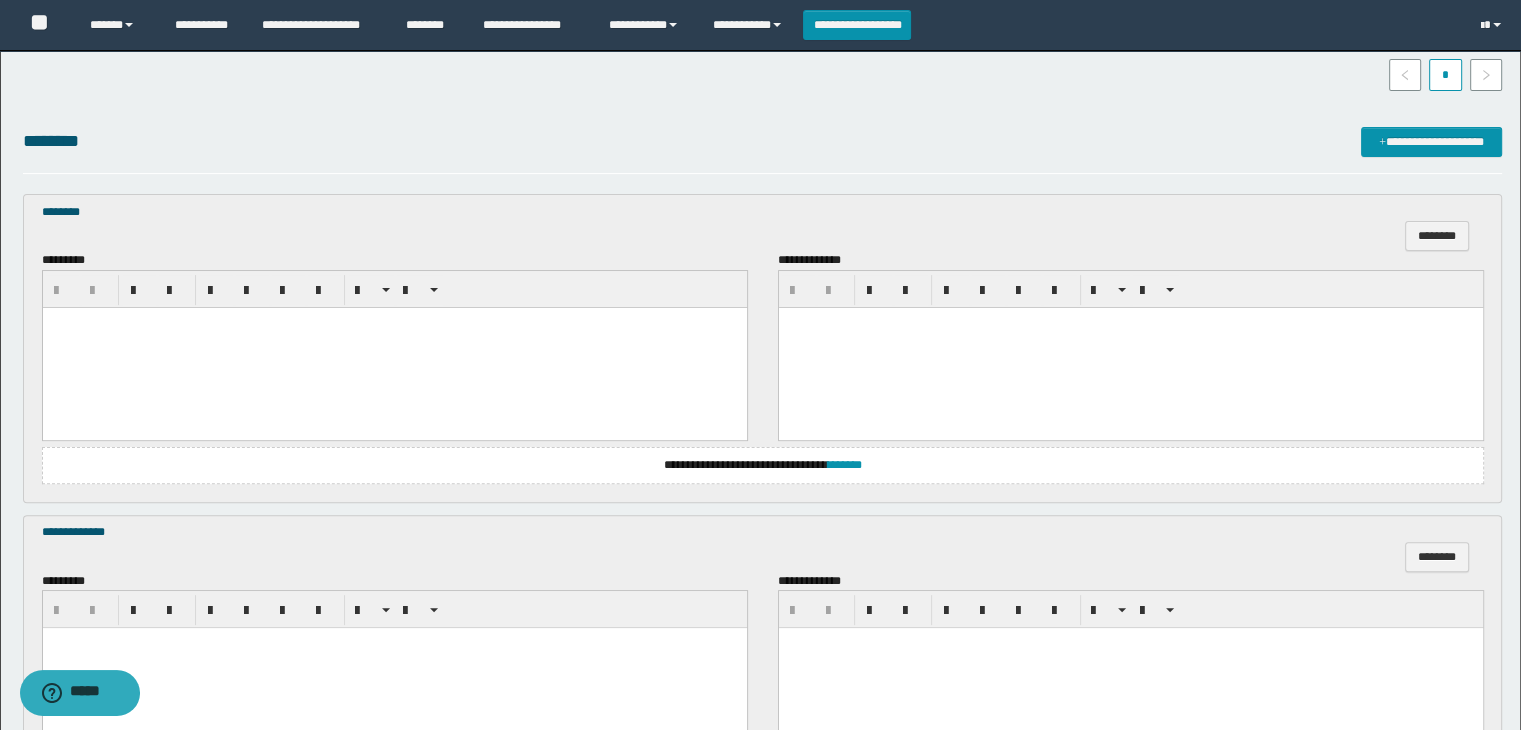 click at bounding box center (394, 347) 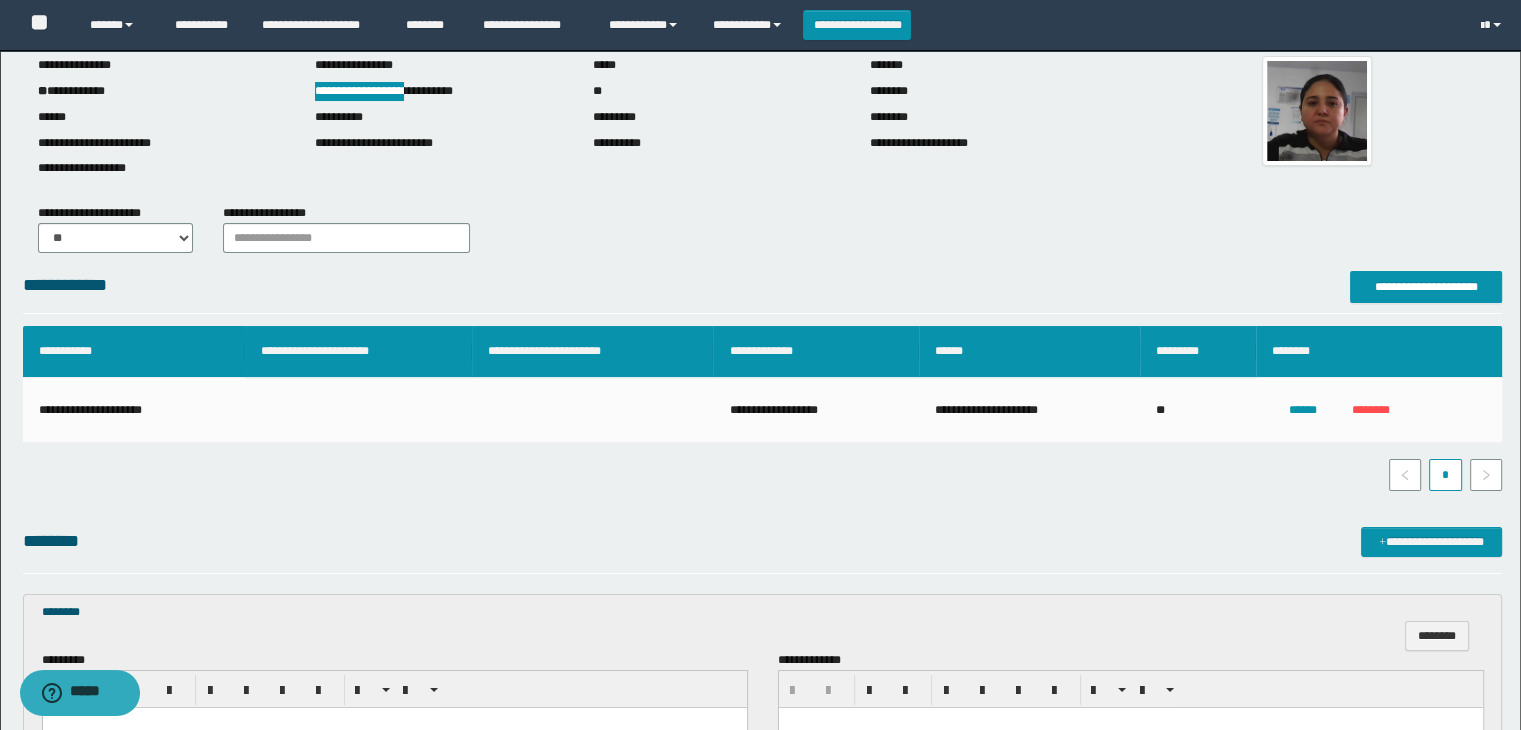 scroll, scrollTop: 300, scrollLeft: 0, axis: vertical 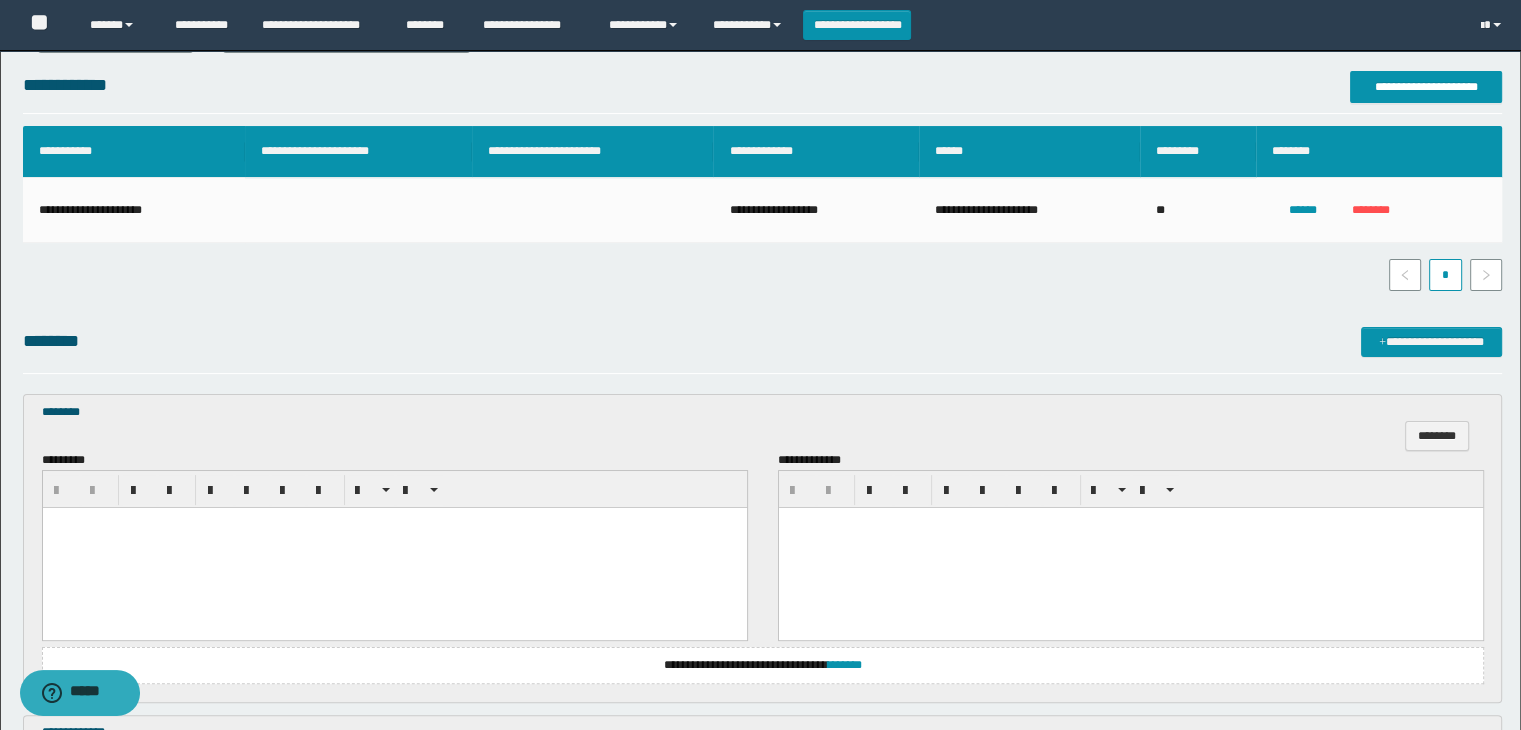 type 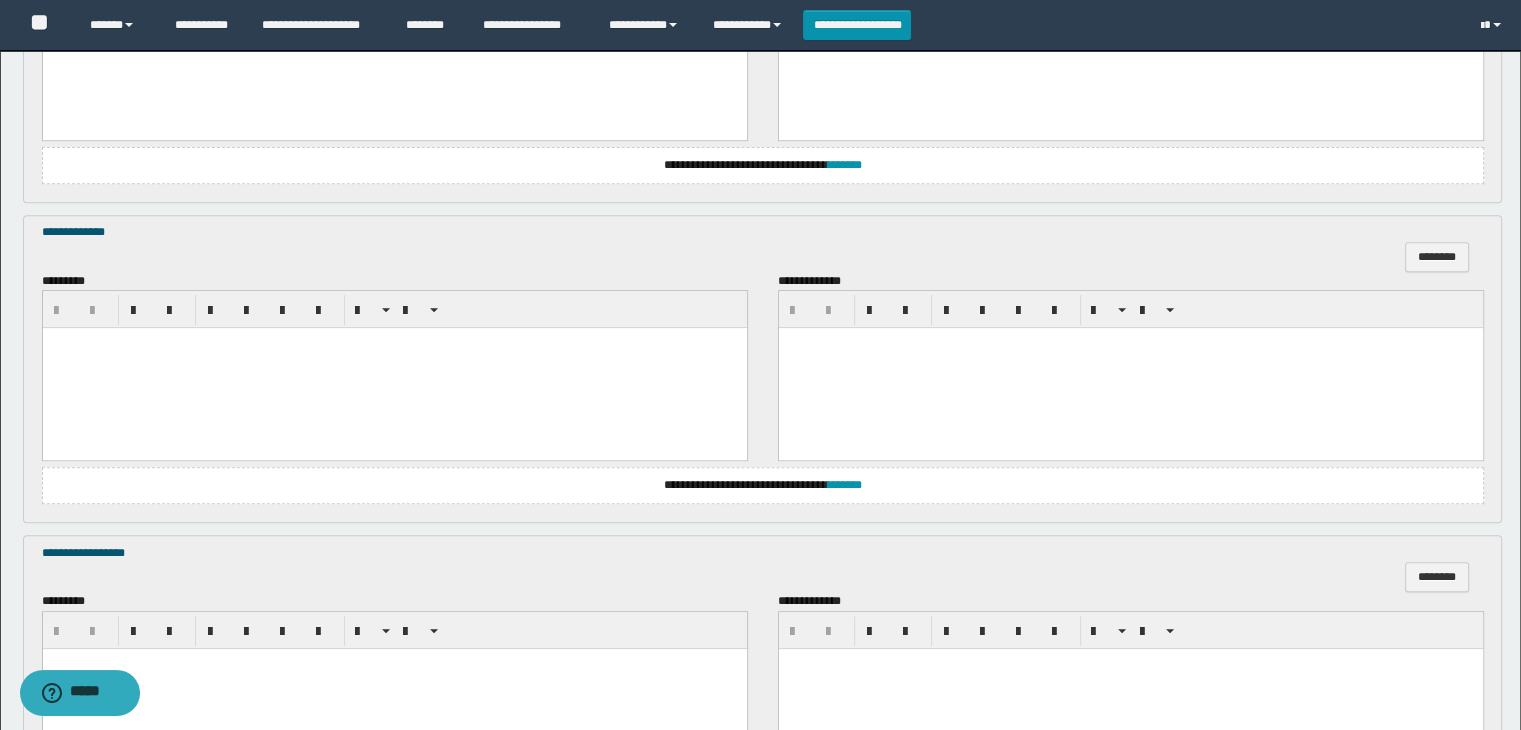 scroll, scrollTop: 900, scrollLeft: 0, axis: vertical 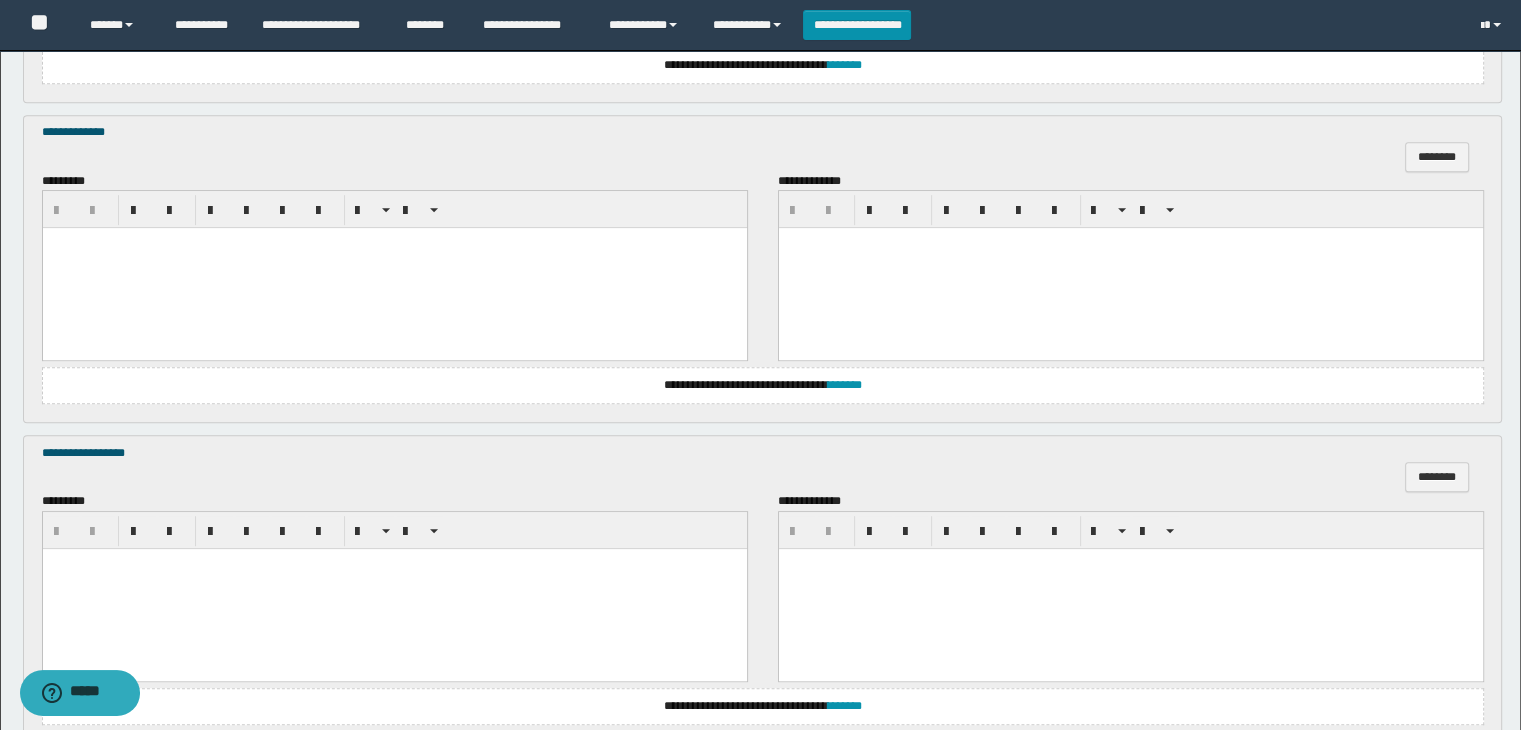 click at bounding box center [394, 268] 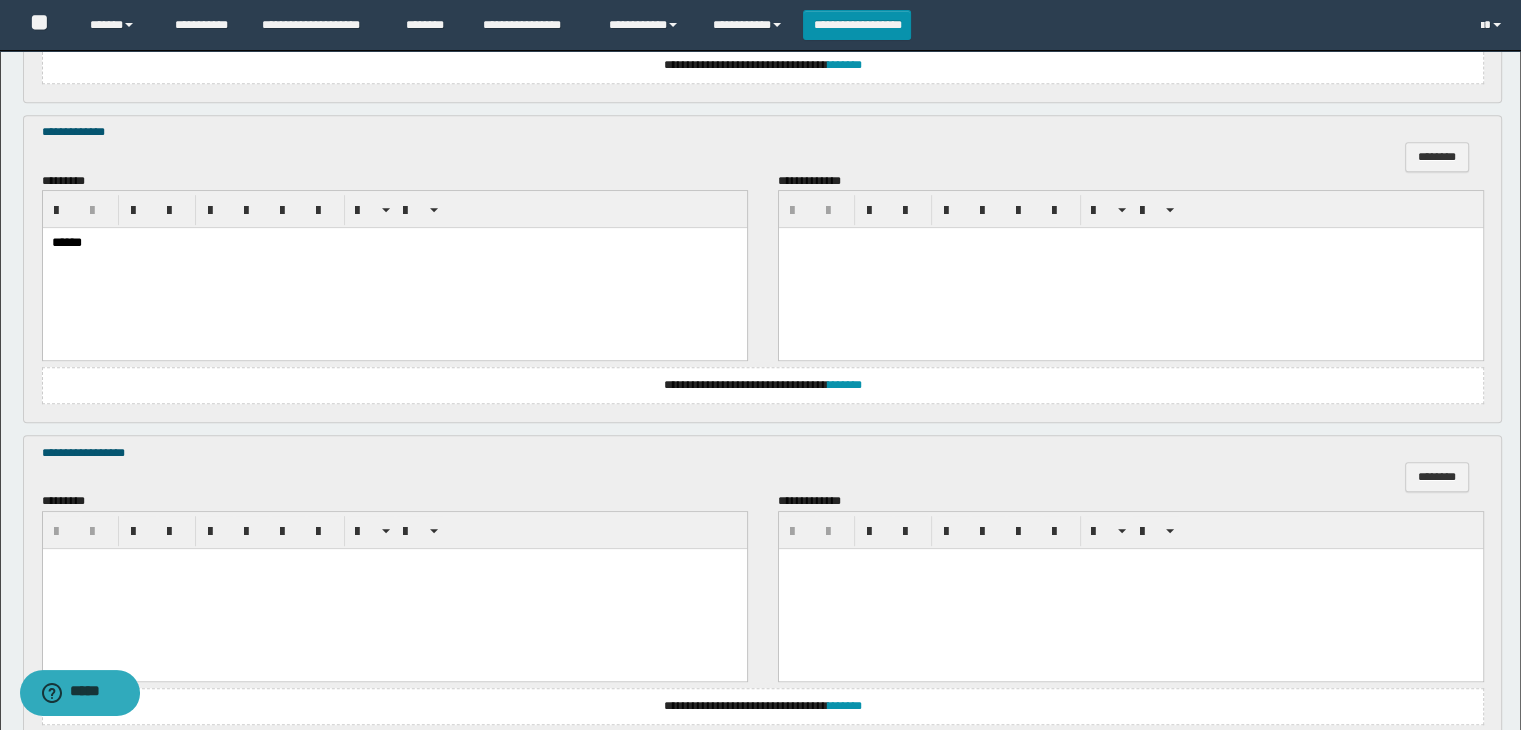 scroll, scrollTop: 1200, scrollLeft: 0, axis: vertical 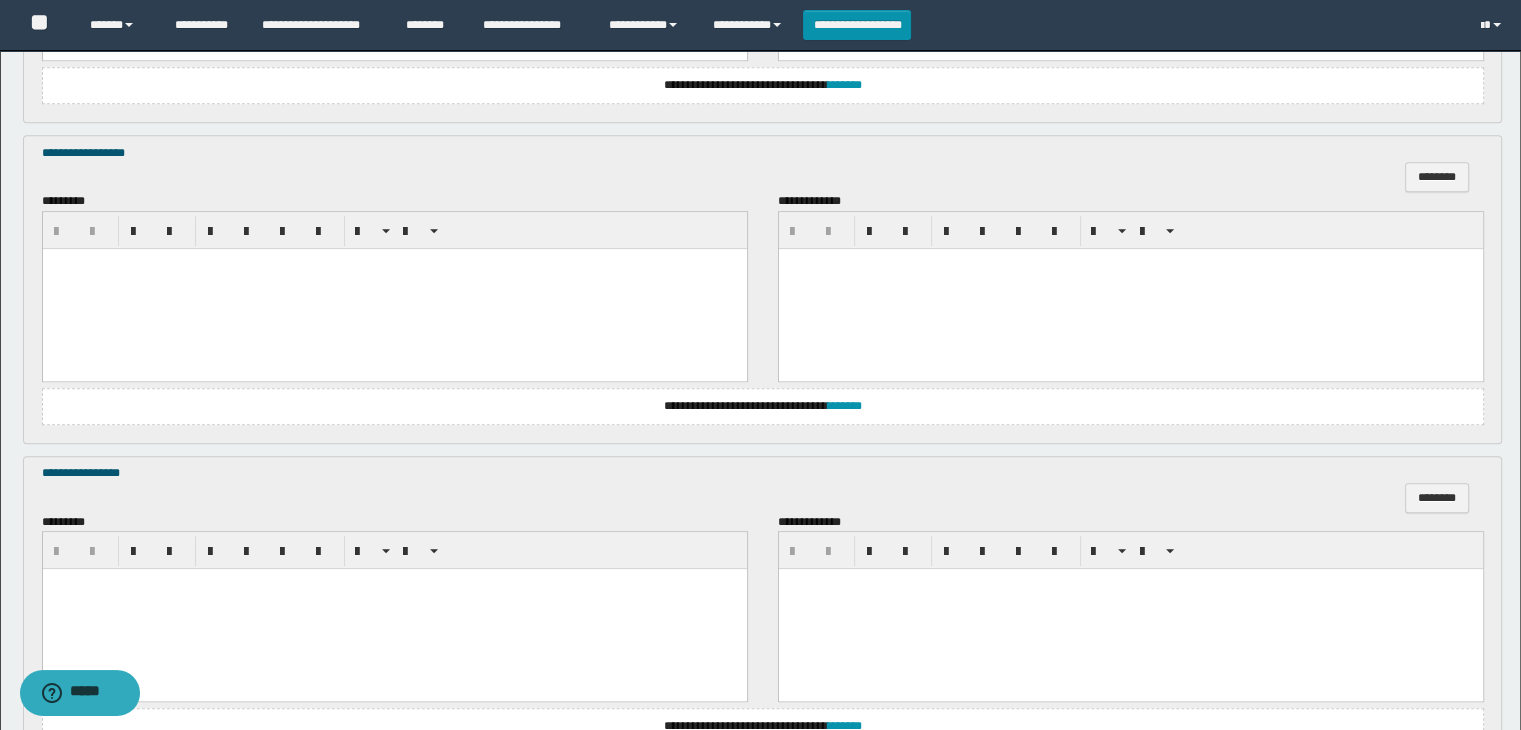 click at bounding box center (394, 288) 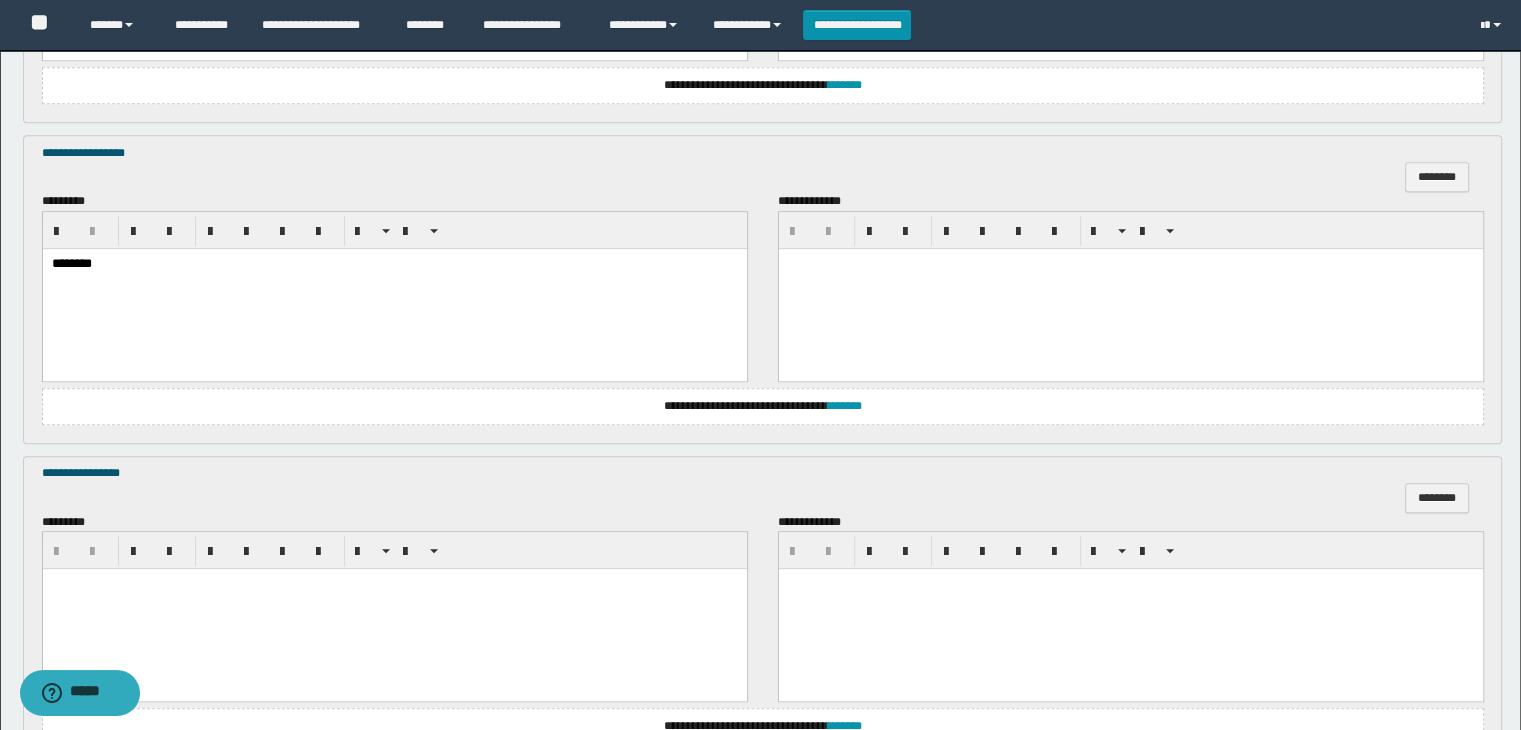 click at bounding box center (394, 609) 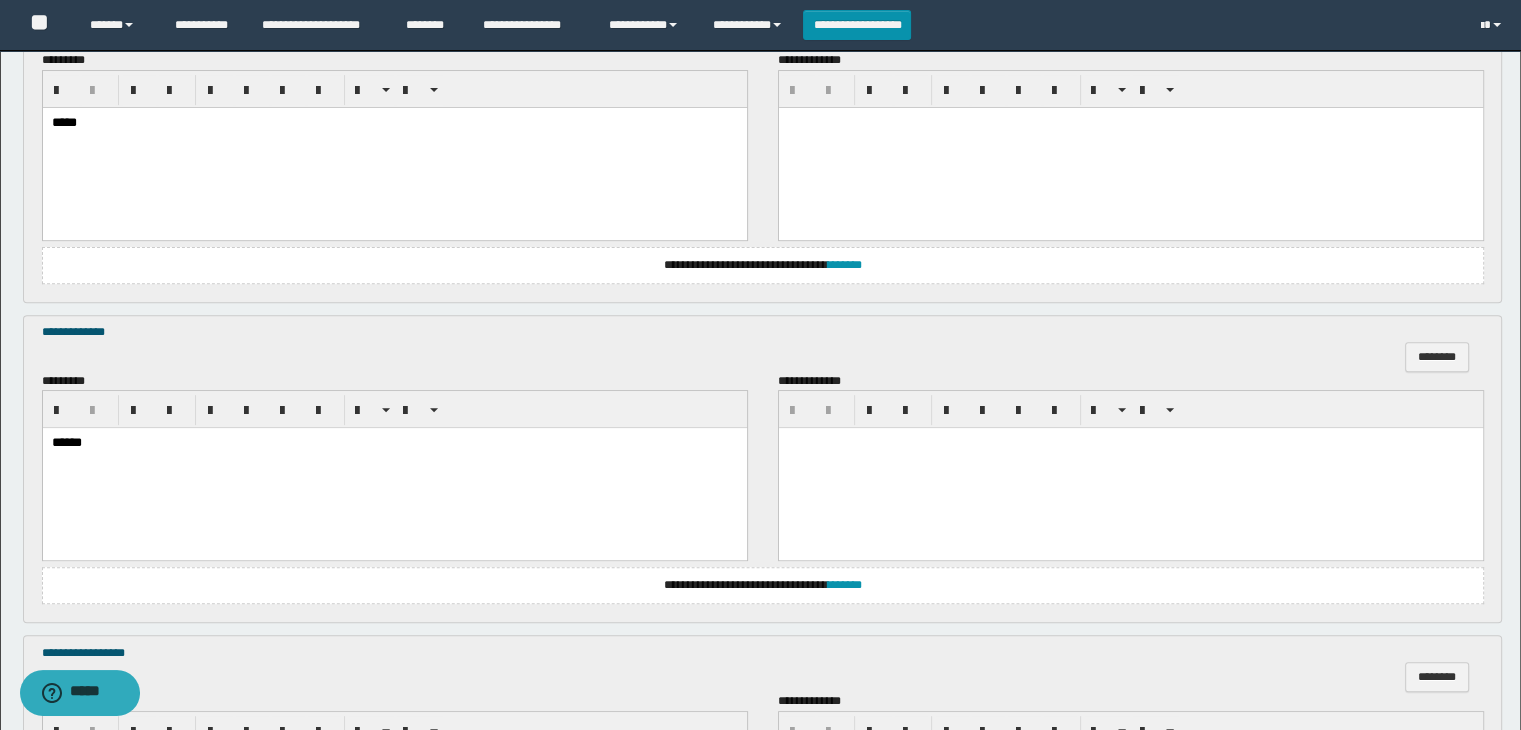scroll, scrollTop: 800, scrollLeft: 0, axis: vertical 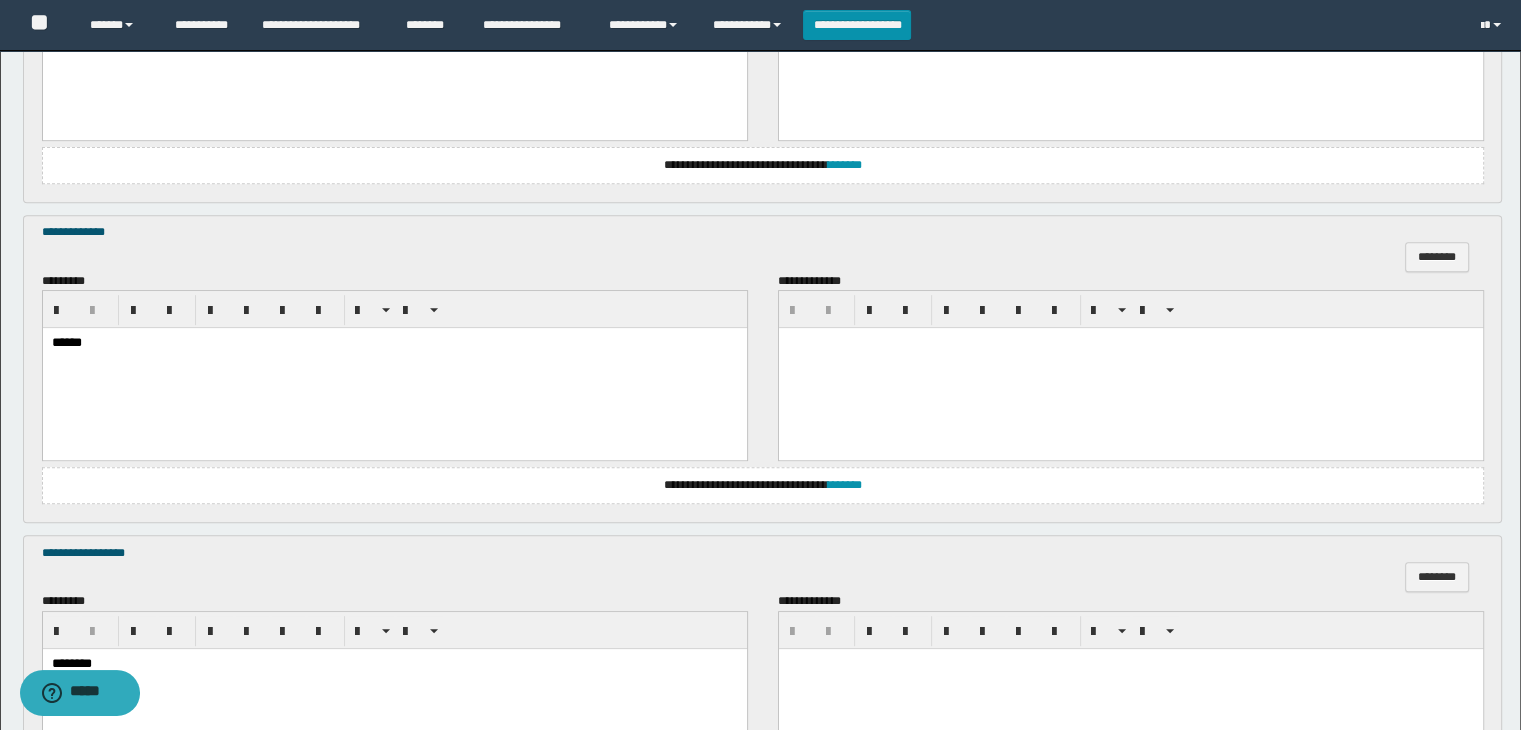 click on "******" at bounding box center (394, 344) 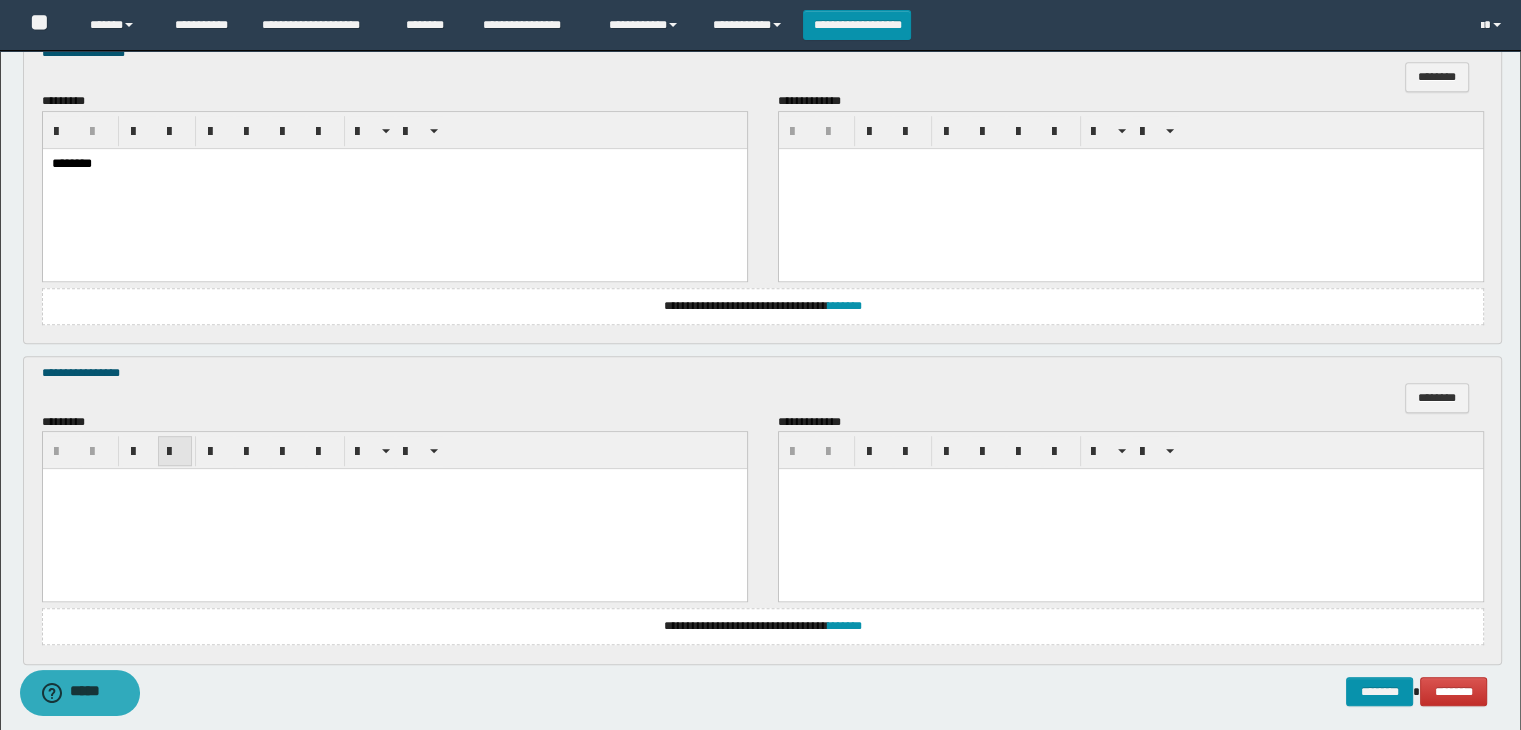 scroll, scrollTop: 1384, scrollLeft: 0, axis: vertical 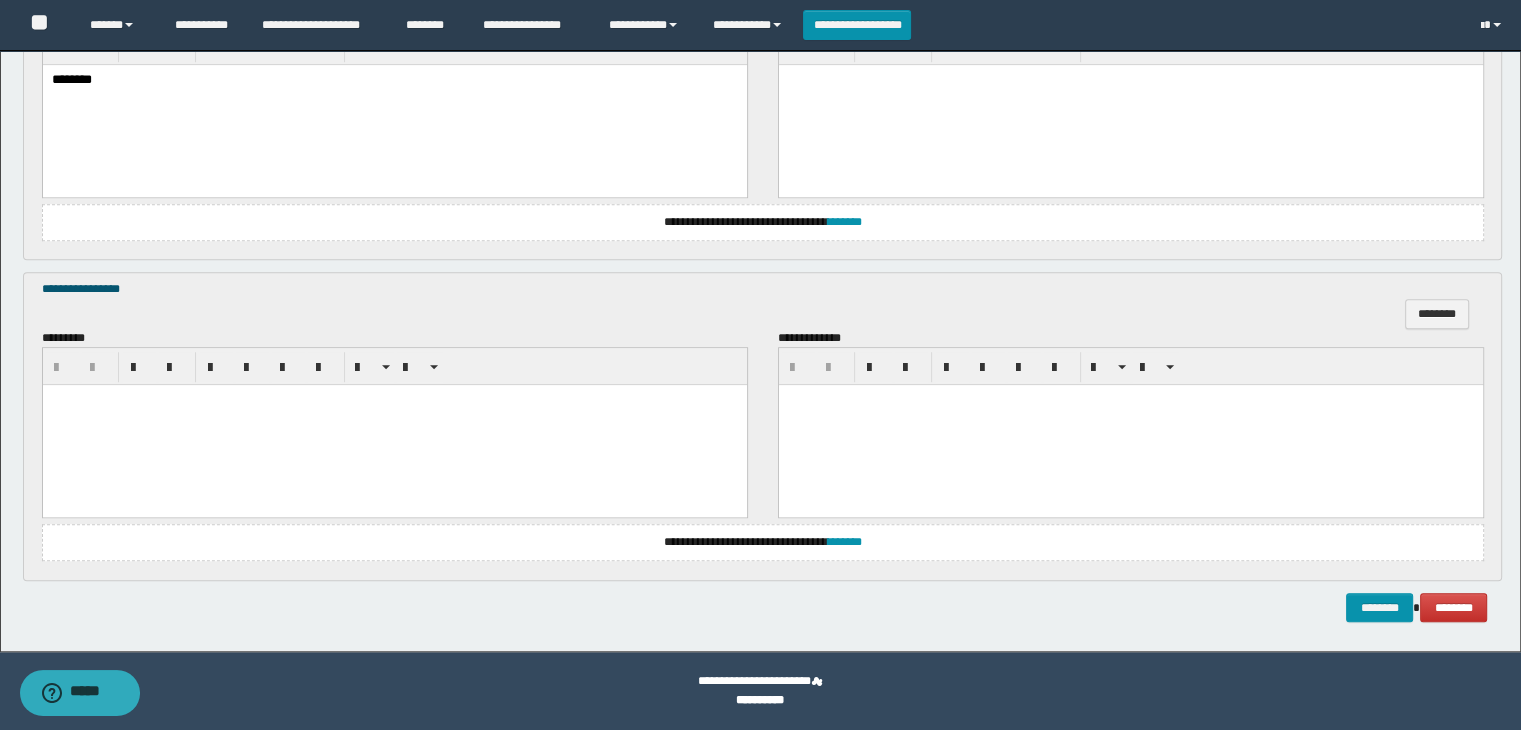 click at bounding box center [394, 425] 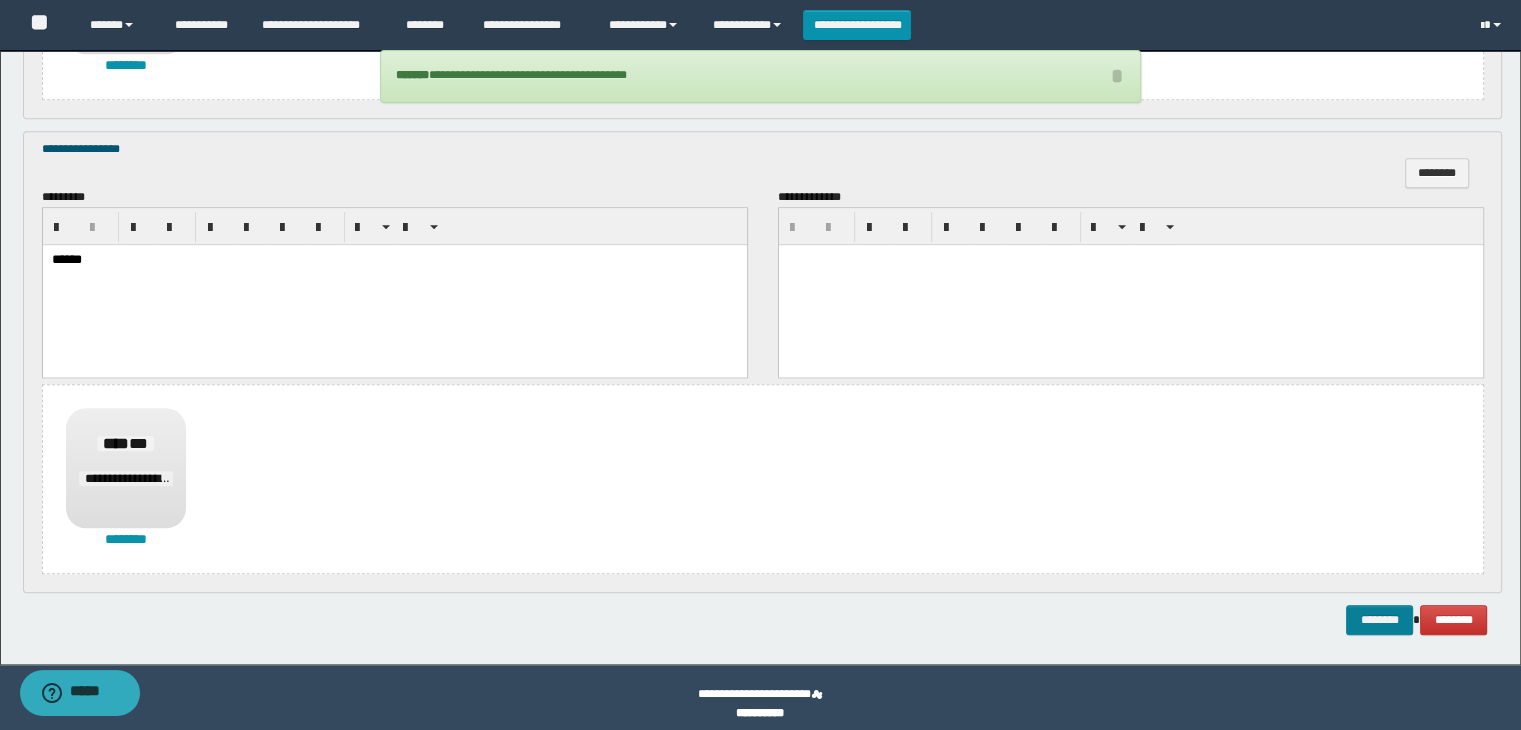 scroll, scrollTop: 1996, scrollLeft: 0, axis: vertical 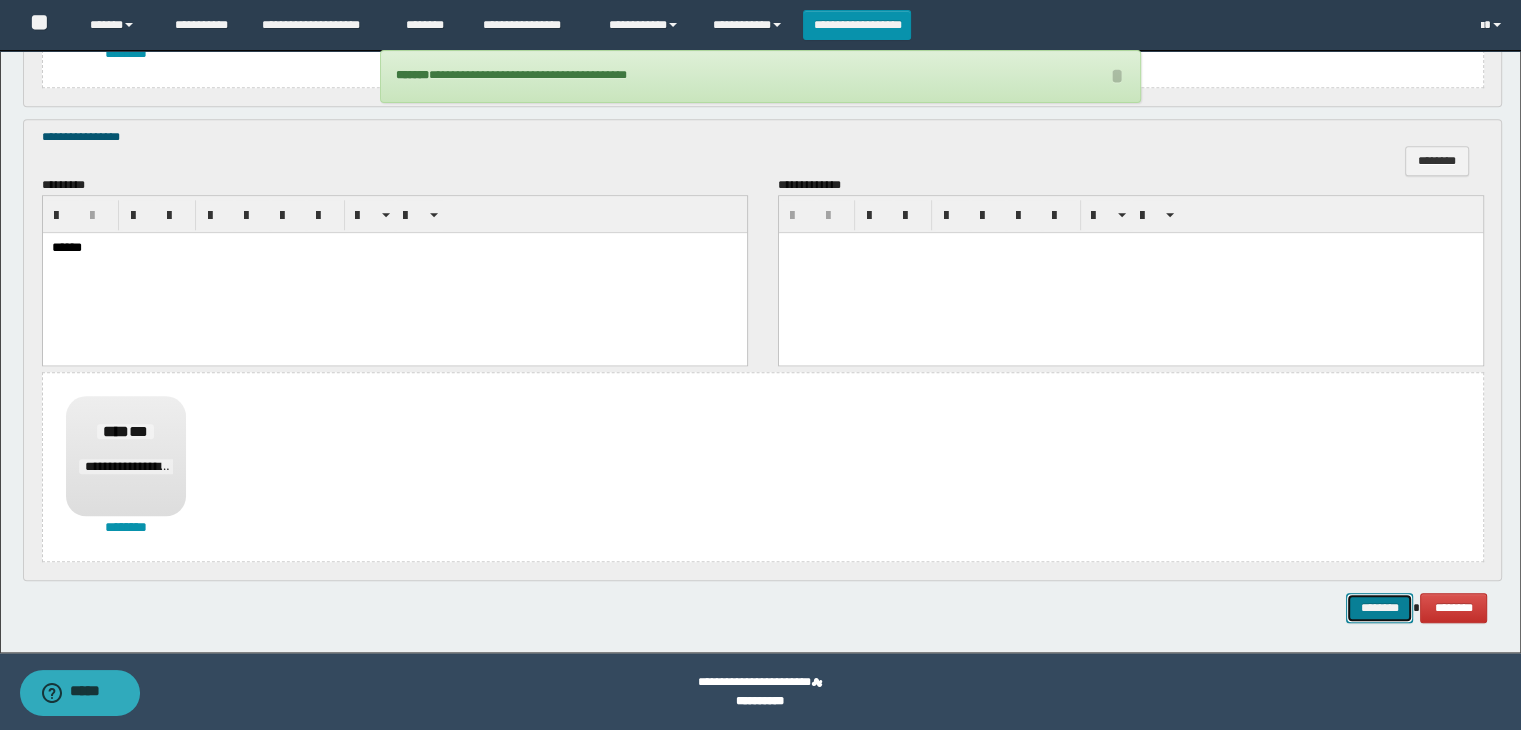 click on "********" at bounding box center (1379, 608) 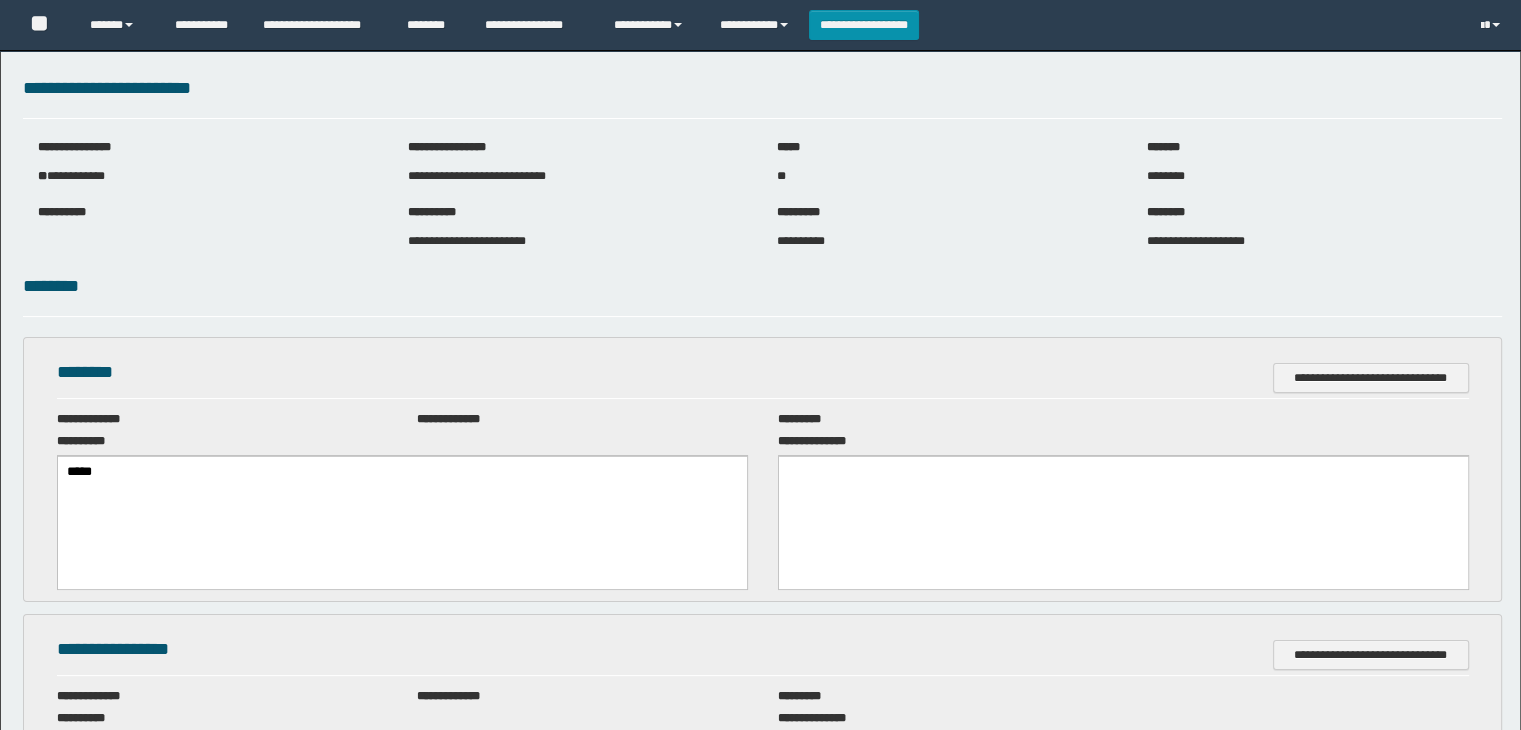 scroll, scrollTop: 0, scrollLeft: 0, axis: both 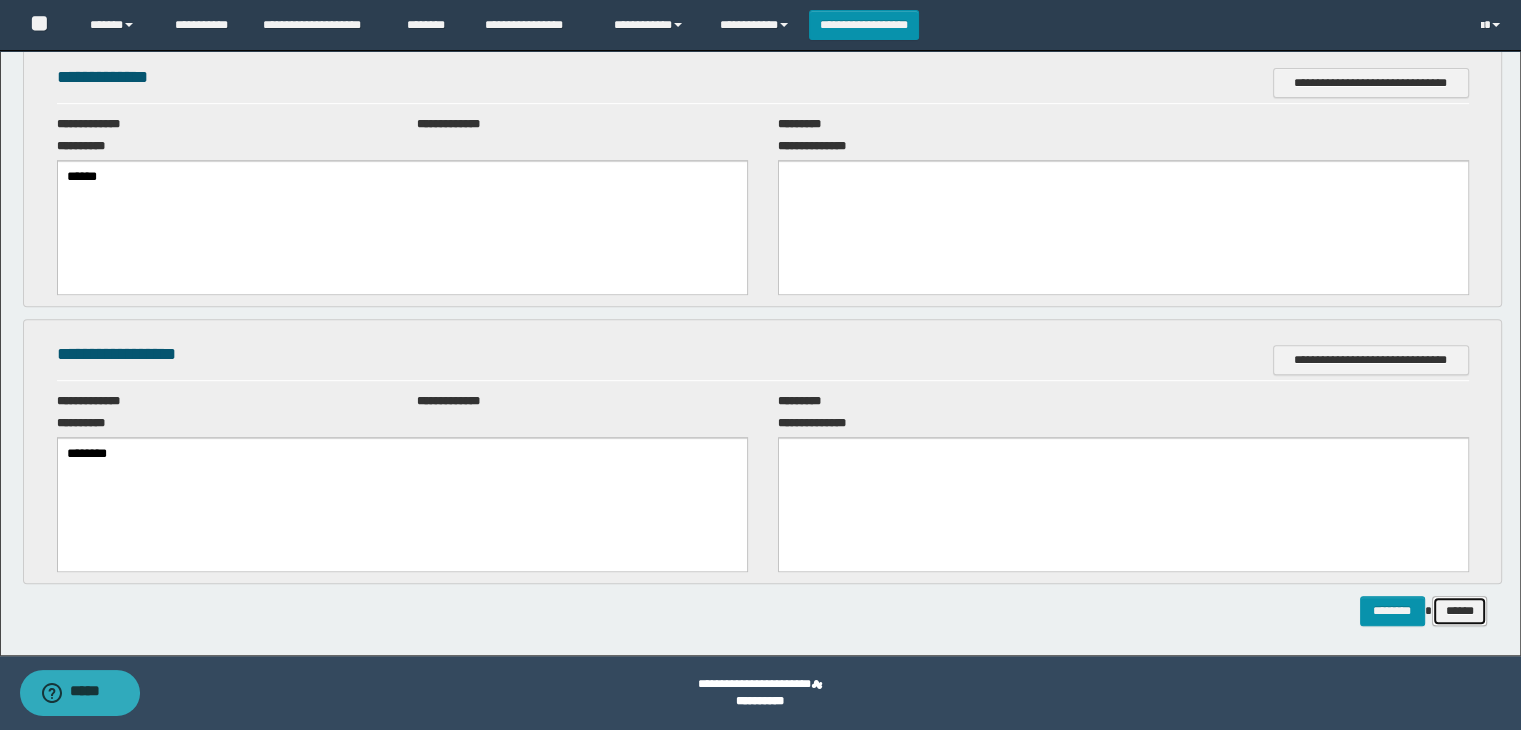 click on "******" at bounding box center [1460, 611] 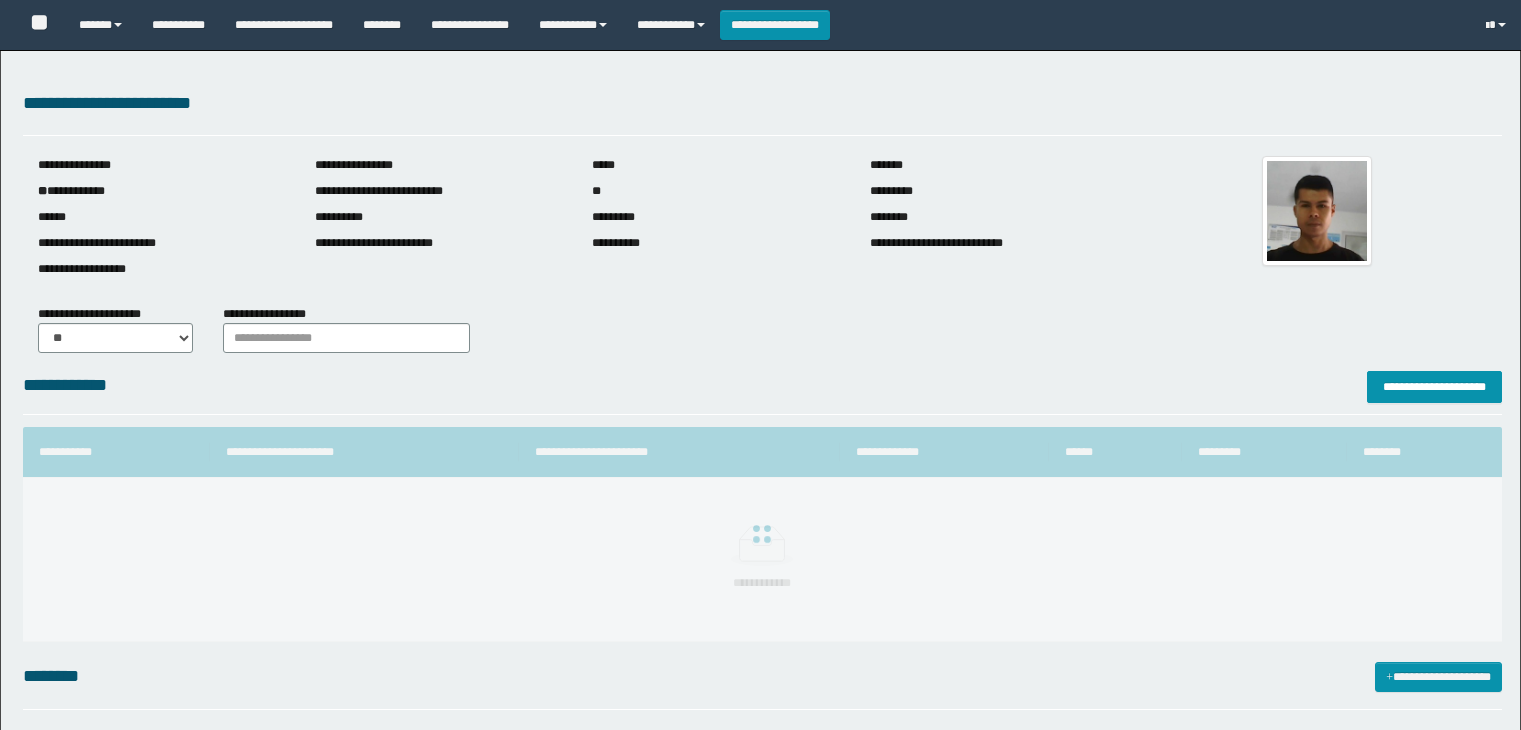 scroll, scrollTop: 0, scrollLeft: 0, axis: both 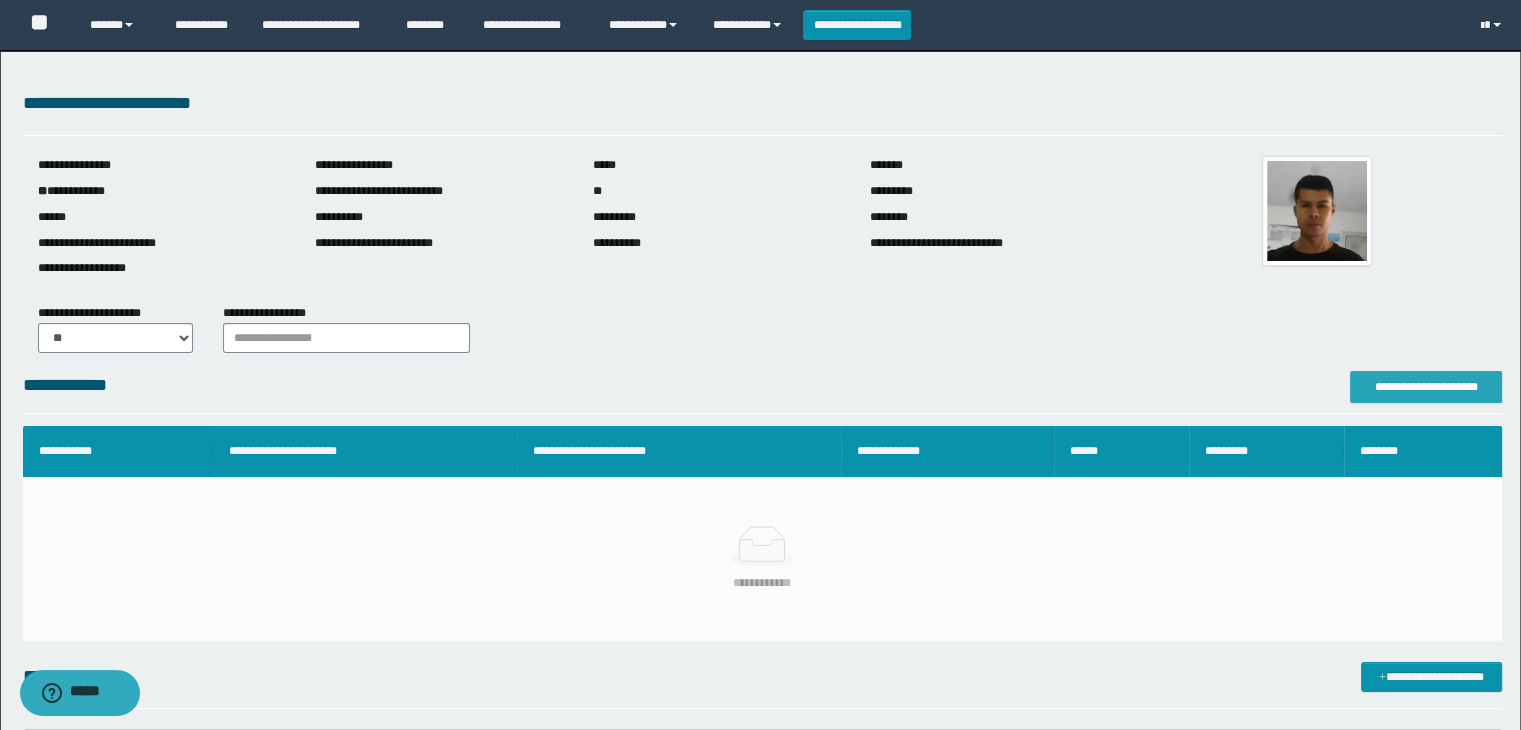 click on "**********" at bounding box center [1426, 387] 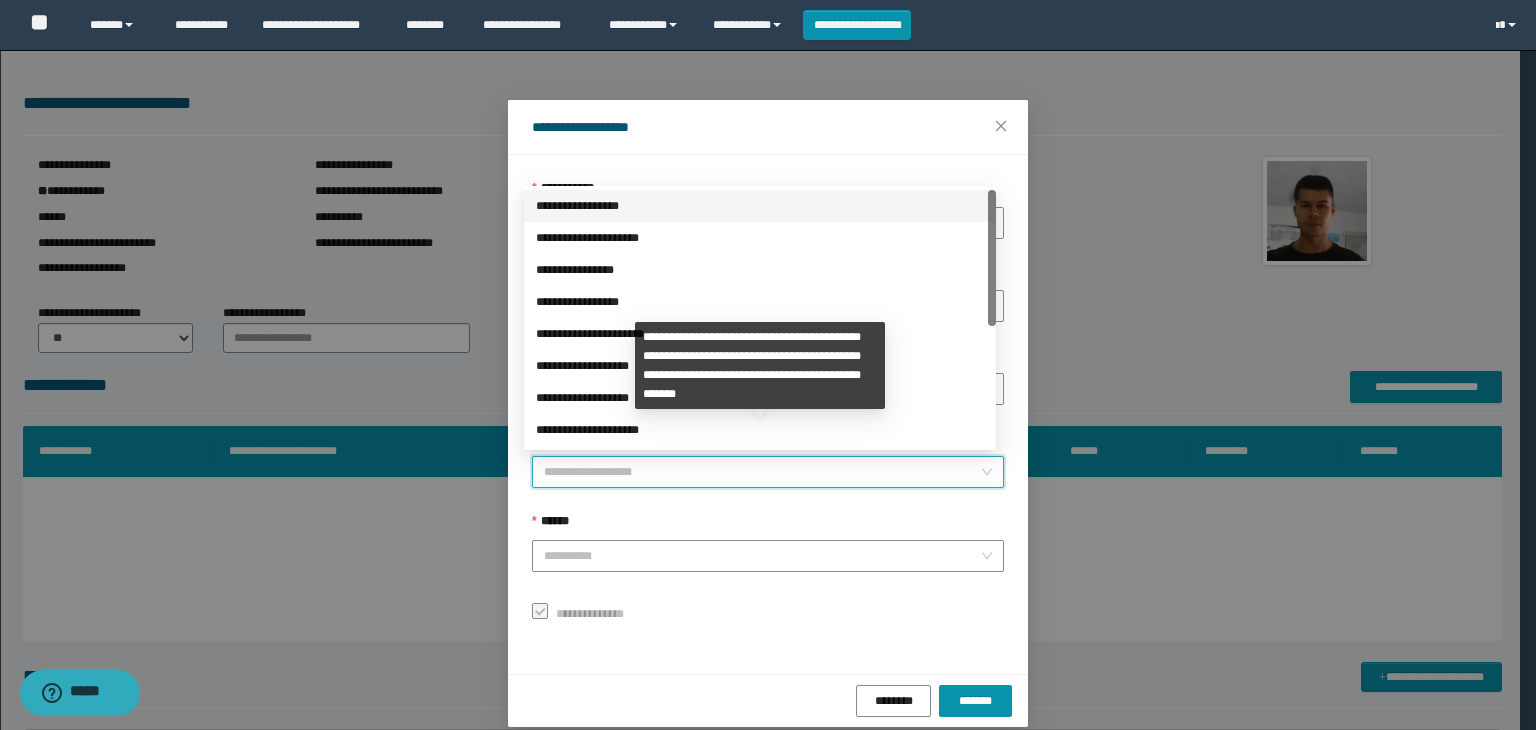 click on "**********" at bounding box center [768, 472] 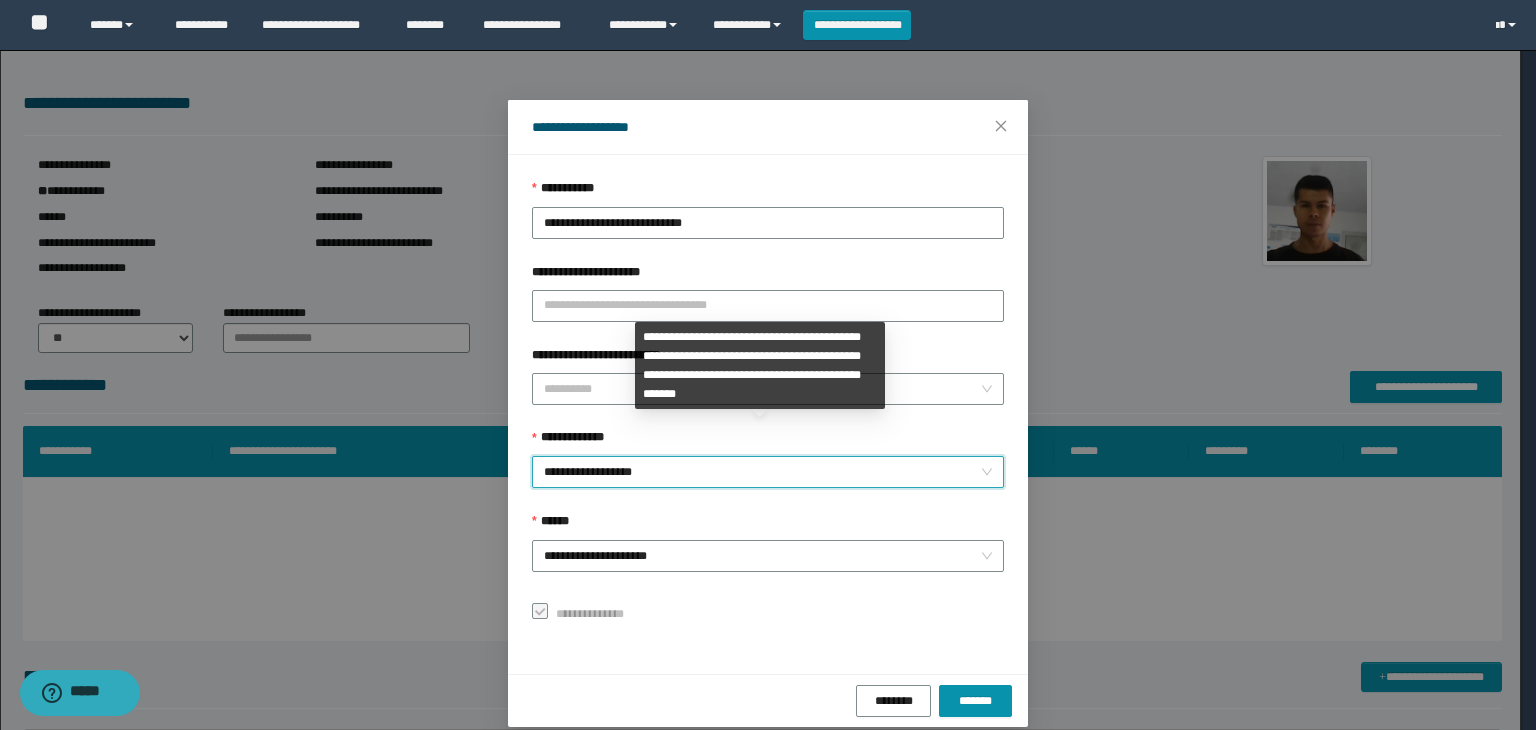 click on "**********" at bounding box center [768, 472] 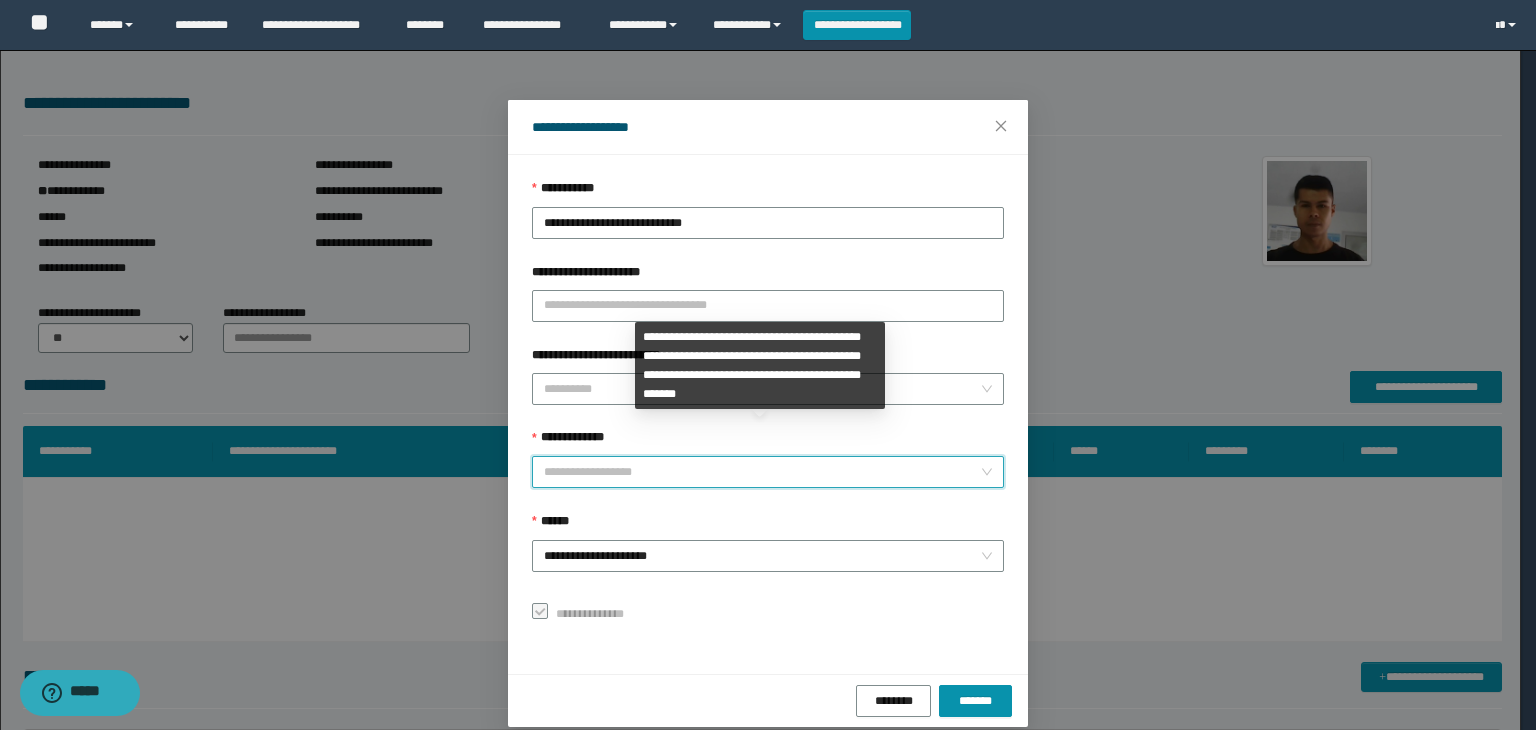 click on "**********" at bounding box center (768, 472) 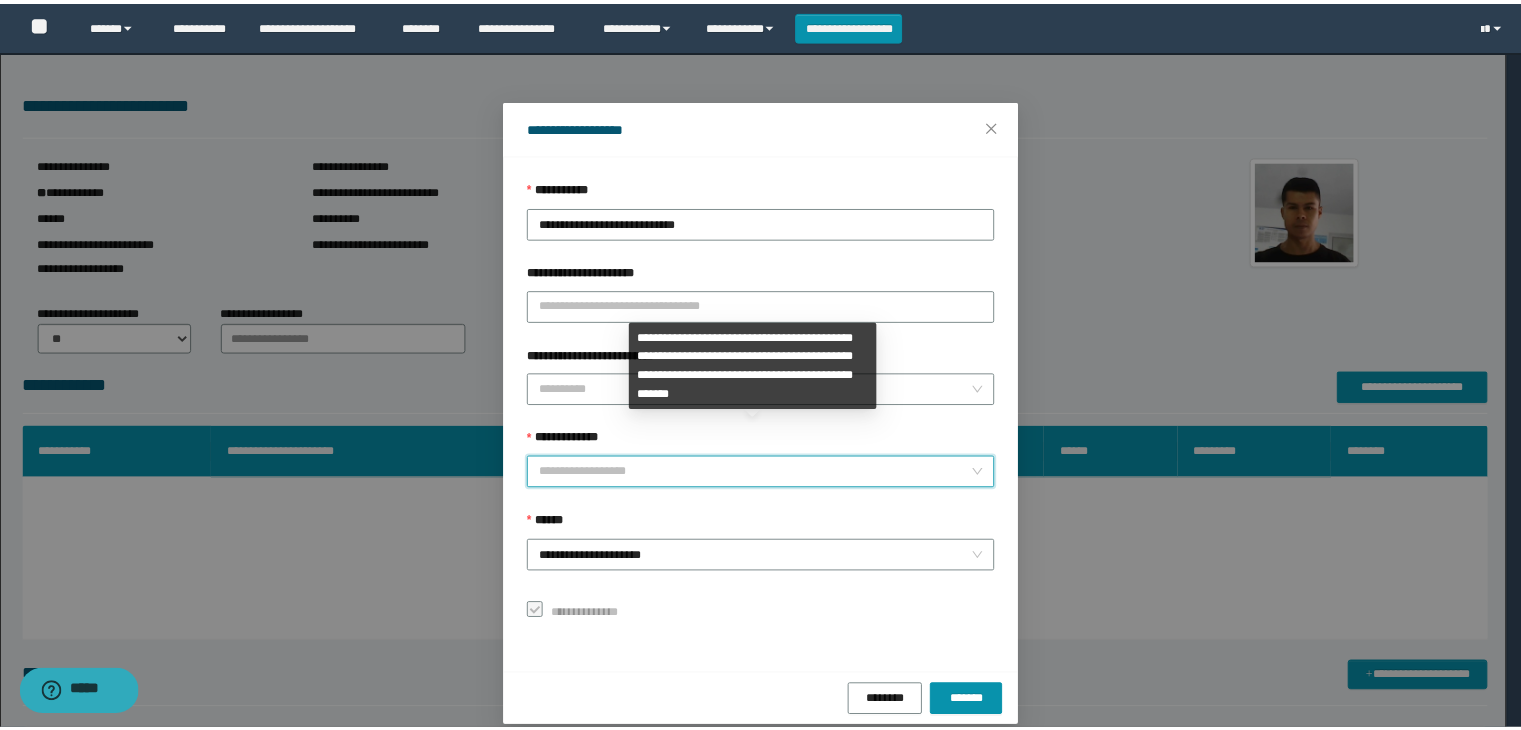 scroll, scrollTop: 192, scrollLeft: 0, axis: vertical 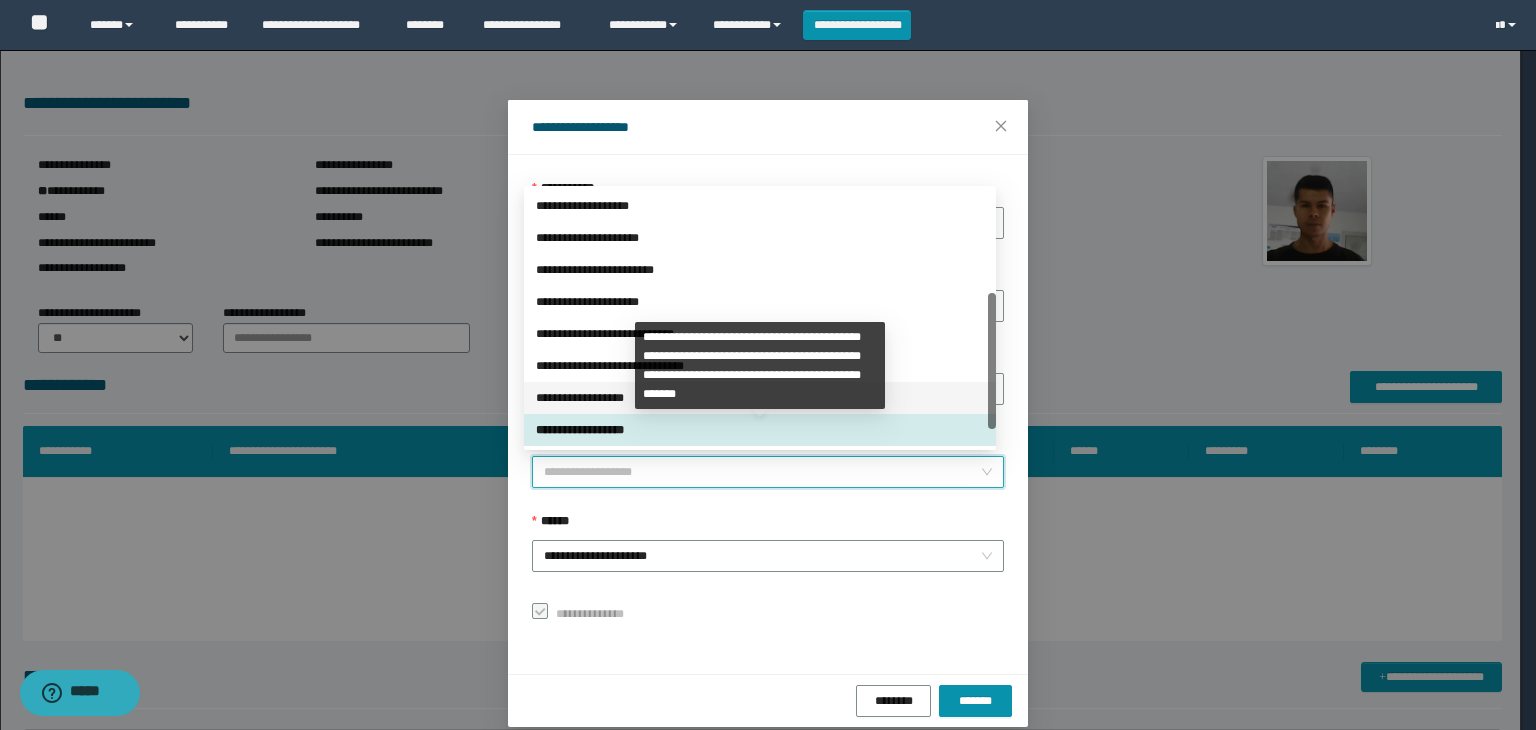 click on "**********" at bounding box center [760, 398] 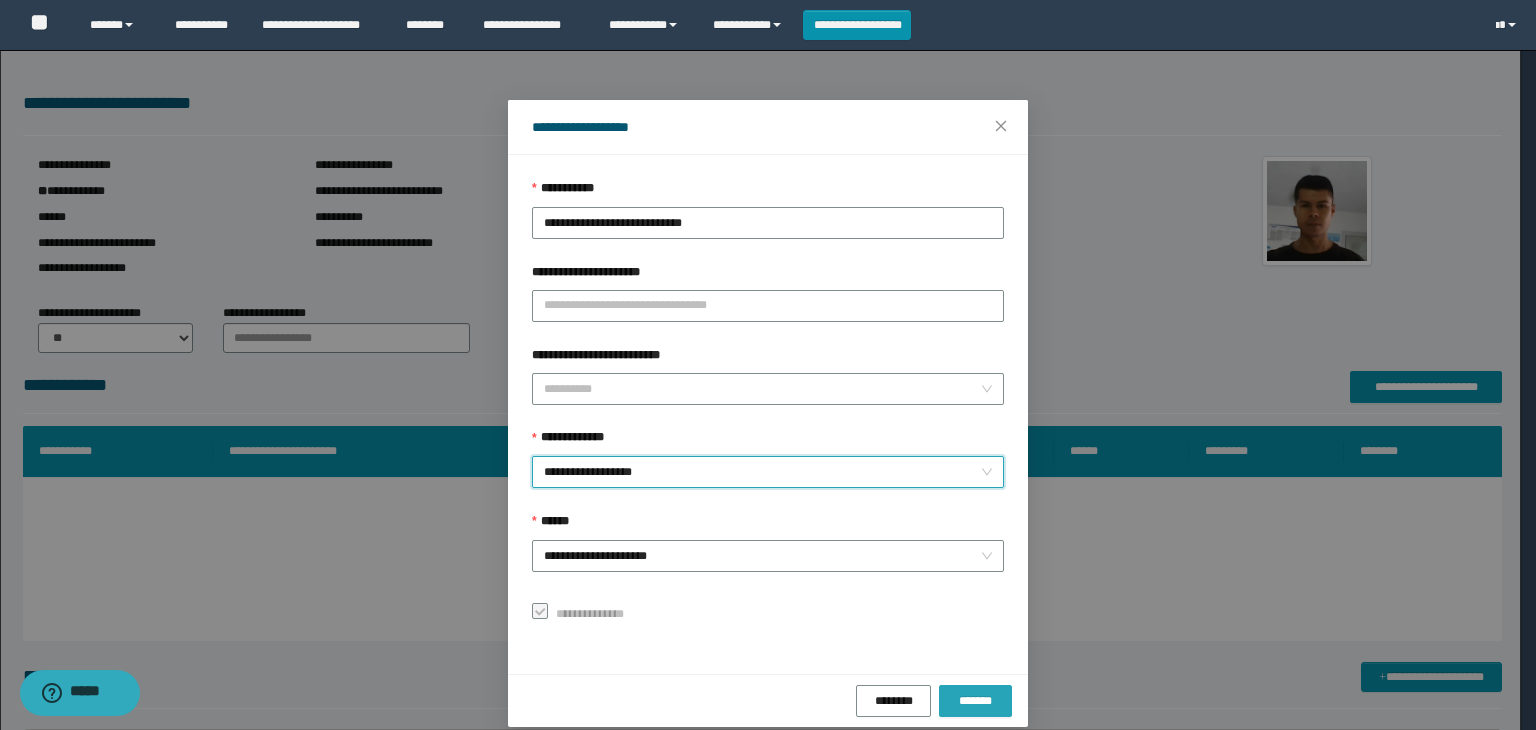 click on "*******" at bounding box center (975, 701) 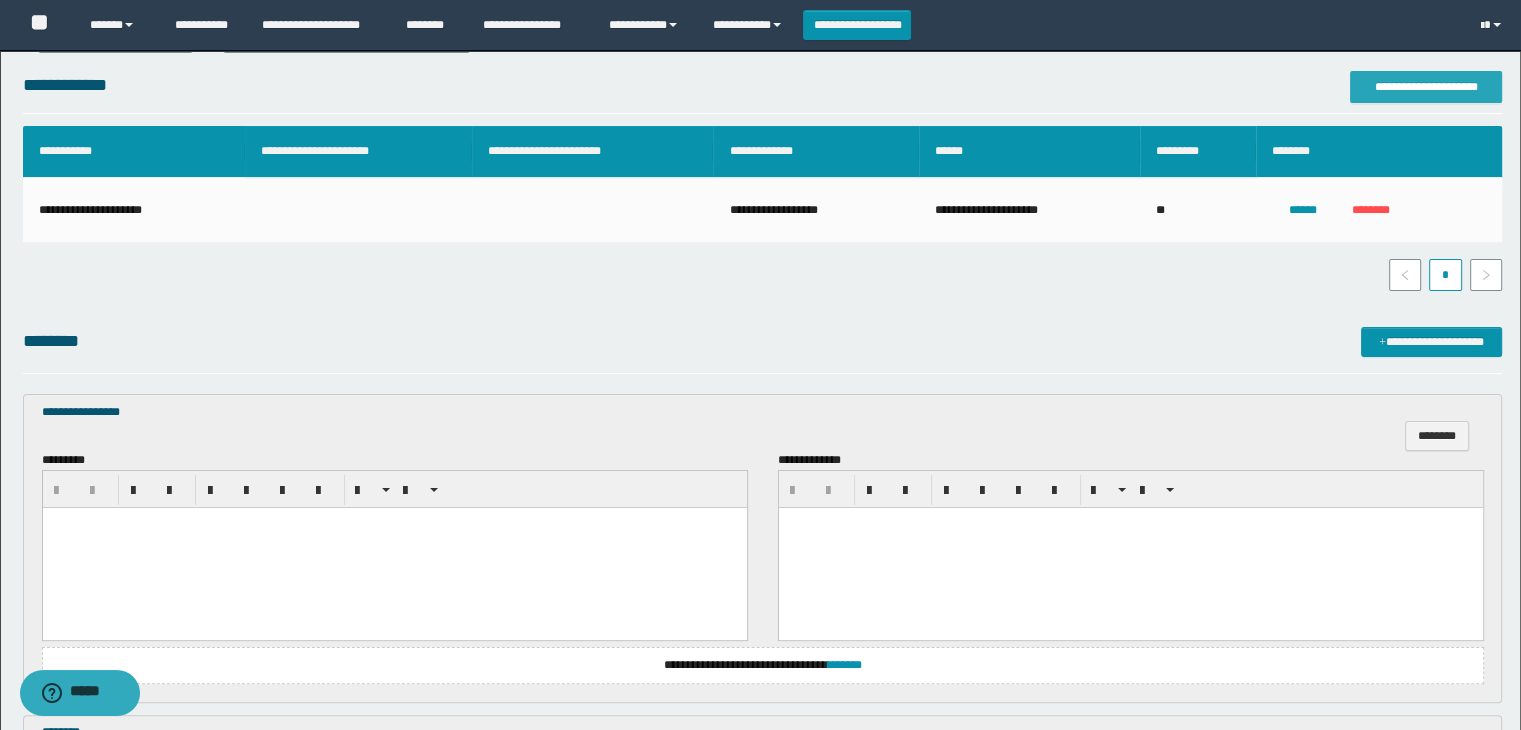 scroll, scrollTop: 600, scrollLeft: 0, axis: vertical 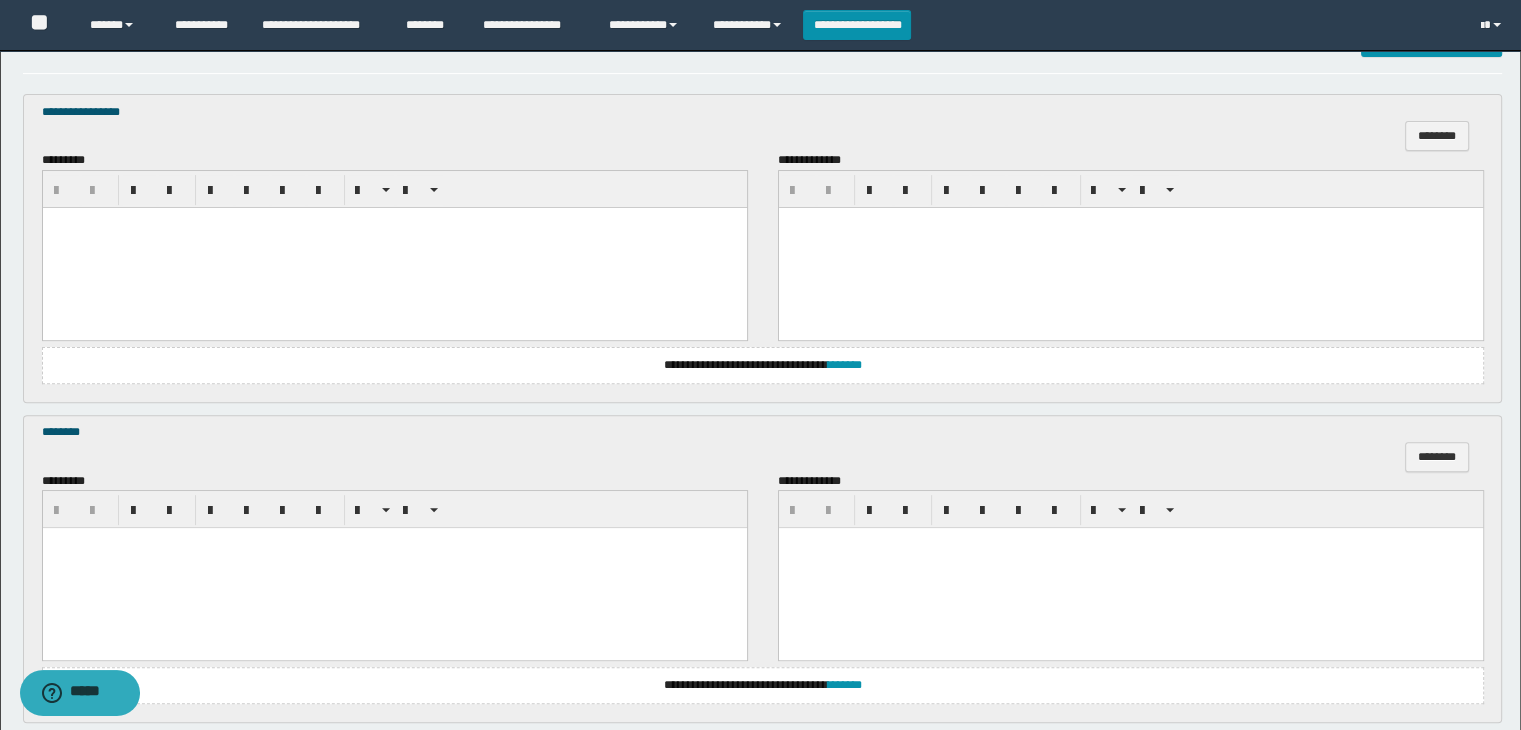 click at bounding box center [394, 247] 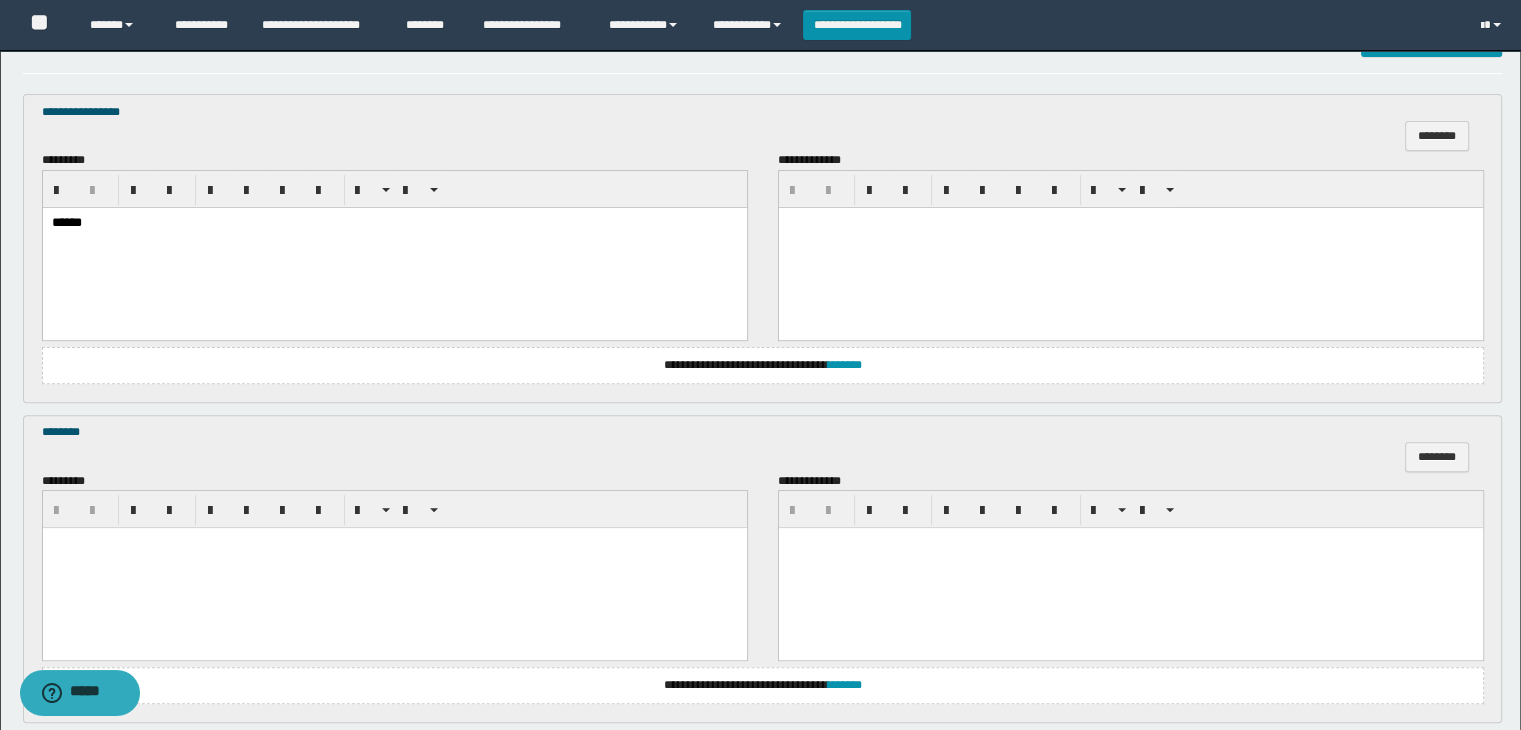 scroll, scrollTop: 900, scrollLeft: 0, axis: vertical 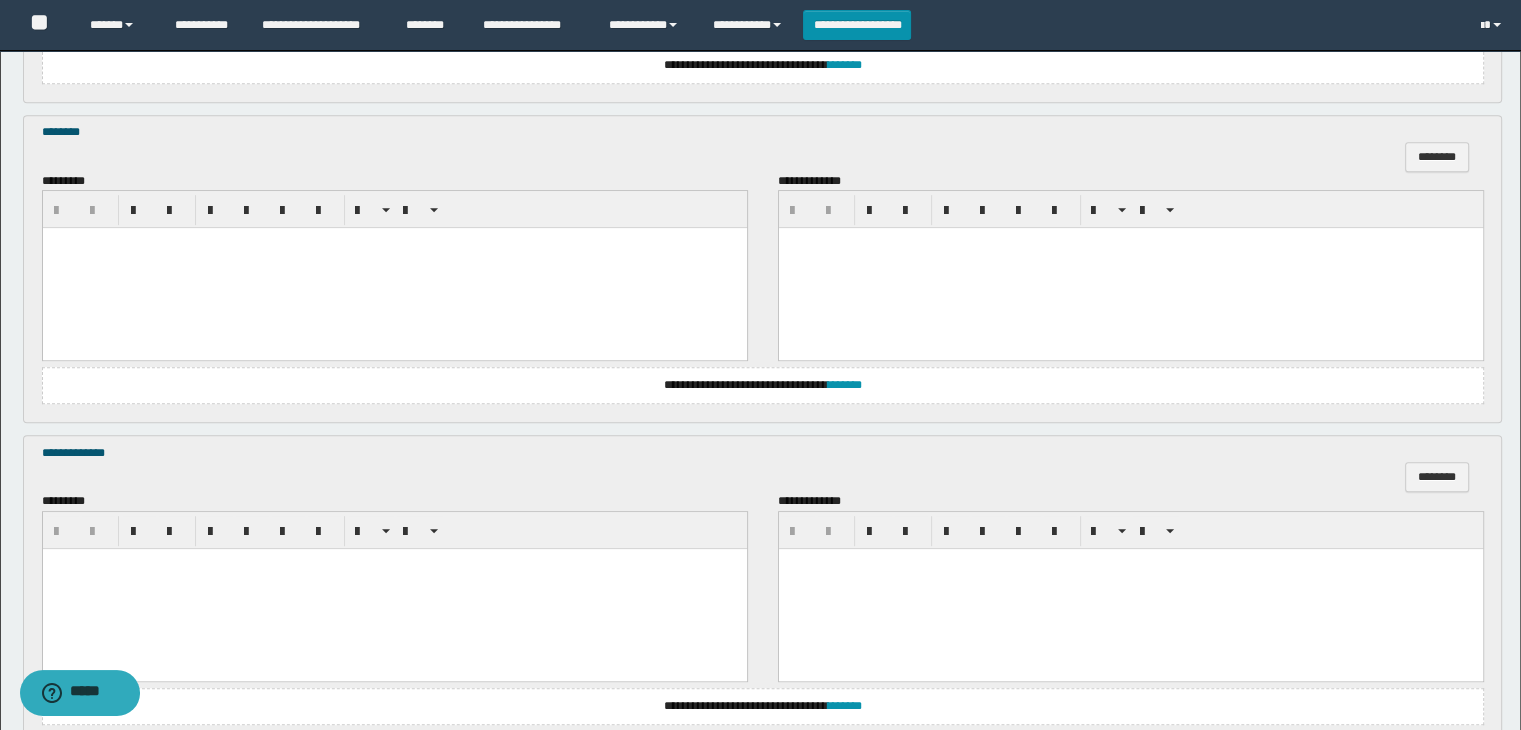 click at bounding box center [394, 268] 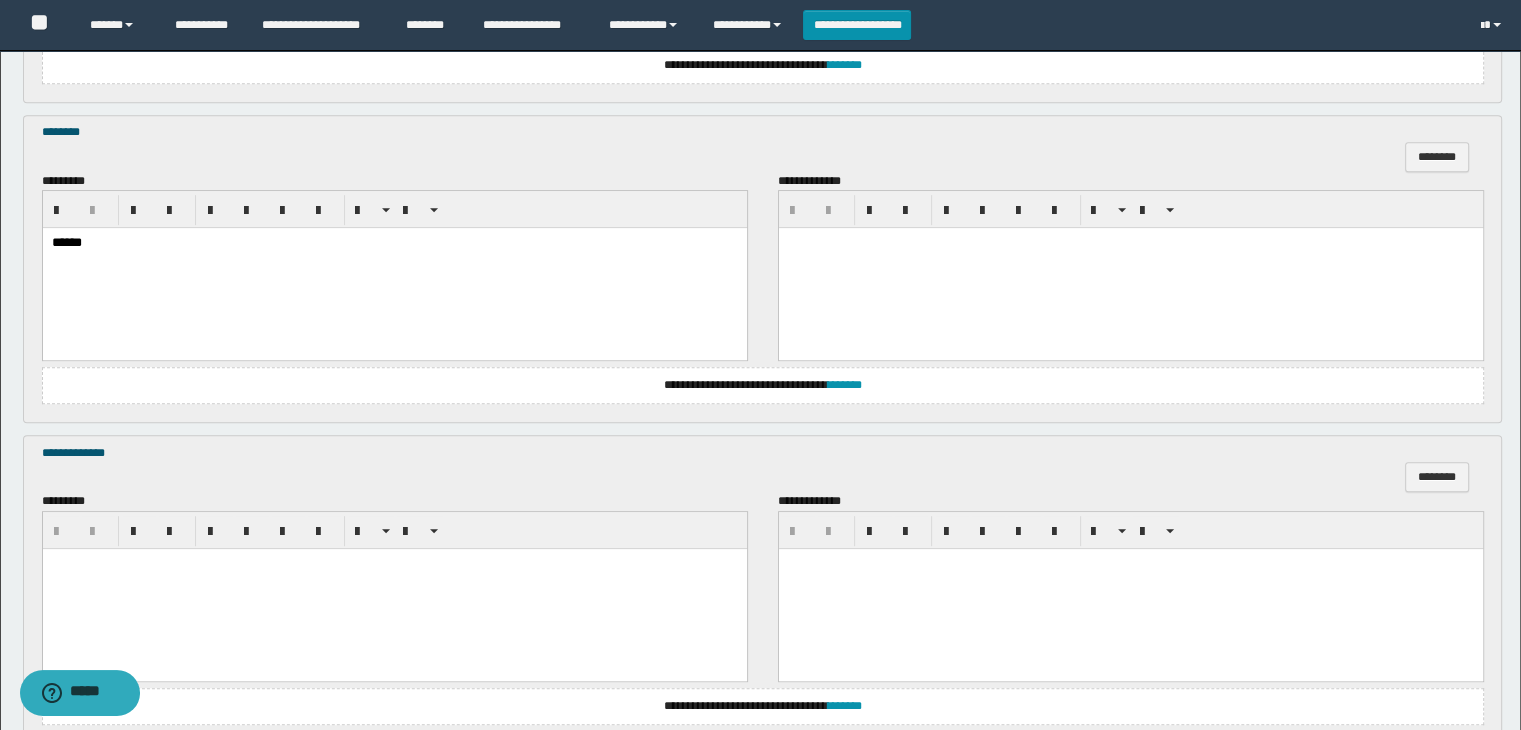 scroll, scrollTop: 1064, scrollLeft: 0, axis: vertical 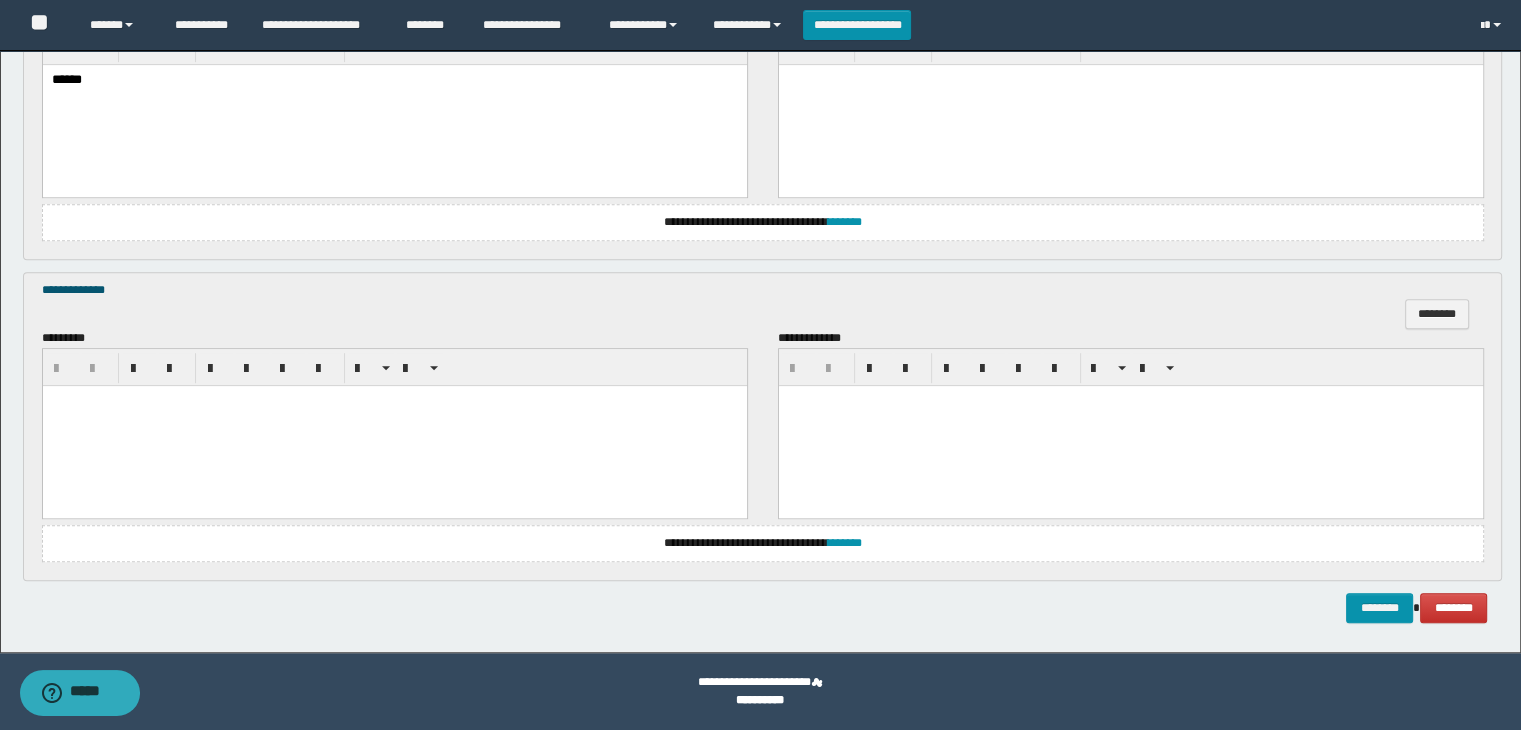 click at bounding box center [394, 425] 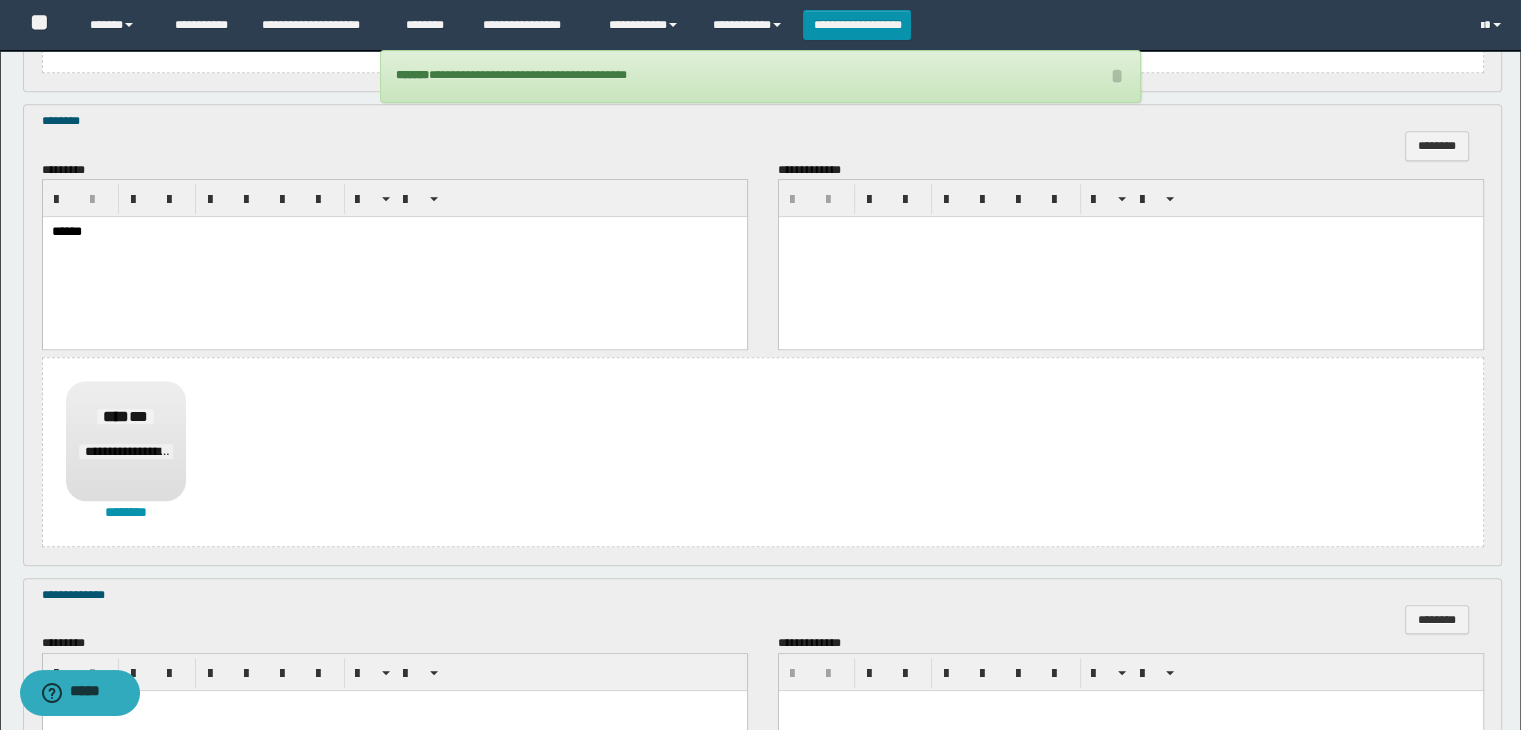 scroll, scrollTop: 1523, scrollLeft: 0, axis: vertical 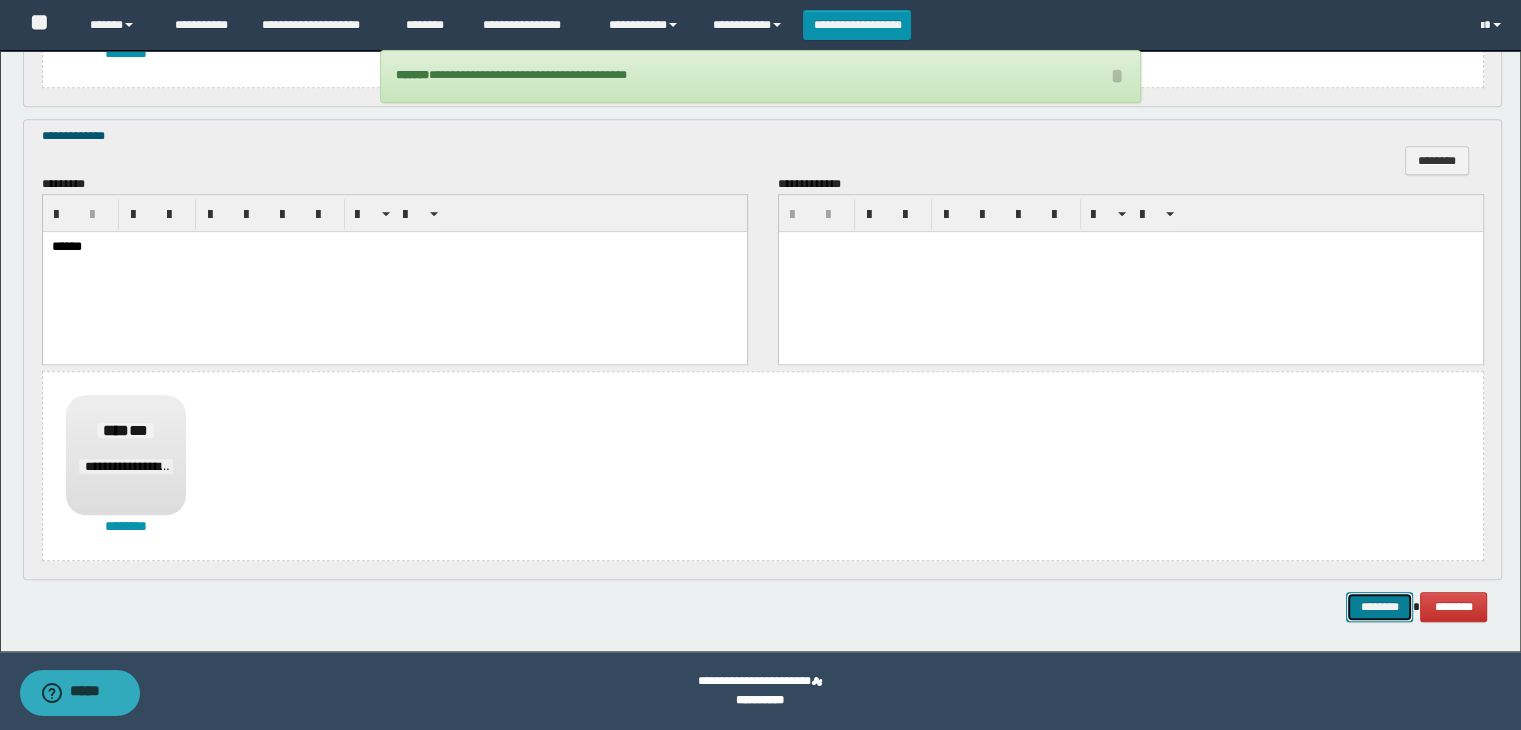 click on "********" at bounding box center (1379, 607) 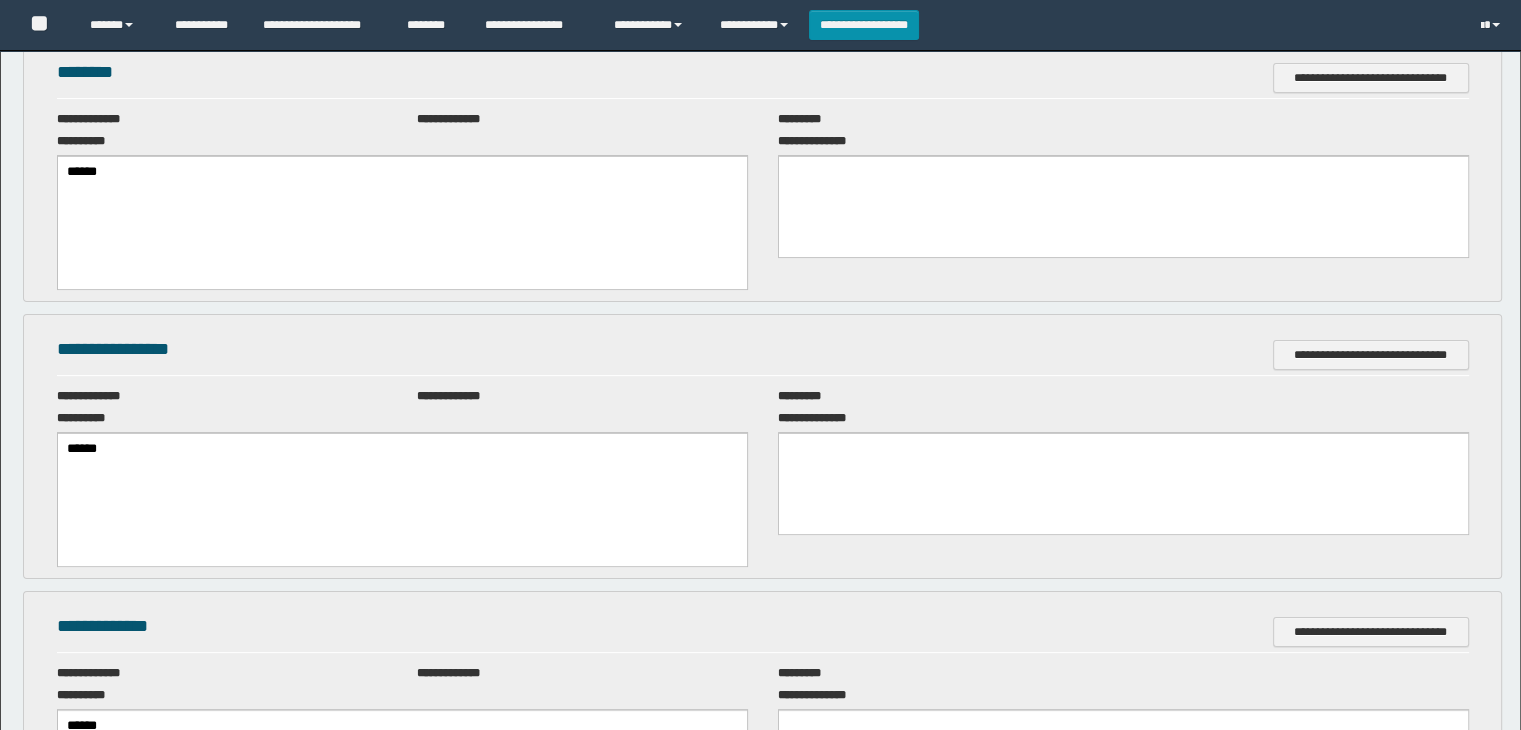 scroll, scrollTop: 0, scrollLeft: 0, axis: both 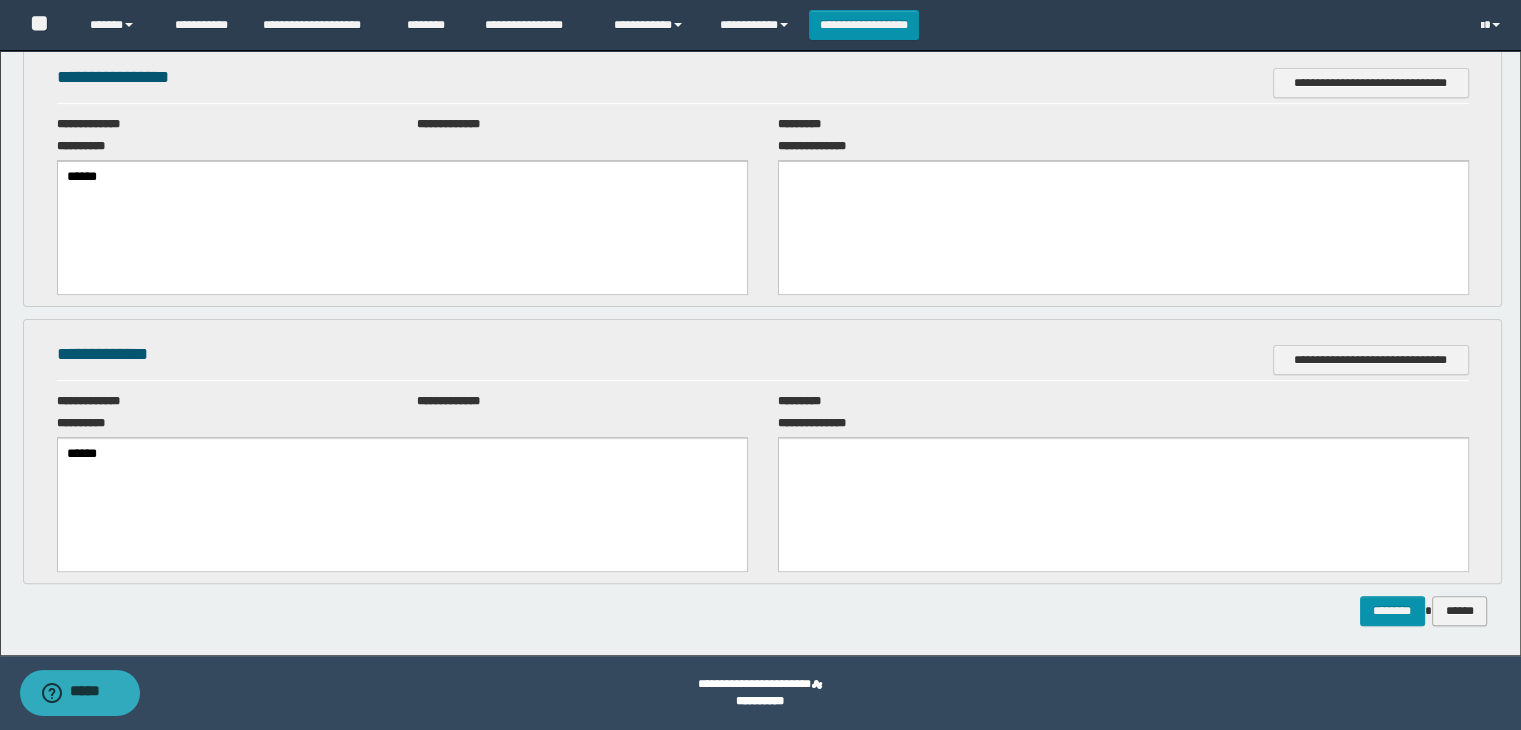drag, startPoint x: 1490, startPoint y: 625, endPoint x: 1480, endPoint y: 619, distance: 11.661903 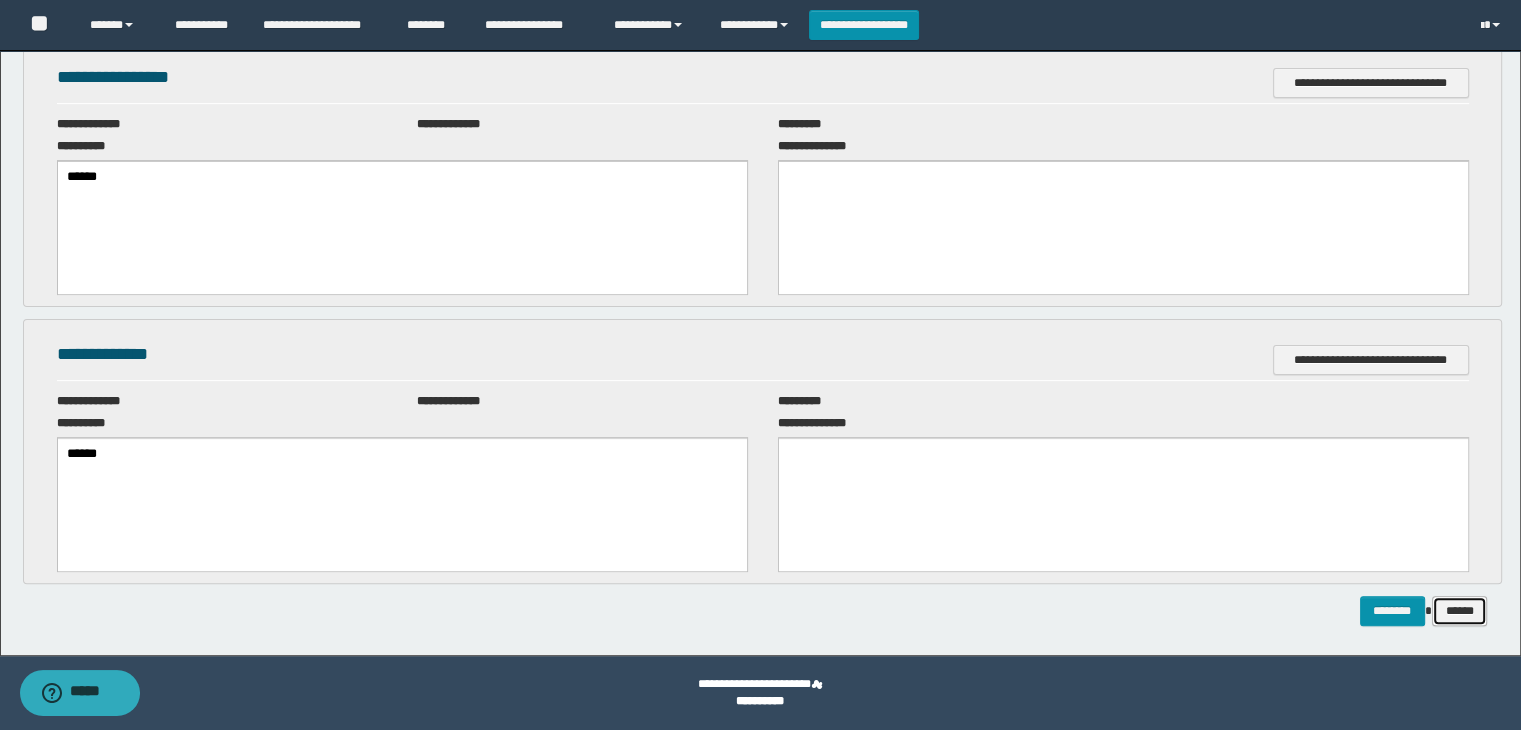 click on "******" at bounding box center (1460, 611) 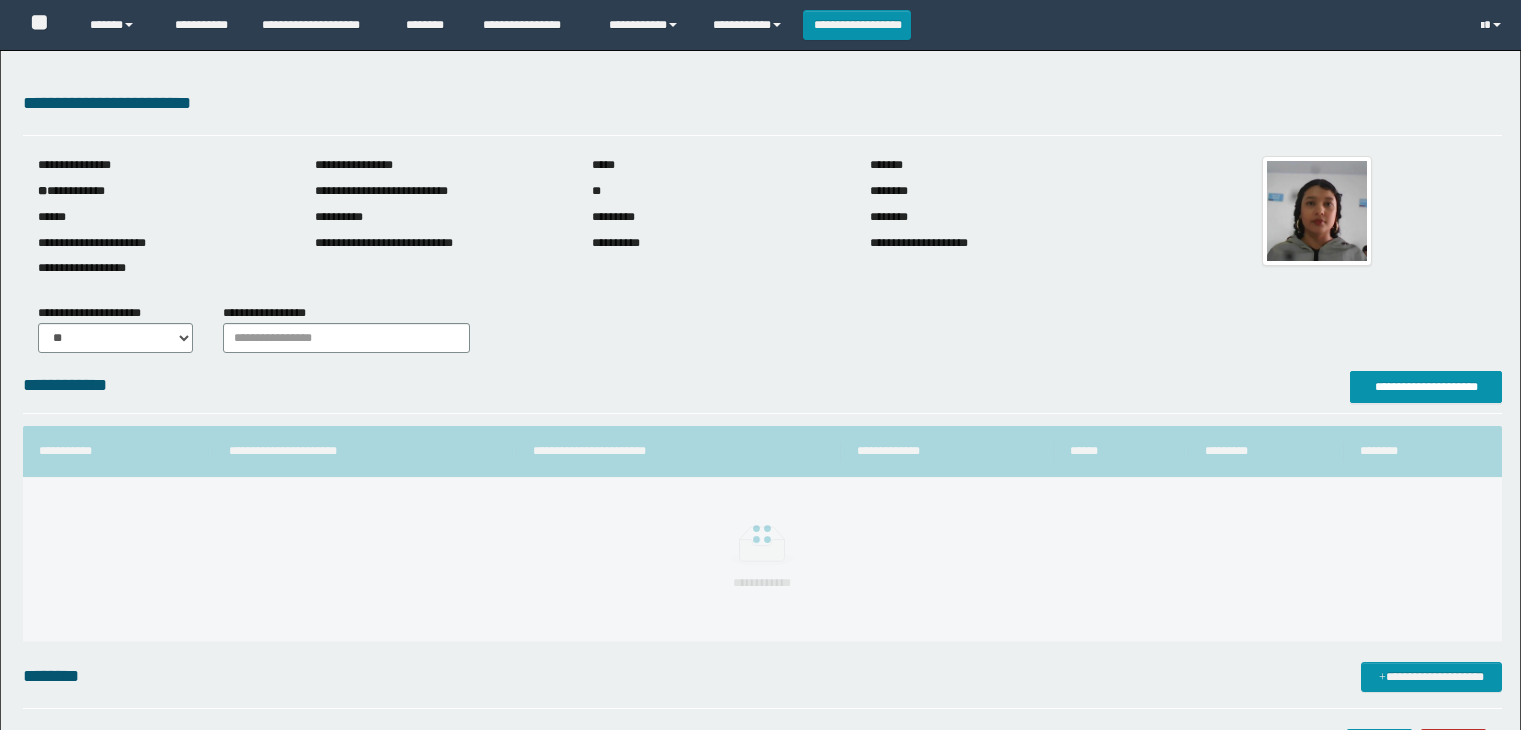 scroll, scrollTop: 0, scrollLeft: 0, axis: both 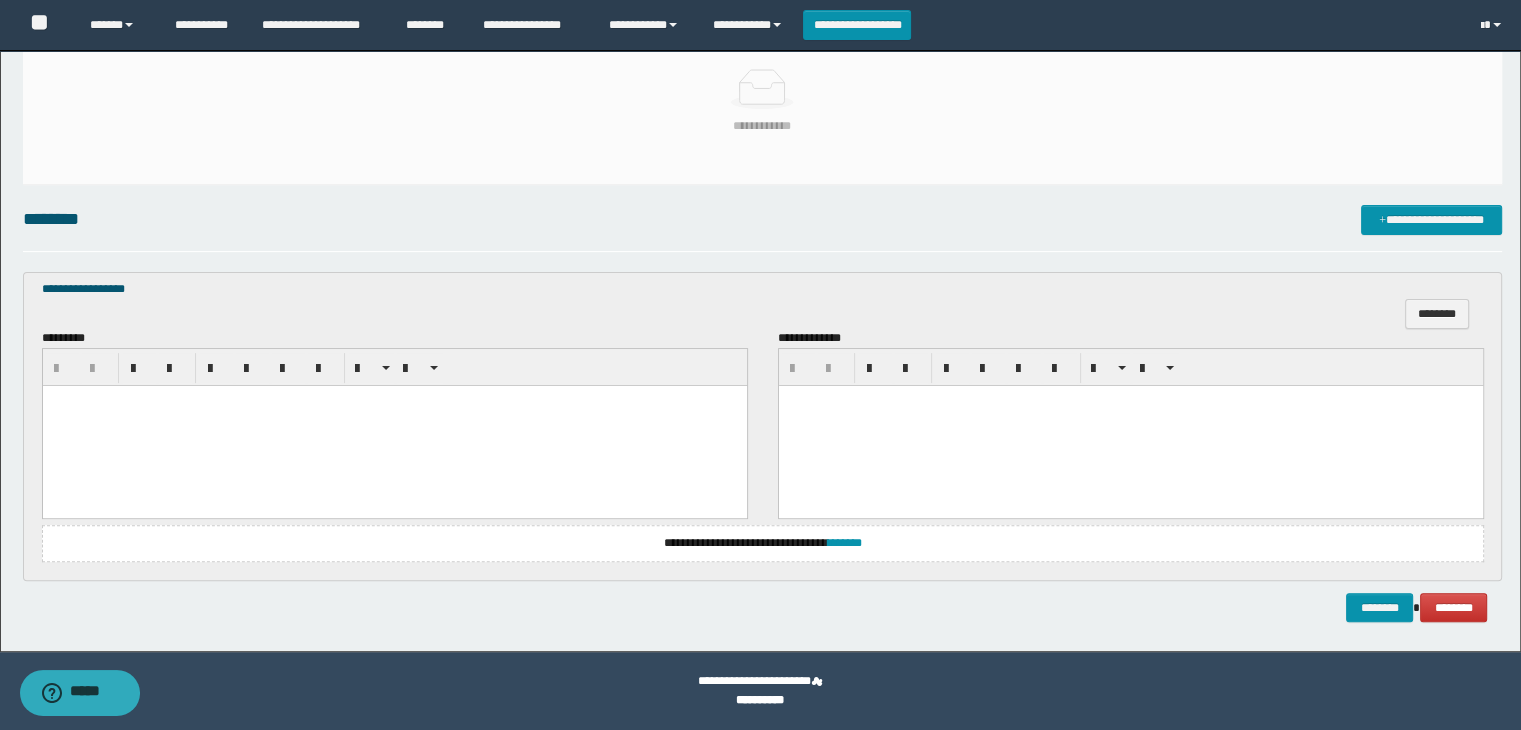 click at bounding box center [394, 425] 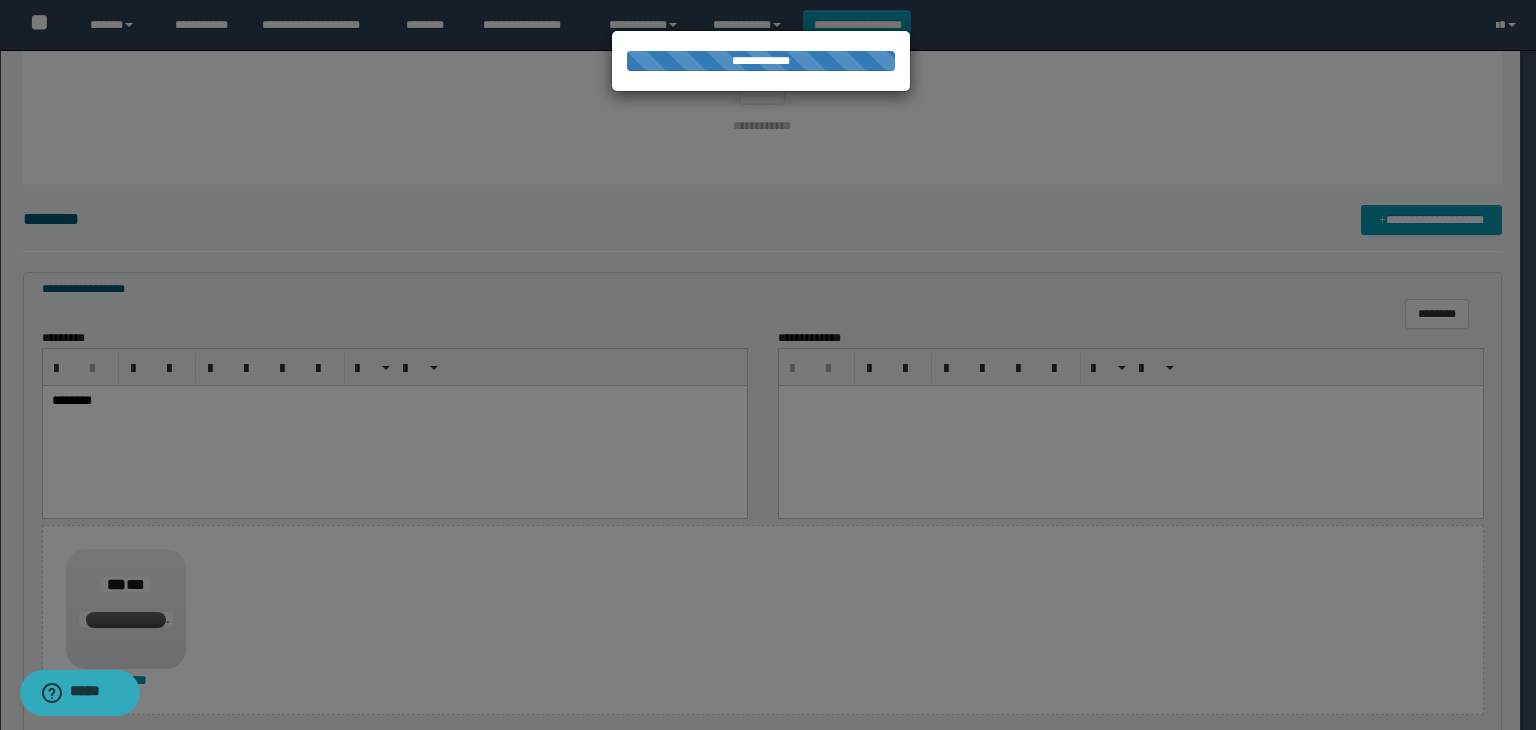 scroll, scrollTop: 0, scrollLeft: 0, axis: both 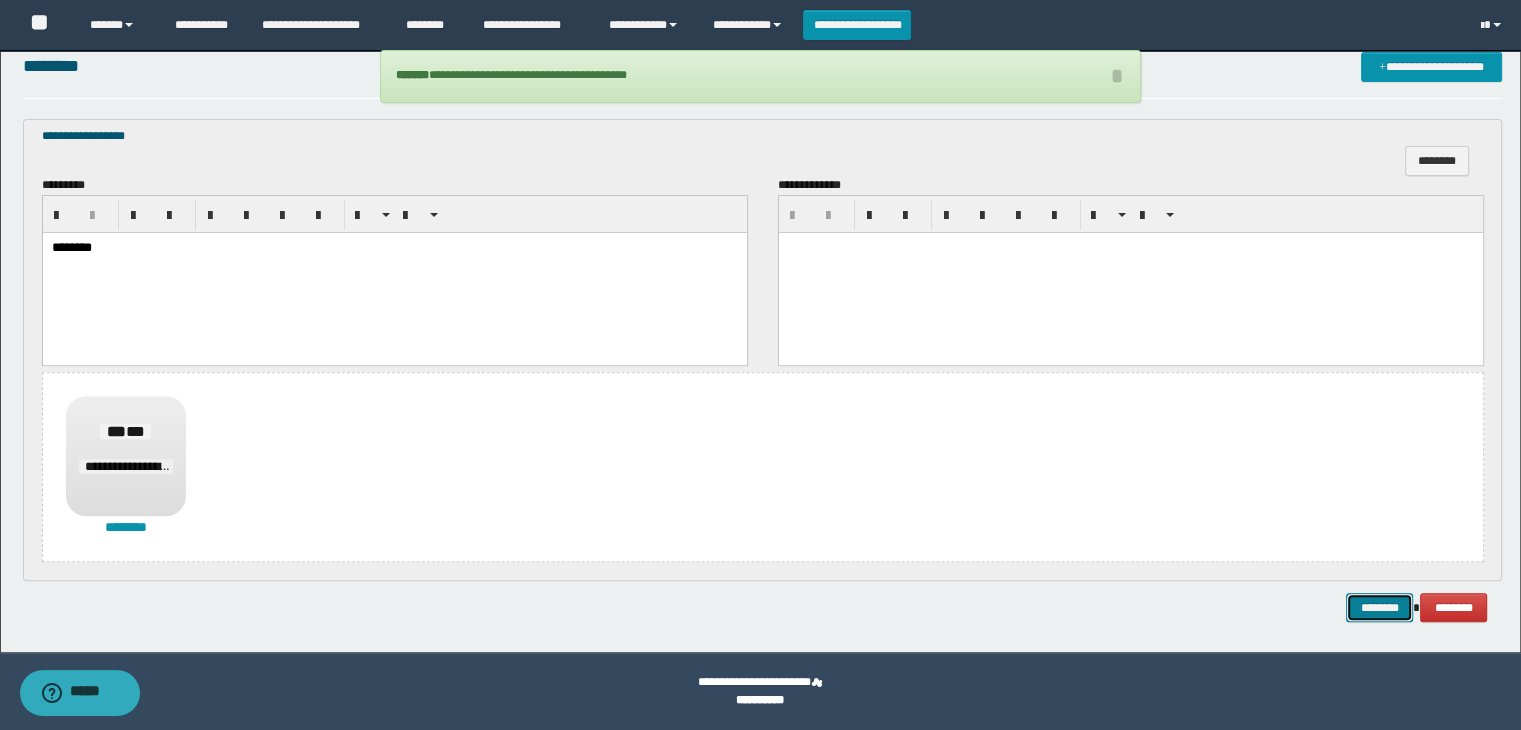 click on "********" at bounding box center [1379, 608] 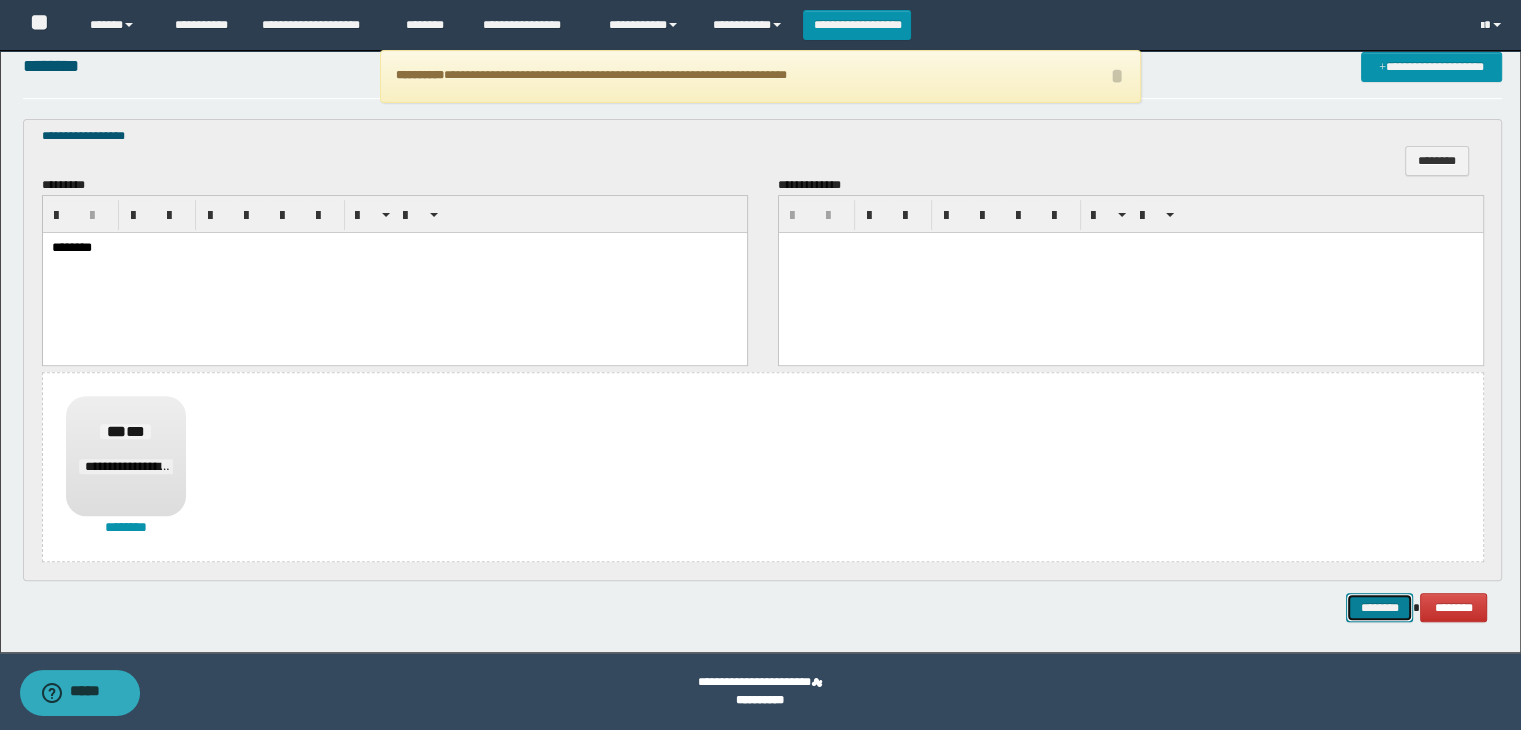 click on "********" at bounding box center (1379, 608) 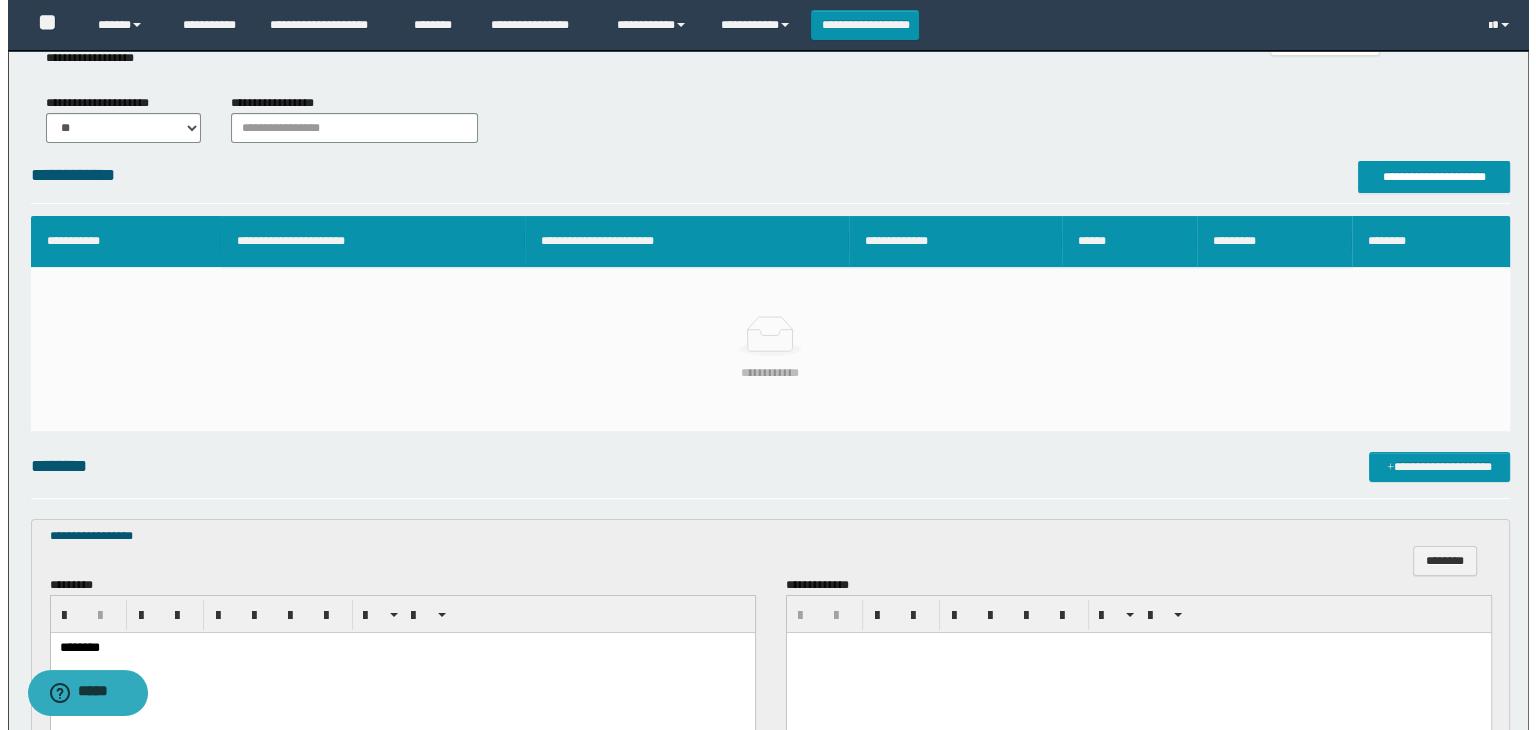 scroll, scrollTop: 110, scrollLeft: 0, axis: vertical 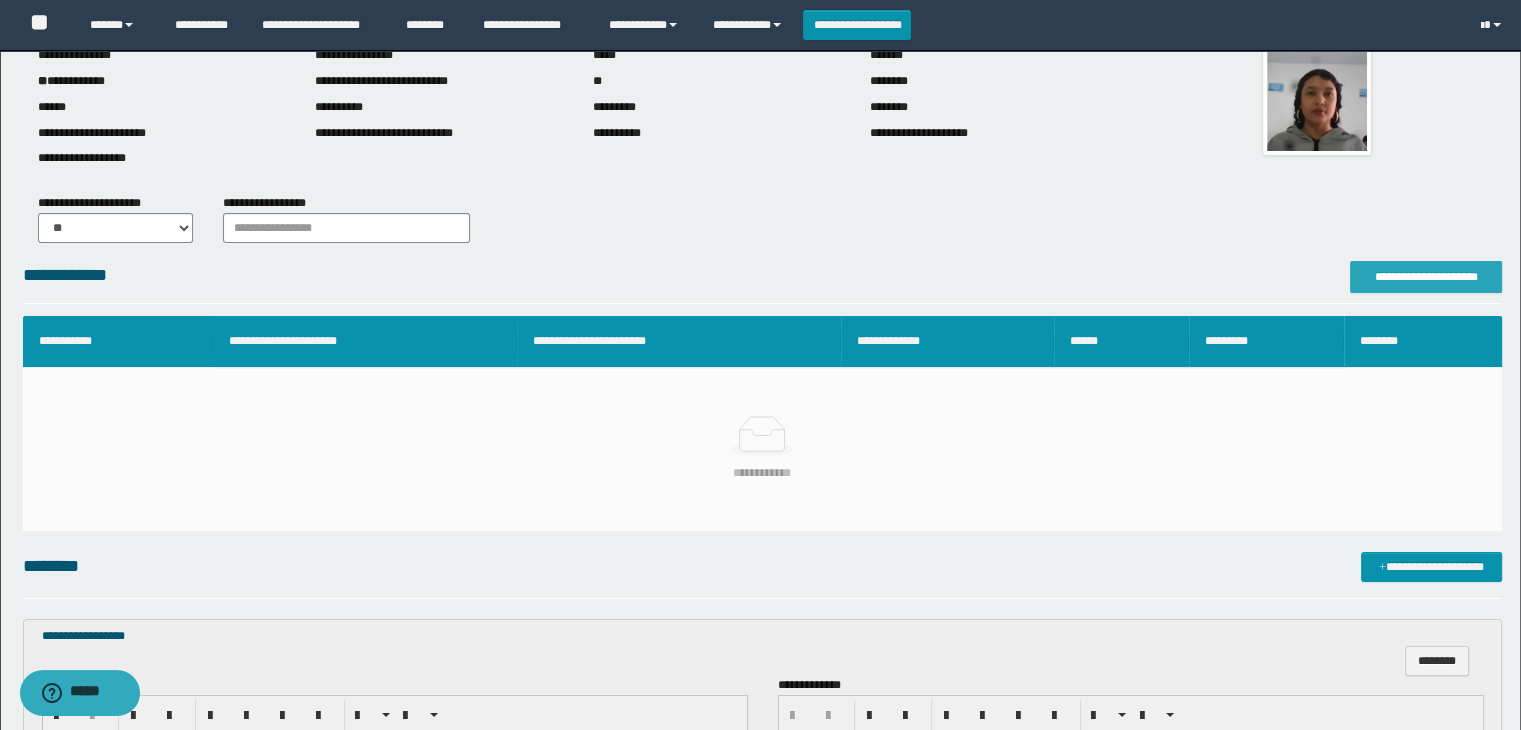 click on "**********" at bounding box center [1426, 277] 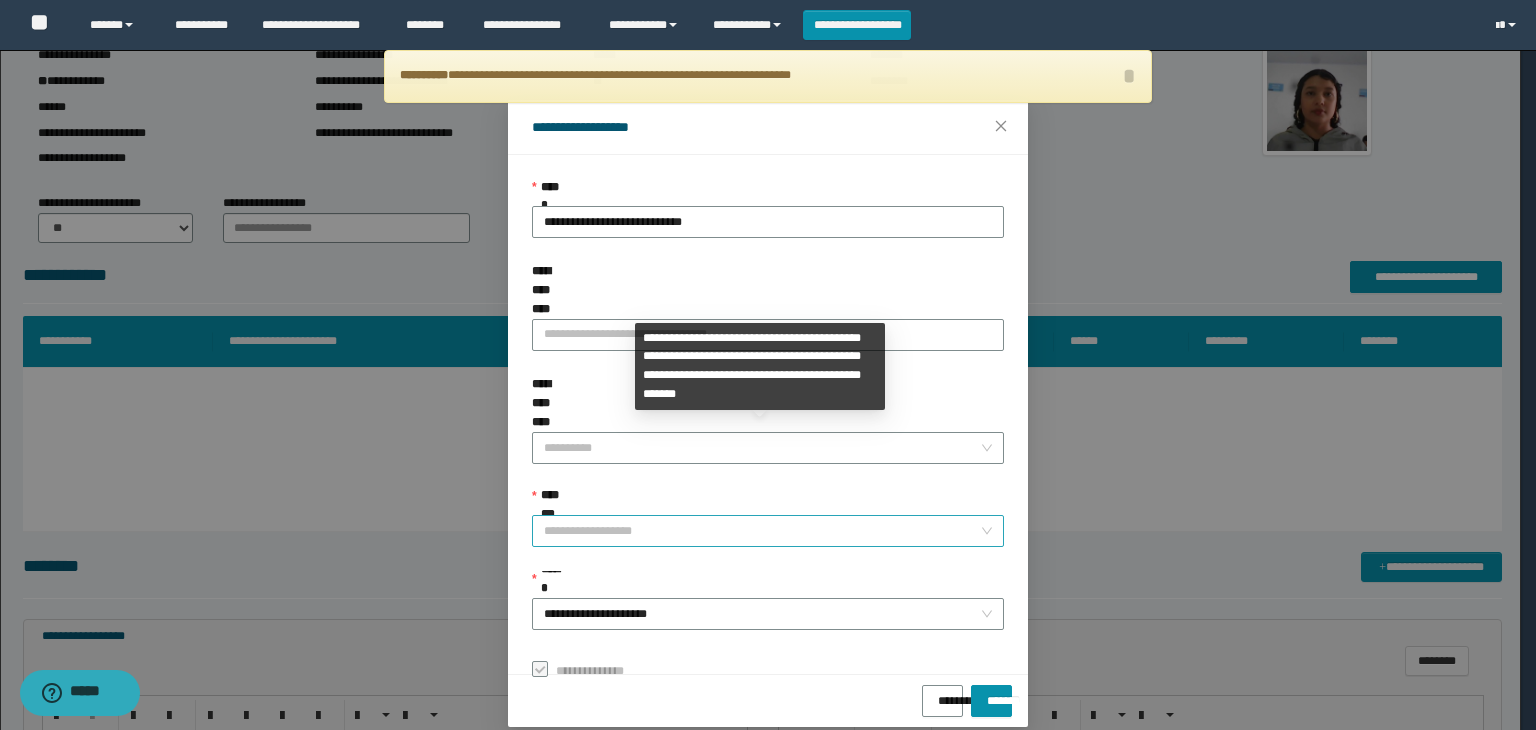 click on "**********" at bounding box center (768, 531) 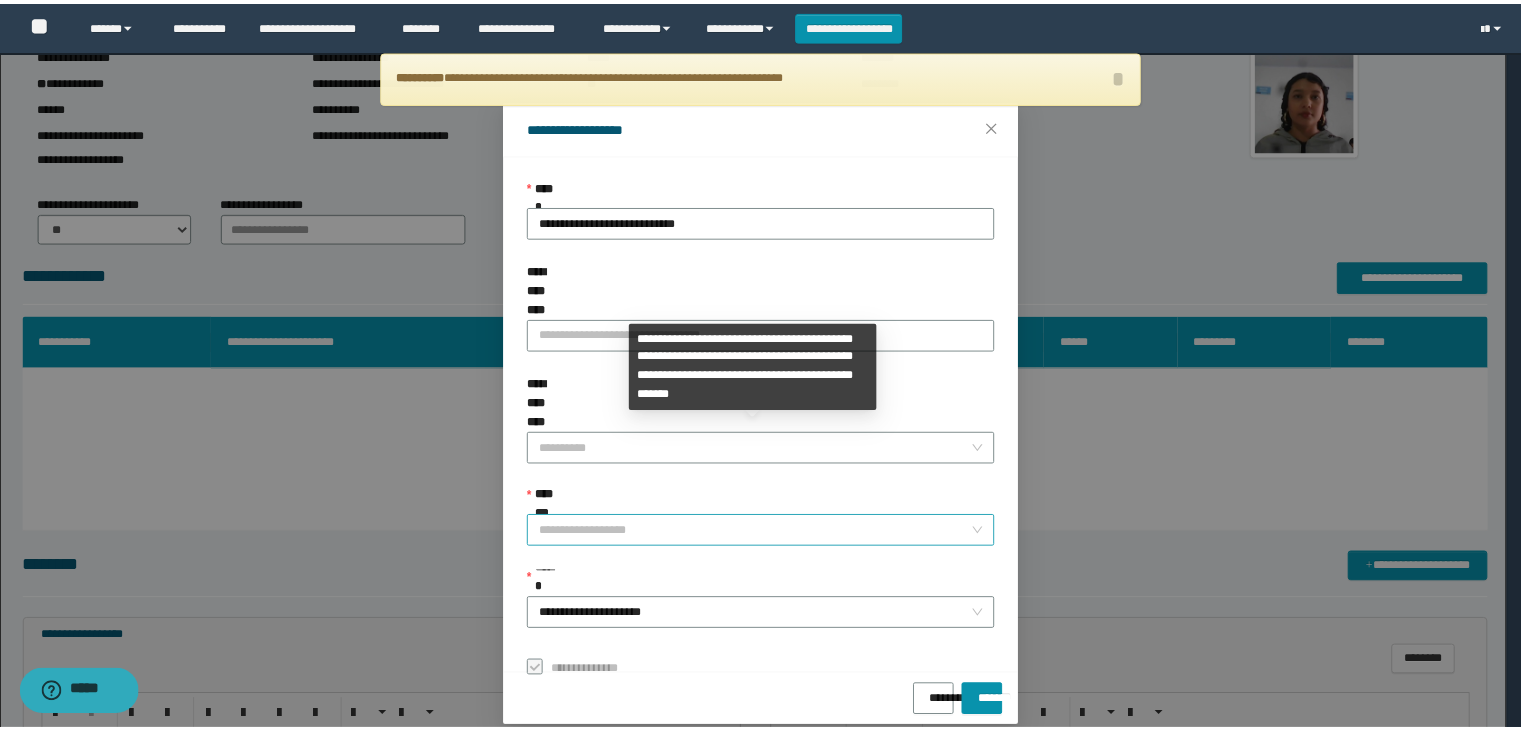 scroll, scrollTop: 192, scrollLeft: 0, axis: vertical 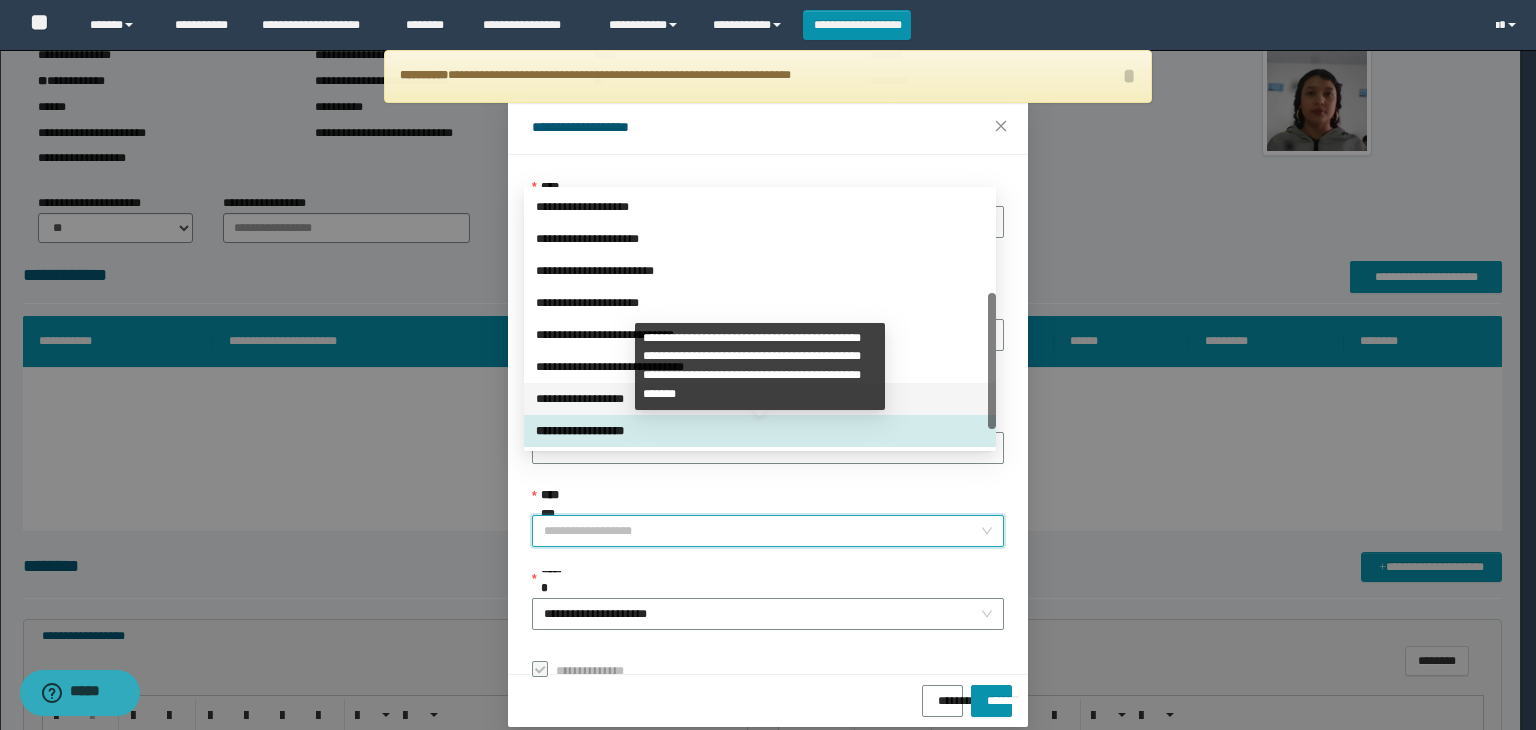 click on "**********" at bounding box center [760, 399] 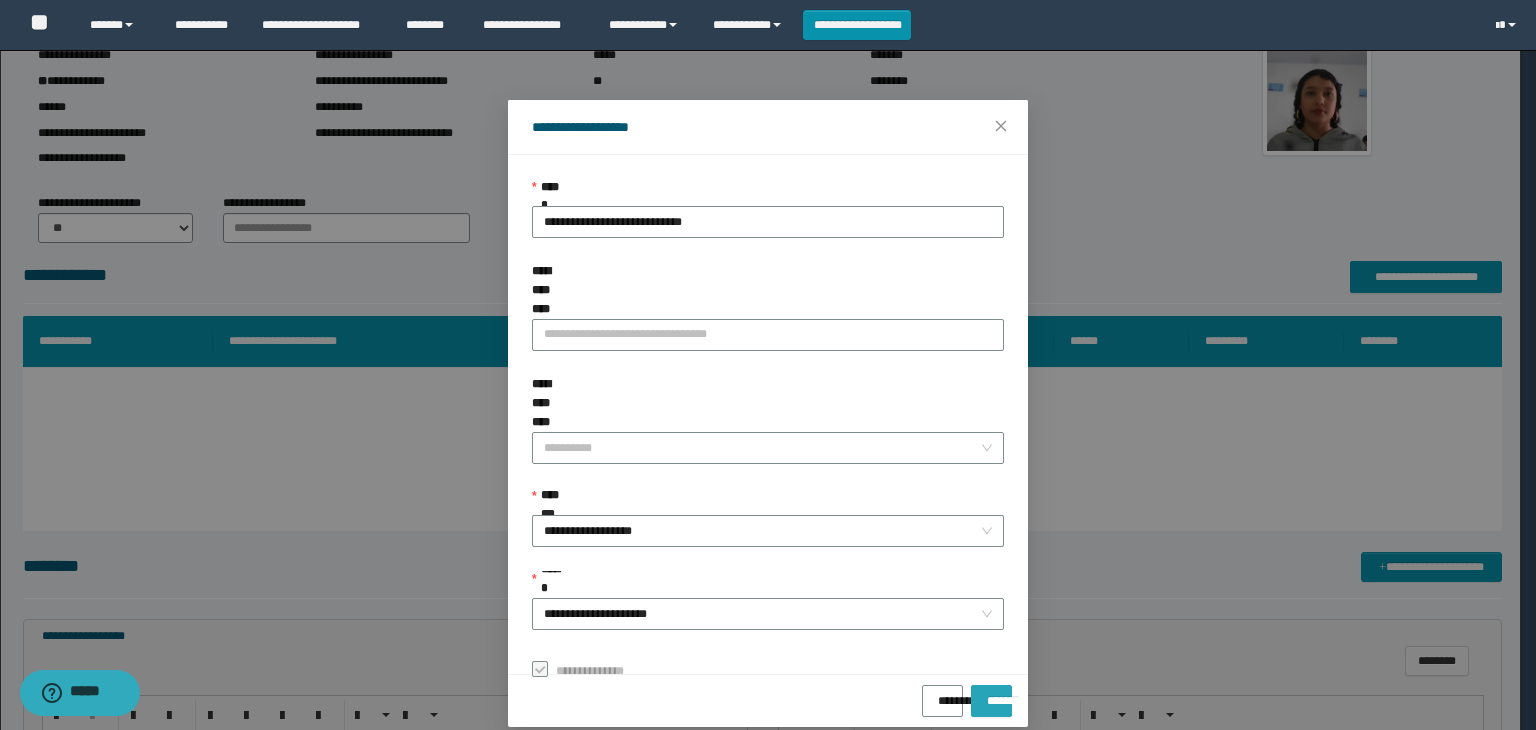 click on "*******" at bounding box center (991, 694) 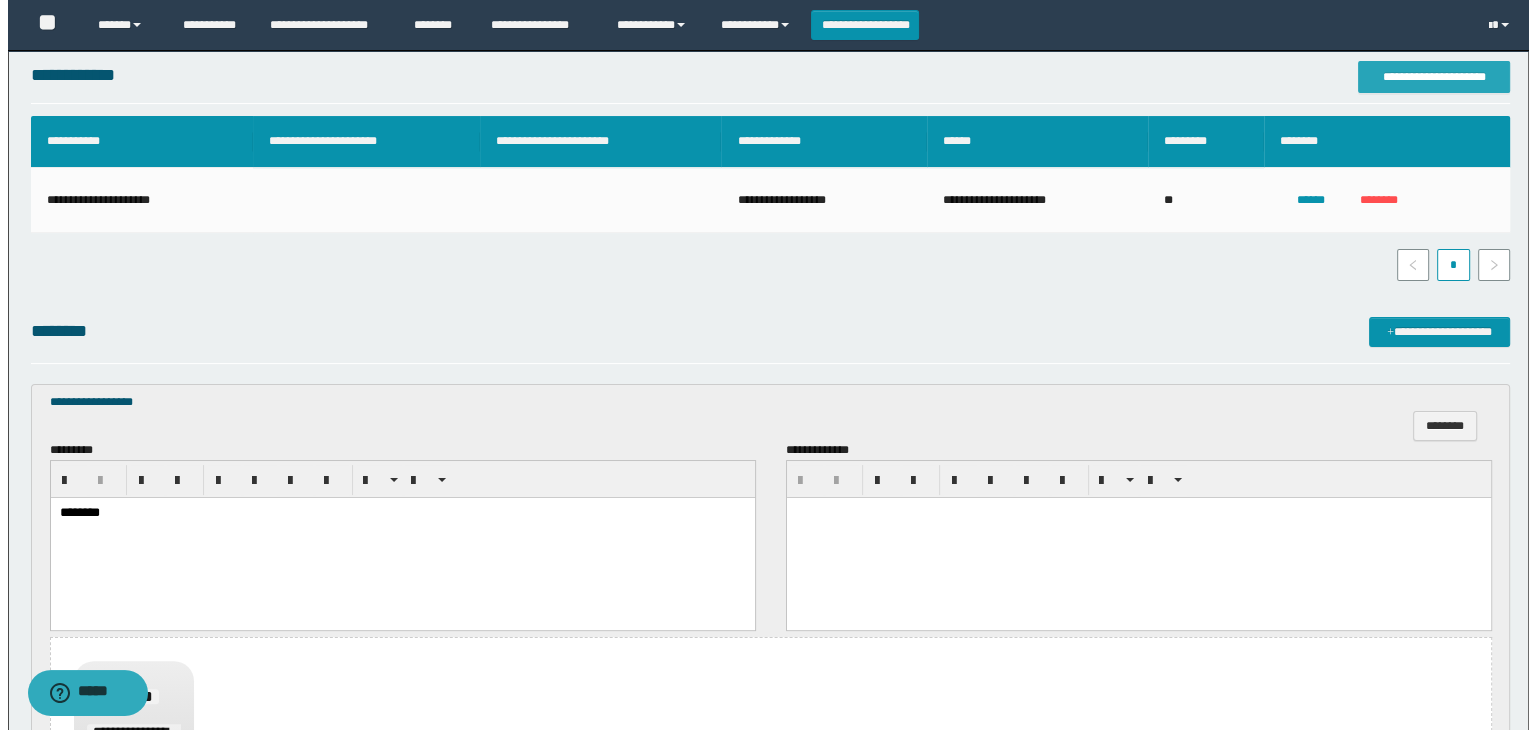 scroll, scrollTop: 576, scrollLeft: 0, axis: vertical 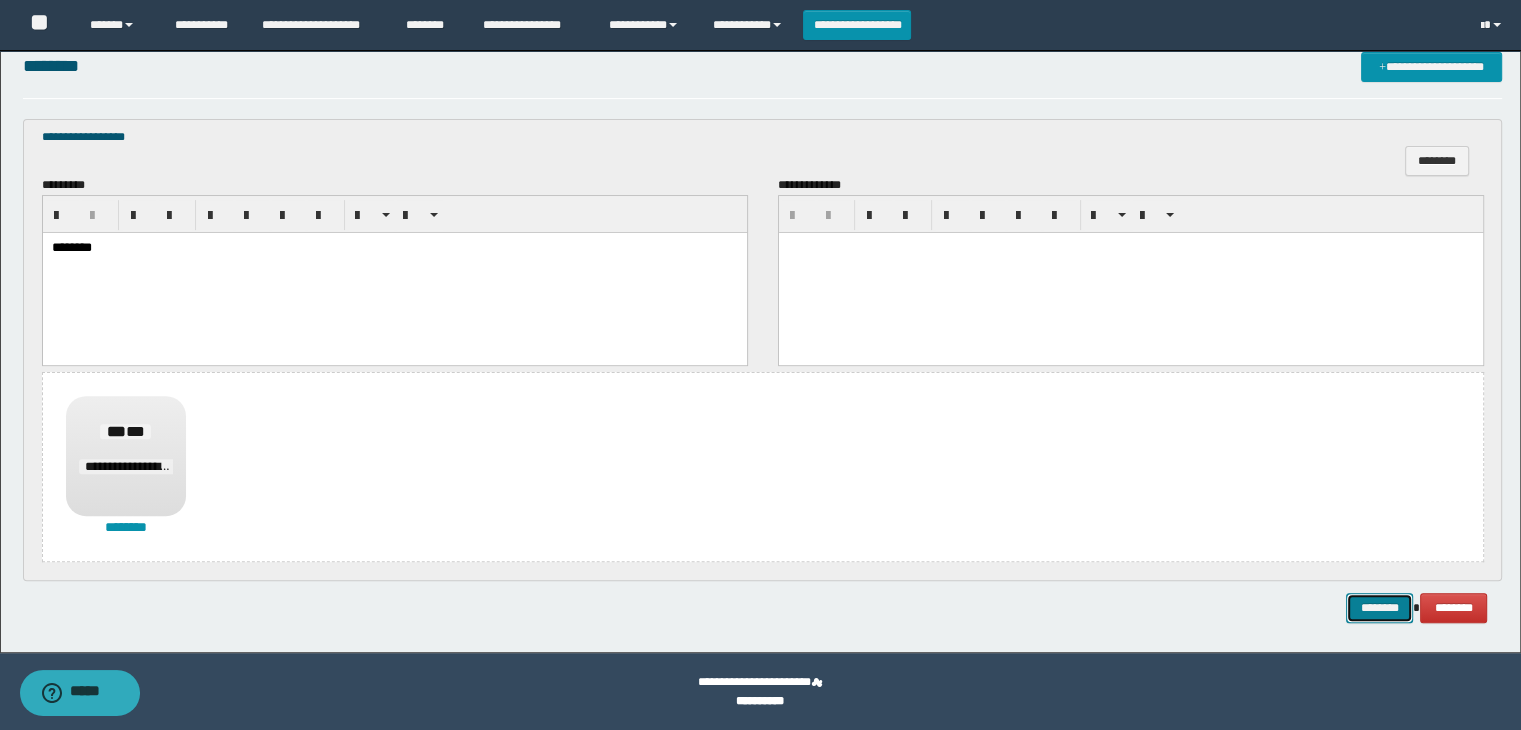 click on "********" at bounding box center [1379, 608] 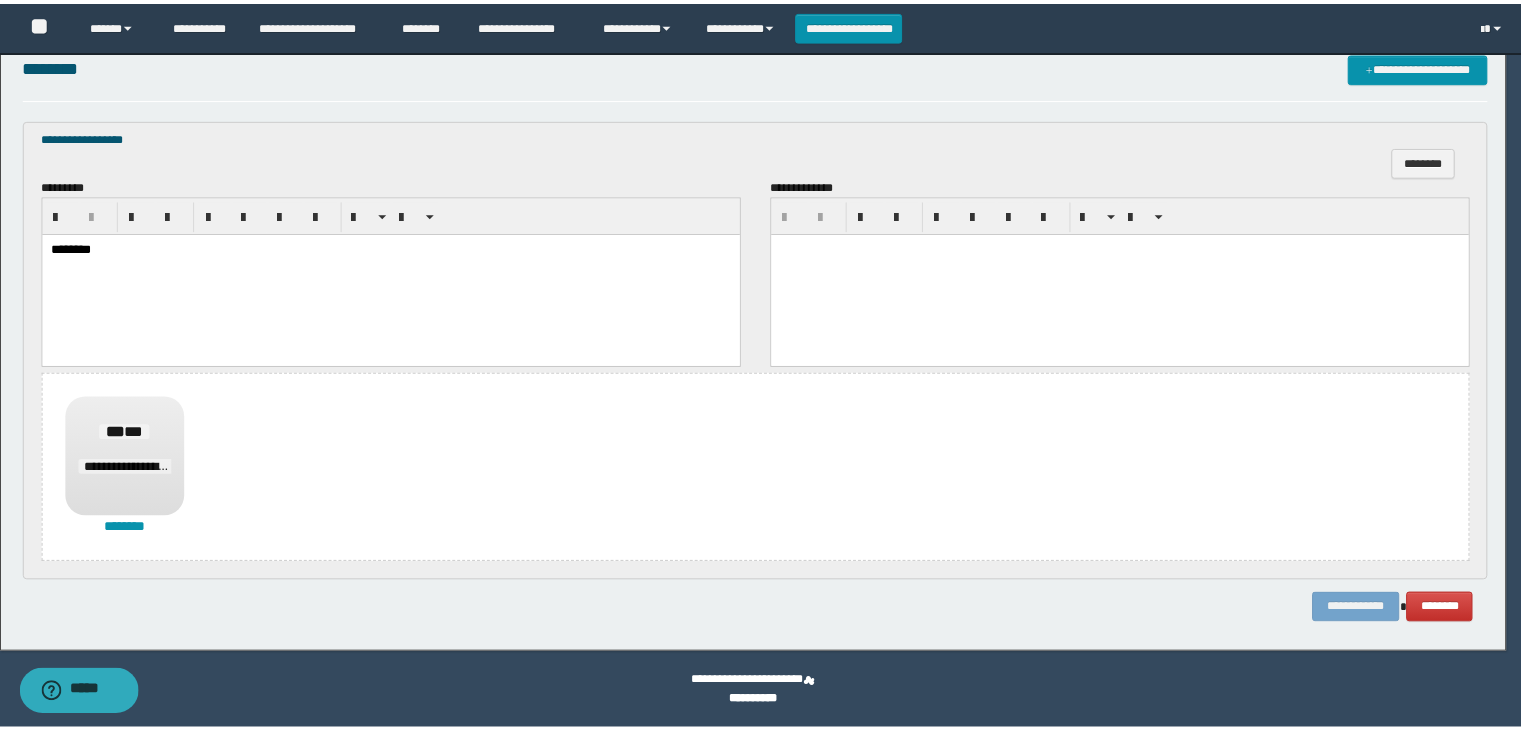 scroll, scrollTop: 0, scrollLeft: 0, axis: both 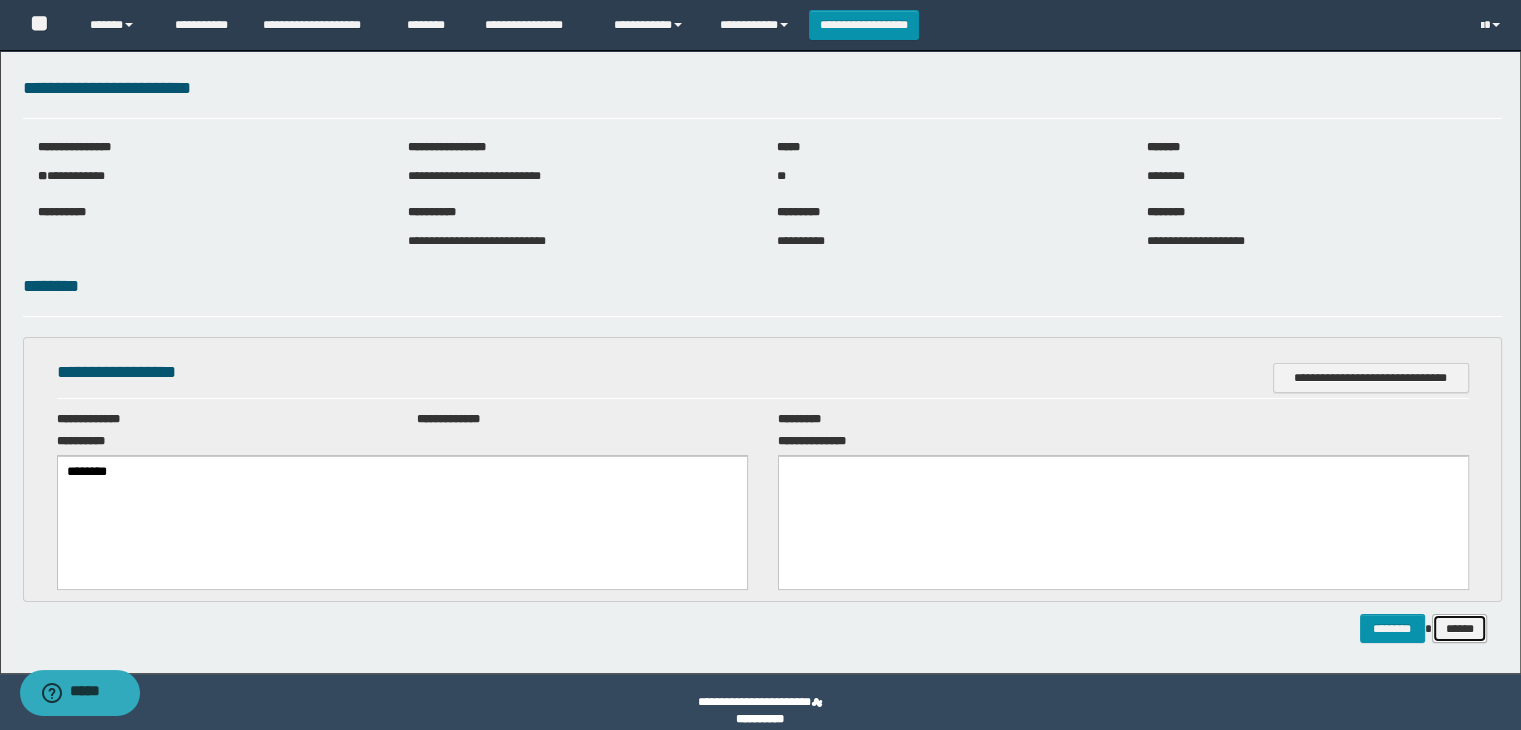 click on "******" at bounding box center [1460, 629] 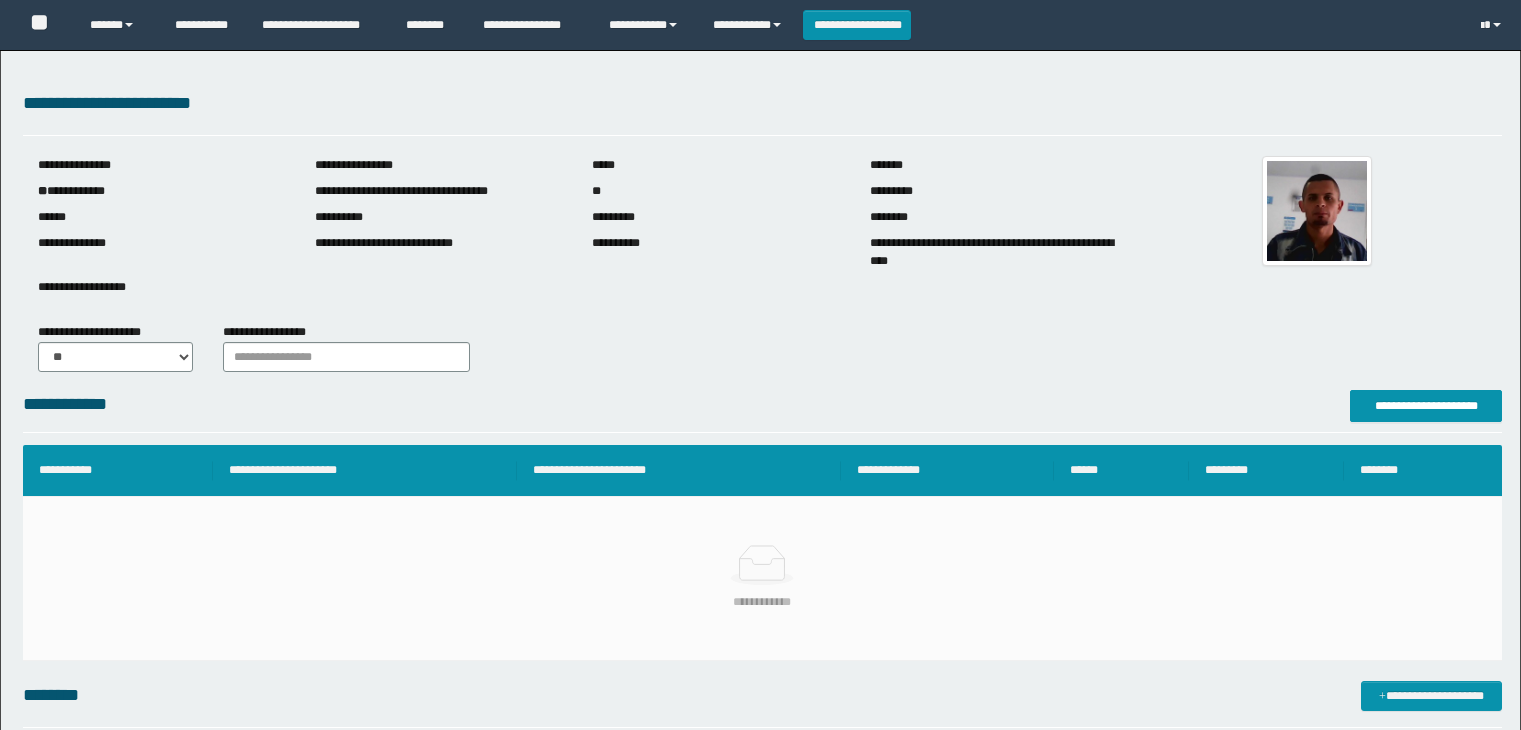 scroll, scrollTop: 0, scrollLeft: 0, axis: both 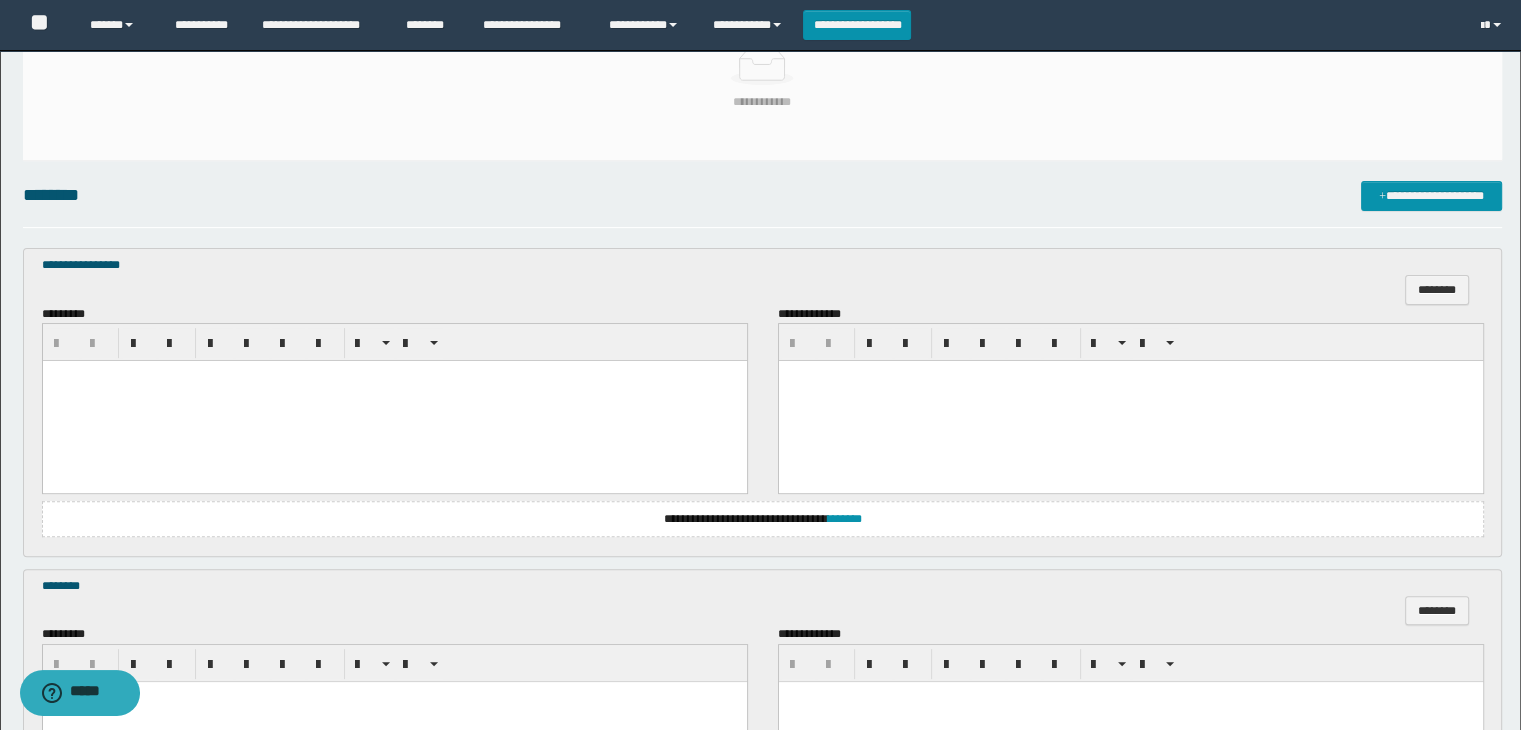 click at bounding box center [394, 401] 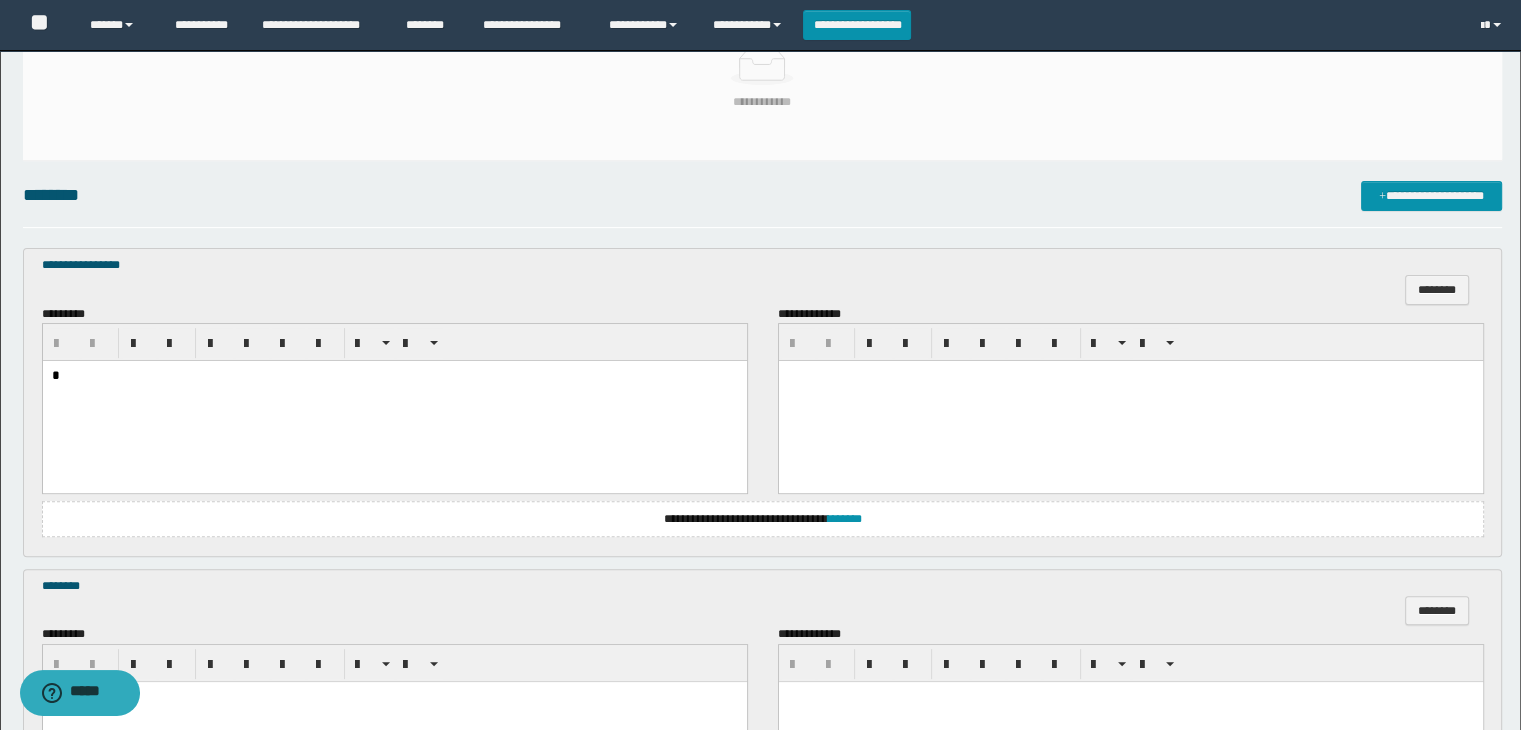 type 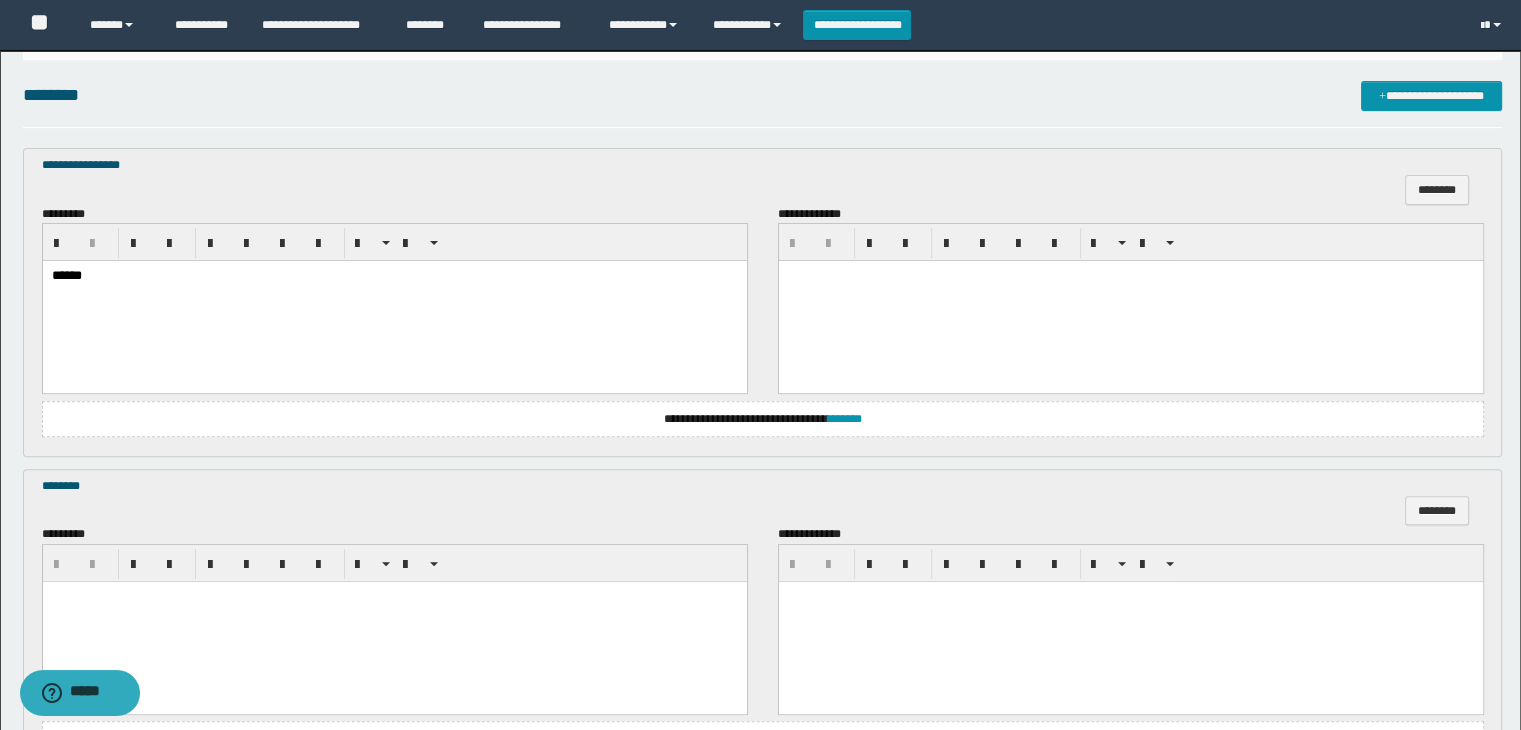 scroll, scrollTop: 700, scrollLeft: 0, axis: vertical 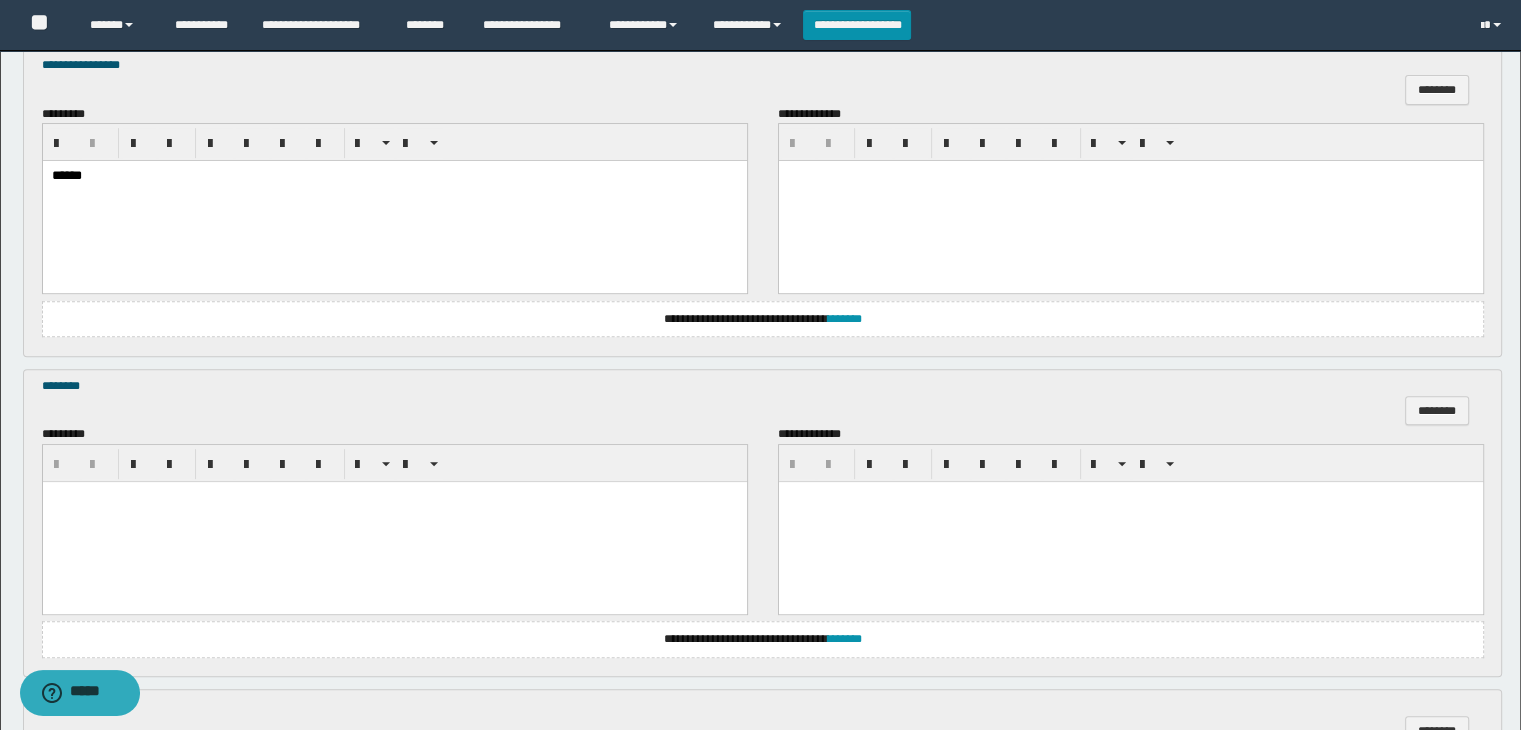 click at bounding box center (394, 522) 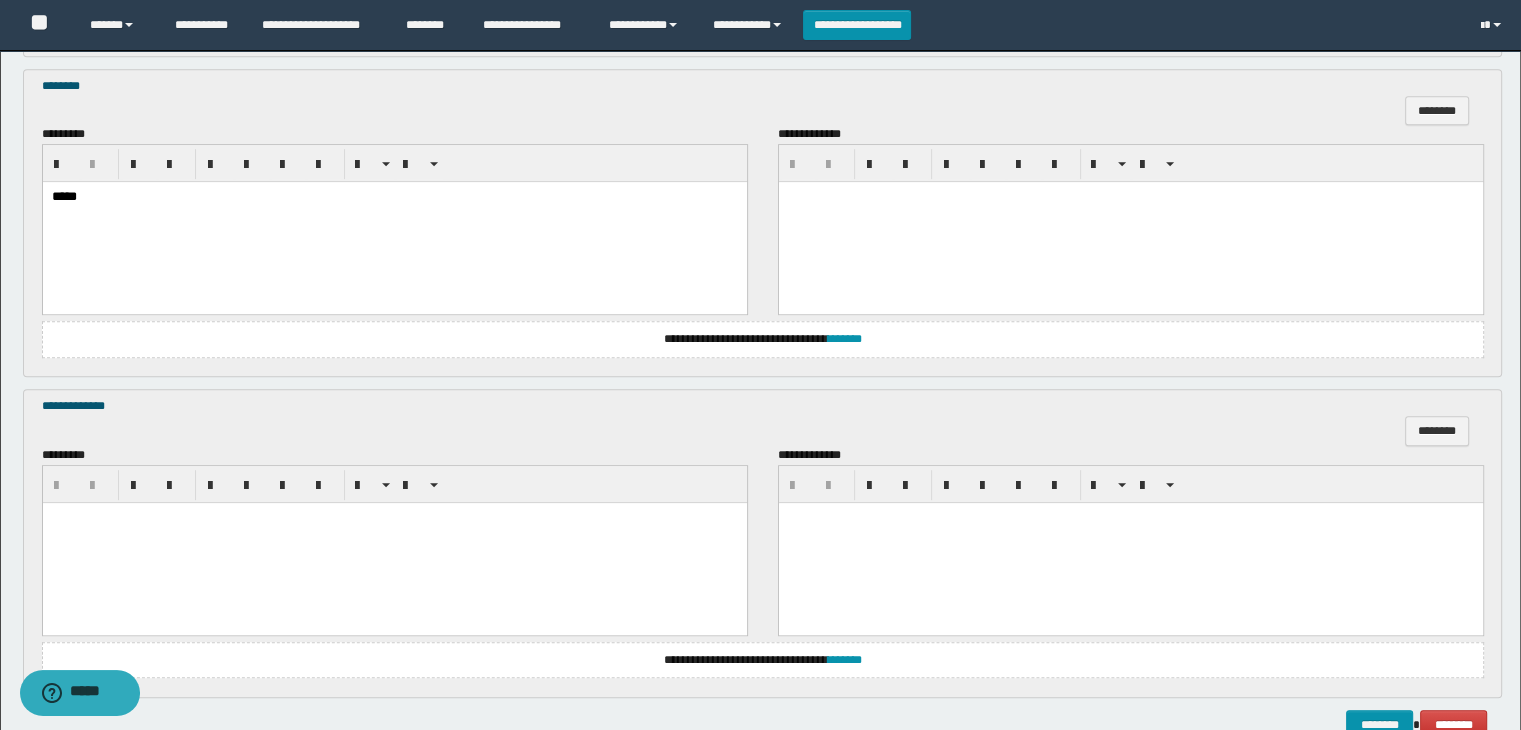 scroll, scrollTop: 1100, scrollLeft: 0, axis: vertical 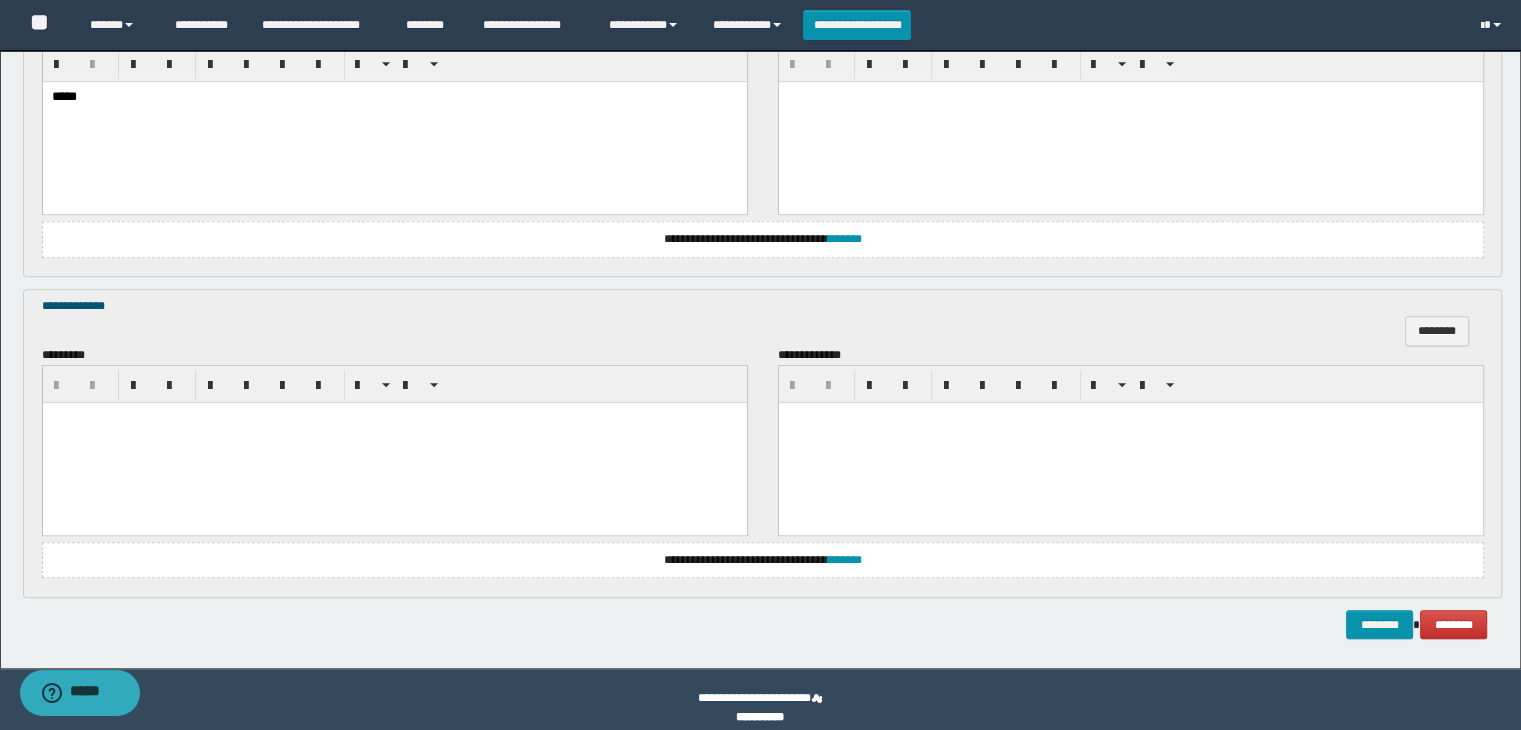 click at bounding box center (394, 442) 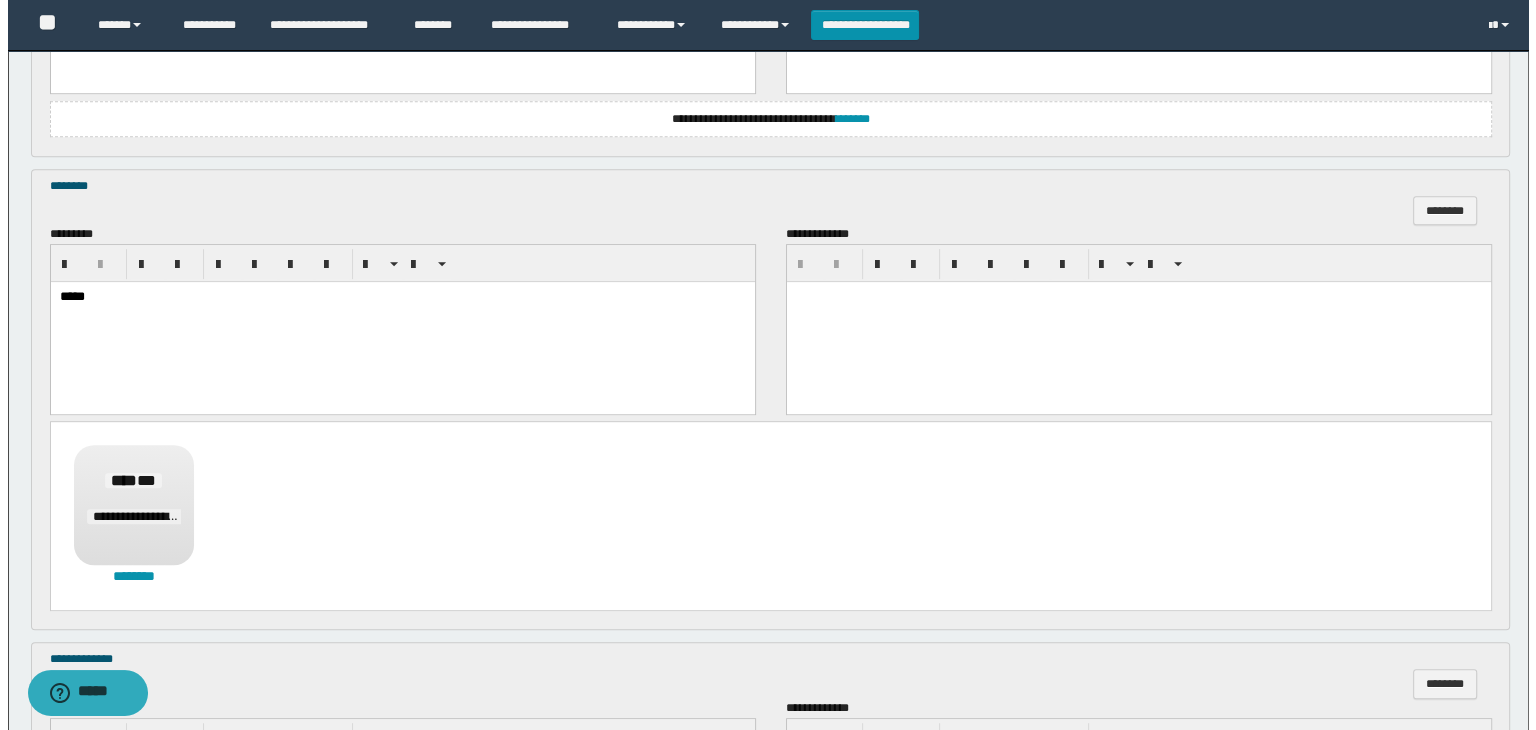 scroll, scrollTop: 700, scrollLeft: 0, axis: vertical 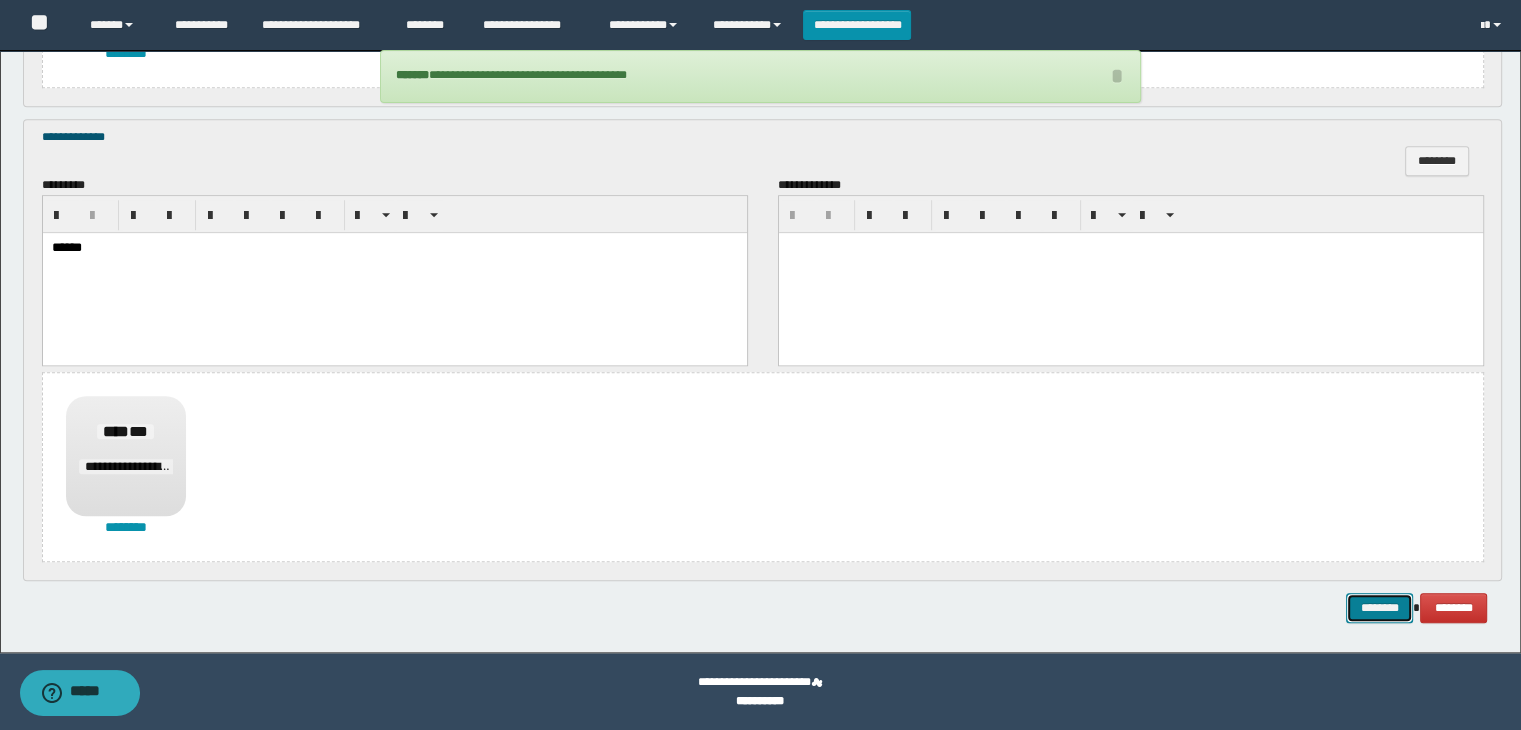 click on "********" at bounding box center (1379, 608) 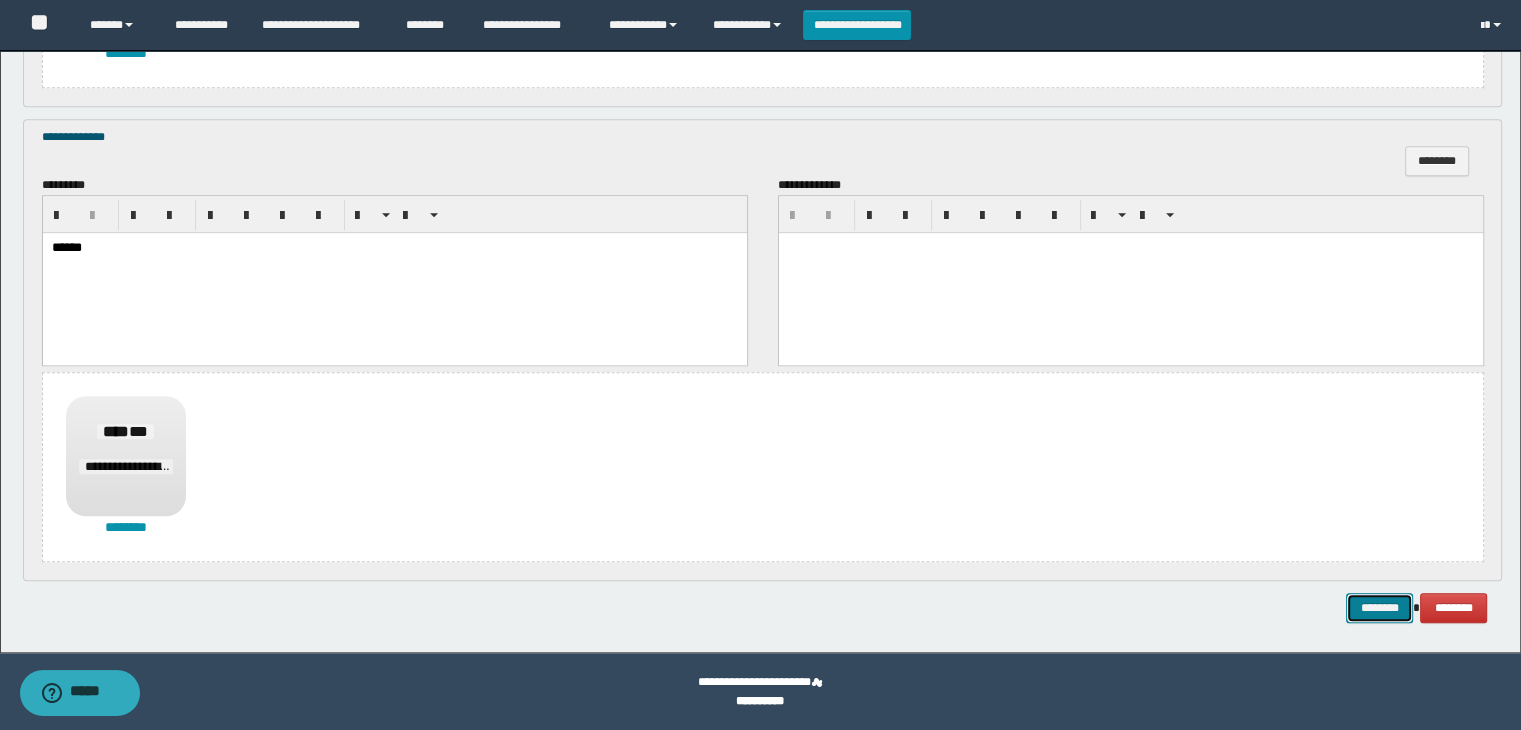 click on "********" at bounding box center [1379, 608] 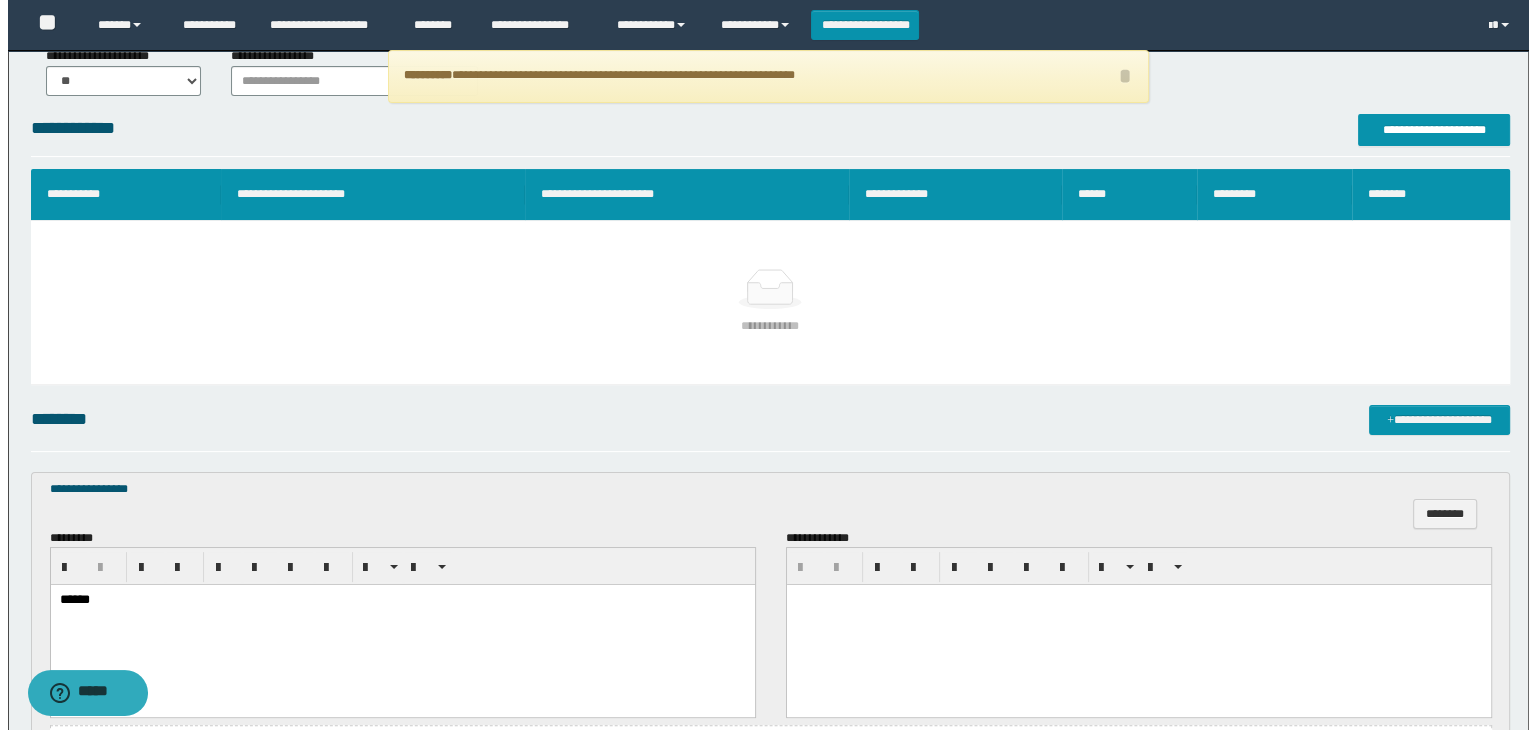 scroll, scrollTop: 176, scrollLeft: 0, axis: vertical 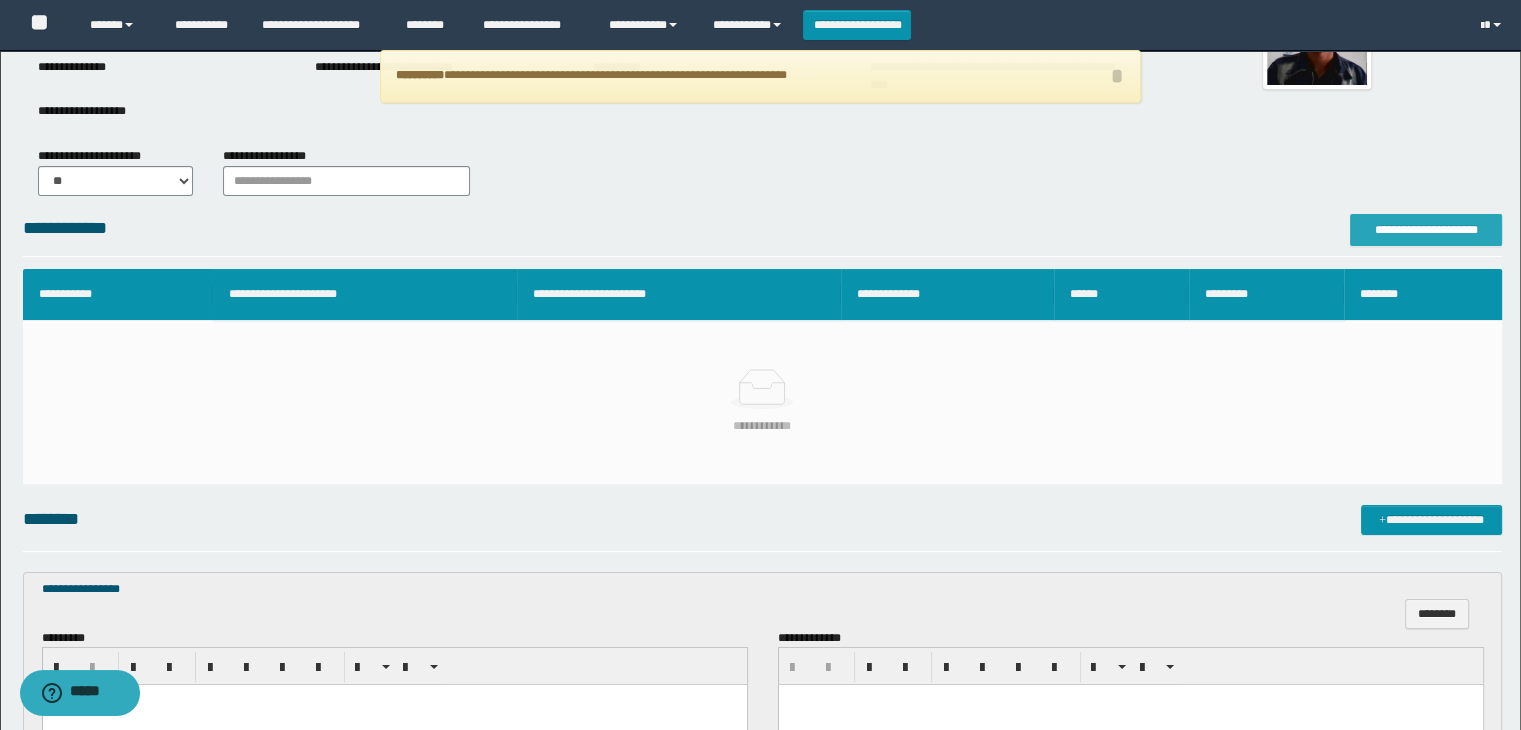 click on "**********" at bounding box center (1426, 230) 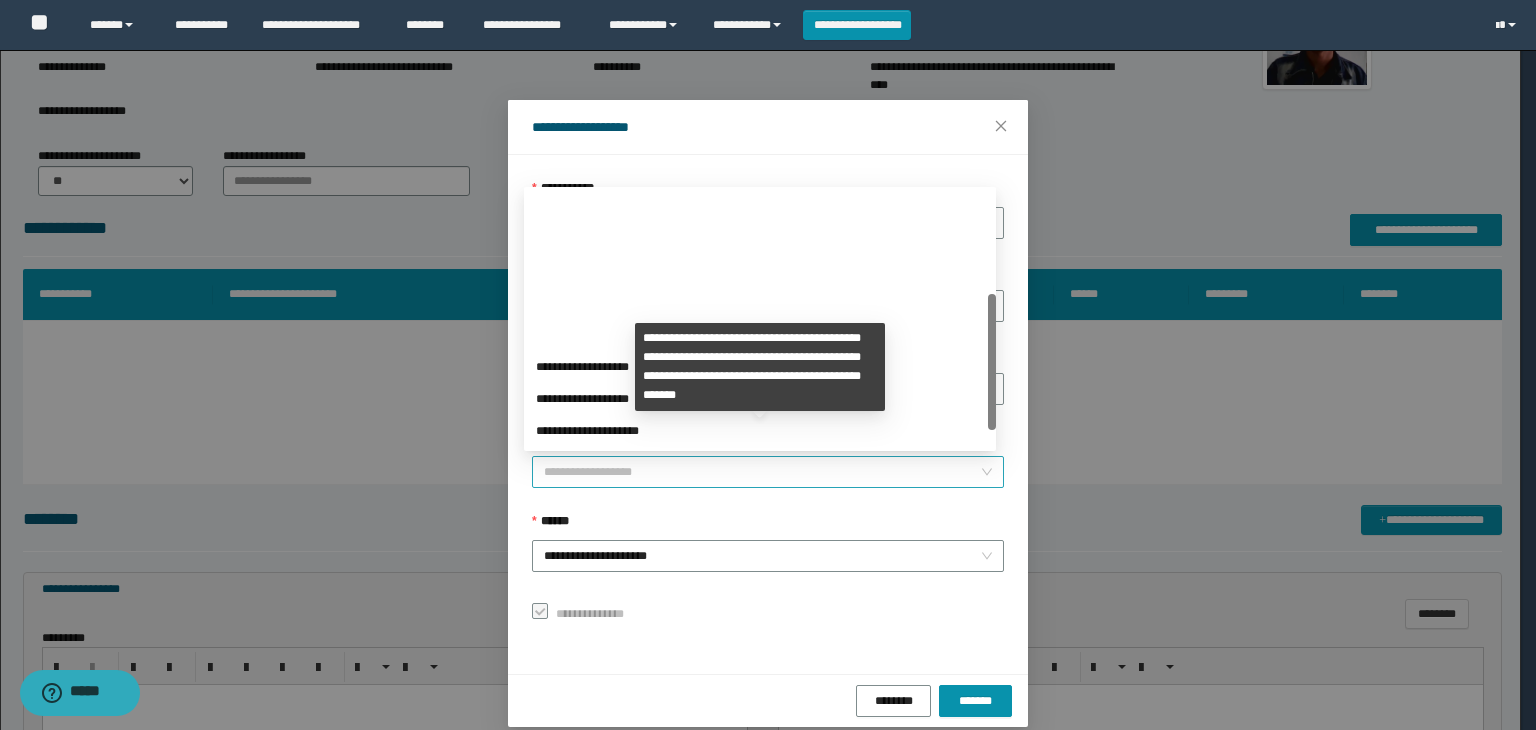 click on "**********" at bounding box center [768, 472] 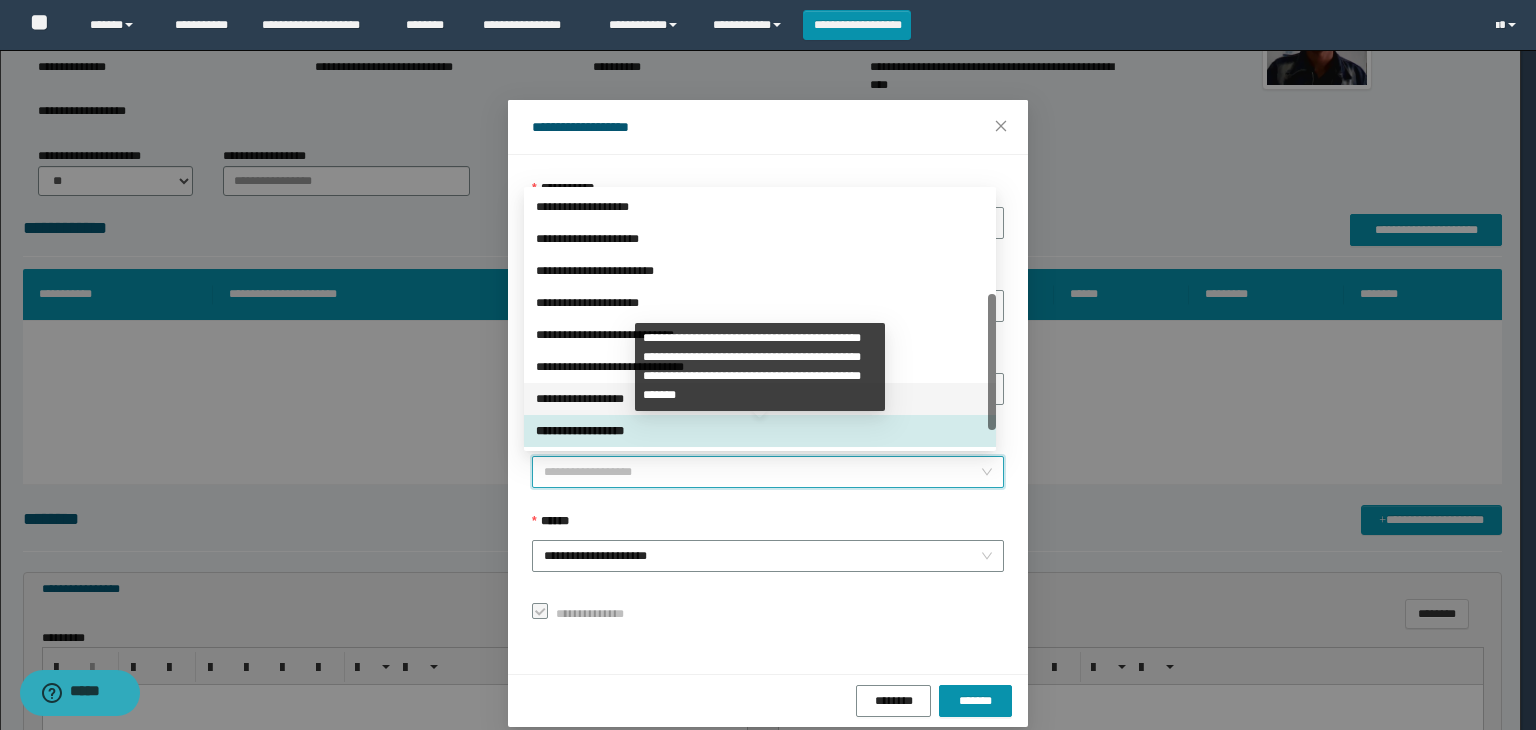click on "**********" at bounding box center (760, 399) 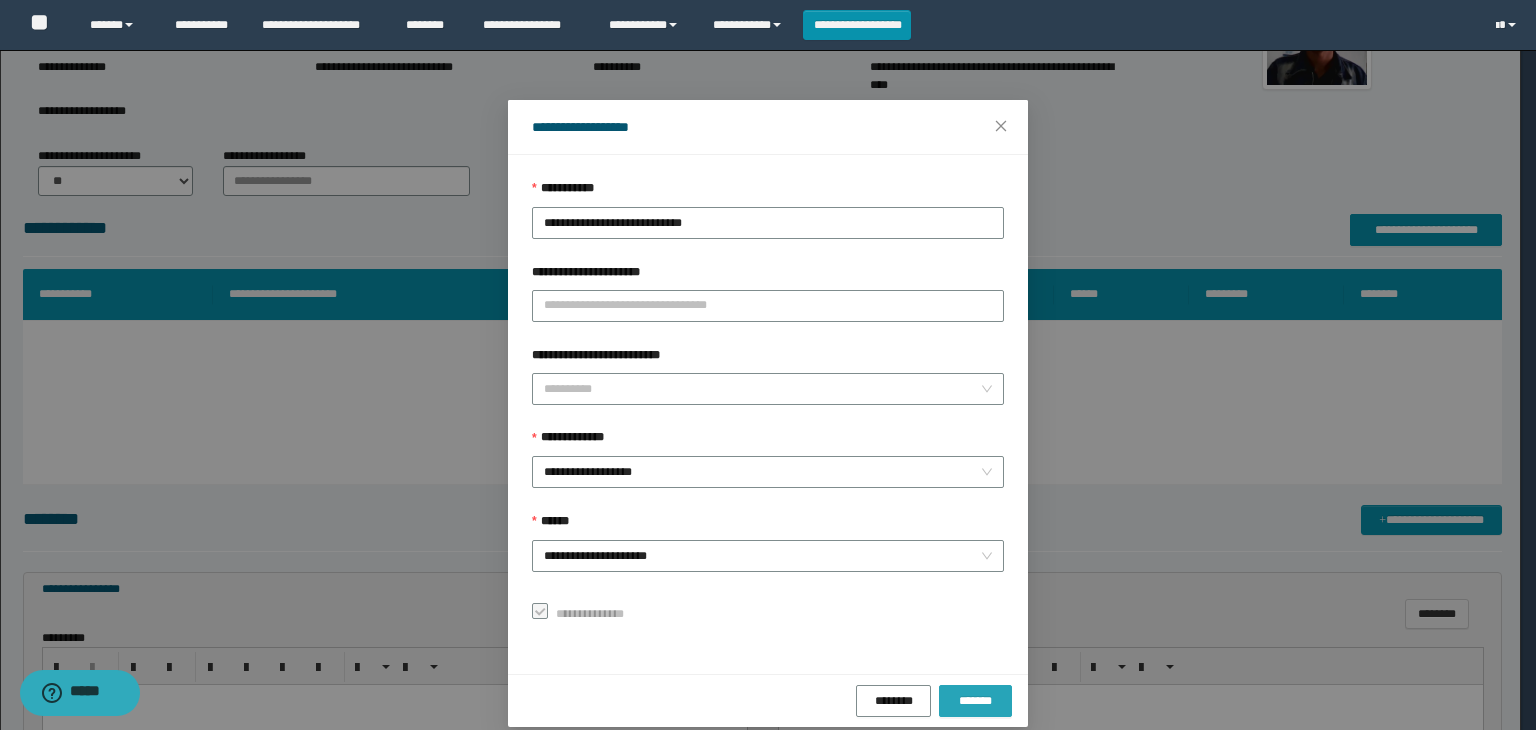 click on "*******" at bounding box center (975, 701) 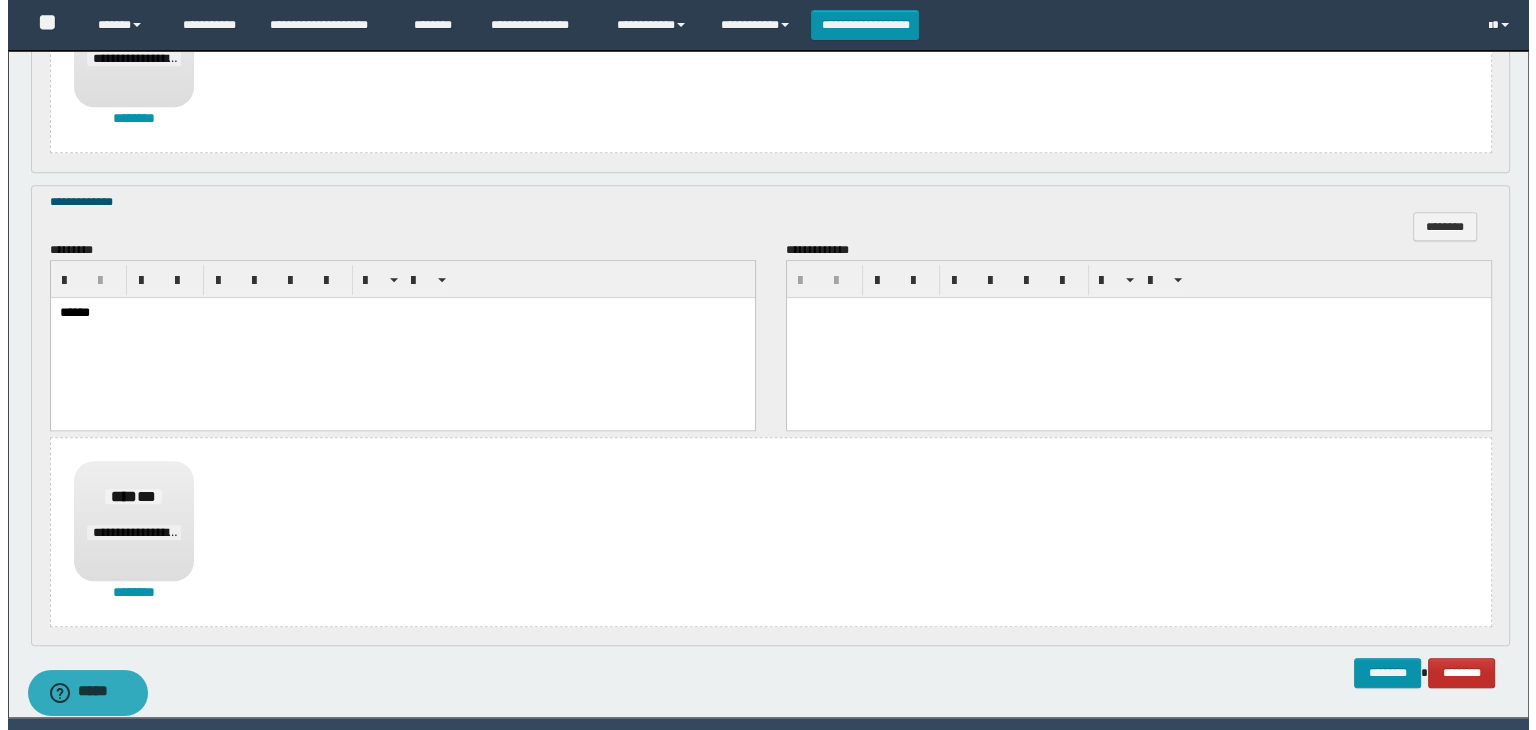 scroll, scrollTop: 1542, scrollLeft: 0, axis: vertical 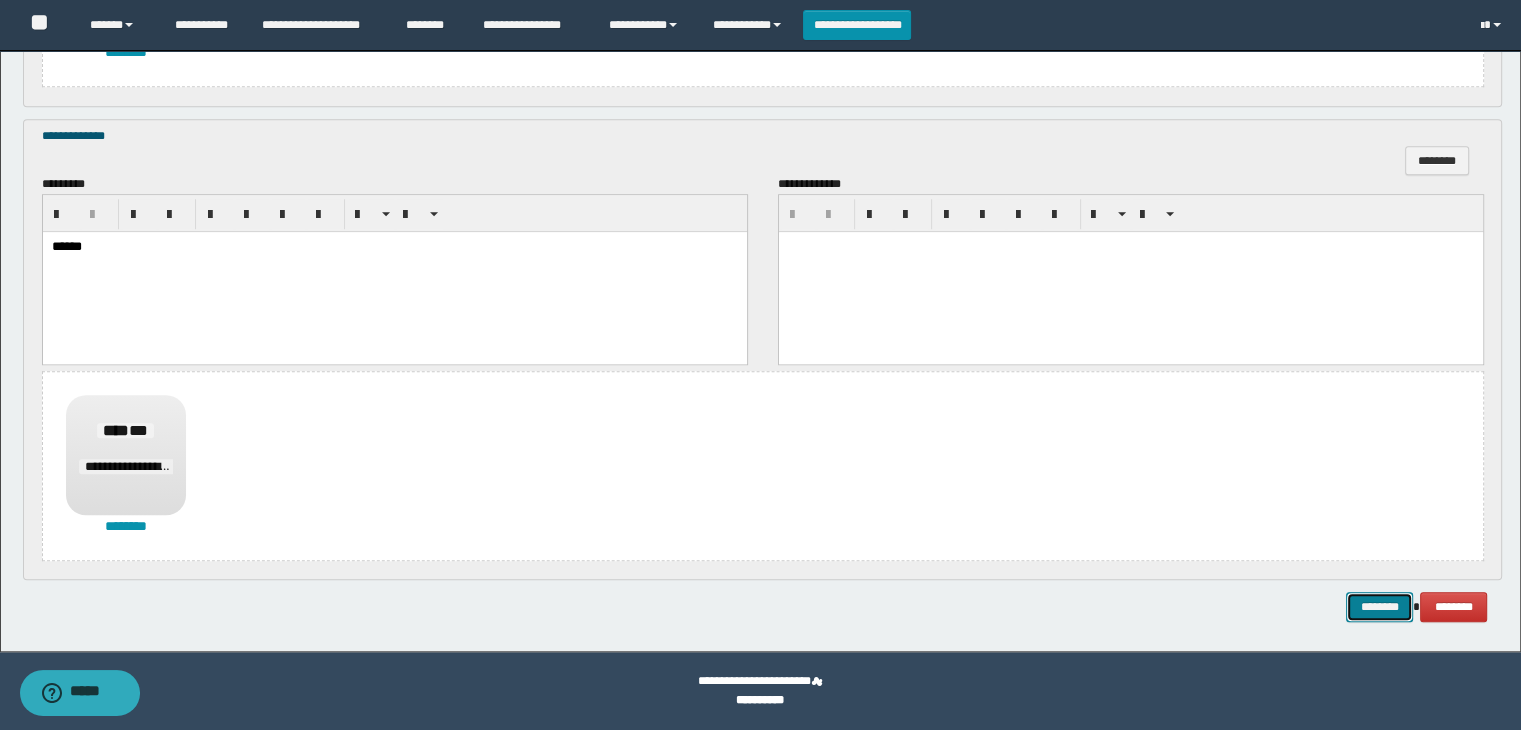 click on "********" at bounding box center (1379, 607) 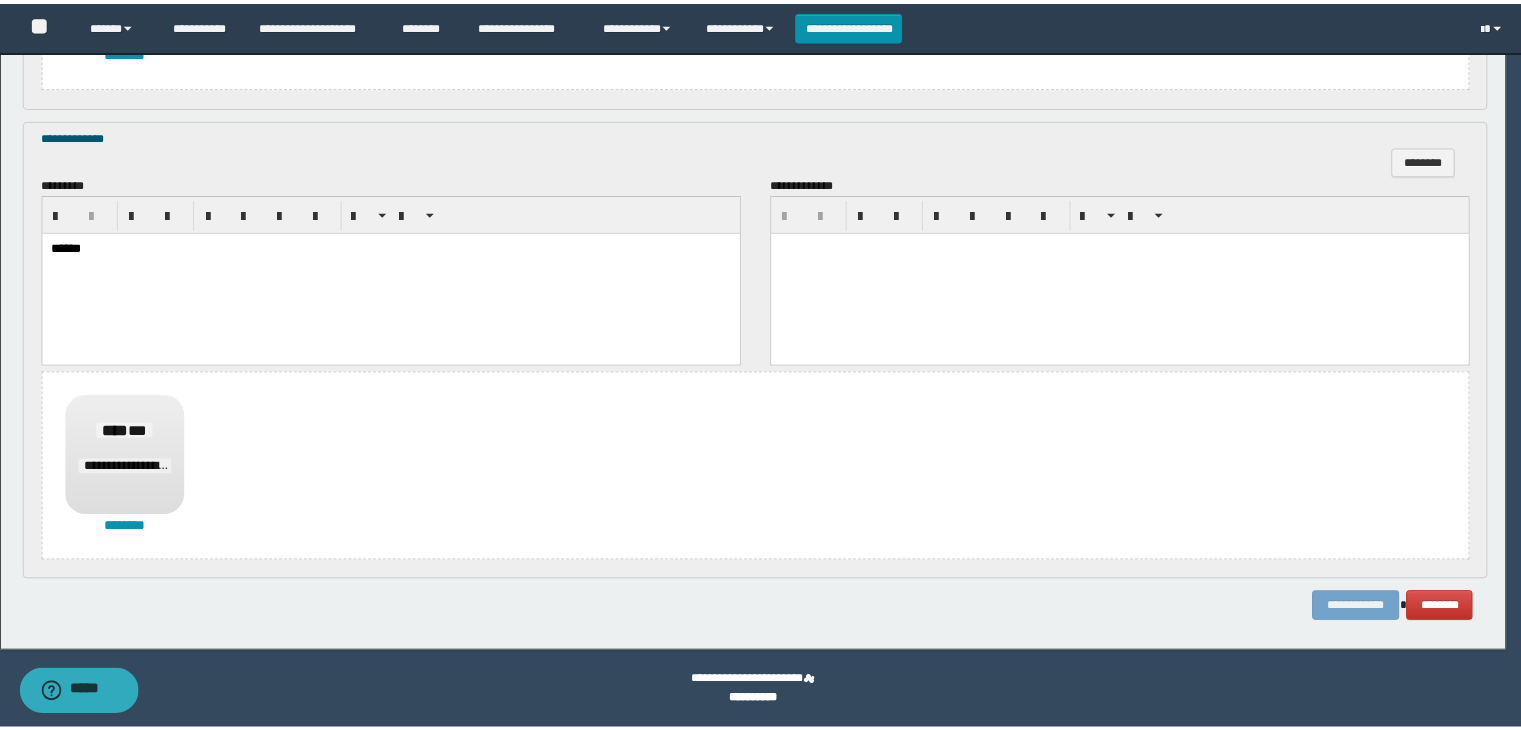 scroll, scrollTop: 0, scrollLeft: 0, axis: both 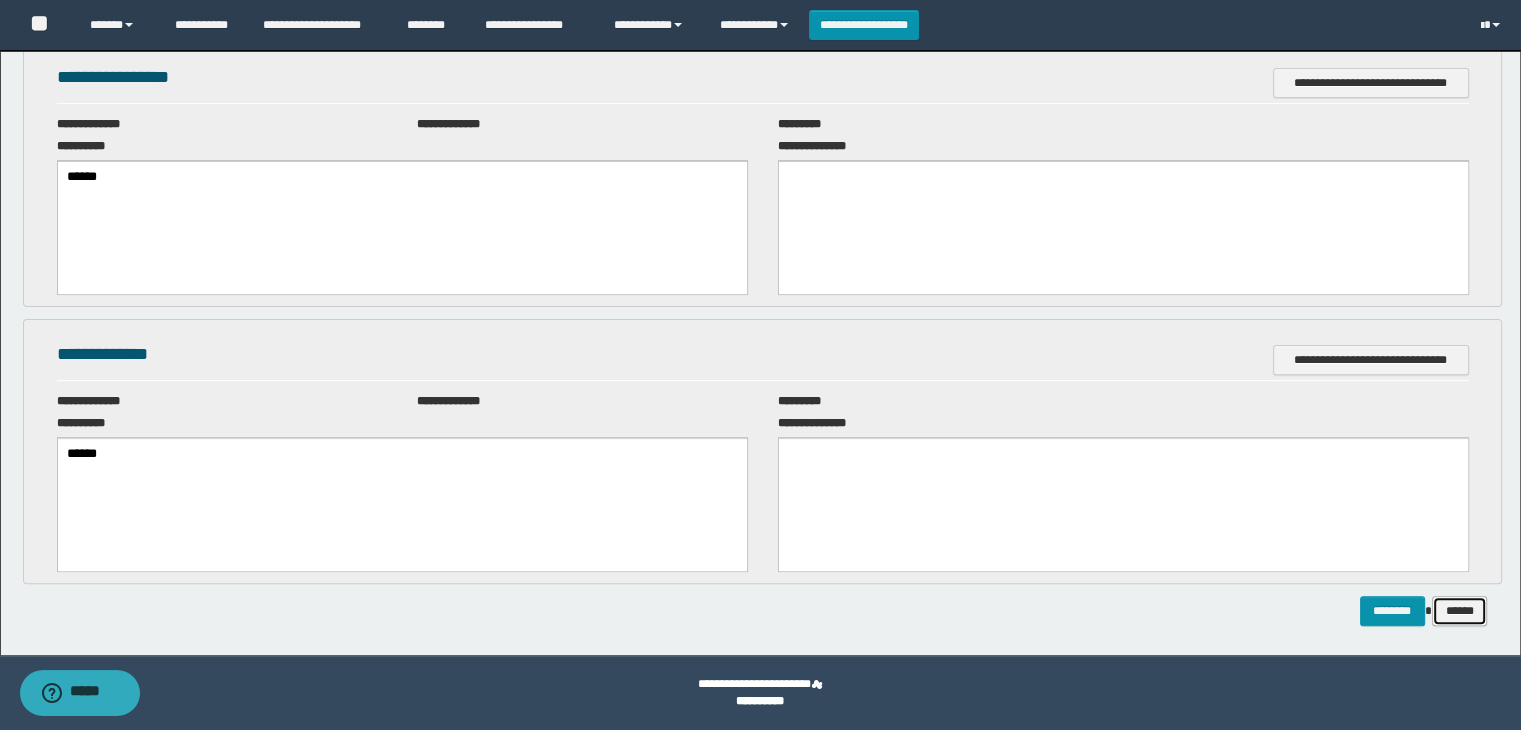 click on "******" at bounding box center (1460, 611) 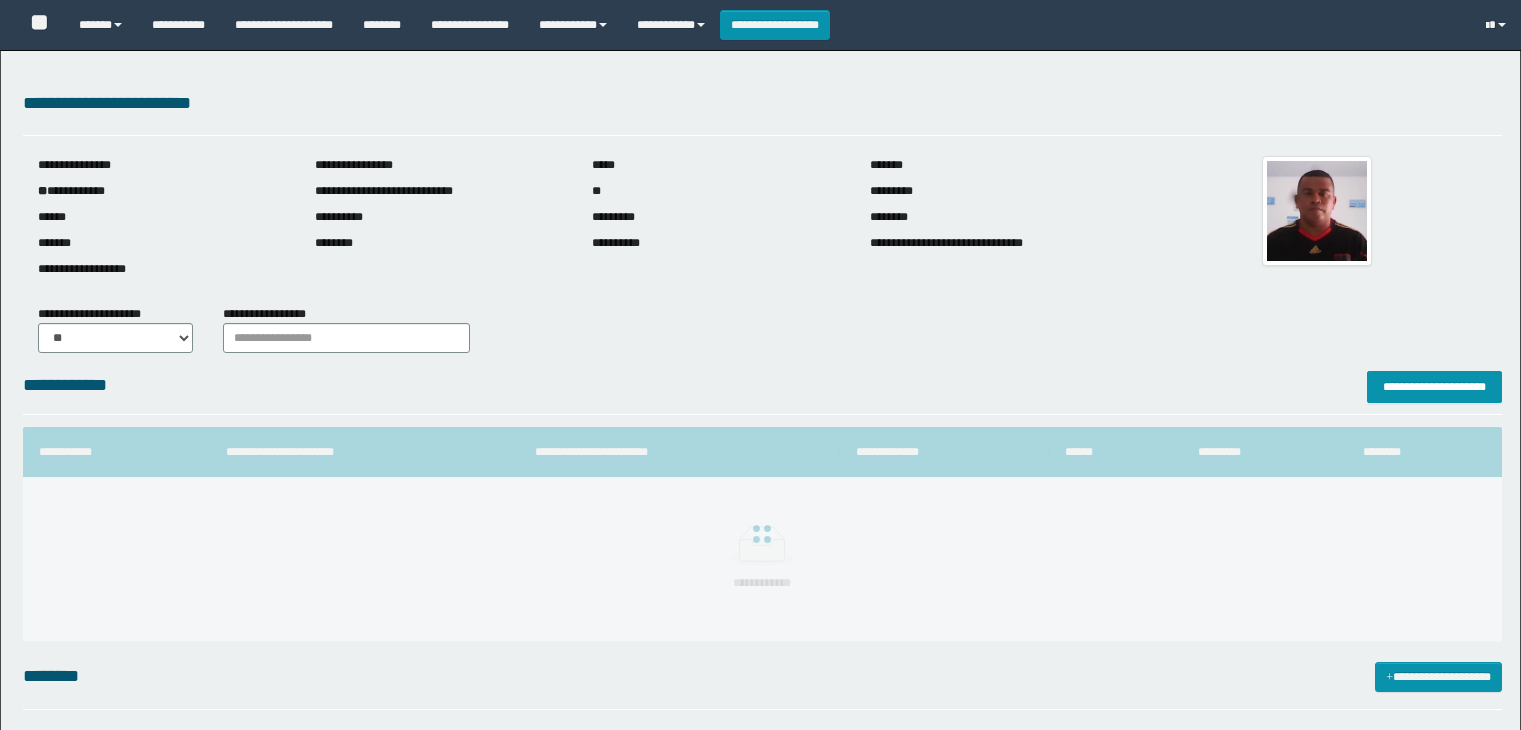 scroll, scrollTop: 0, scrollLeft: 0, axis: both 